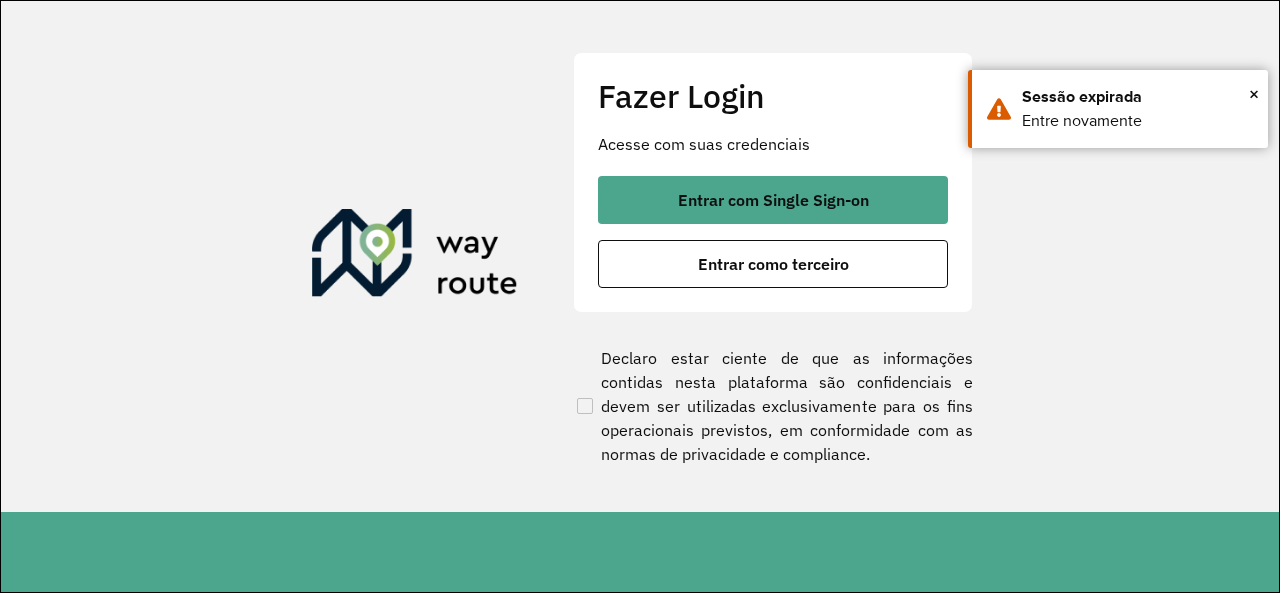 scroll, scrollTop: 0, scrollLeft: 0, axis: both 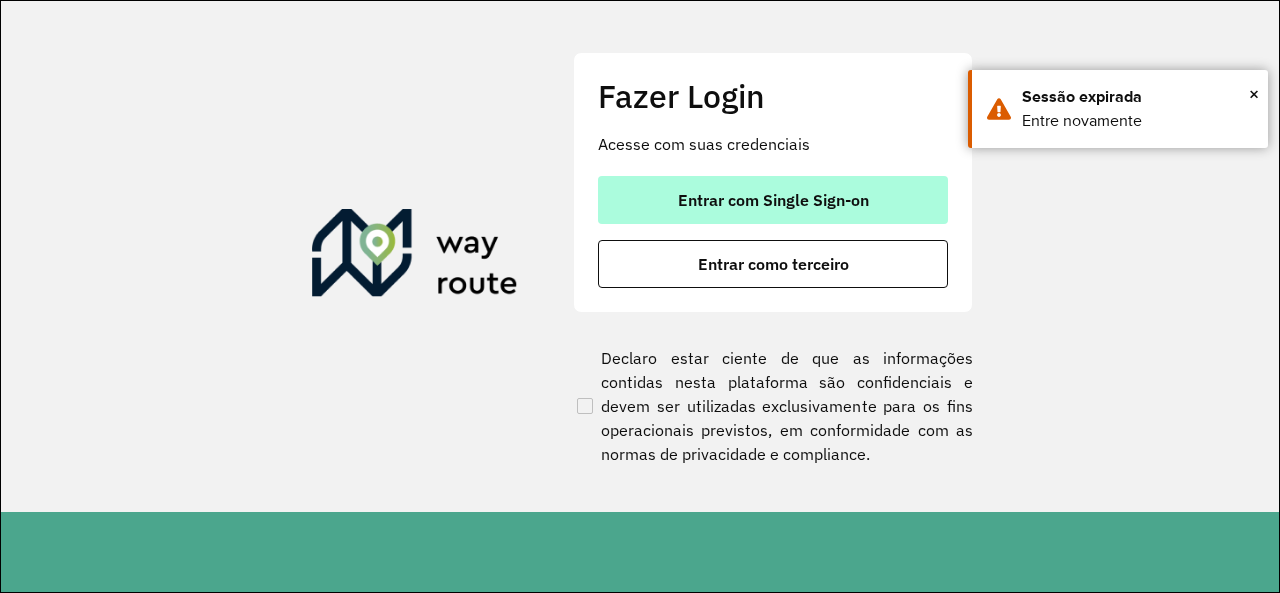click on "Entrar com Single Sign-on" at bounding box center [773, 200] 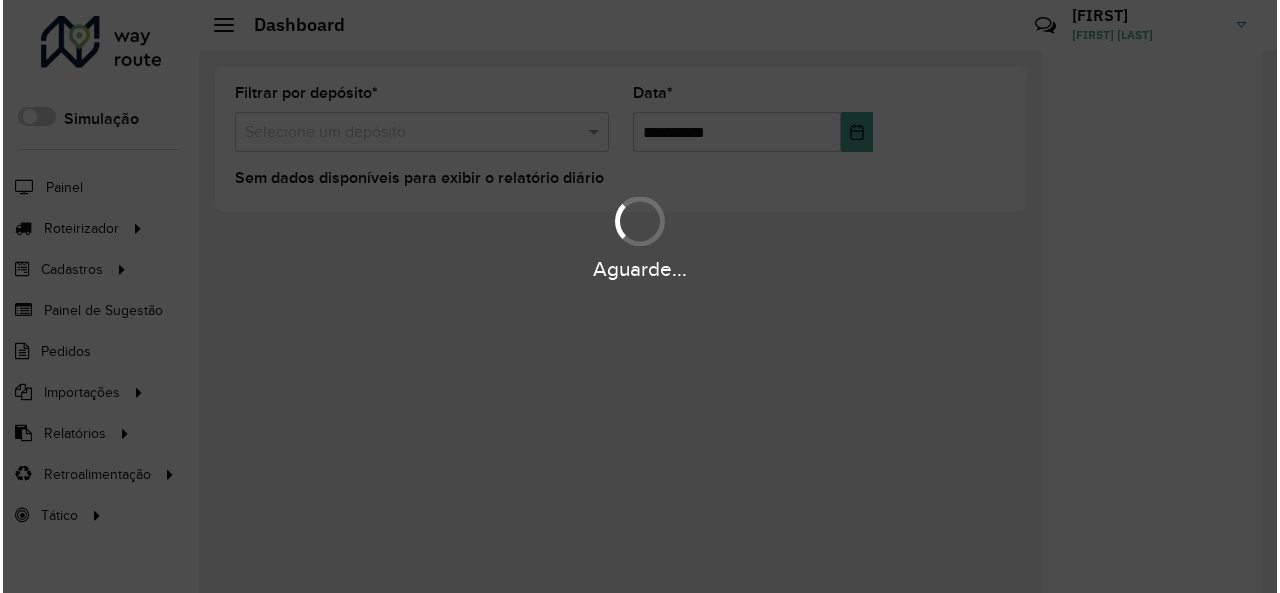 scroll, scrollTop: 0, scrollLeft: 0, axis: both 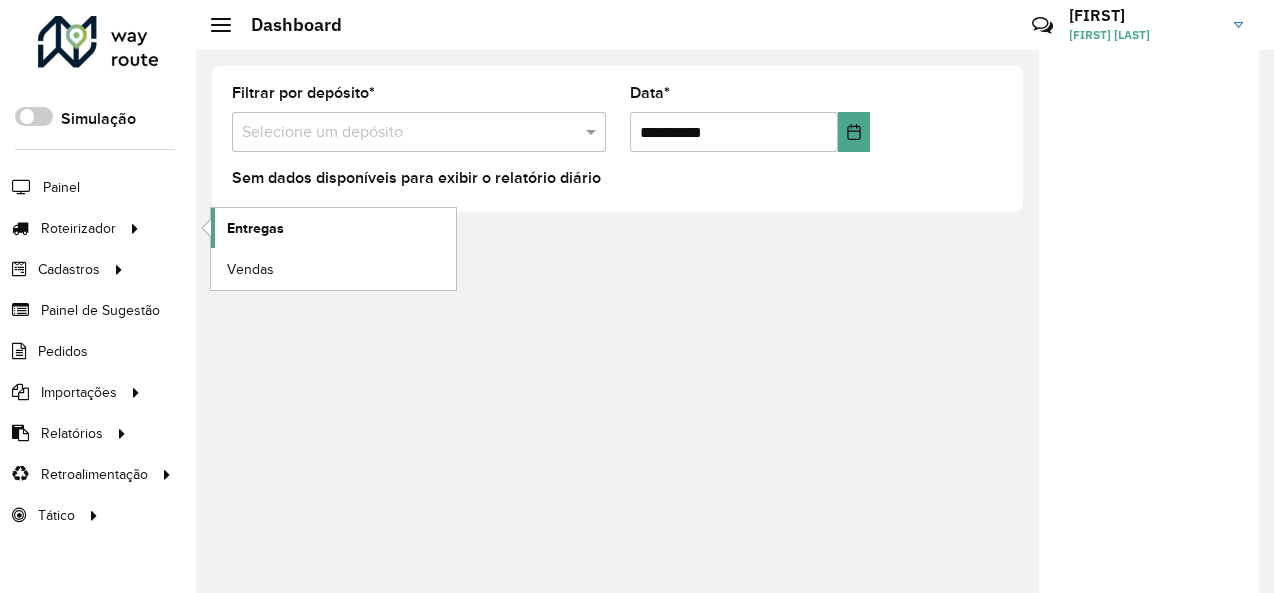 click on "Entregas" 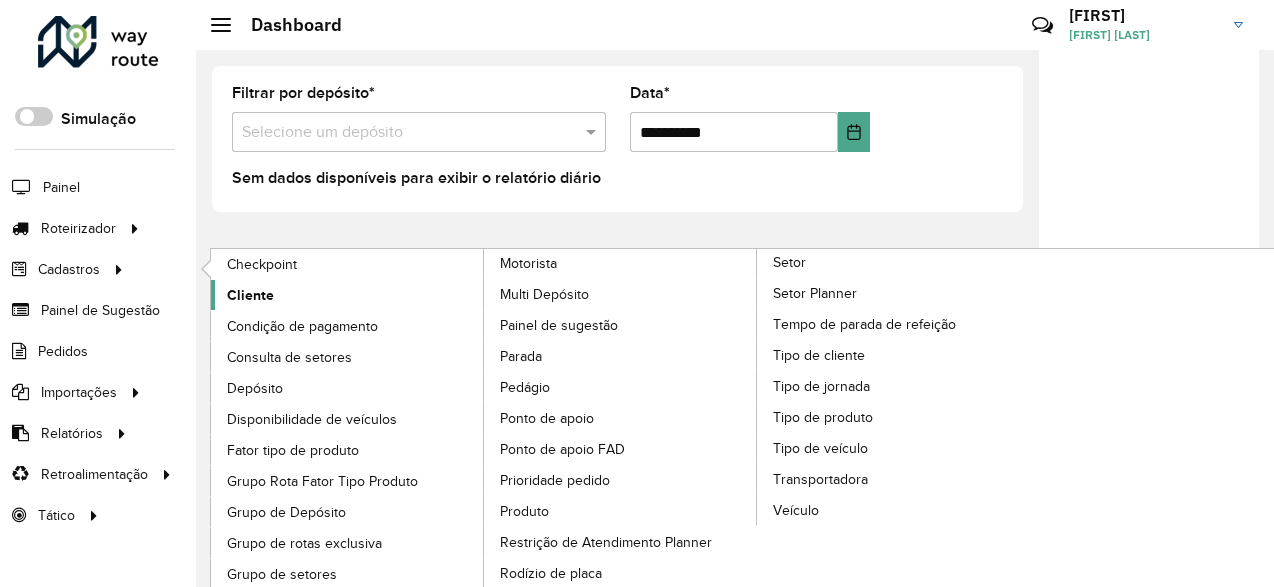 click on "Cliente" 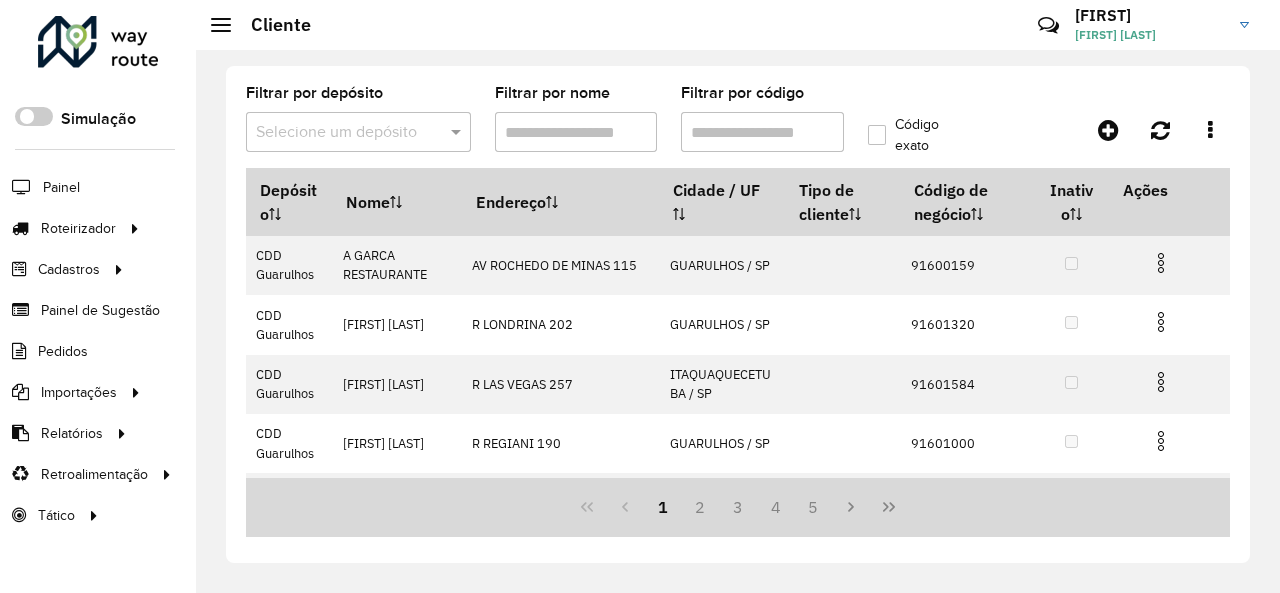 click at bounding box center [458, 132] 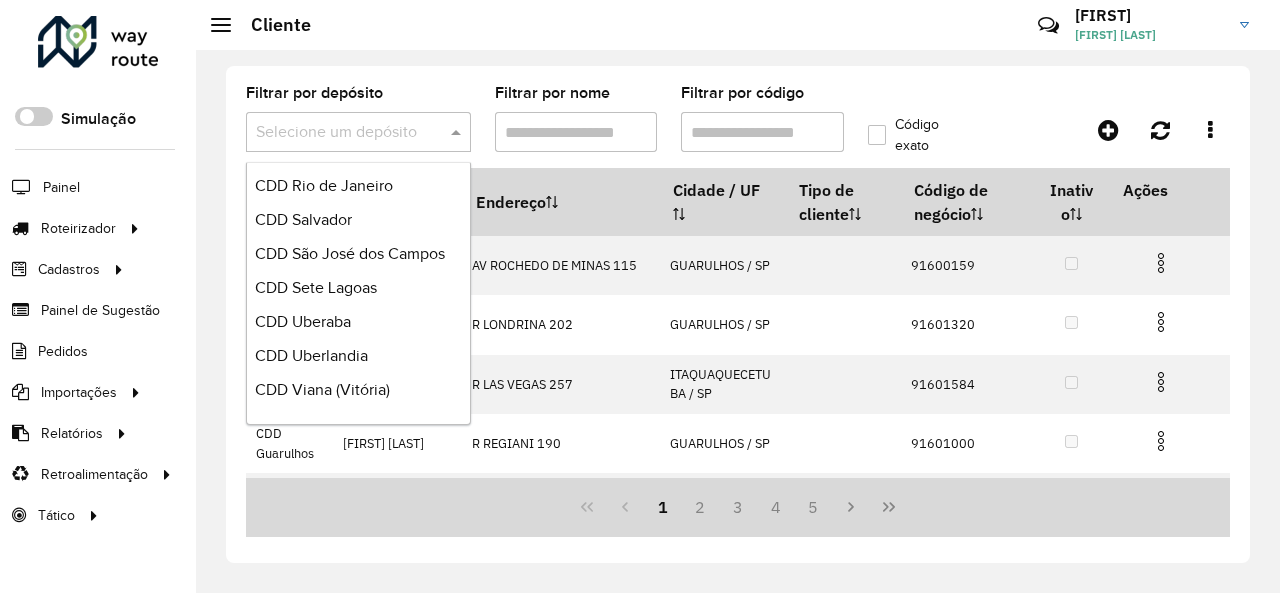 scroll, scrollTop: 1120, scrollLeft: 0, axis: vertical 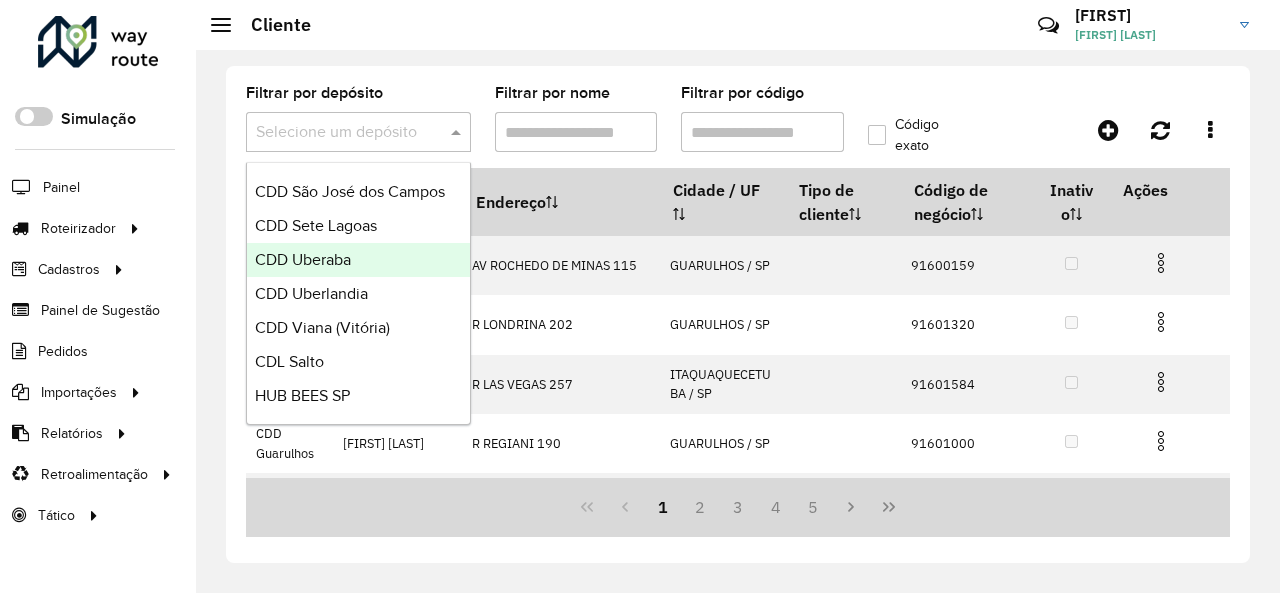 click on "CDD Uberaba" at bounding box center [358, 260] 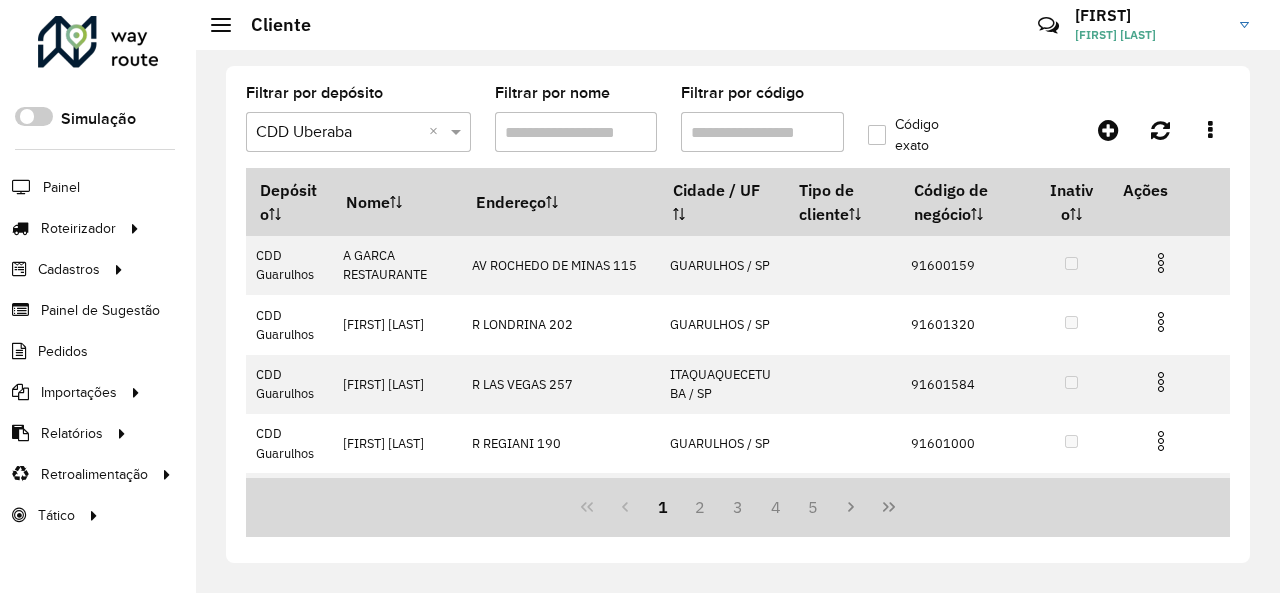 click on "Filtrar por código" at bounding box center (762, 132) 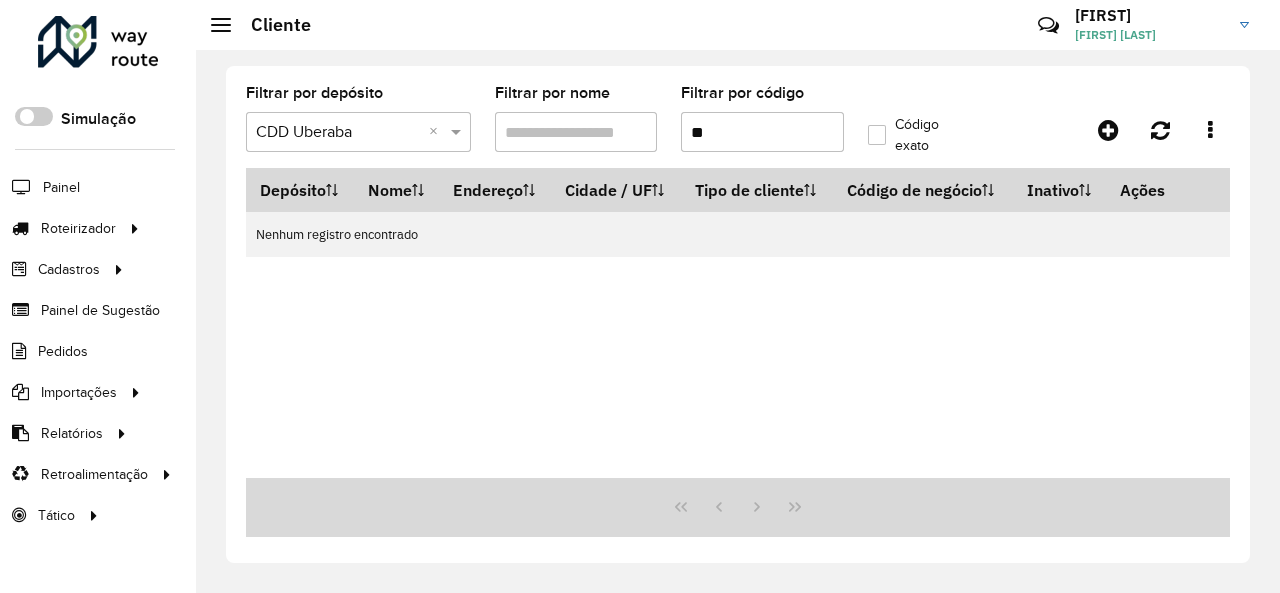 type on "*" 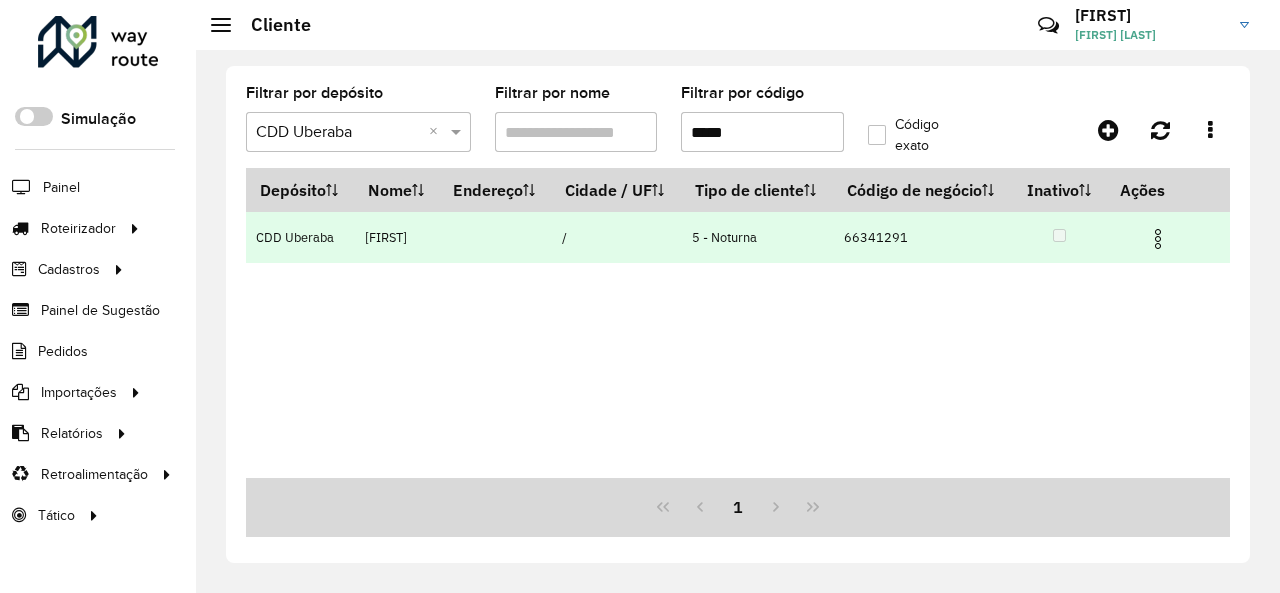 type on "*****" 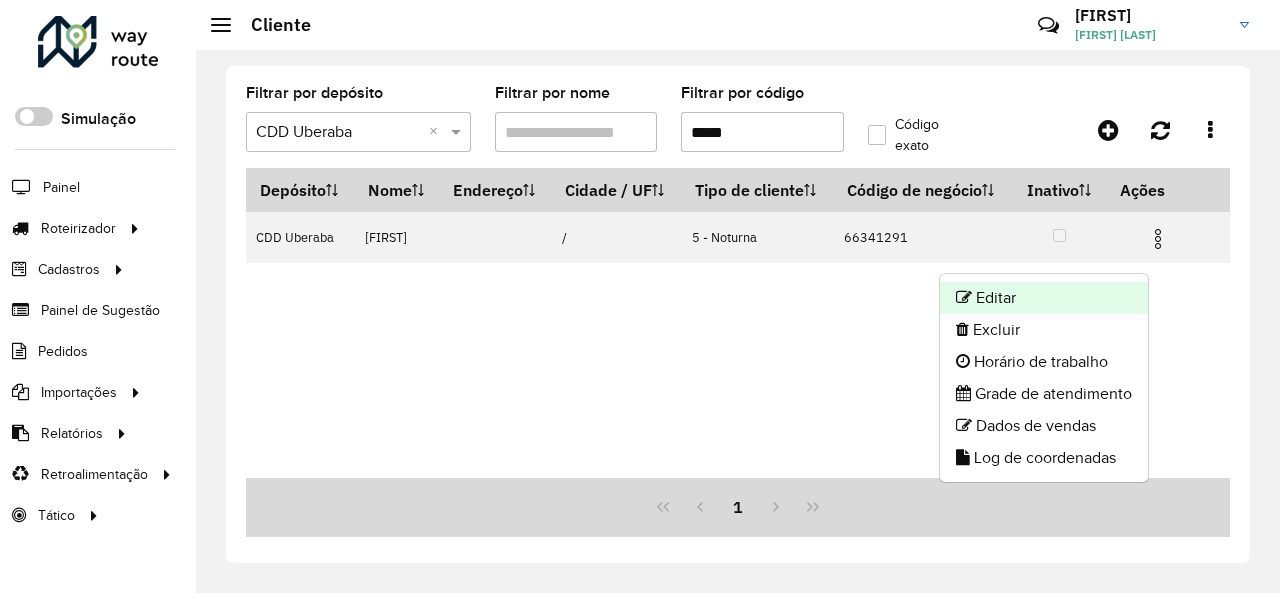 click on "Editar" 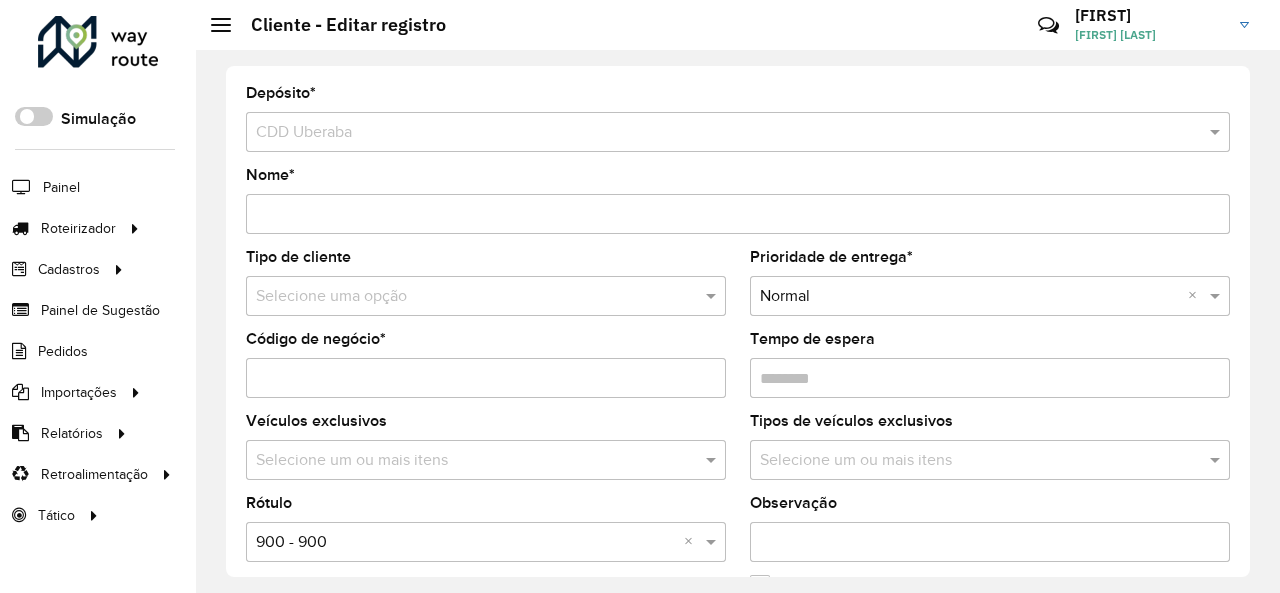 click on "Prioridade de entrega  * Selecione uma opção × Normal ×" 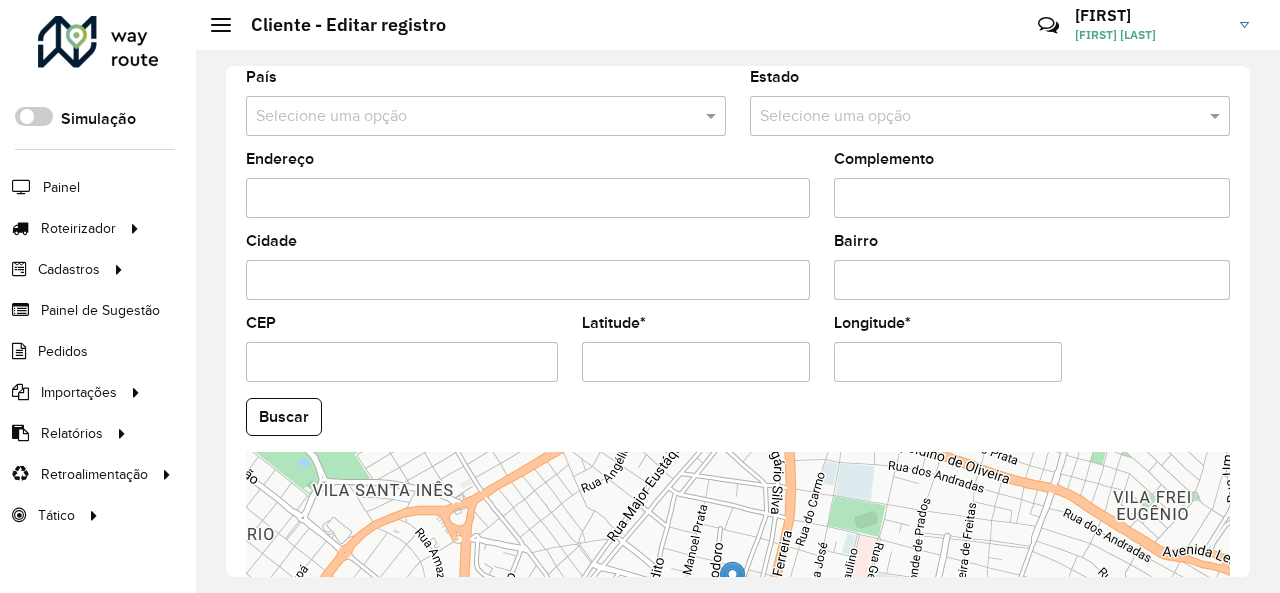 scroll, scrollTop: 890, scrollLeft: 0, axis: vertical 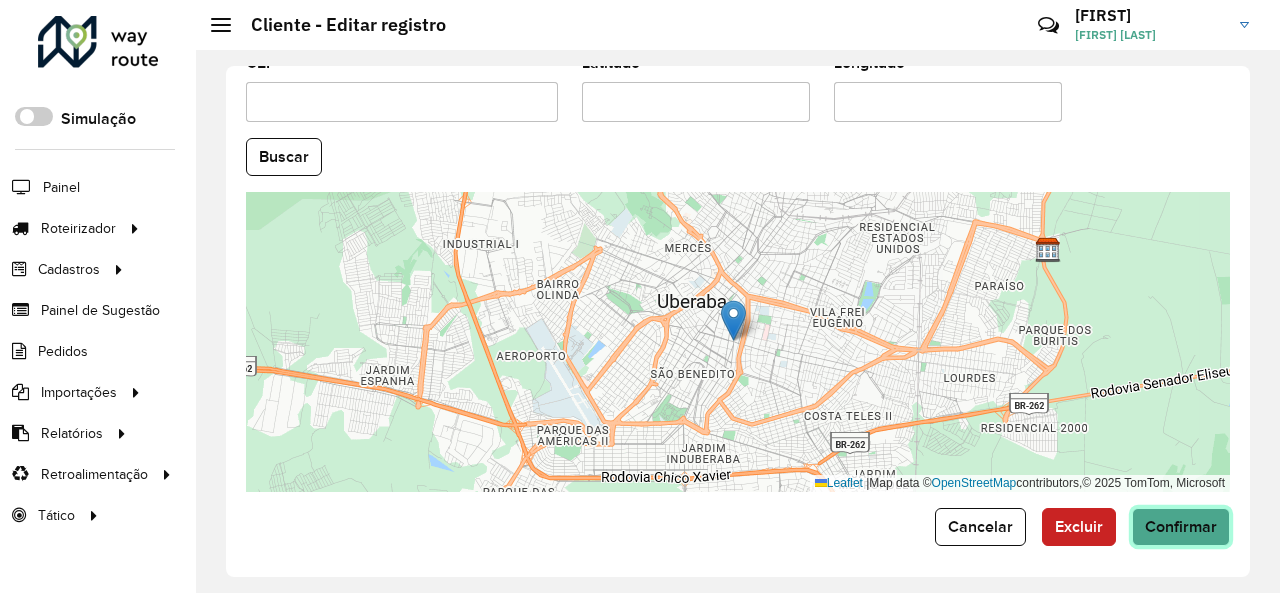 click on "Confirmar" 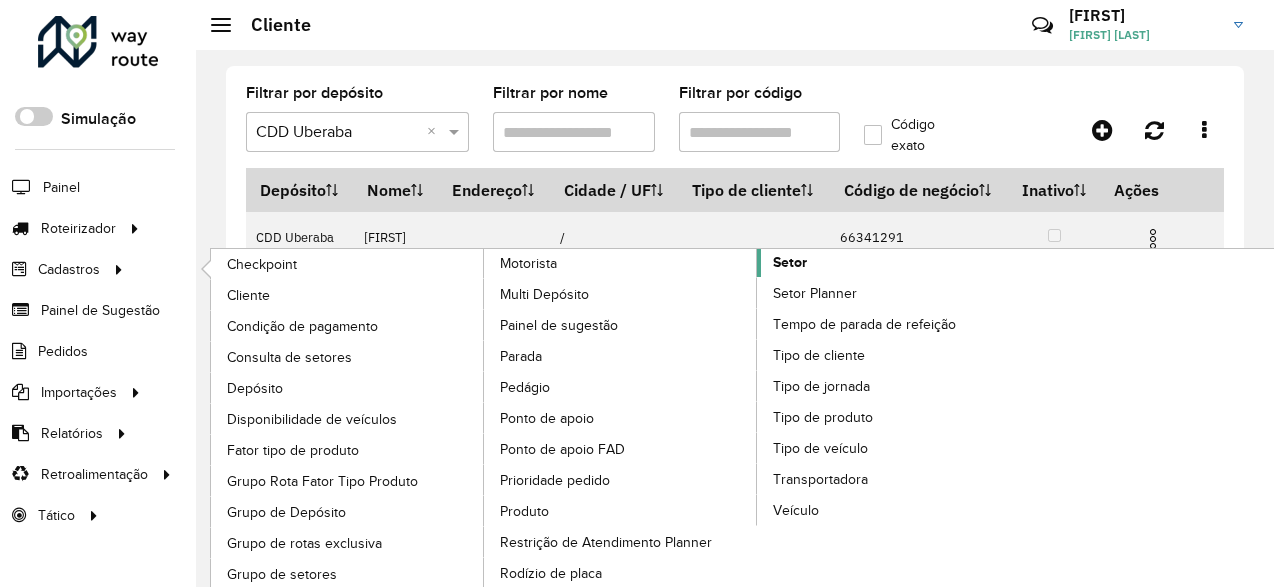 click on "Setor" 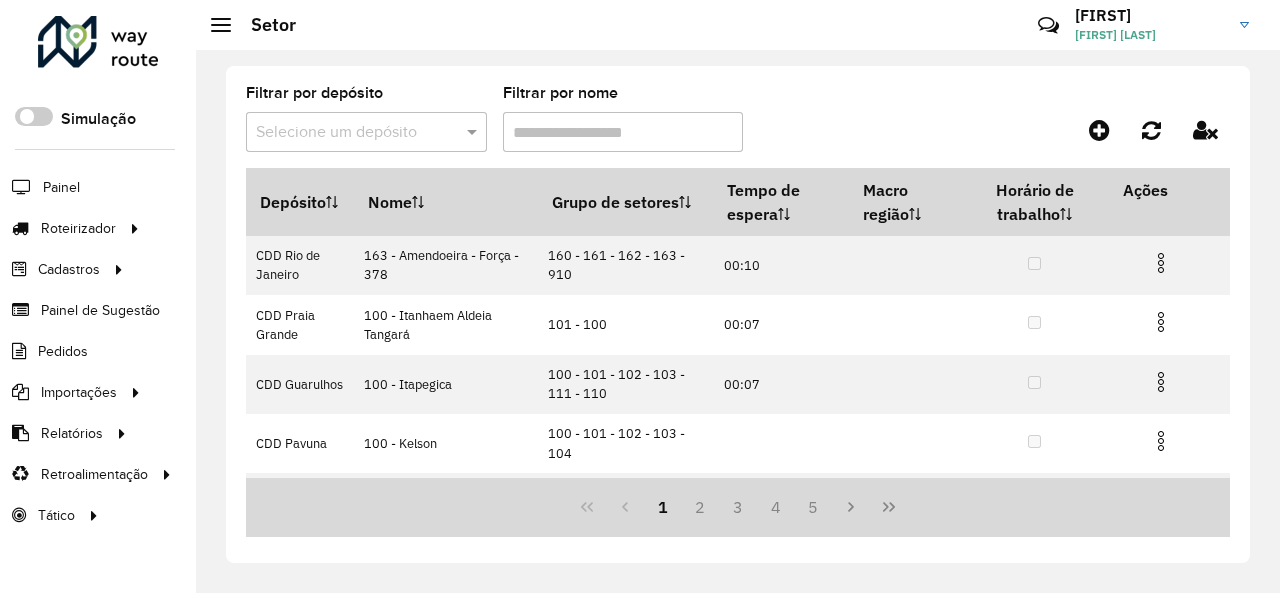 click at bounding box center [474, 132] 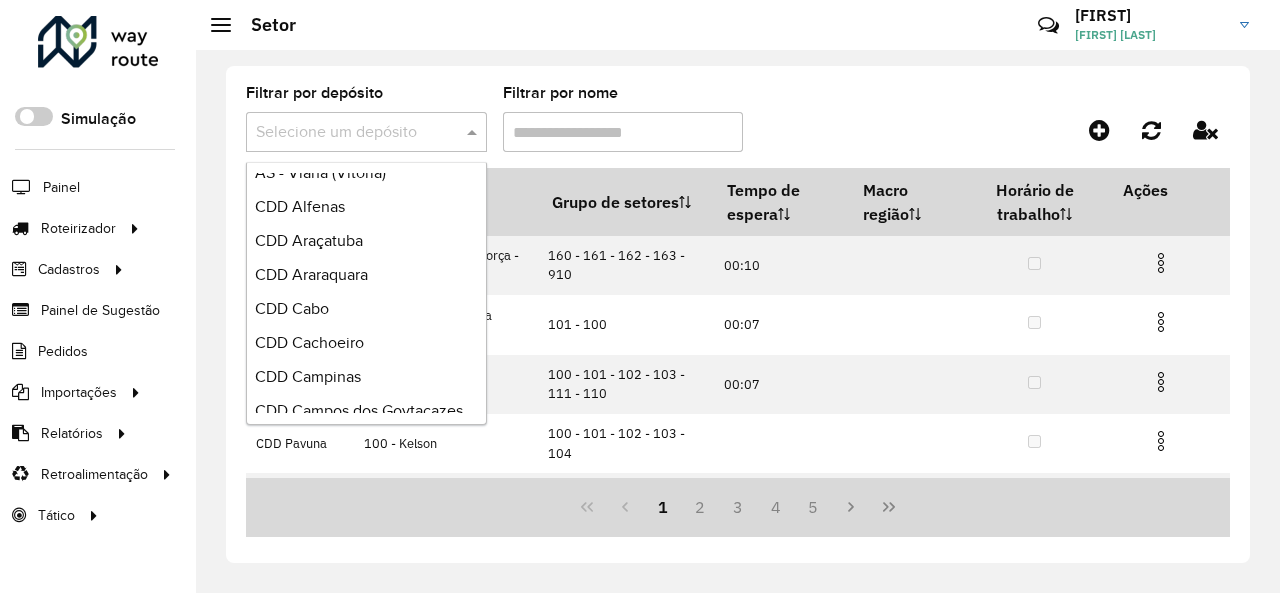scroll, scrollTop: 1000, scrollLeft: 0, axis: vertical 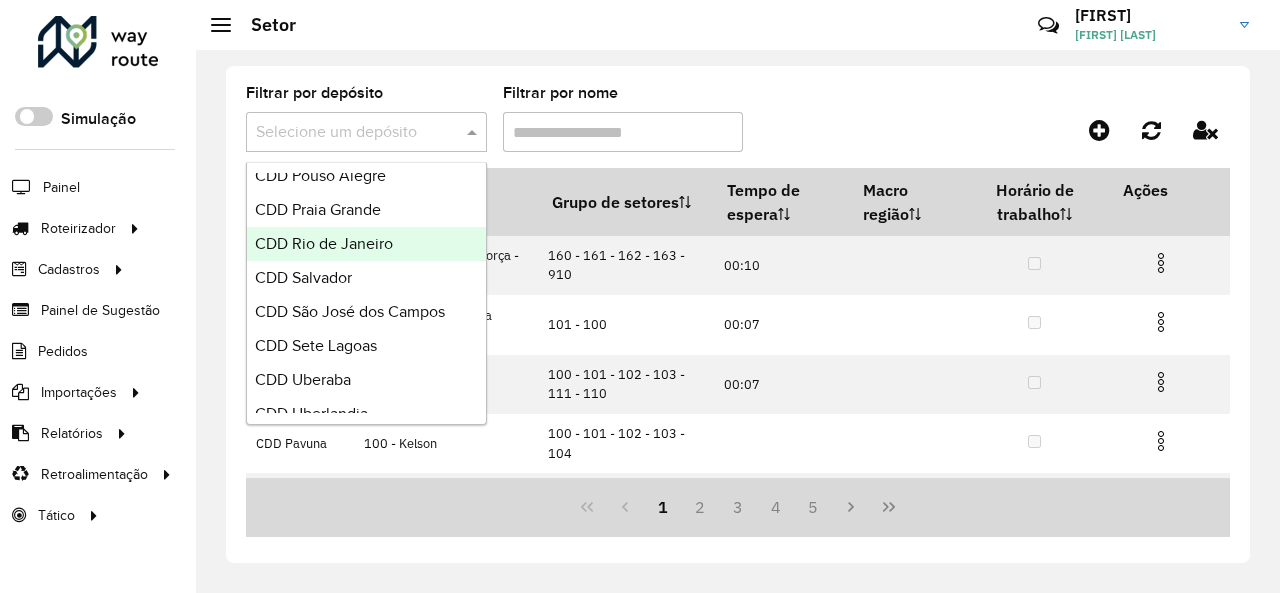 click on "CDD Rio de Janeiro" at bounding box center [366, 244] 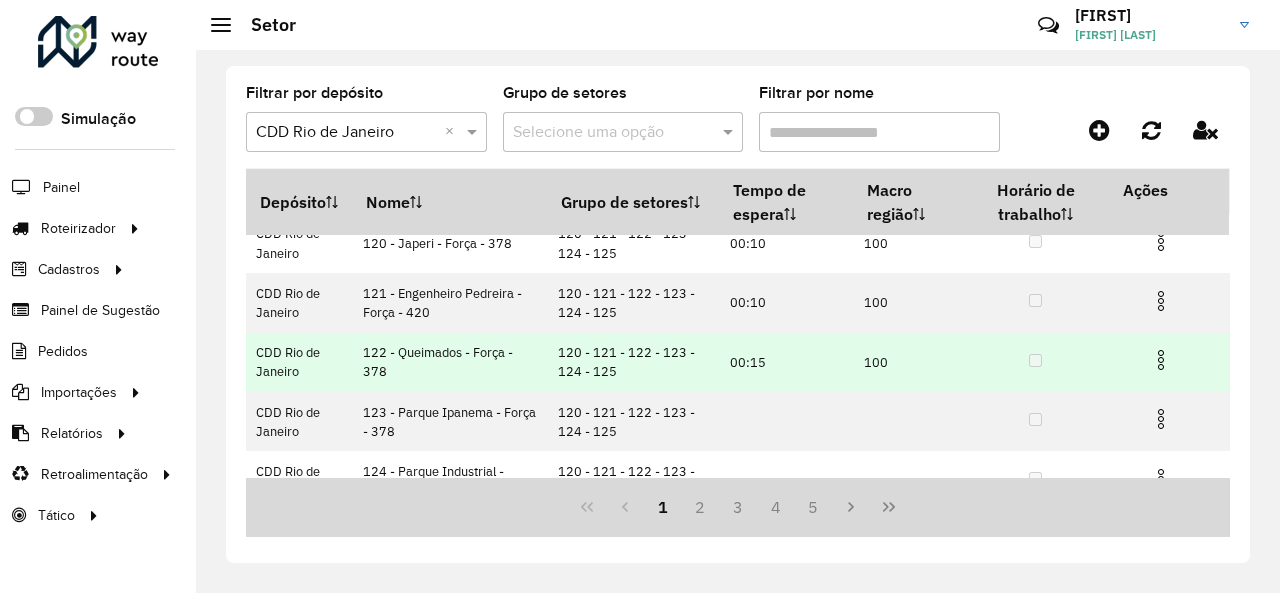 scroll, scrollTop: 300, scrollLeft: 0, axis: vertical 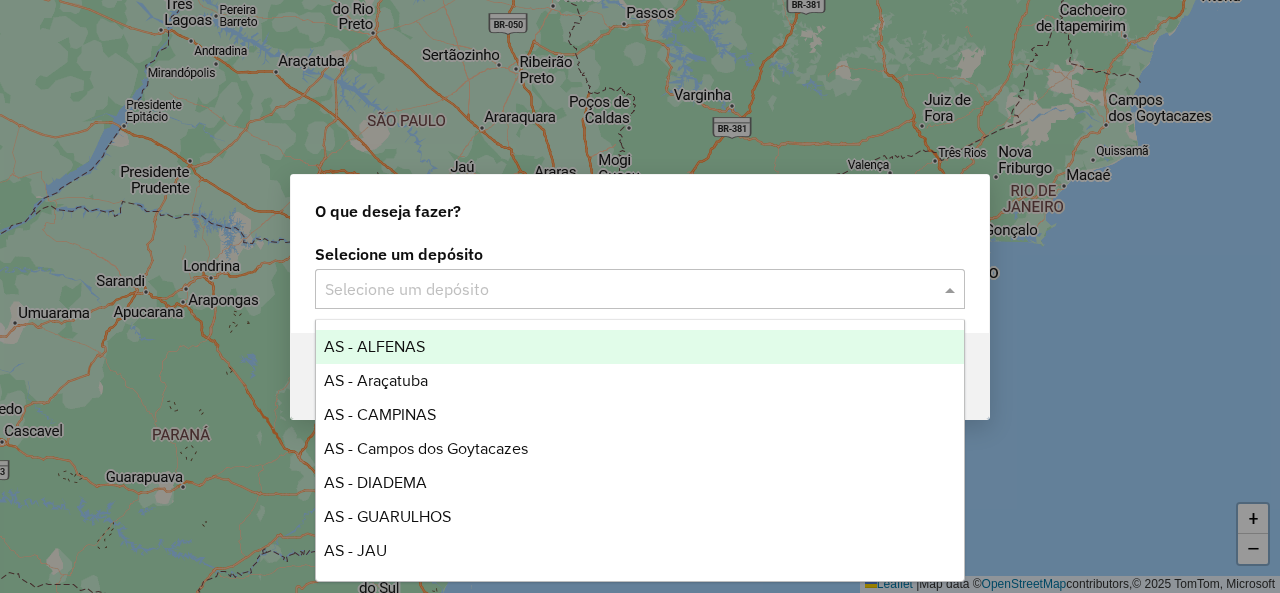 click 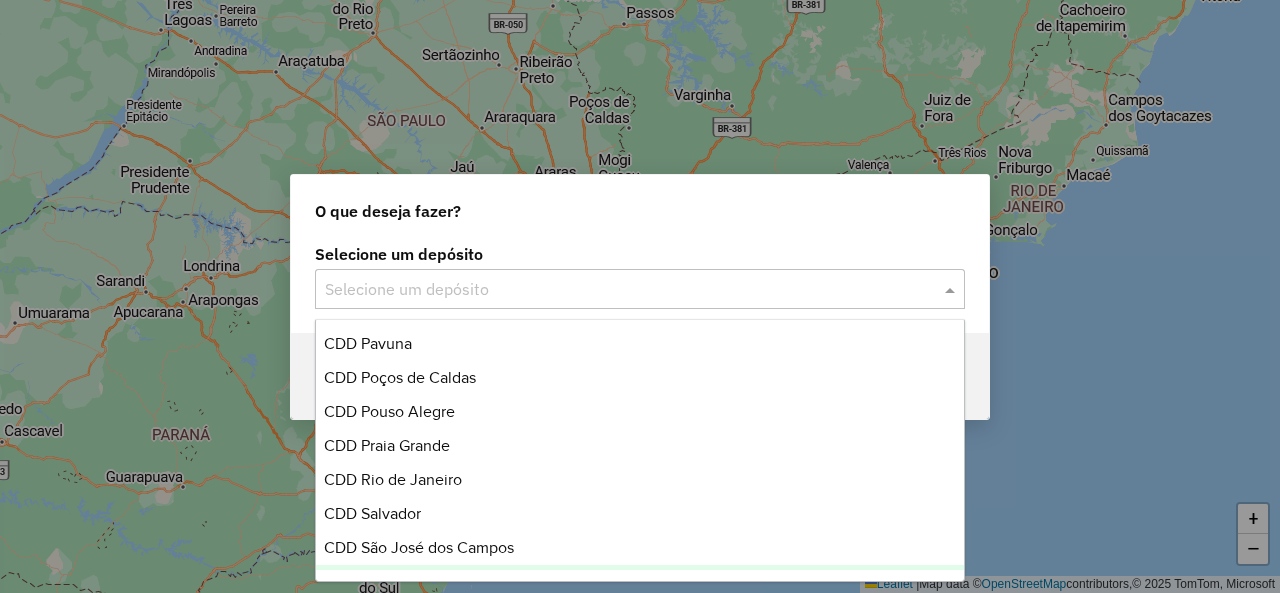 scroll, scrollTop: 920, scrollLeft: 0, axis: vertical 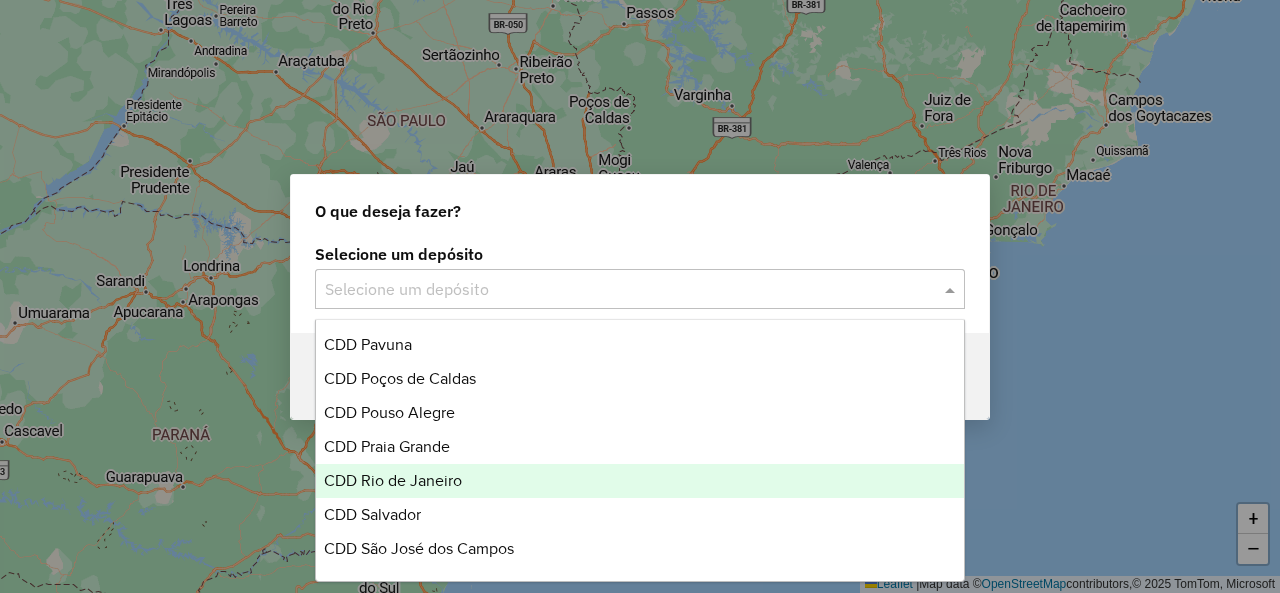 click on "CDD Rio de Janeiro" at bounding box center [393, 480] 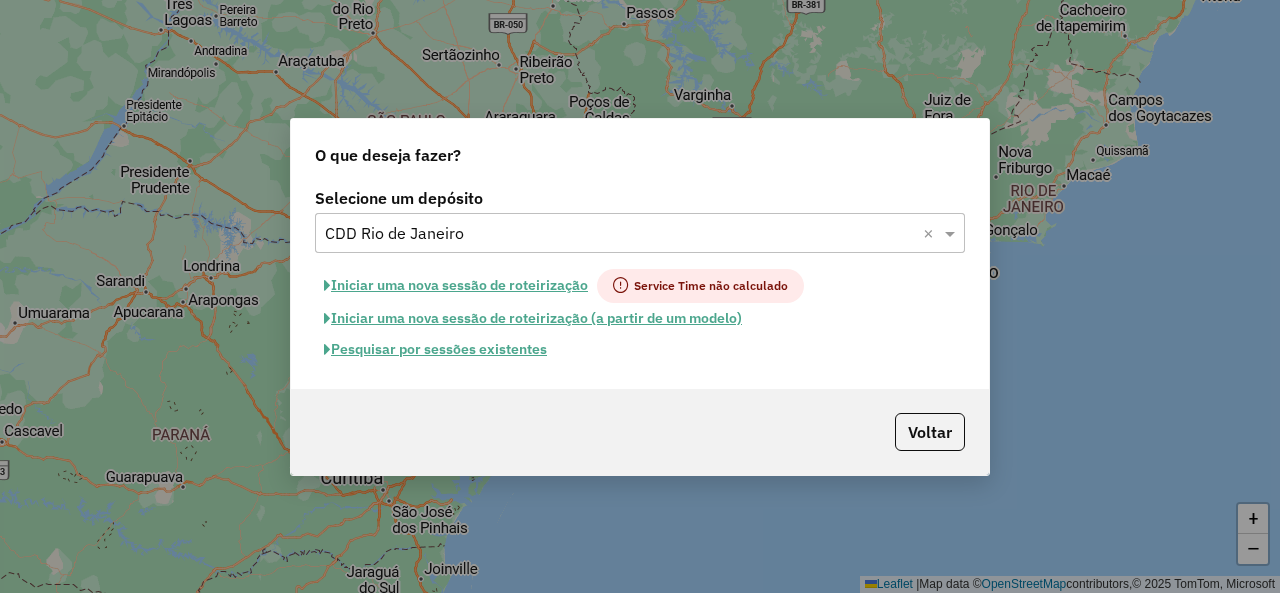 click on "Pesquisar por sessões existentes" 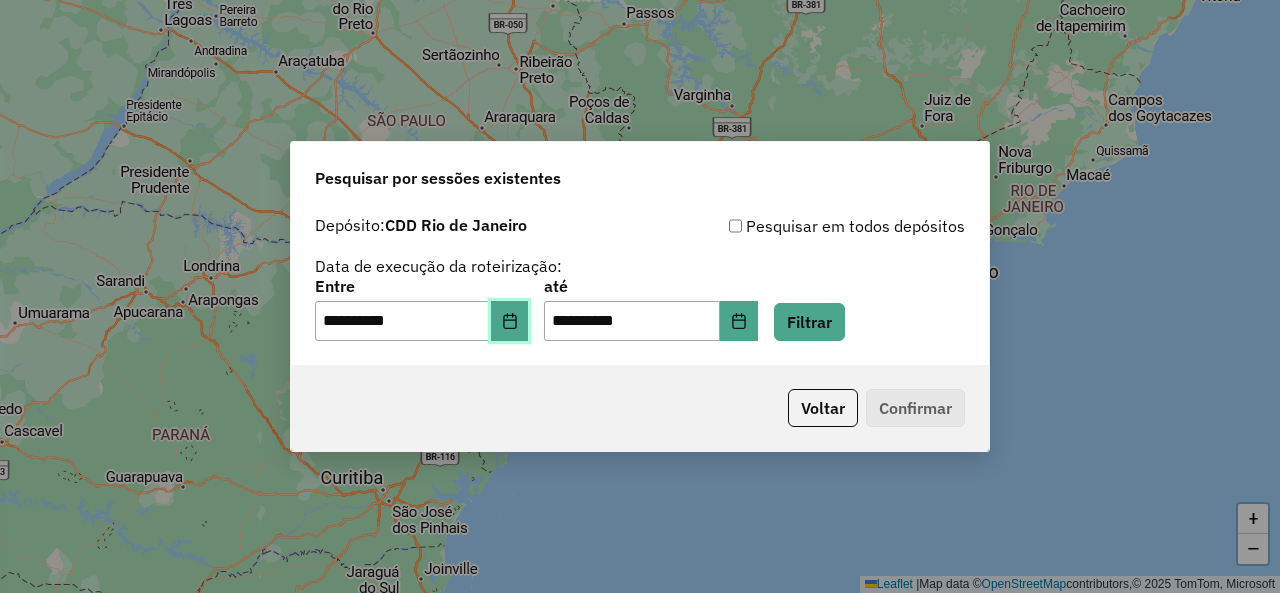 click at bounding box center (510, 321) 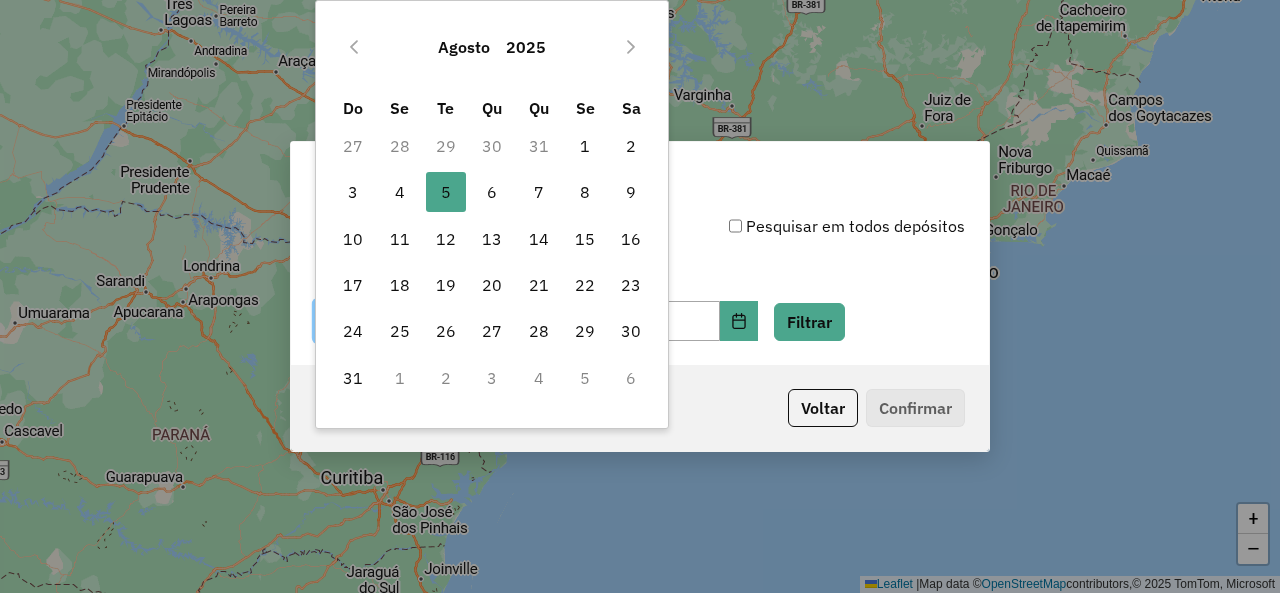 click on "28" at bounding box center [539, 331] 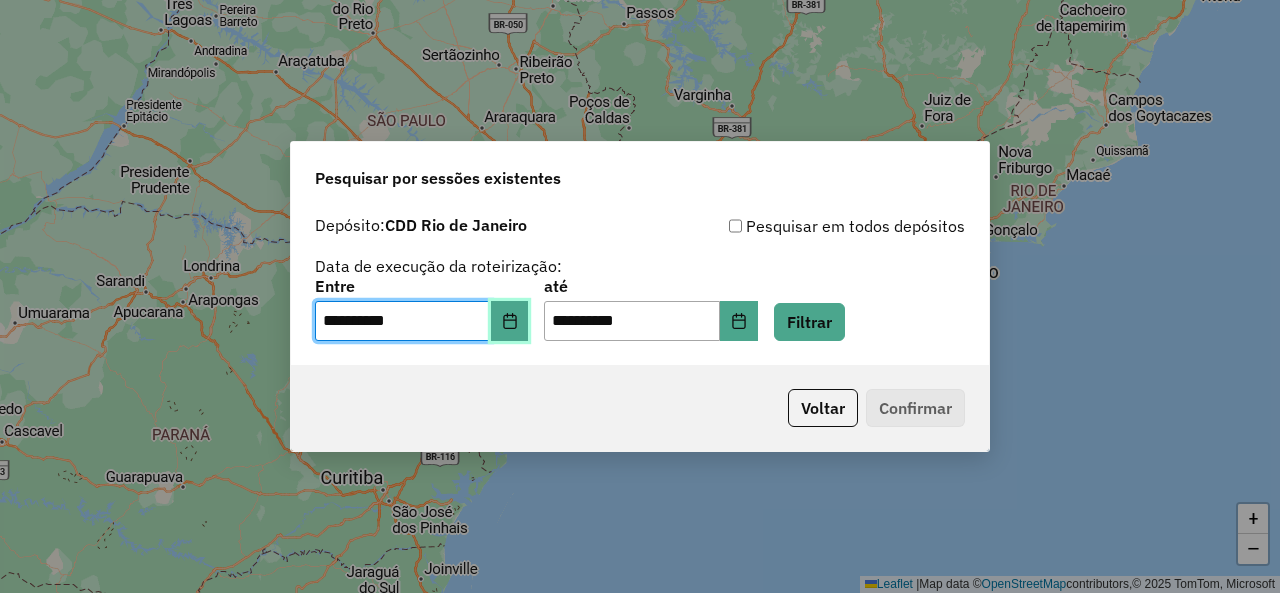 click 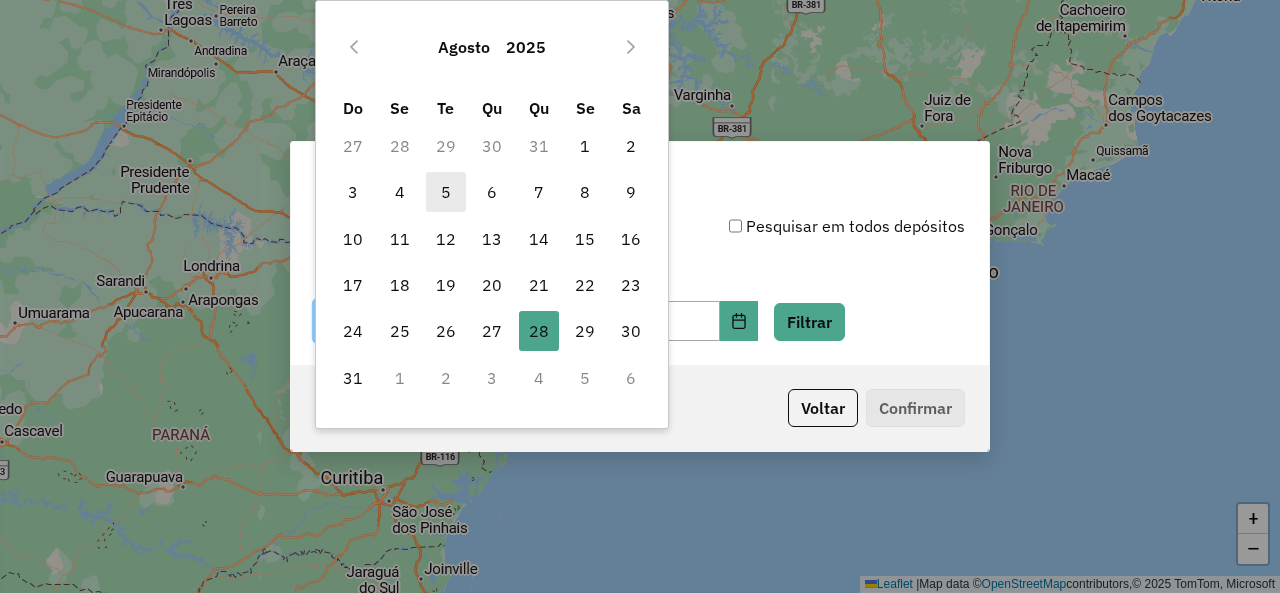 click on "5" at bounding box center [446, 192] 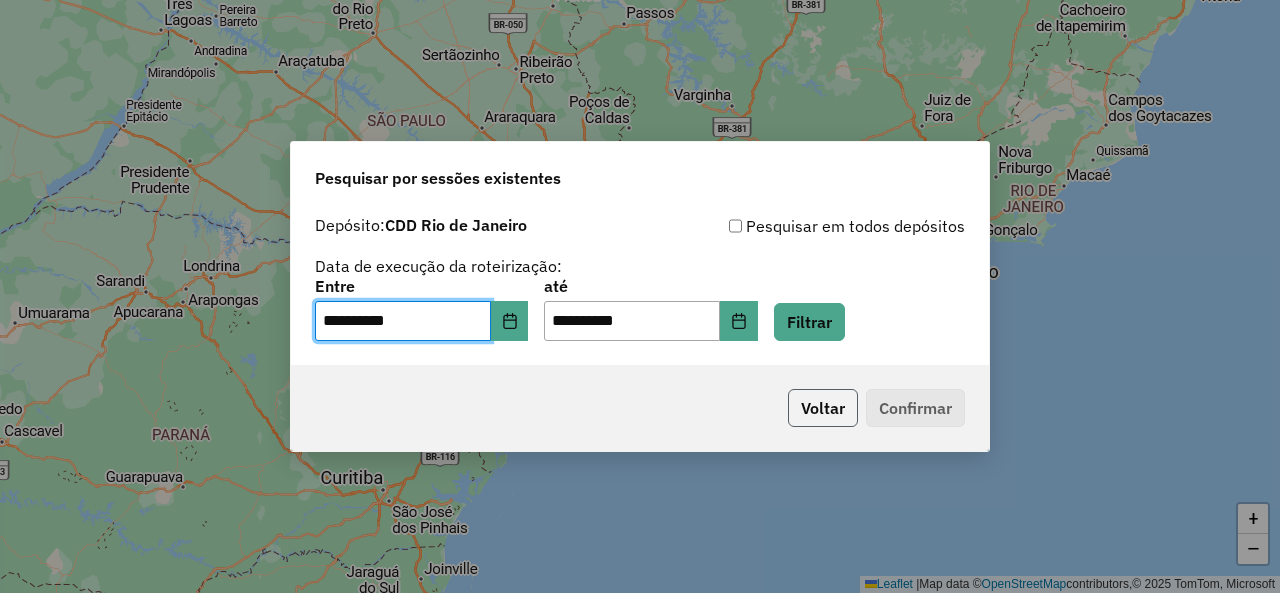 click on "Voltar" 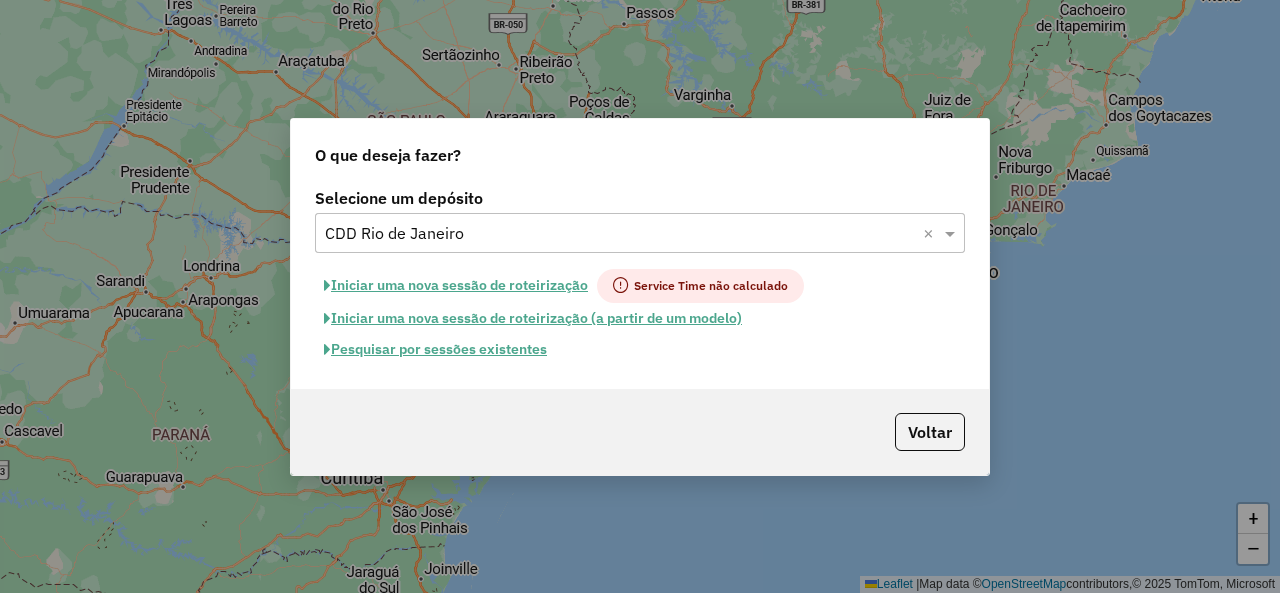 click on "Pesquisar por sessões existentes" 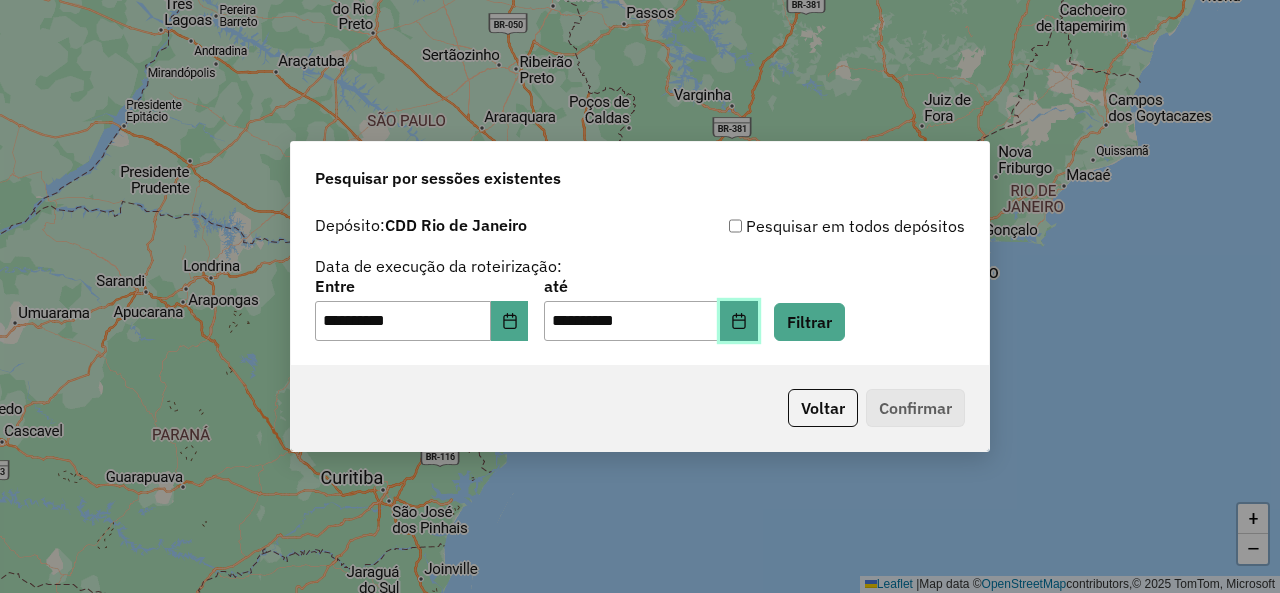 click at bounding box center (739, 321) 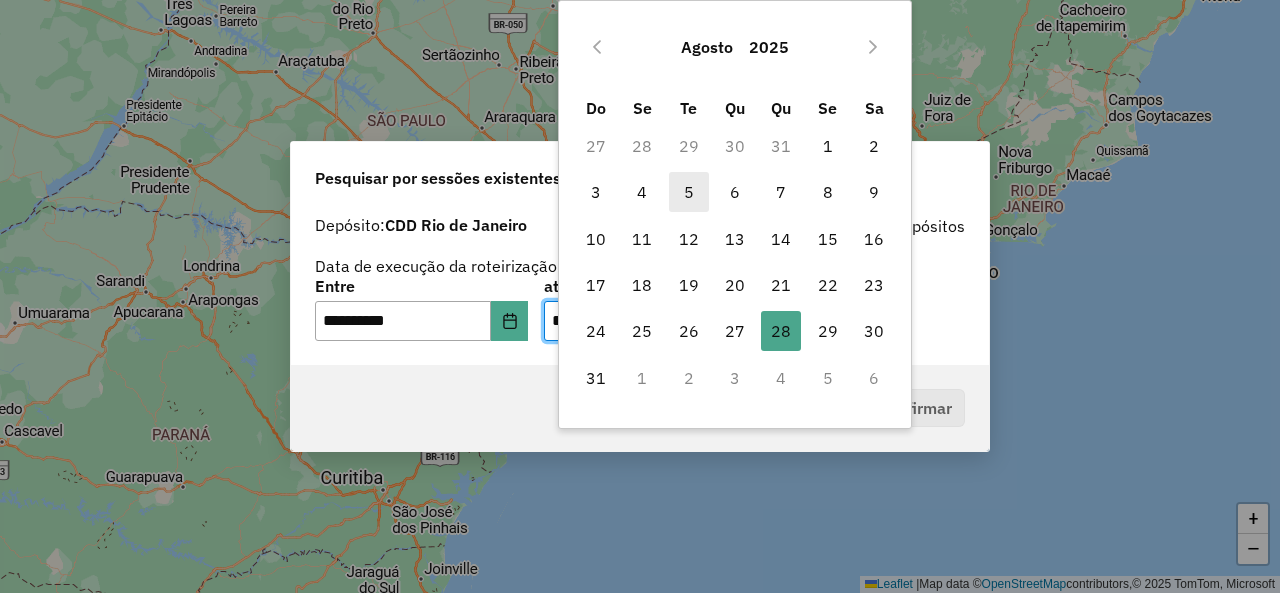 click on "5" at bounding box center (689, 192) 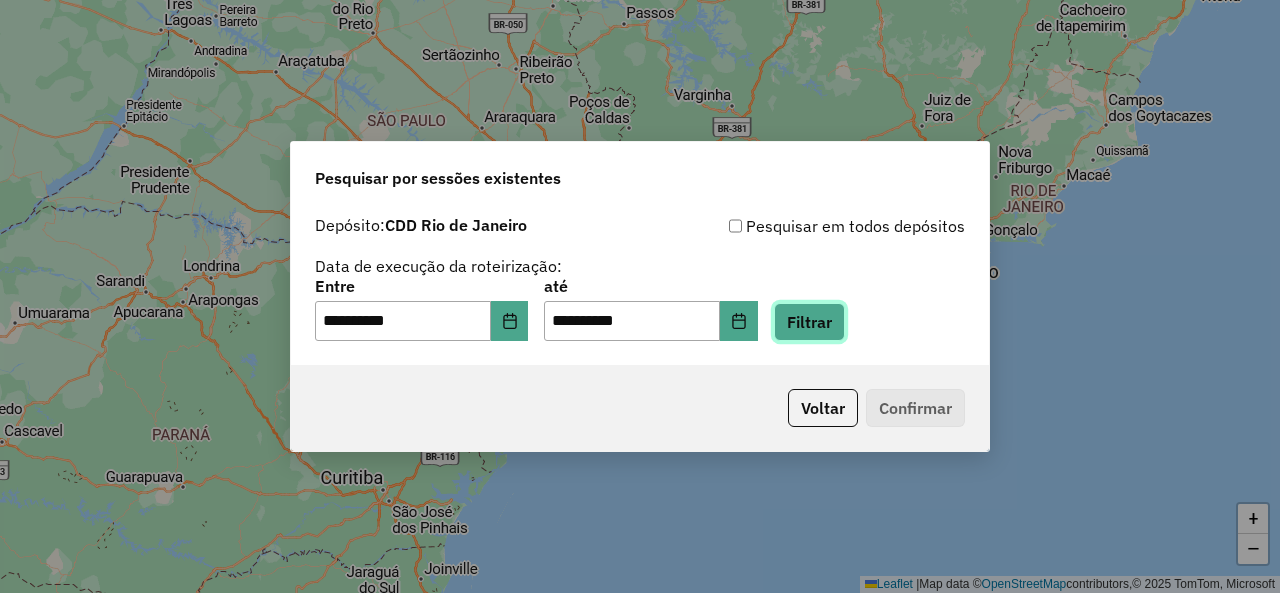 click on "Filtrar" 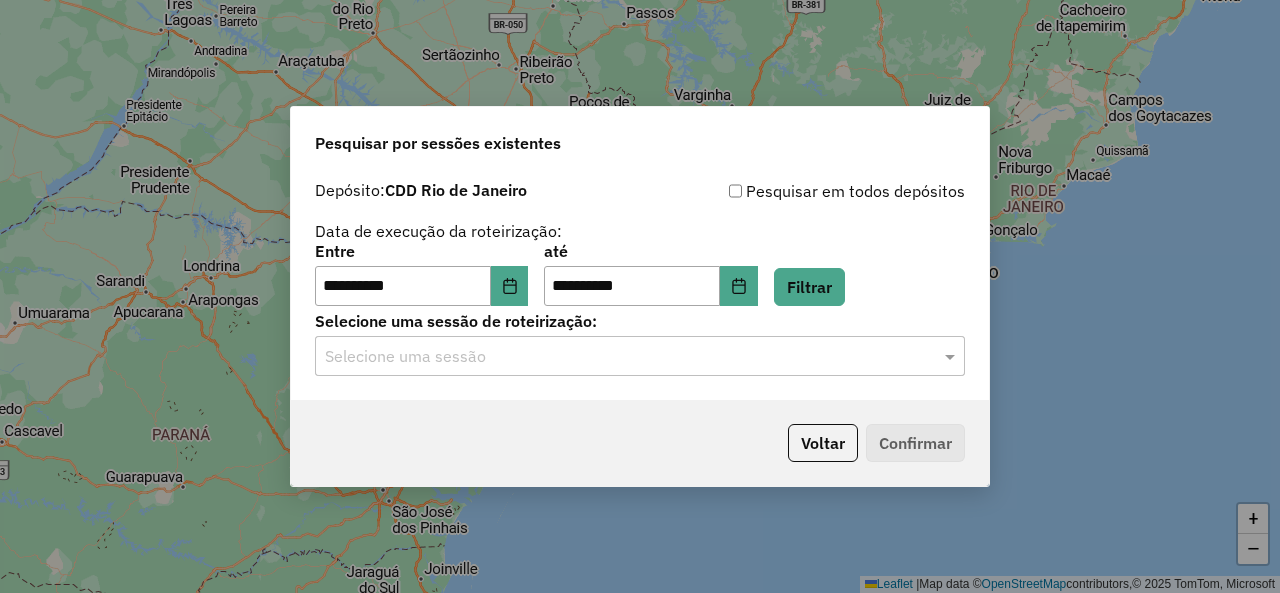 click 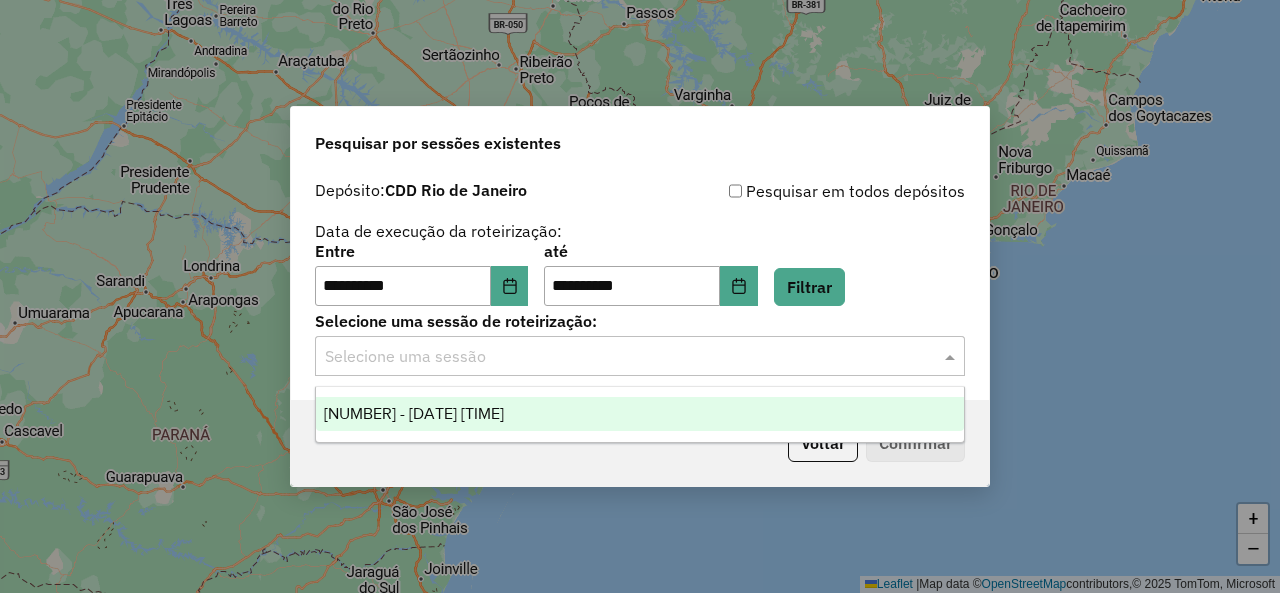 click on "1224041 - 05/08/2025 20:00" at bounding box center (414, 413) 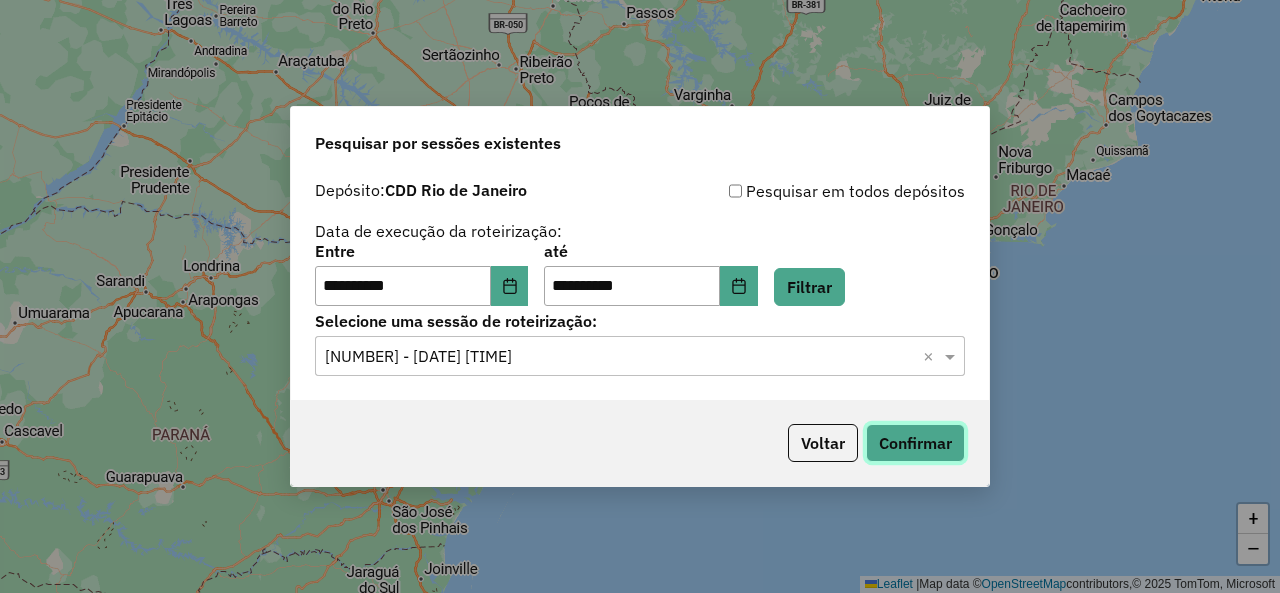 click on "Confirmar" 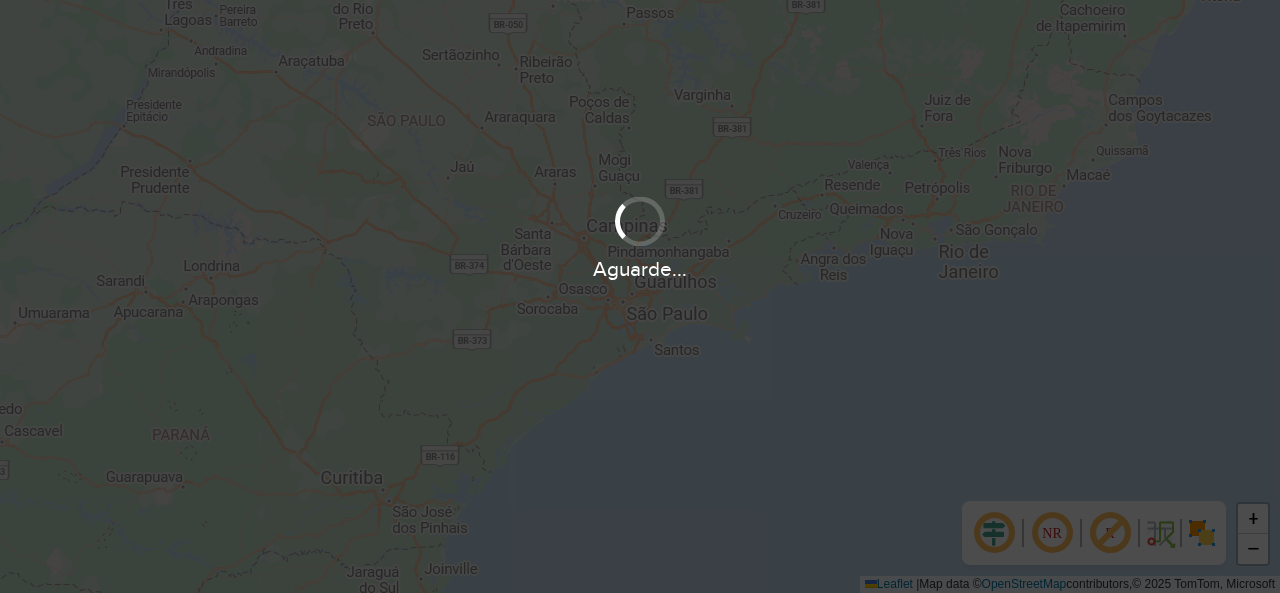 scroll, scrollTop: 0, scrollLeft: 0, axis: both 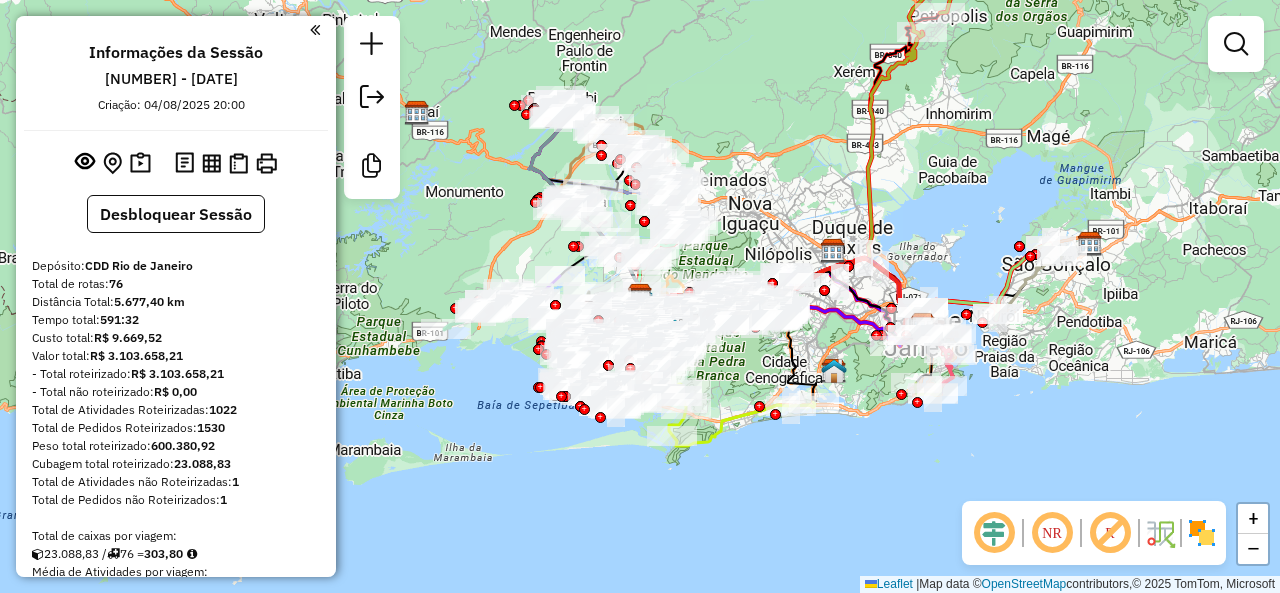 click 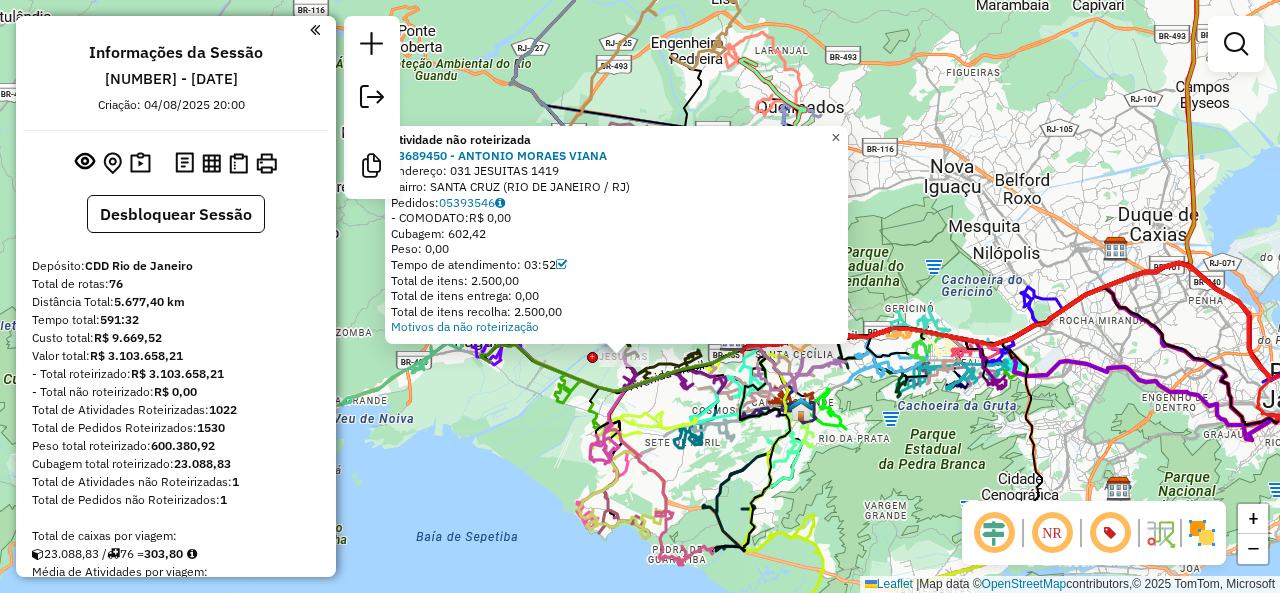 click on "×" 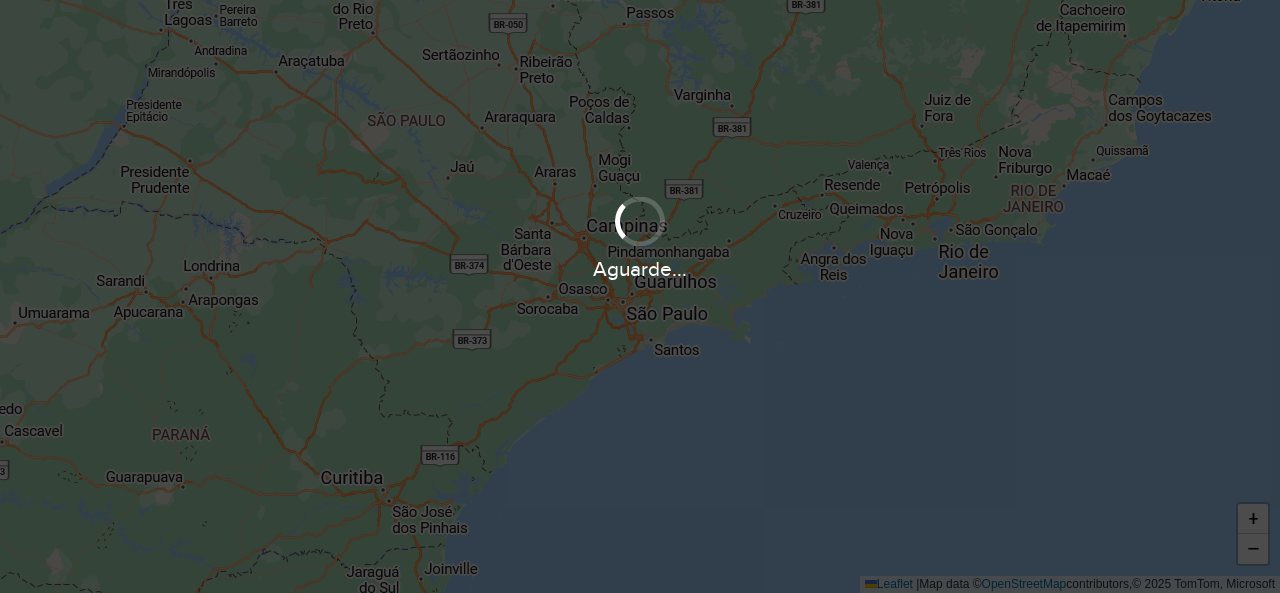 scroll, scrollTop: 0, scrollLeft: 0, axis: both 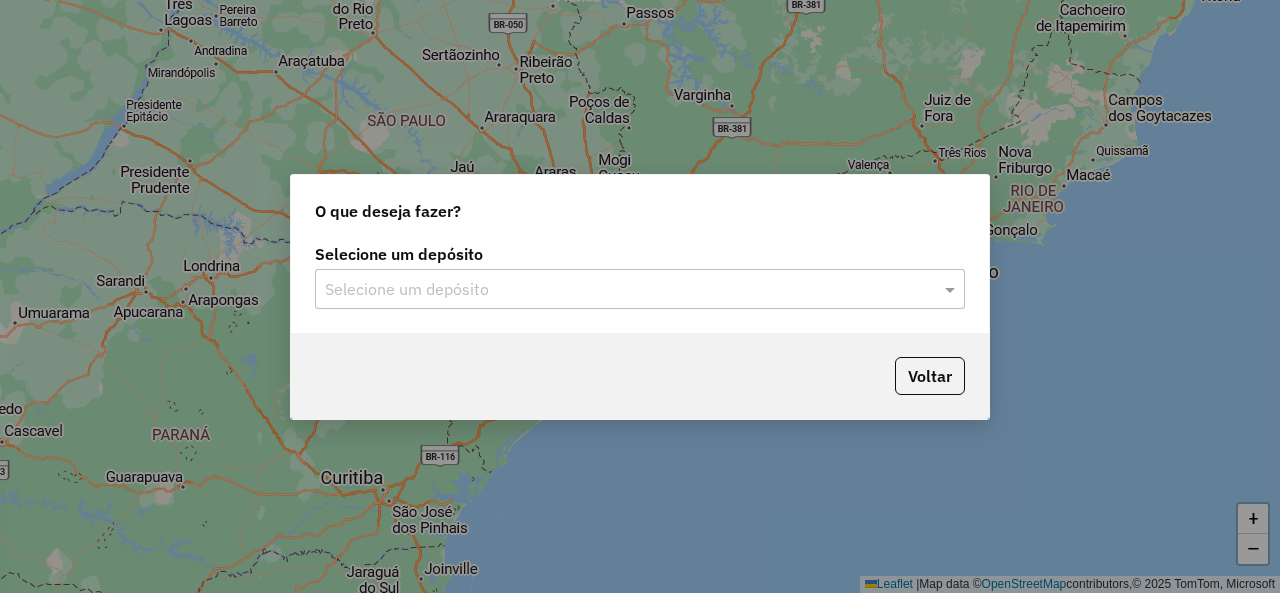 click 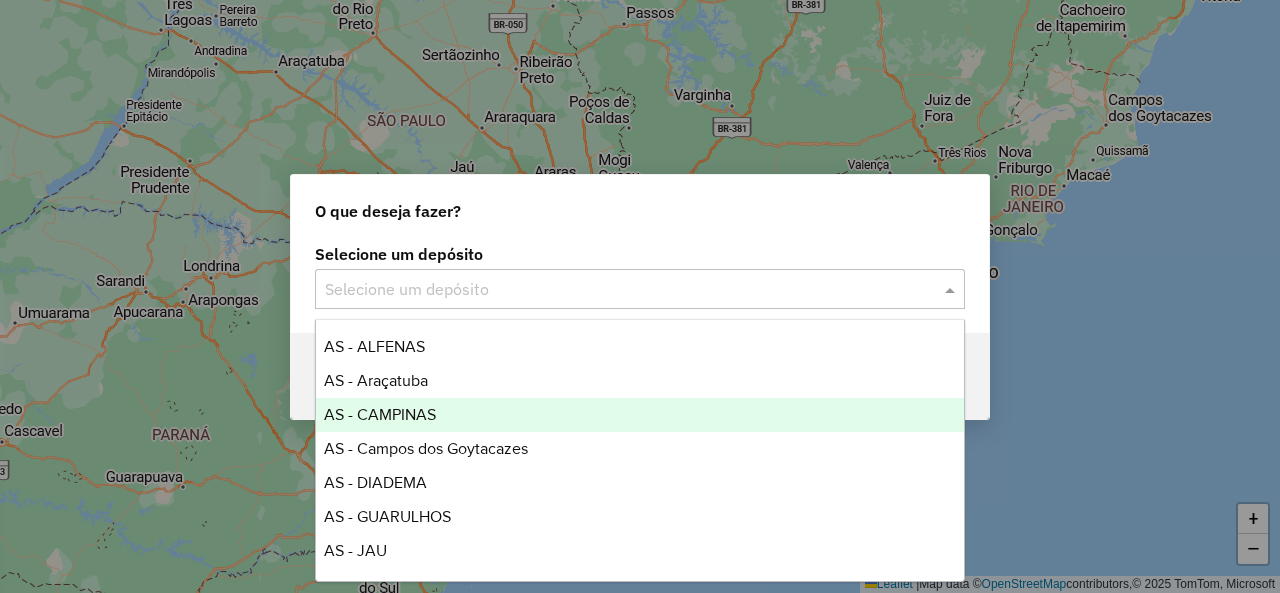 scroll, scrollTop: 400, scrollLeft: 0, axis: vertical 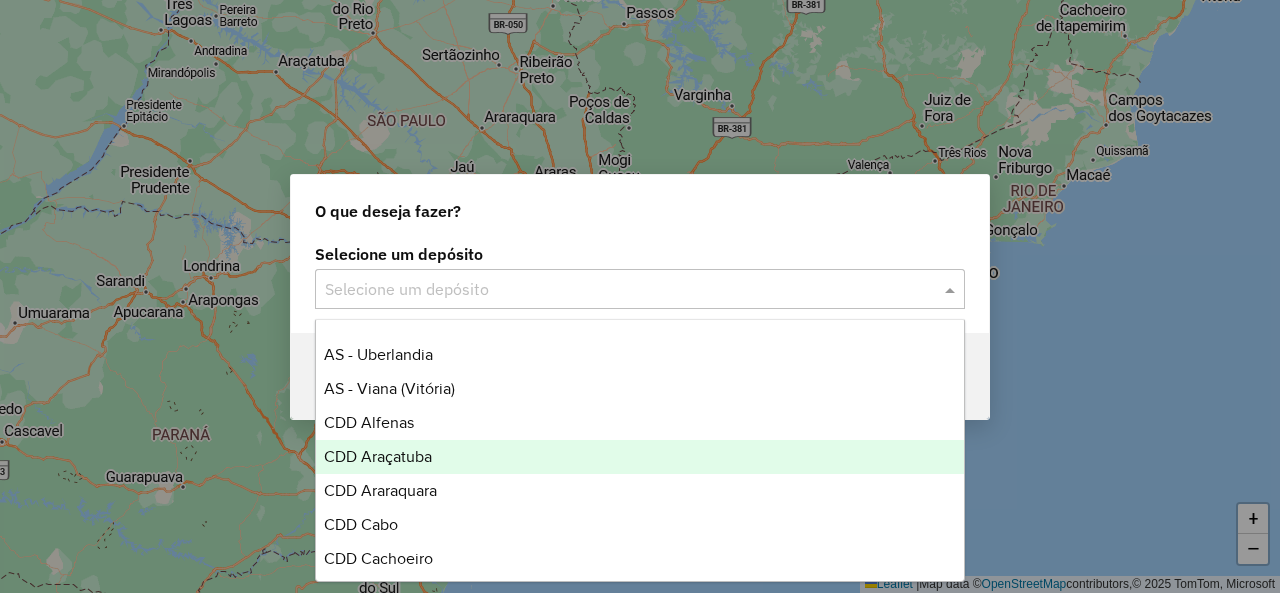 click on "CDD Araçatuba" at bounding box center [378, 456] 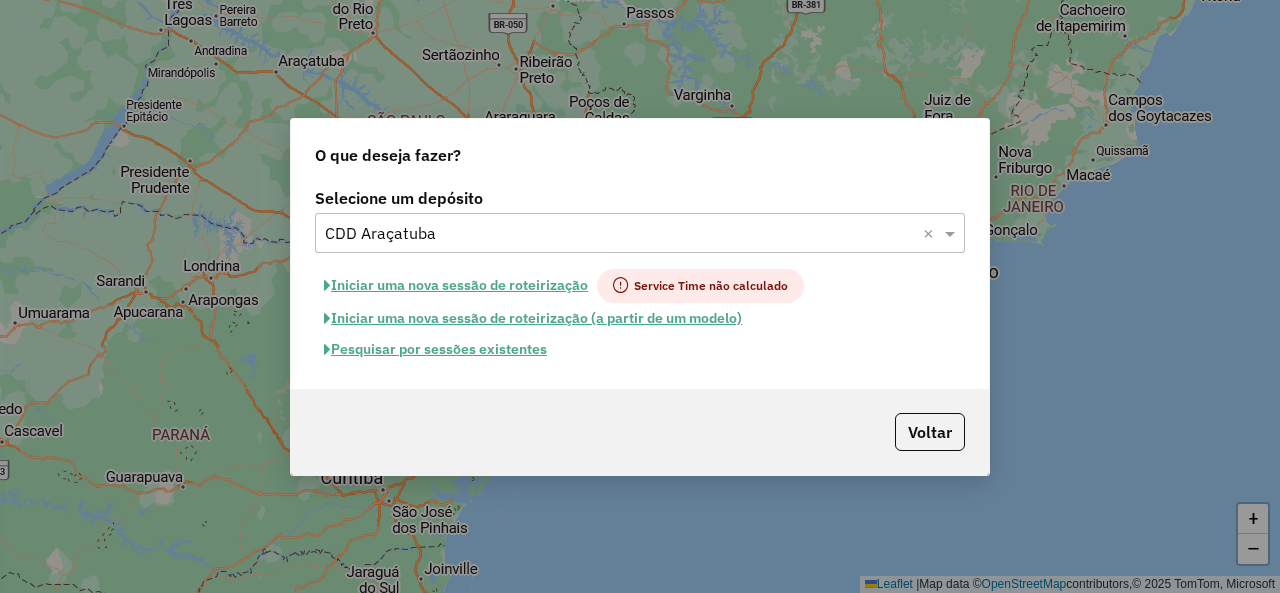 click on "Pesquisar por sessões existentes" 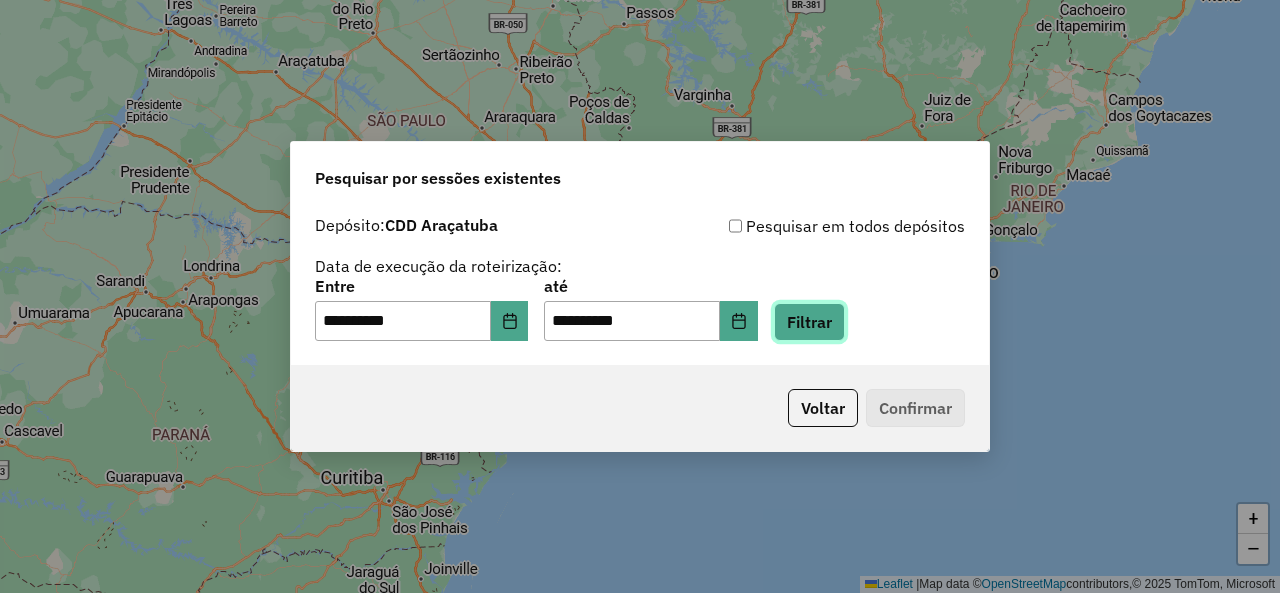 click on "Filtrar" 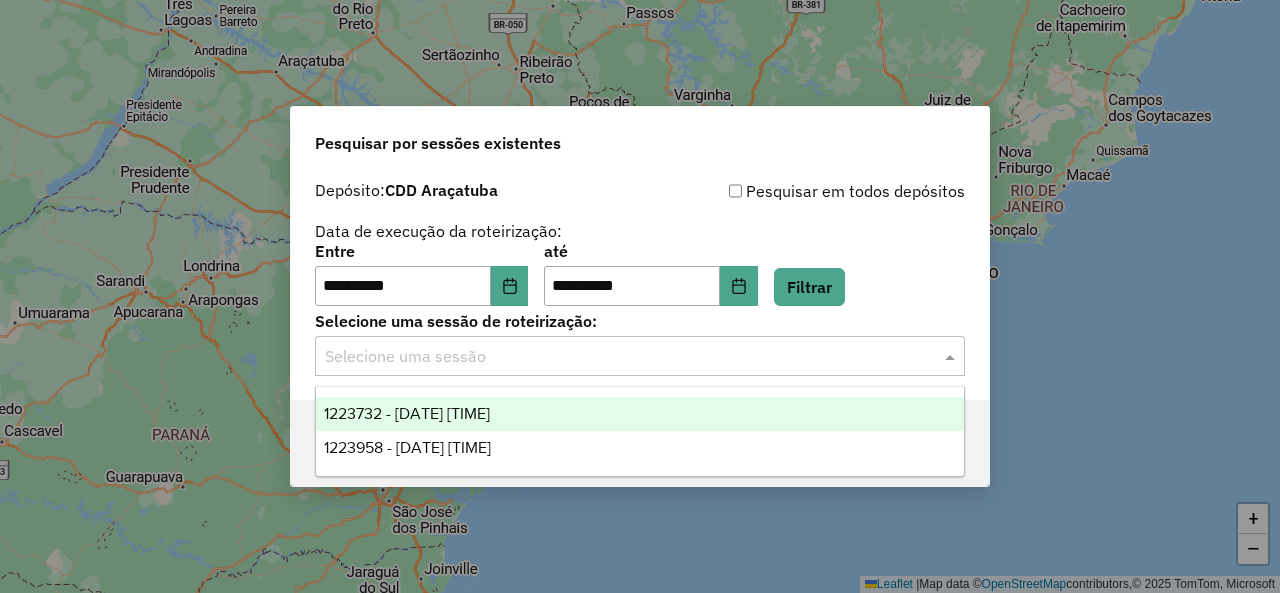 click 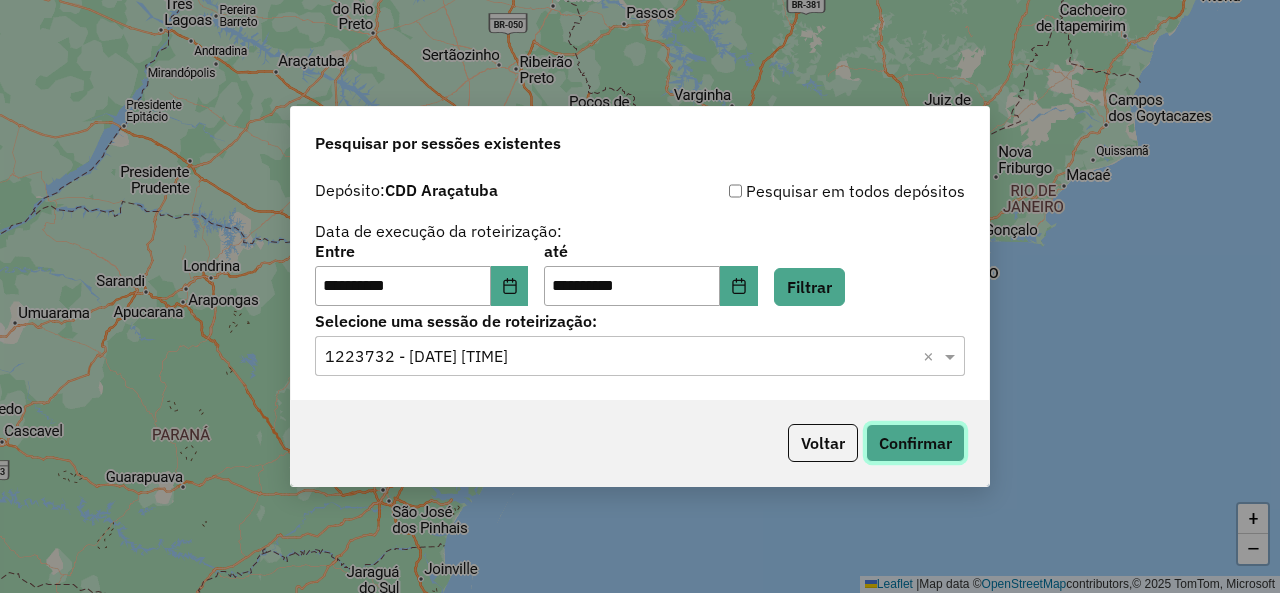 click on "Confirmar" 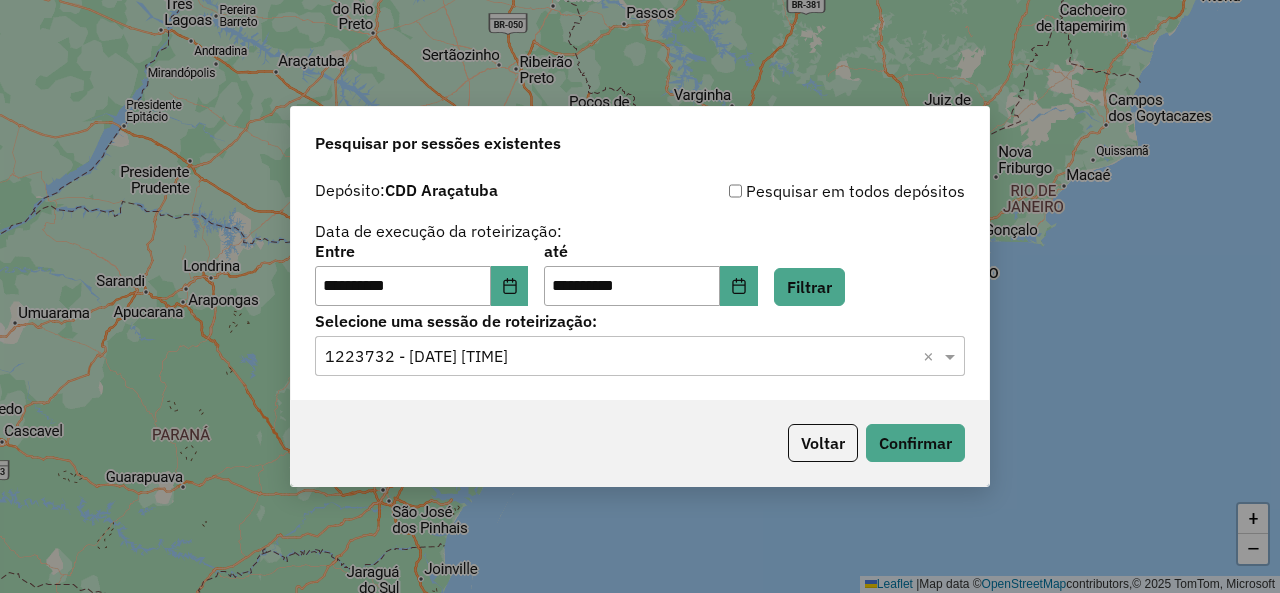 click 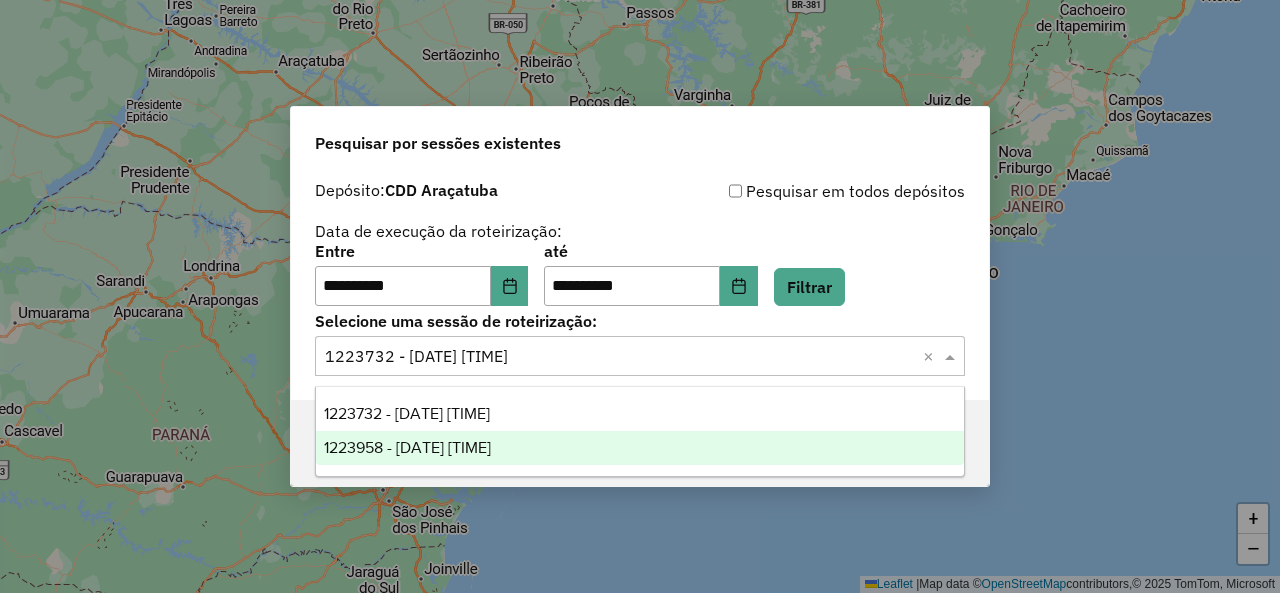 click on "1223958 - [DATE] [TIME]" at bounding box center (407, 447) 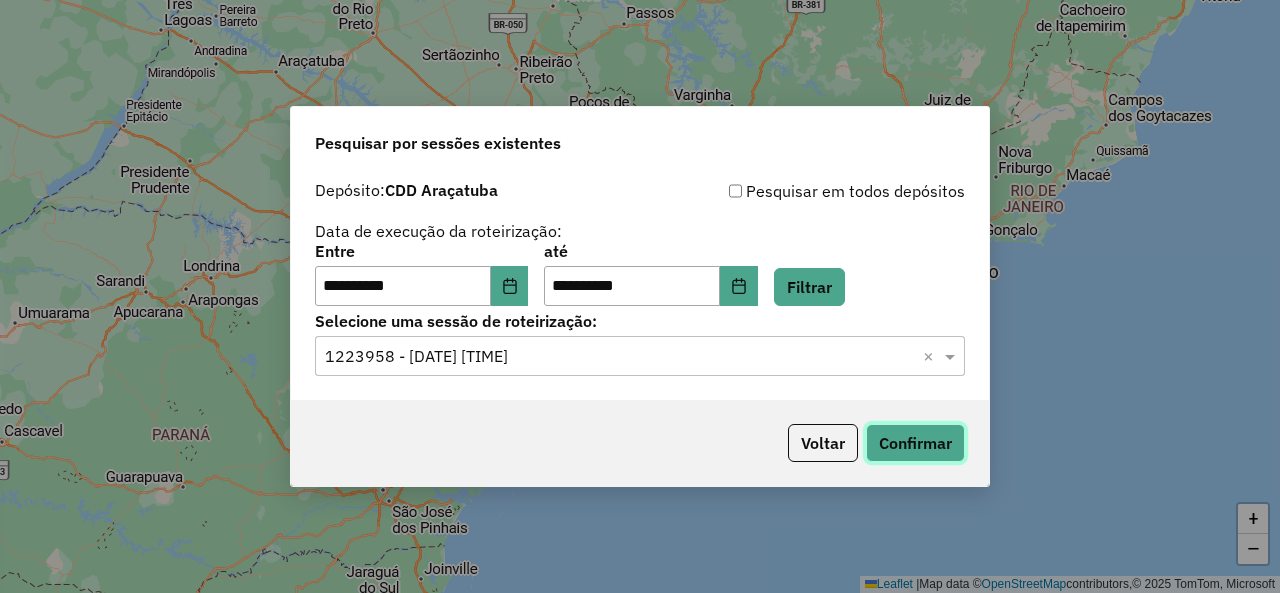 click on "Confirmar" 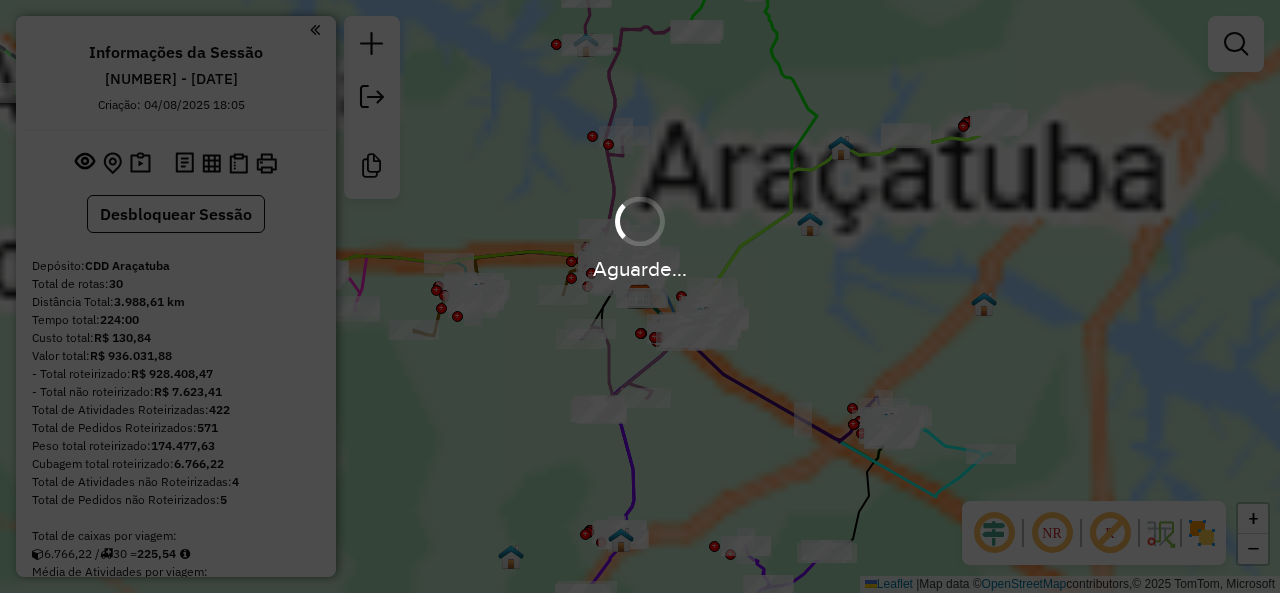 scroll, scrollTop: 0, scrollLeft: 0, axis: both 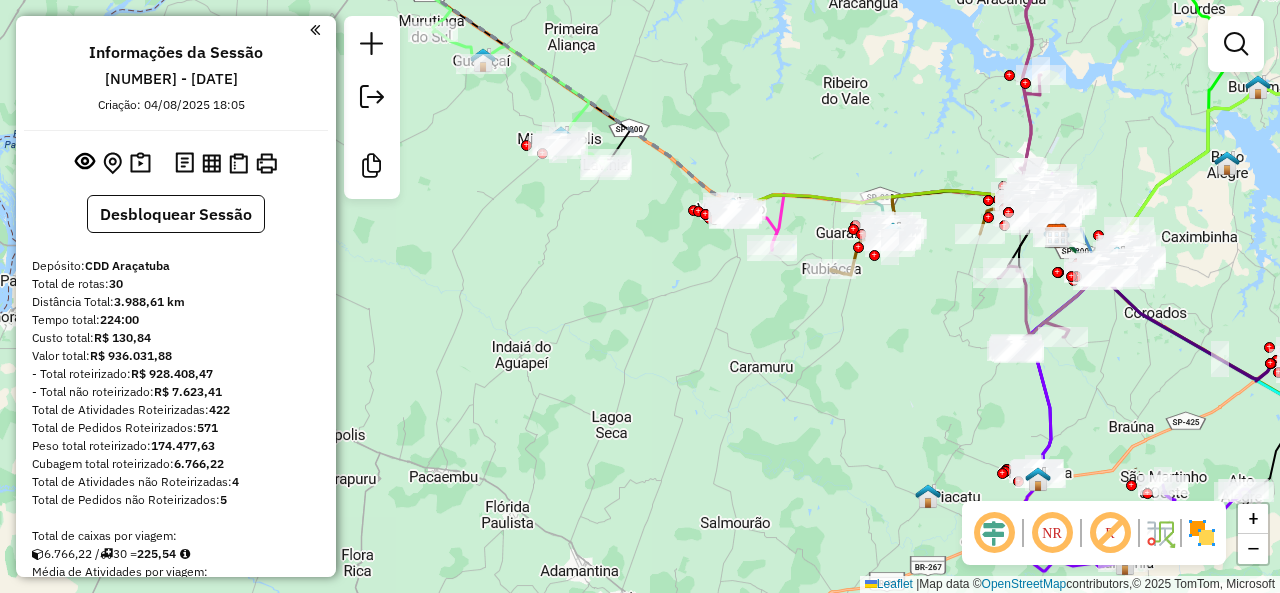 click 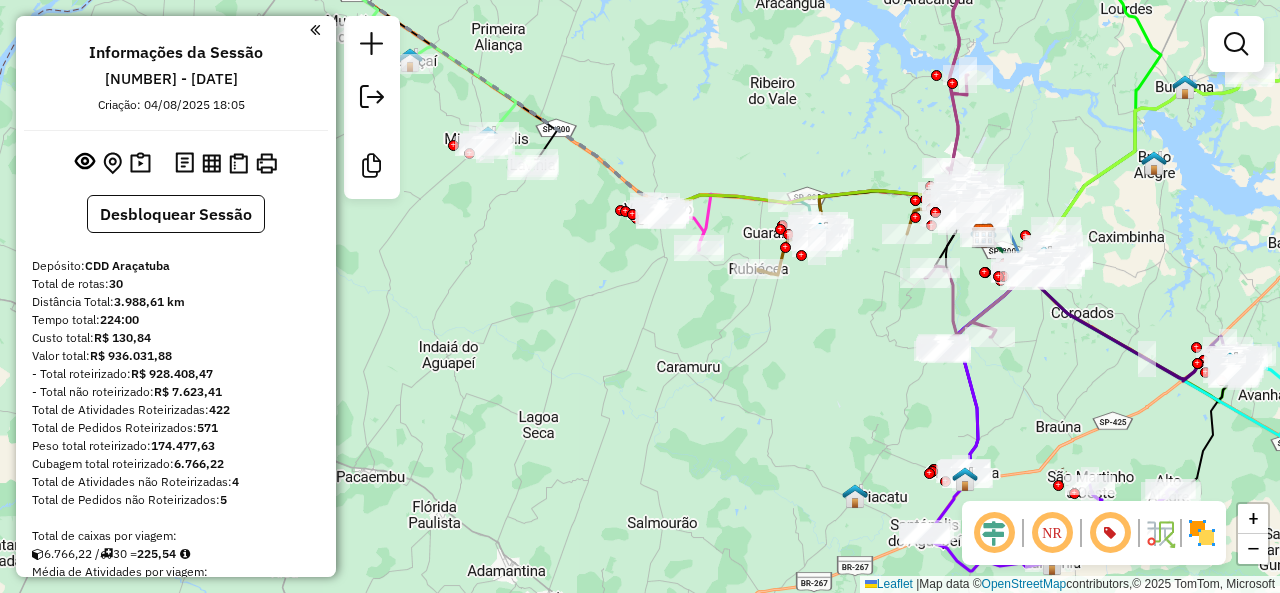 drag, startPoint x: 848, startPoint y: 340, endPoint x: 785, endPoint y: 340, distance: 63 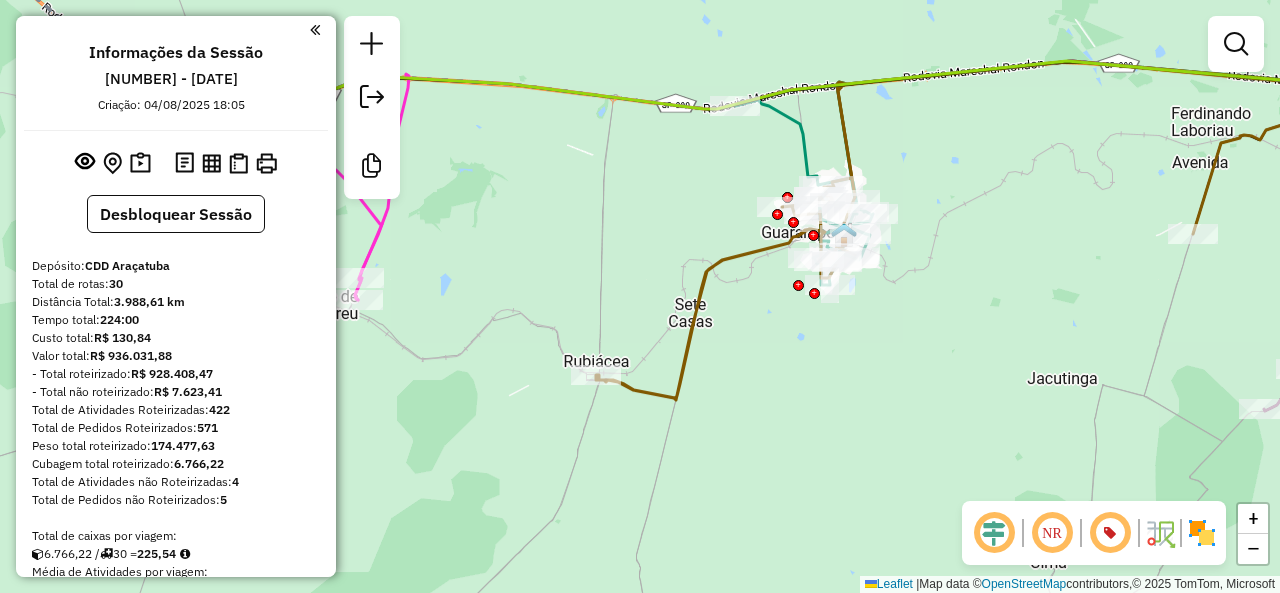 click 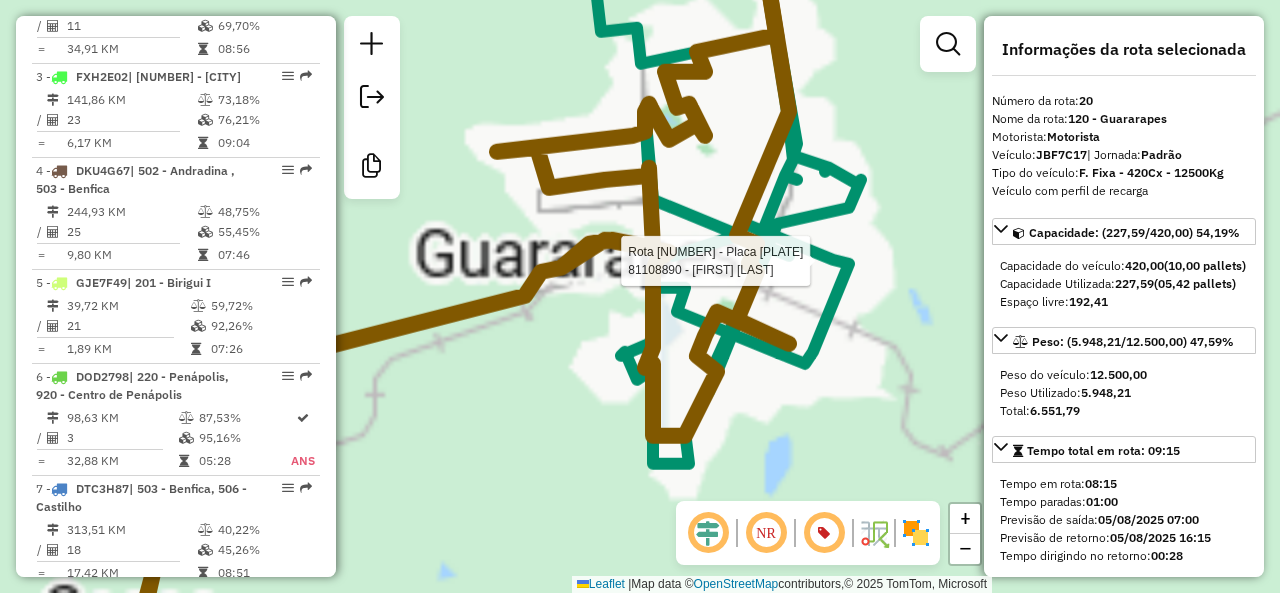 scroll, scrollTop: 2825, scrollLeft: 0, axis: vertical 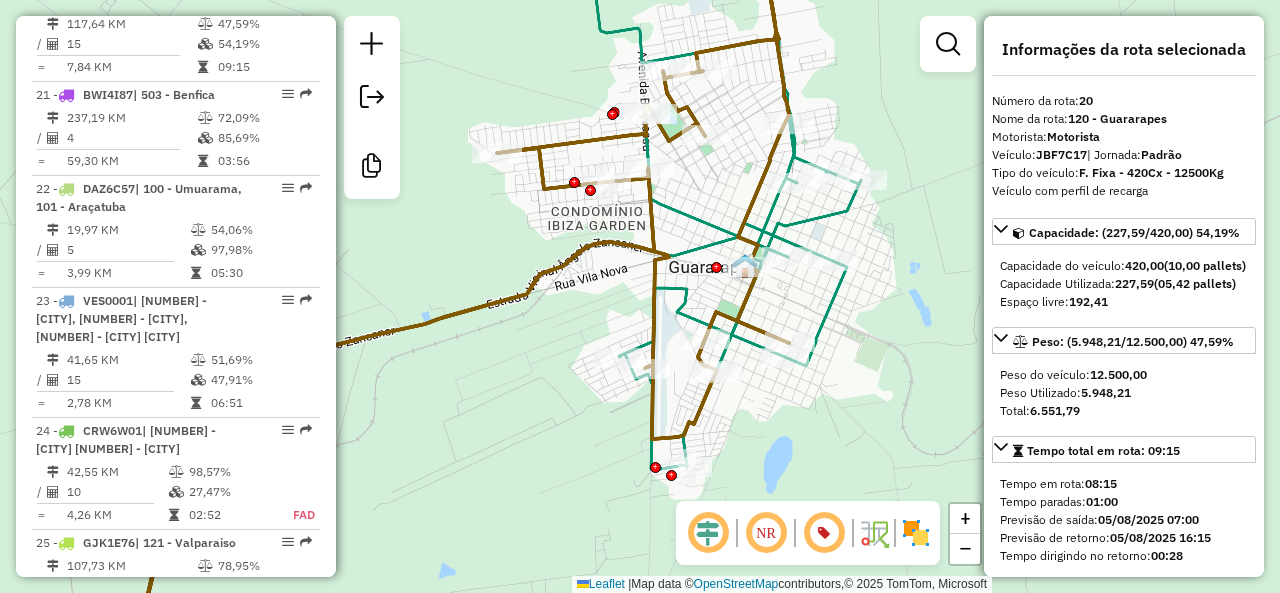 click 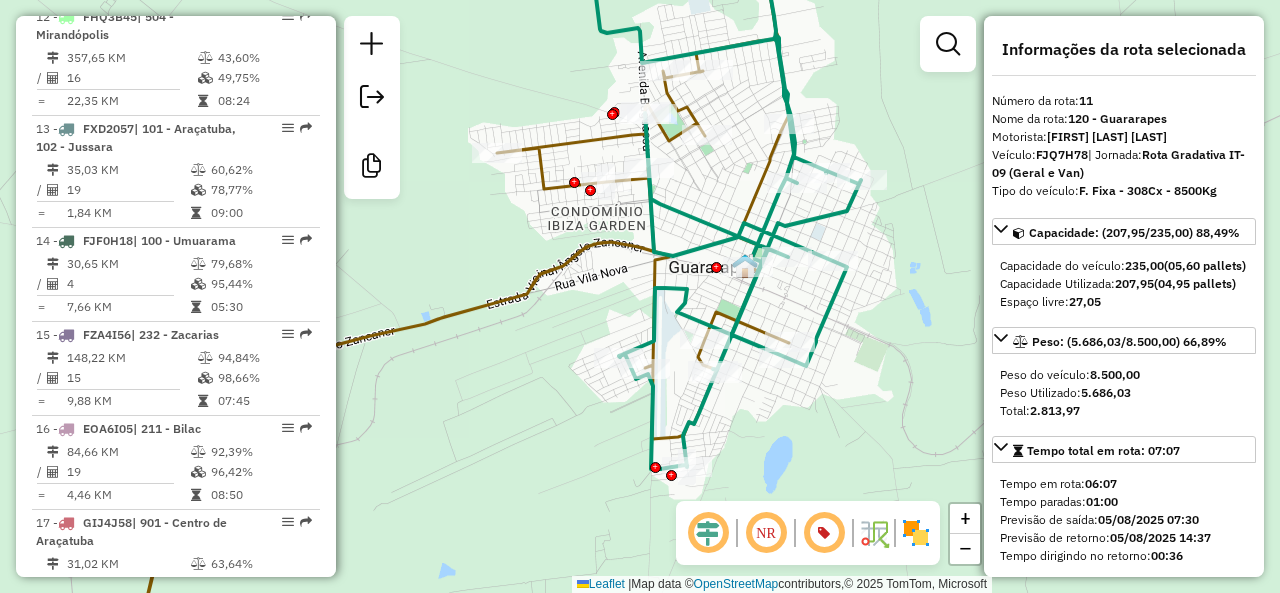 scroll, scrollTop: 1892, scrollLeft: 0, axis: vertical 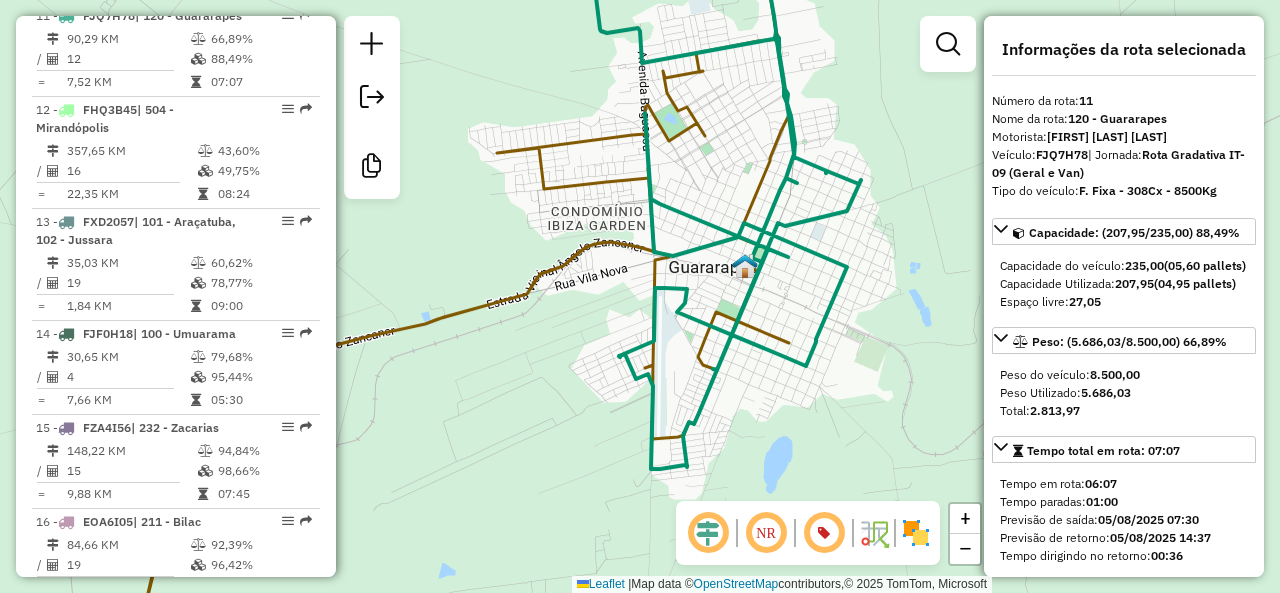 click 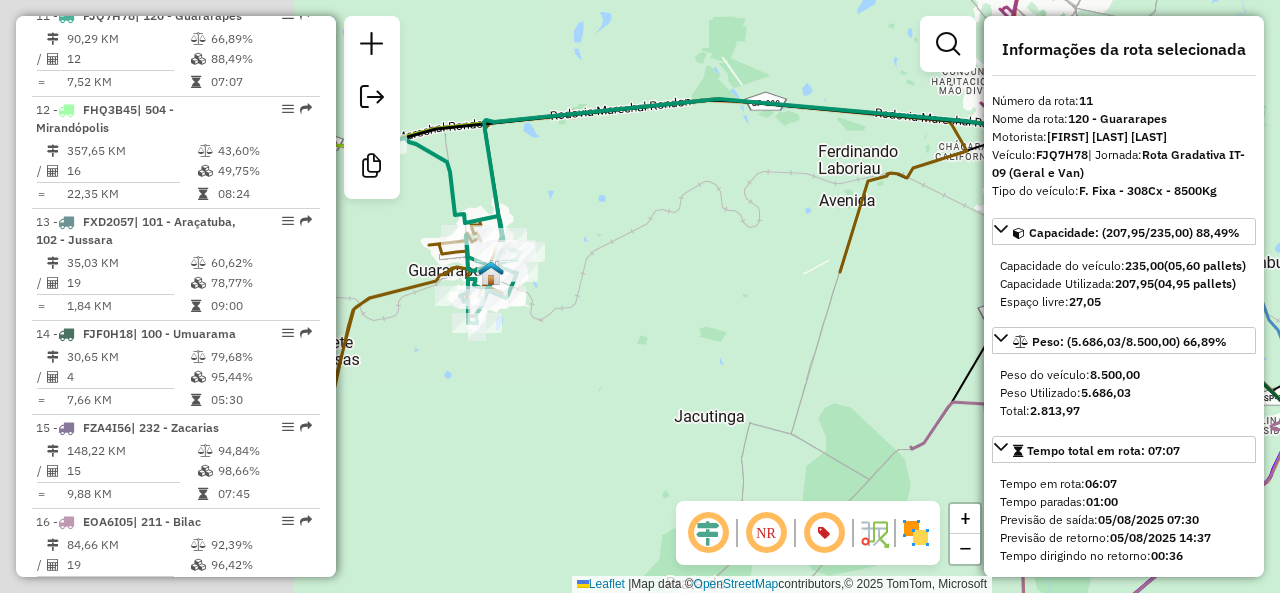 drag, startPoint x: 778, startPoint y: 351, endPoint x: 943, endPoint y: 355, distance: 165.04848 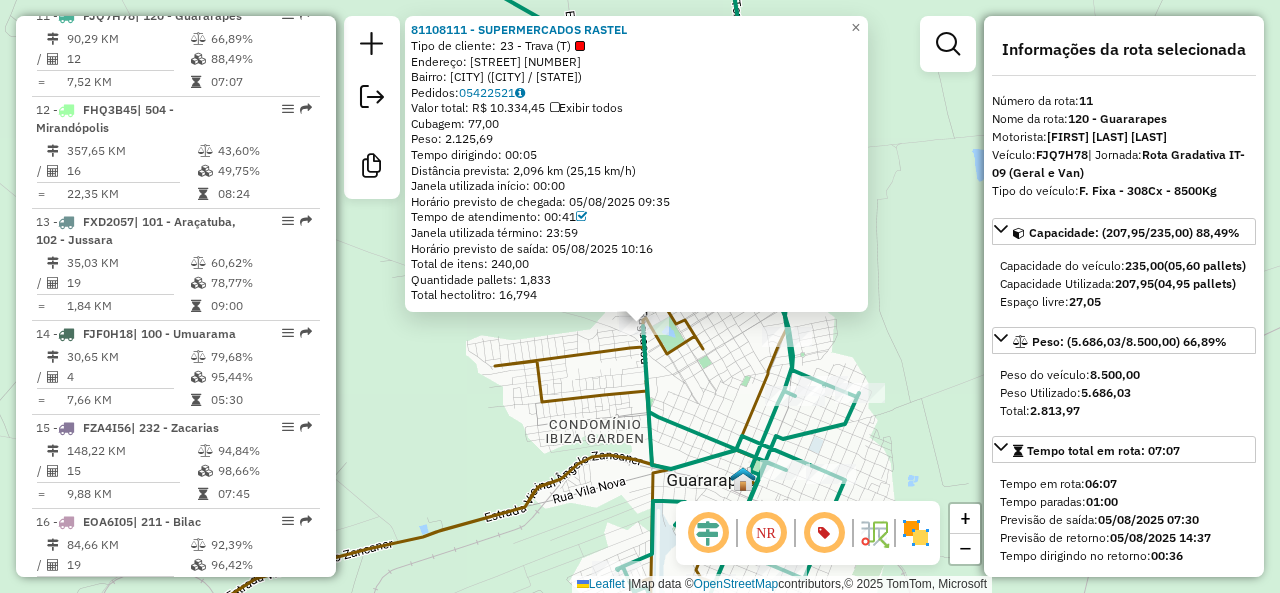 drag, startPoint x: 580, startPoint y: 298, endPoint x: 584, endPoint y: 327, distance: 29.274563 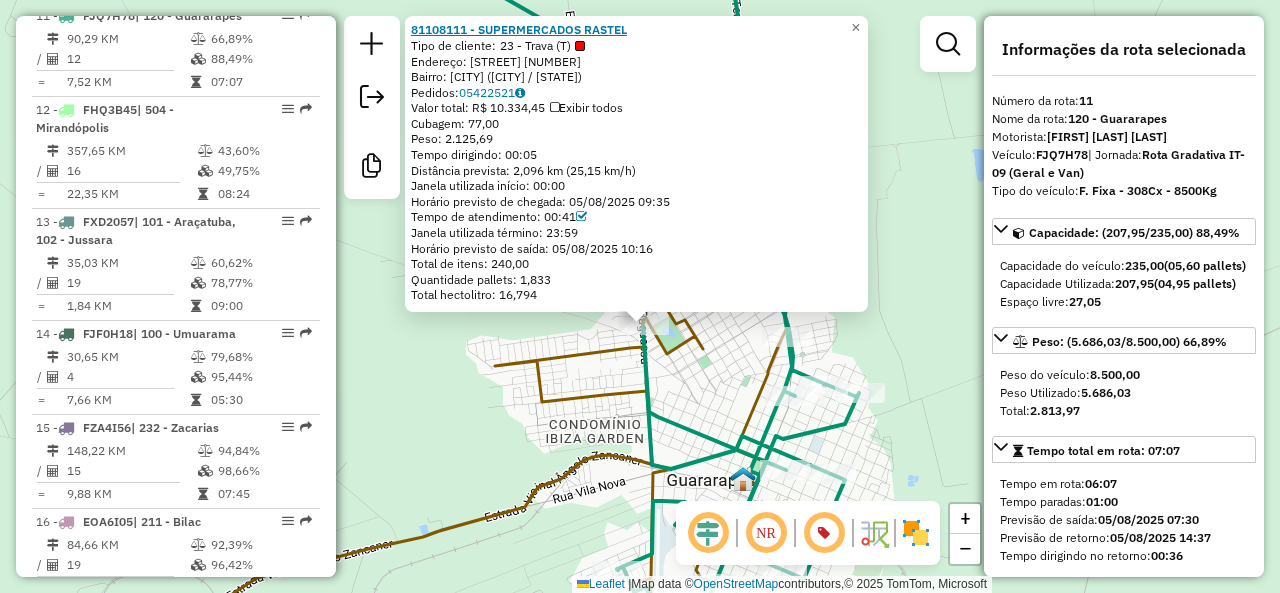 click on "81108111 - SUPERMERCADOS RASTEL" 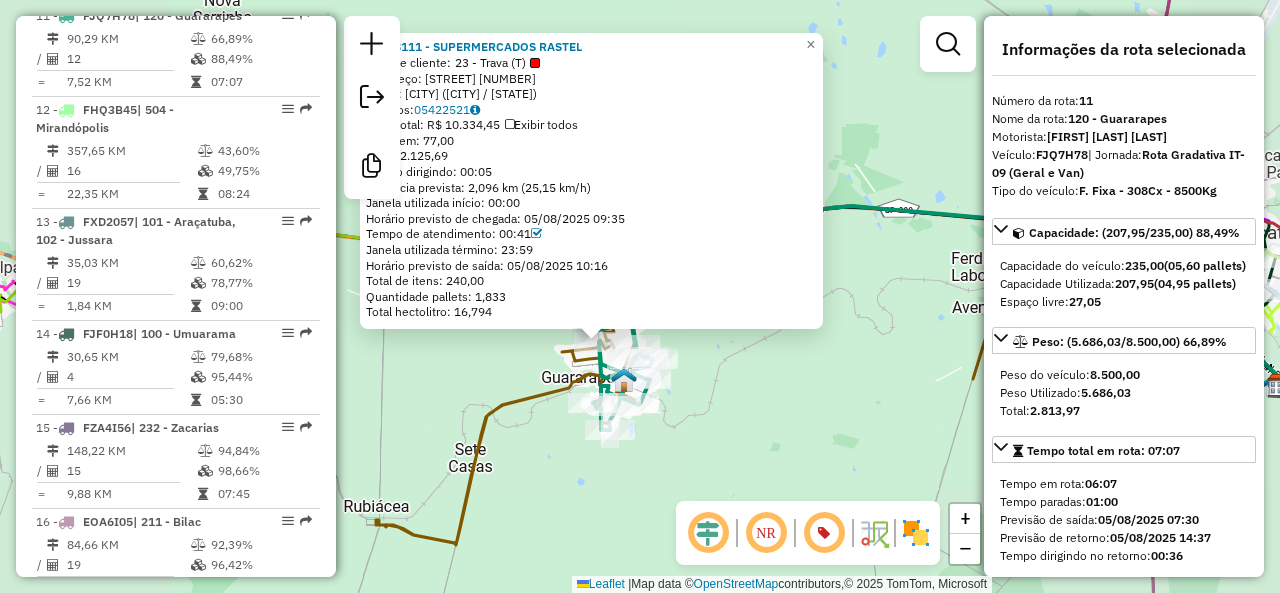 click on "81108111 - SUPERMERCADOS RASTEL  Tipo de cliente:   23 - Trava (T)   Endereço: AL  AL BAGUASSU                   1.205   Bairro: JARDIM ACAPULCO (GUARARAPES / SP)   Pedidos:  05422521   Valor total: R$ 10.334,45   Exibir todos   Cubagem: 77,00  Peso: 2.125,69  Tempo dirigindo: 00:05   Distância prevista: 2,096 km (25,15 km/h)   Janela utilizada início: 00:00   Horário previsto de chegada: 05/08/2025 09:35   Tempo de atendimento: 00:41   Janela utilizada término: 23:59   Horário previsto de saída: 05/08/2025 10:16   Total de itens: 240,00   Quantidade pallets: 1,833   Total hectolitro: 16,794  × Janela de atendimento Grade de atendimento Capacidade Transportadoras Veículos Cliente Pedidos  Rotas Selecione os dias de semana para filtrar as janelas de atendimento  Seg   Ter   Qua   Qui   Sex   Sáb   Dom  Informe o período da janela de atendimento: De: Até:  Filtrar exatamente a janela do cliente  Considerar janela de atendimento padrão   Seg   Ter   Qua   Qui   Sex   Sáb   Dom   Peso mínimo:  De:" 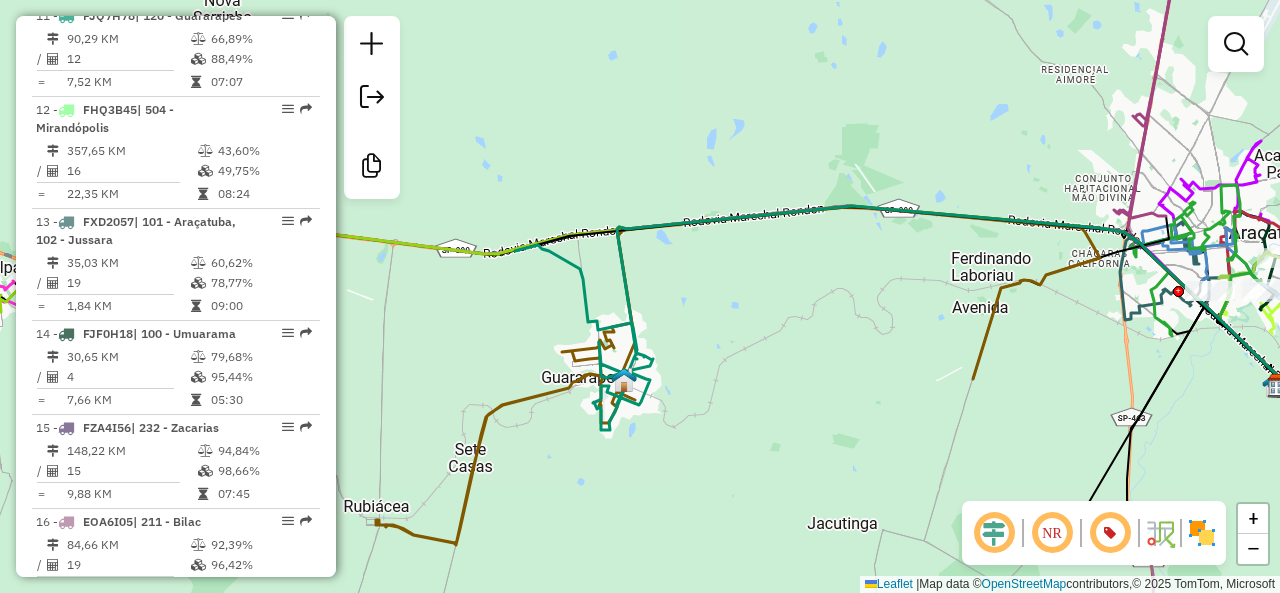 drag, startPoint x: 755, startPoint y: 421, endPoint x: 746, endPoint y: 308, distance: 113.35784 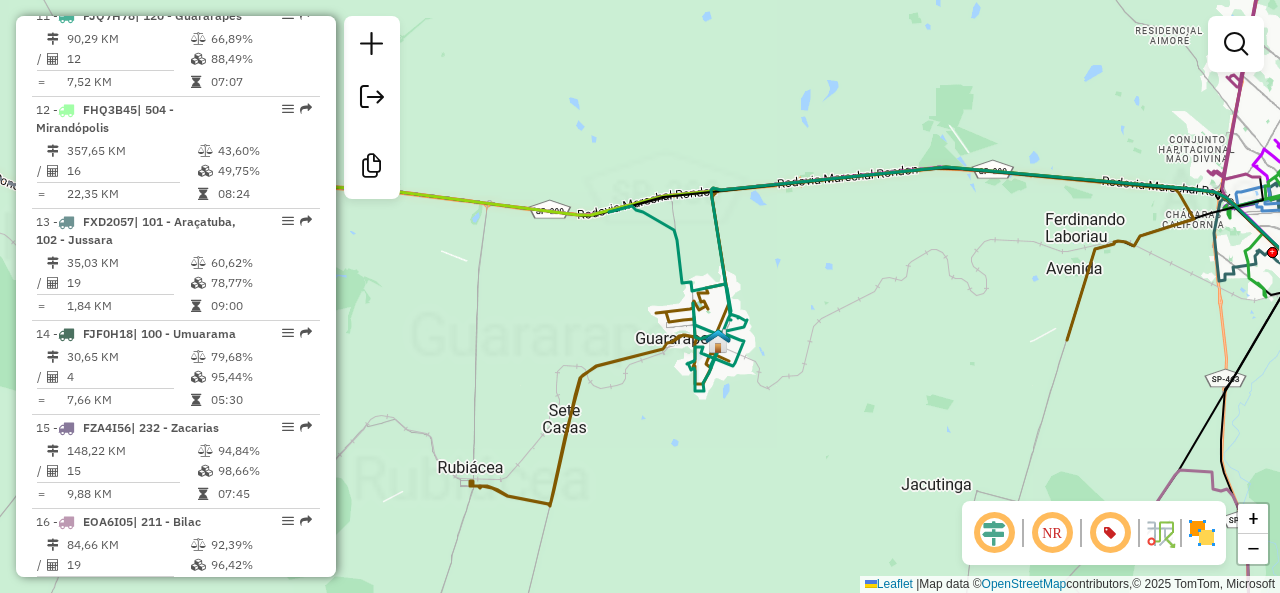 click 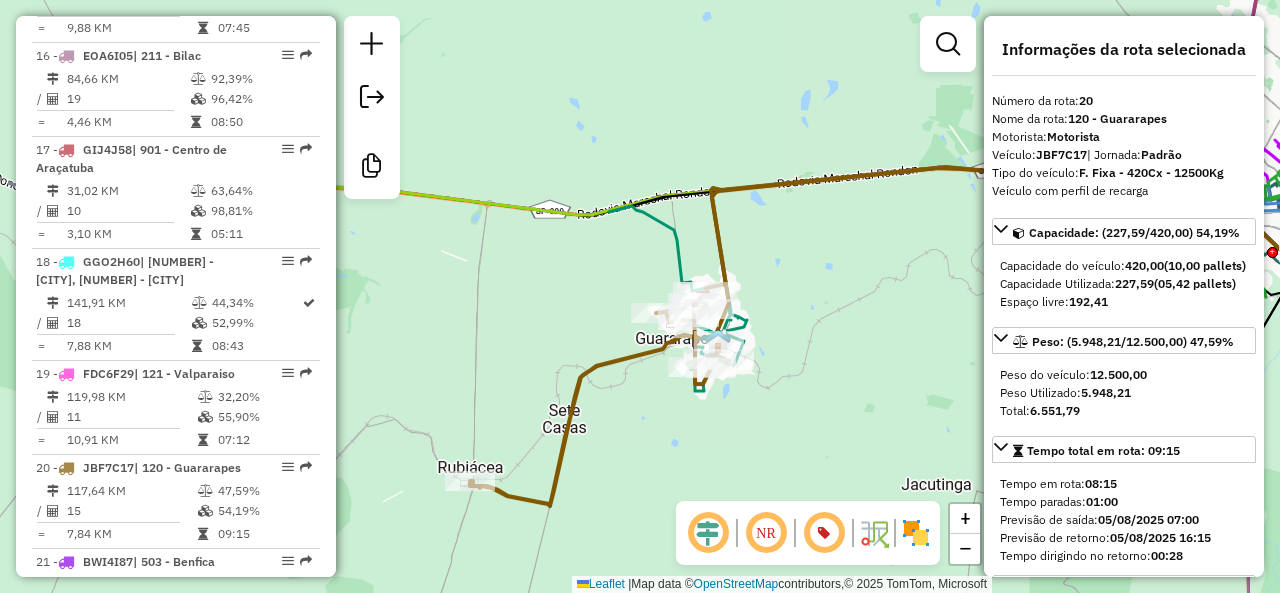 scroll, scrollTop: 2825, scrollLeft: 0, axis: vertical 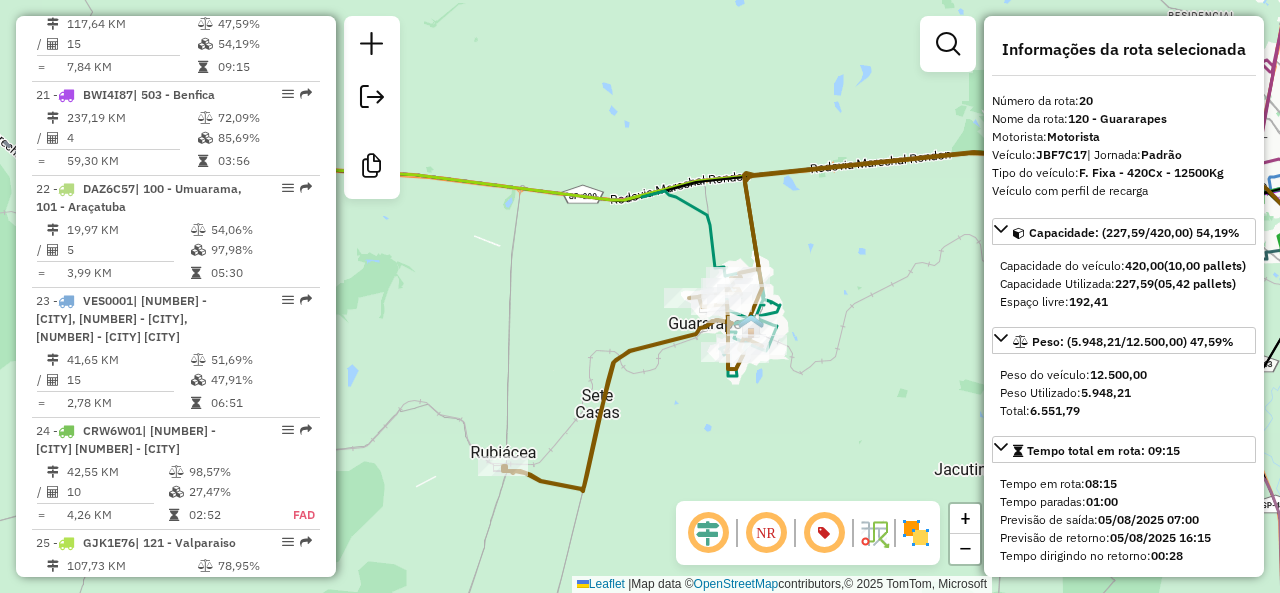 click on "Janela de atendimento Grade de atendimento Capacidade Transportadoras Veículos Cliente Pedidos  Rotas Selecione os dias de semana para filtrar as janelas de atendimento  Seg   Ter   Qua   Qui   Sex   Sáb   Dom  Informe o período da janela de atendimento: De: Até:  Filtrar exatamente a janela do cliente  Considerar janela de atendimento padrão  Selecione os dias de semana para filtrar as grades de atendimento  Seg   Ter   Qua   Qui   Sex   Sáb   Dom   Considerar clientes sem dia de atendimento cadastrado  Clientes fora do dia de atendimento selecionado Filtrar as atividades entre os valores definidos abaixo:  Peso mínimo:   Peso máximo:   Cubagem mínima:   Cubagem máxima:   De:   Até:  Filtrar as atividades entre o tempo de atendimento definido abaixo:  De:   Até:   Considerar capacidade total dos clientes não roteirizados Transportadora: Selecione um ou mais itens Tipo de veículo: Selecione um ou mais itens Veículo: Selecione um ou mais itens Motorista: Selecione um ou mais itens Nome: Rótulo:" 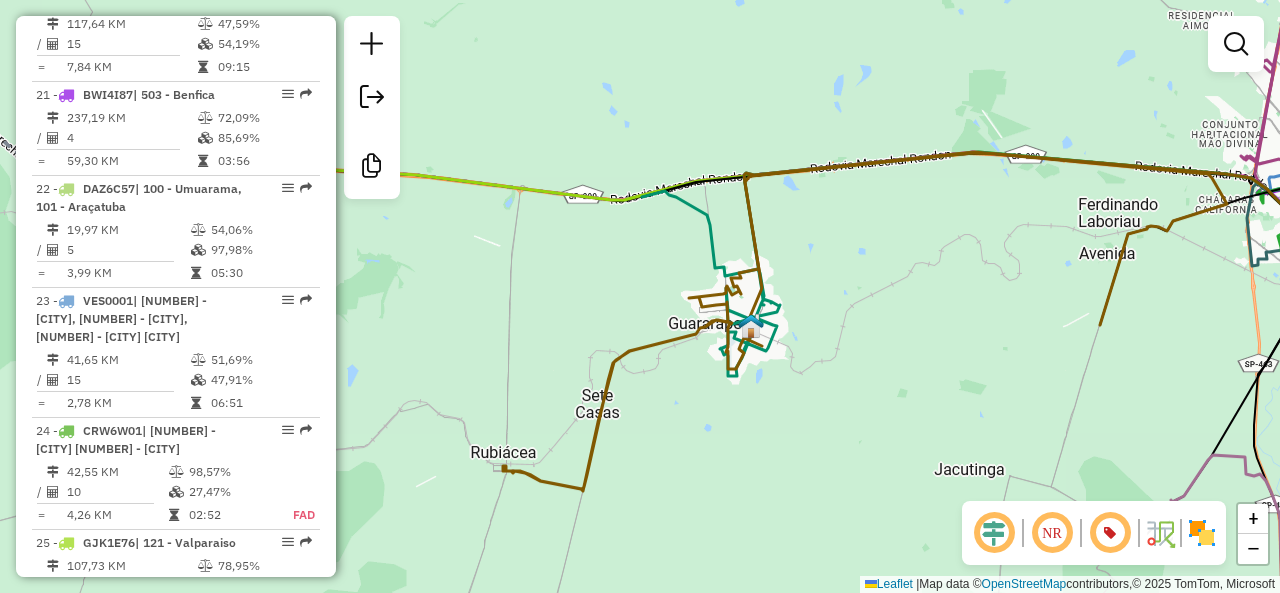 click 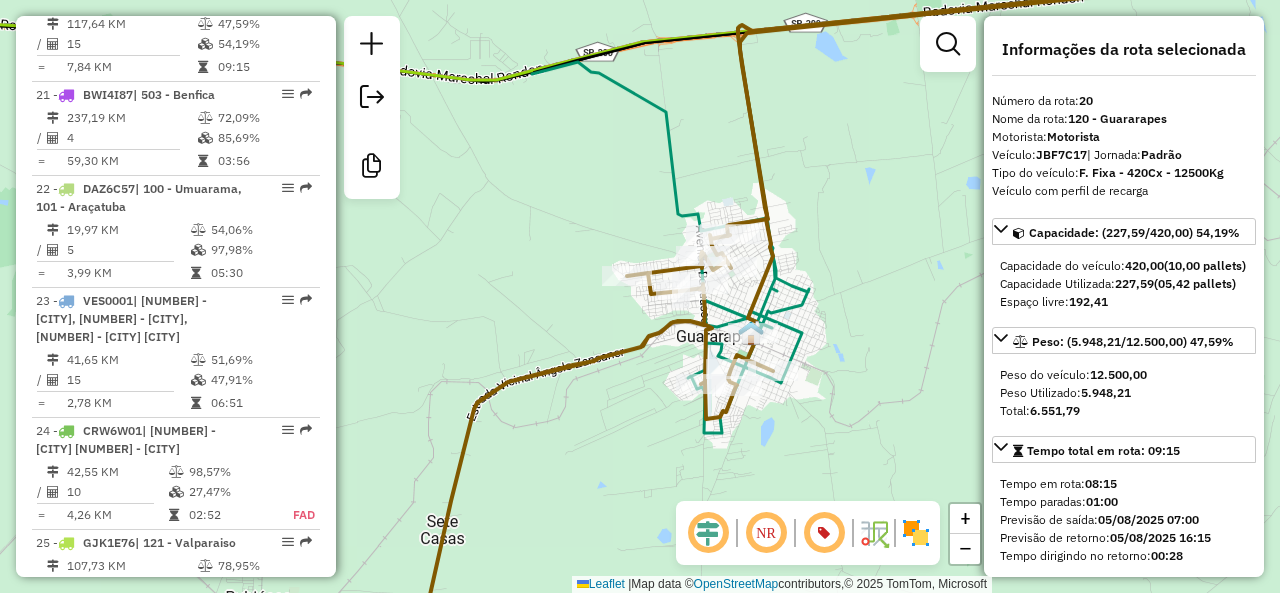 click 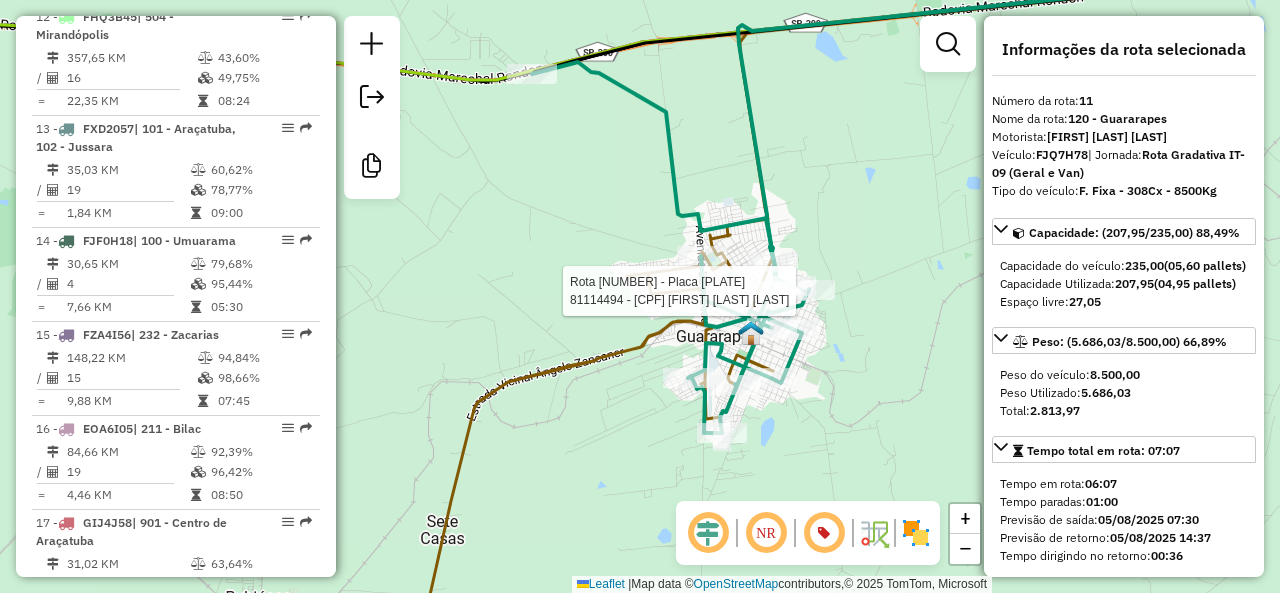 scroll, scrollTop: 1892, scrollLeft: 0, axis: vertical 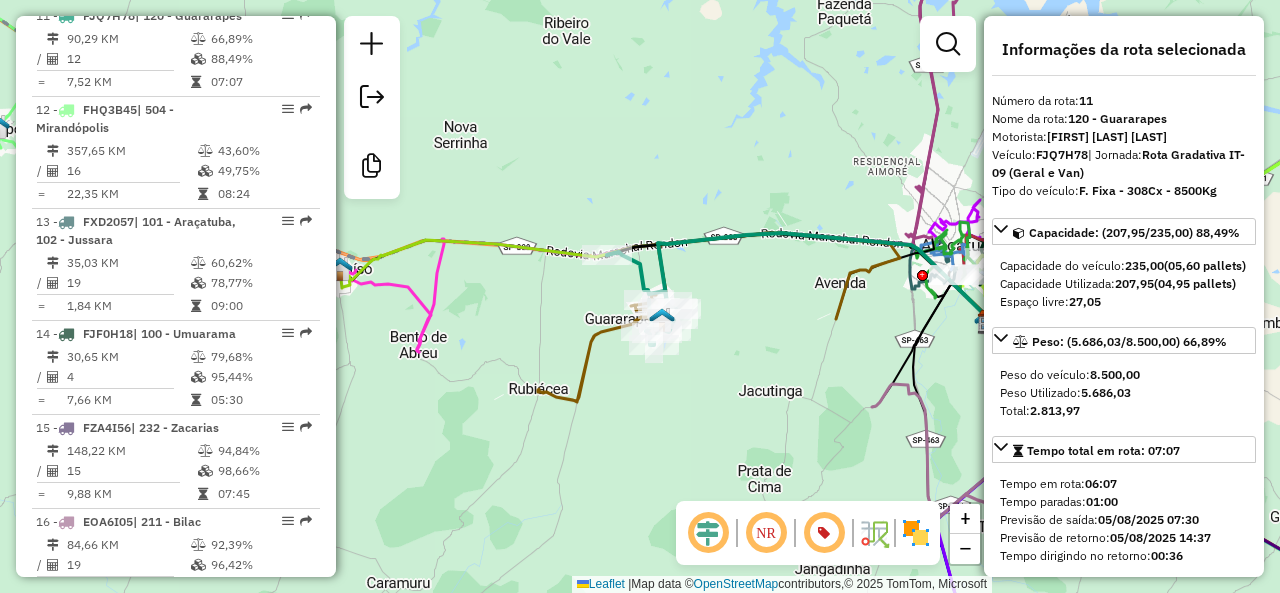drag, startPoint x: 736, startPoint y: 422, endPoint x: 704, endPoint y: 373, distance: 58.5235 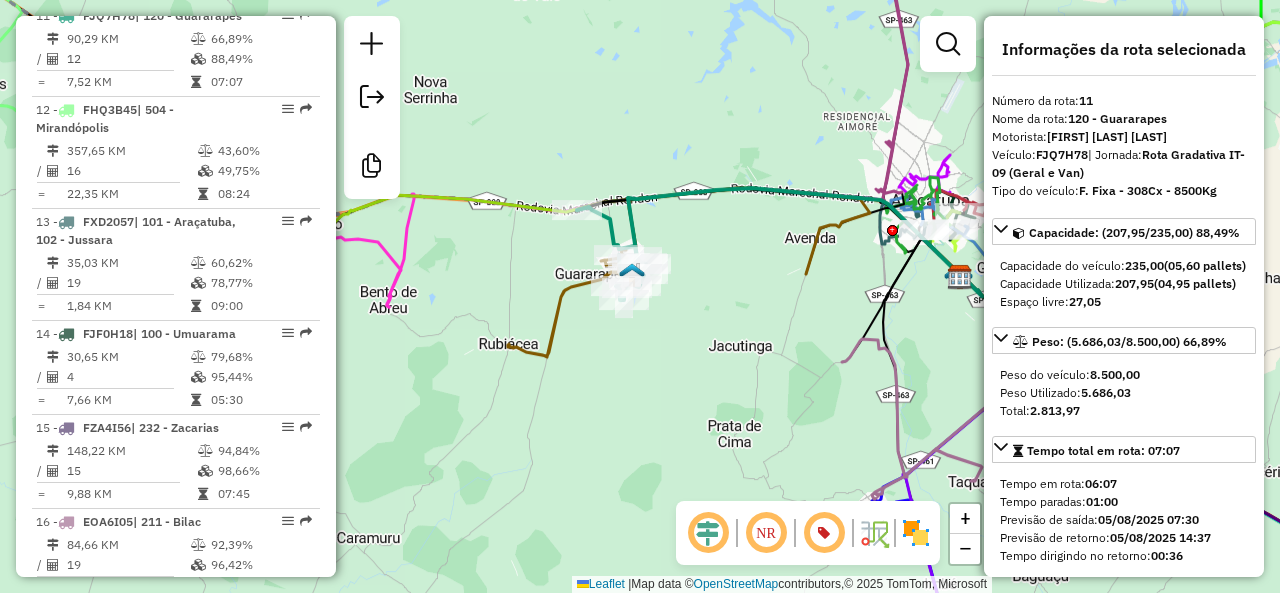click on "Janela de atendimento Grade de atendimento Capacidade Transportadoras Veículos Cliente Pedidos  Rotas Selecione os dias de semana para filtrar as janelas de atendimento  Seg   Ter   Qua   Qui   Sex   Sáb   Dom  Informe o período da janela de atendimento: De: Até:  Filtrar exatamente a janela do cliente  Considerar janela de atendimento padrão  Selecione os dias de semana para filtrar as grades de atendimento  Seg   Ter   Qua   Qui   Sex   Sáb   Dom   Considerar clientes sem dia de atendimento cadastrado  Clientes fora do dia de atendimento selecionado Filtrar as atividades entre os valores definidos abaixo:  Peso mínimo:   Peso máximo:   Cubagem mínima:   Cubagem máxima:   De:   Até:  Filtrar as atividades entre o tempo de atendimento definido abaixo:  De:   Até:   Considerar capacidade total dos clientes não roteirizados Transportadora: Selecione um ou mais itens Tipo de veículo: Selecione um ou mais itens Veículo: Selecione um ou mais itens Motorista: Selecione um ou mais itens Nome: Rótulo:" 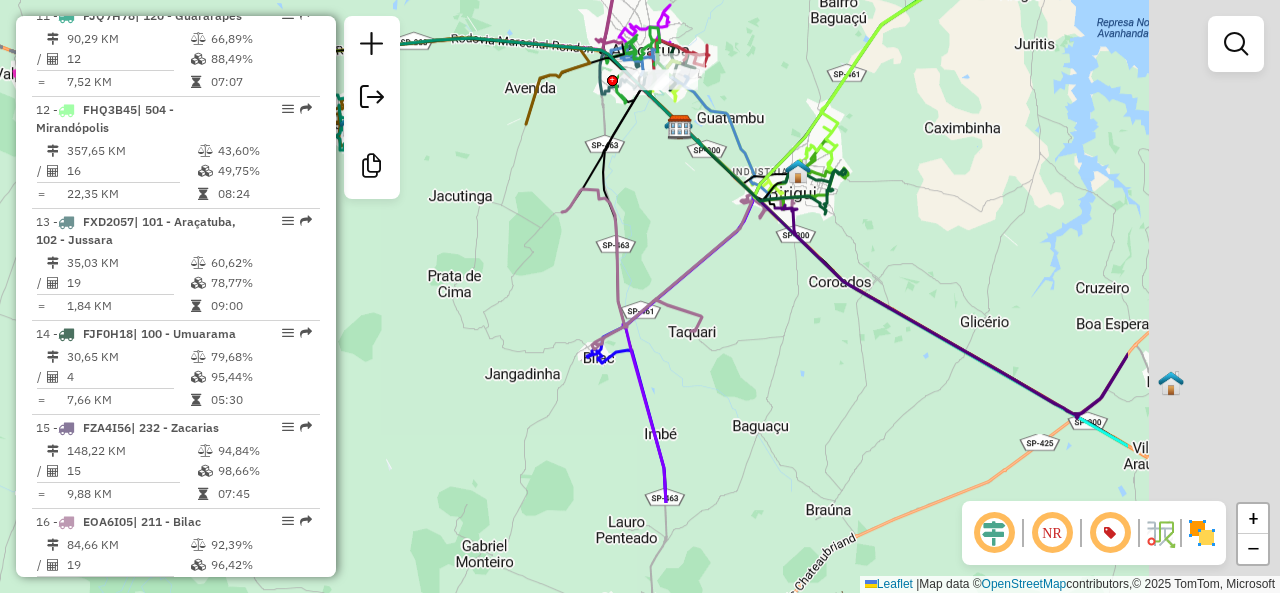 drag, startPoint x: 1034, startPoint y: 411, endPoint x: 619, endPoint y: 237, distance: 450.0011 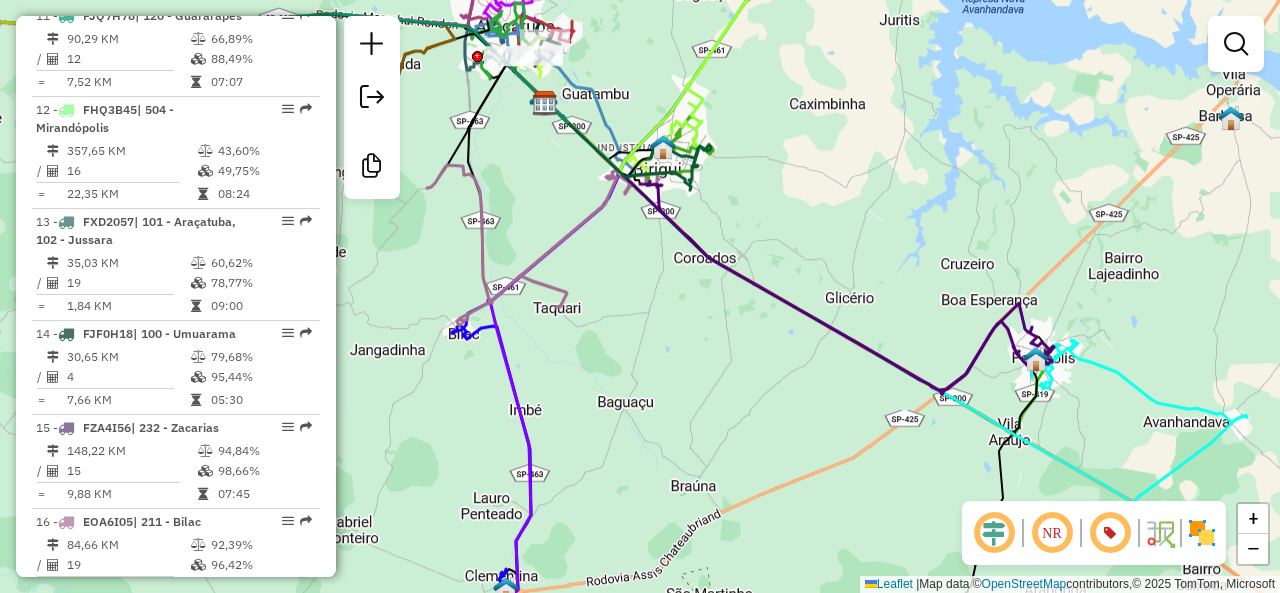 drag, startPoint x: 1080, startPoint y: 416, endPoint x: 973, endPoint y: 383, distance: 111.97321 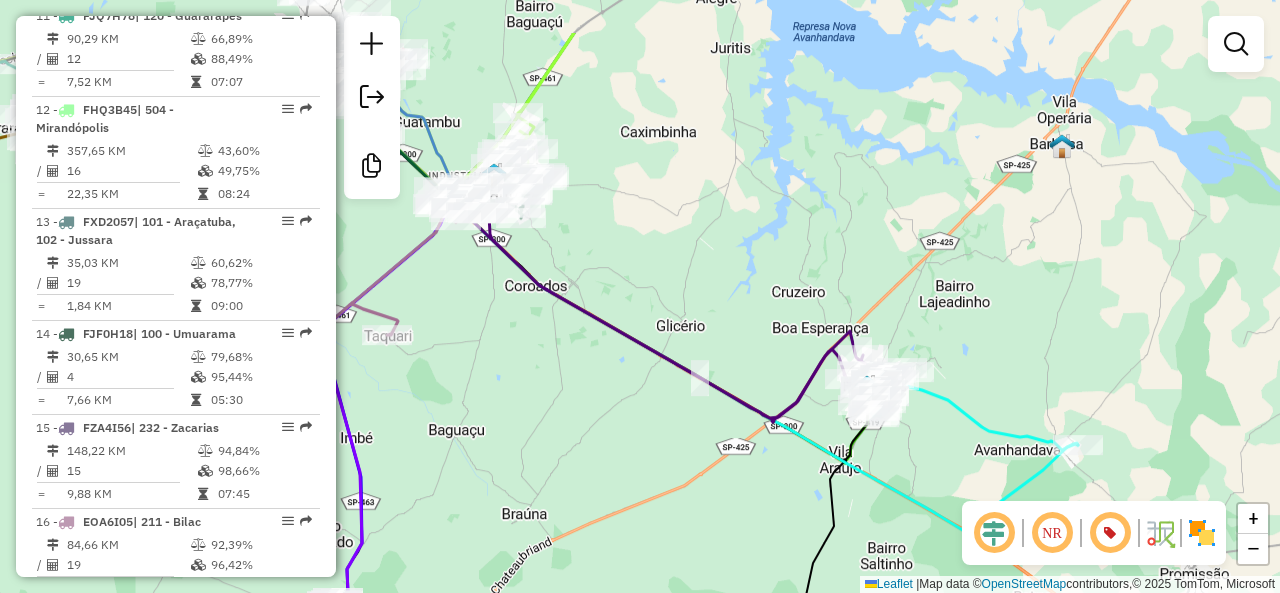 click on "Janela de atendimento Grade de atendimento Capacidade Transportadoras Veículos Cliente Pedidos  Rotas Selecione os dias de semana para filtrar as janelas de atendimento  Seg   Ter   Qua   Qui   Sex   Sáb   Dom  Informe o período da janela de atendimento: De: Até:  Filtrar exatamente a janela do cliente  Considerar janela de atendimento padrão  Selecione os dias de semana para filtrar as grades de atendimento  Seg   Ter   Qua   Qui   Sex   Sáb   Dom   Considerar clientes sem dia de atendimento cadastrado  Clientes fora do dia de atendimento selecionado Filtrar as atividades entre os valores definidos abaixo:  Peso mínimo:   Peso máximo:   Cubagem mínima:   Cubagem máxima:   De:   Até:  Filtrar as atividades entre o tempo de atendimento definido abaixo:  De:   Até:   Considerar capacidade total dos clientes não roteirizados Transportadora: Selecione um ou mais itens Tipo de veículo: Selecione um ou mais itens Veículo: Selecione um ou mais itens Motorista: Selecione um ou mais itens Nome: Rótulo:" 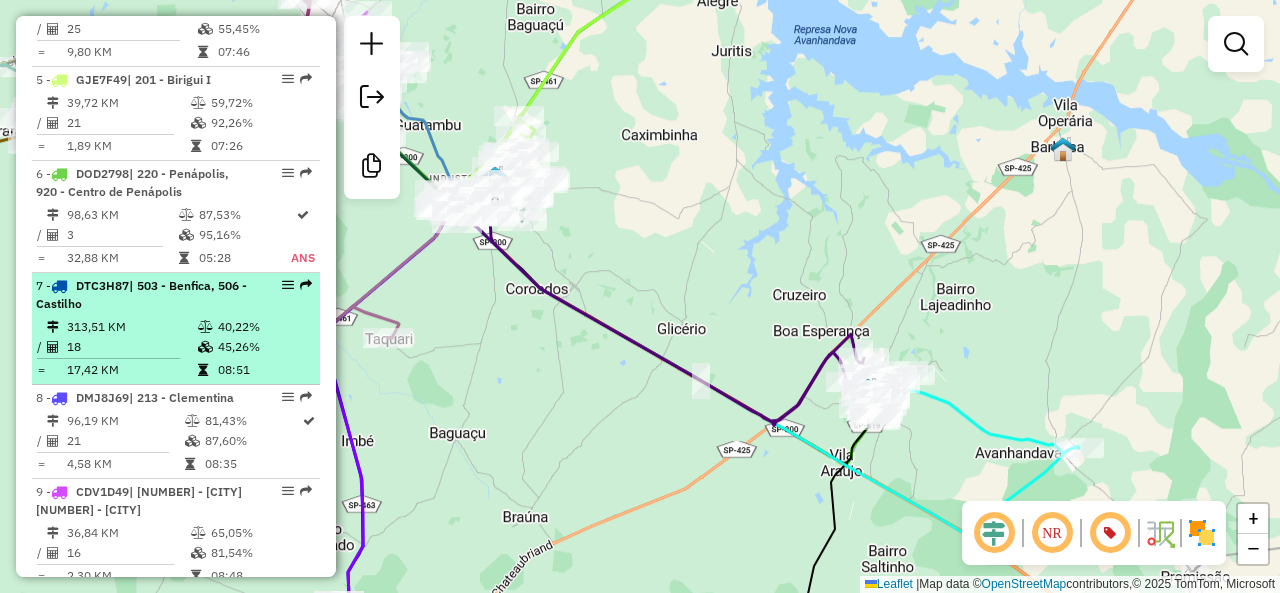scroll, scrollTop: 492, scrollLeft: 0, axis: vertical 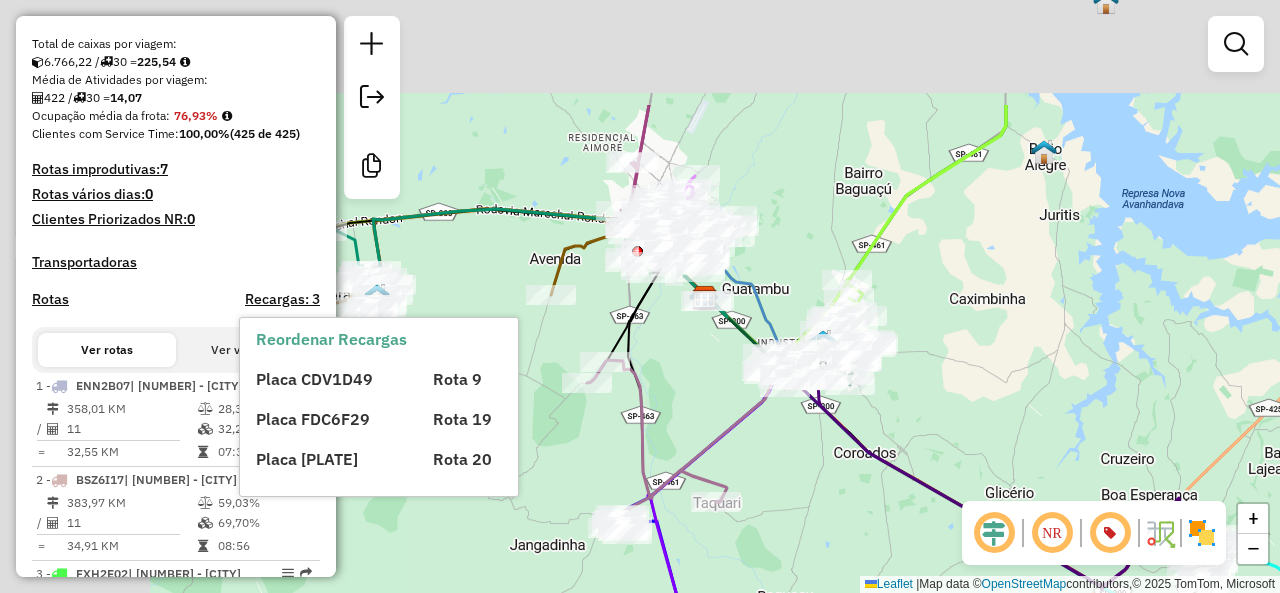 drag, startPoint x: 595, startPoint y: 357, endPoint x: 847, endPoint y: 445, distance: 266.92322 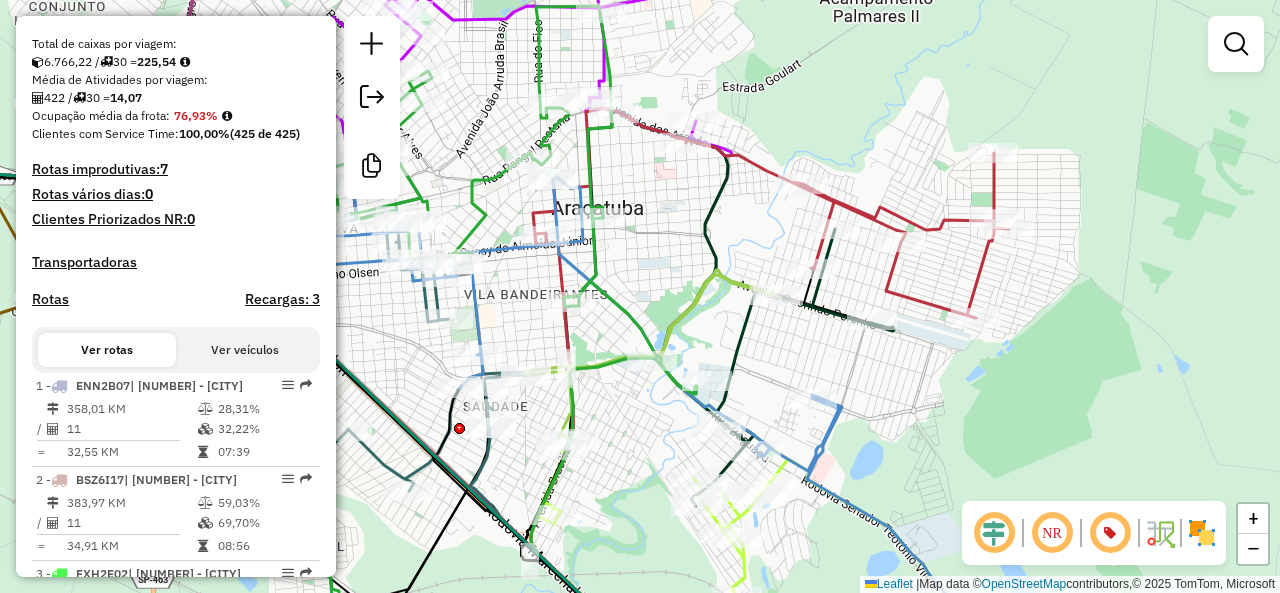 drag, startPoint x: 669, startPoint y: 309, endPoint x: 650, endPoint y: 251, distance: 61.03278 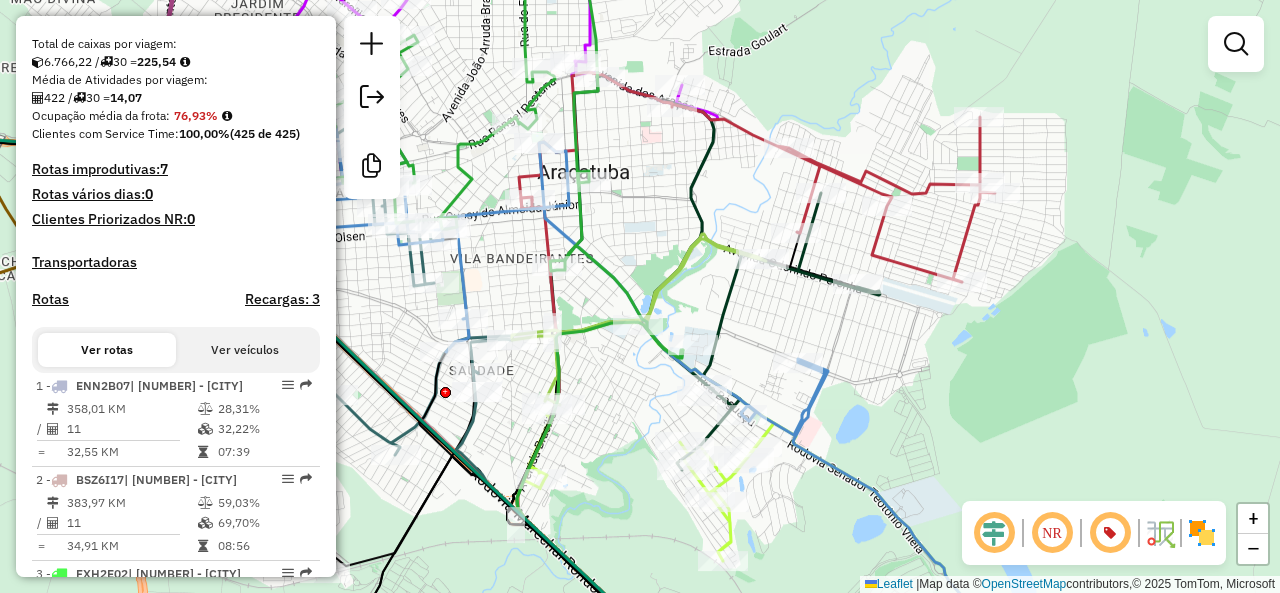 click 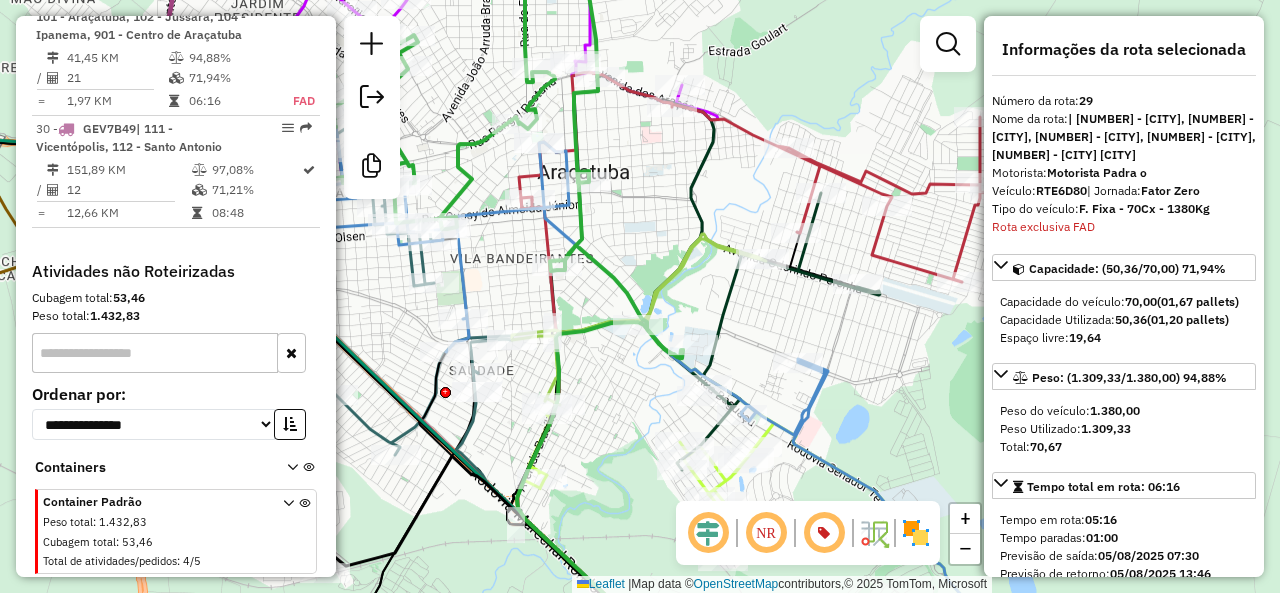 scroll, scrollTop: 3812, scrollLeft: 0, axis: vertical 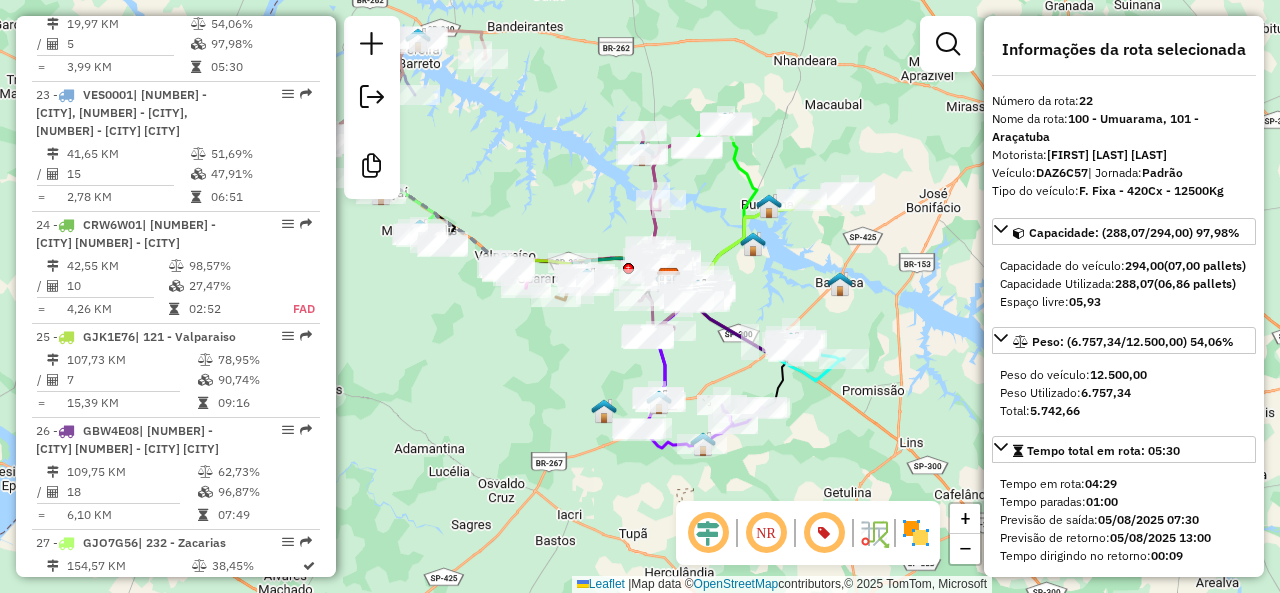 click on "Janela de atendimento Grade de atendimento Capacidade Transportadoras Veículos Cliente Pedidos  Rotas Selecione os dias de semana para filtrar as janelas de atendimento  Seg   Ter   Qua   Qui   Sex   Sáb   Dom  Informe o período da janela de atendimento: De: Até:  Filtrar exatamente a janela do cliente  Considerar janela de atendimento padrão  Selecione os dias de semana para filtrar as grades de atendimento  Seg   Ter   Qua   Qui   Sex   Sáb   Dom   Considerar clientes sem dia de atendimento cadastrado  Clientes fora do dia de atendimento selecionado Filtrar as atividades entre os valores definidos abaixo:  Peso mínimo:   Peso máximo:   Cubagem mínima:   Cubagem máxima:   De:   Até:  Filtrar as atividades entre o tempo de atendimento definido abaixo:  De:   Até:   Considerar capacidade total dos clientes não roteirizados Transportadora: Selecione um ou mais itens Tipo de veículo: Selecione um ou mais itens Veículo: Selecione um ou mais itens Motorista: Selecione um ou mais itens Nome: Rótulo:" 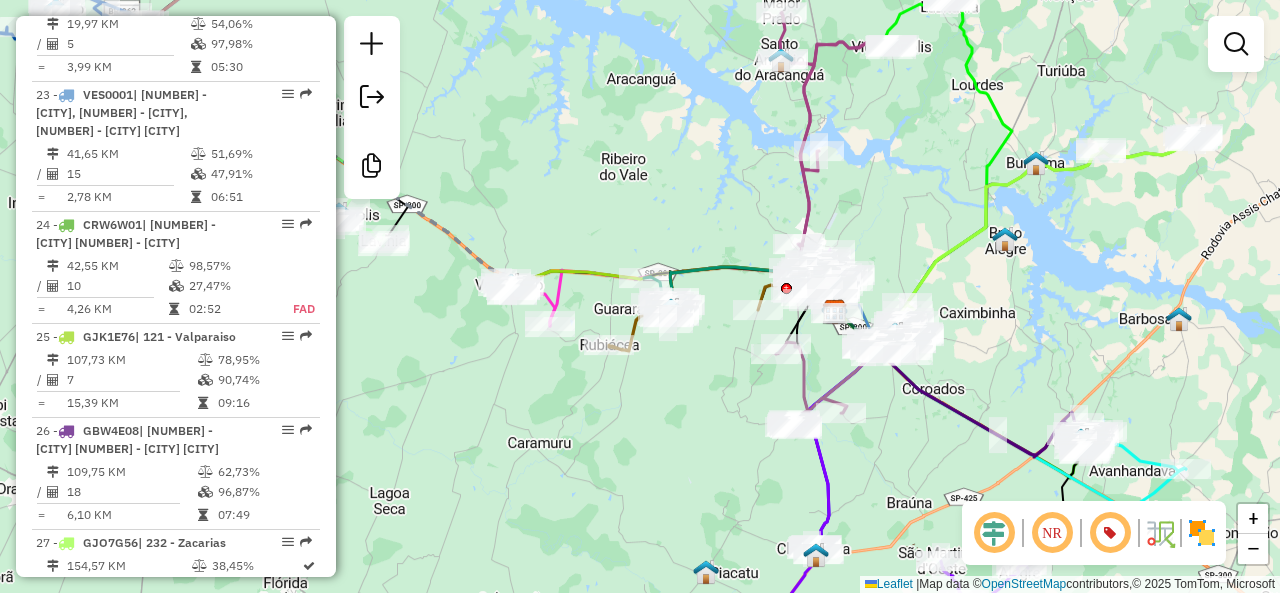 drag, startPoint x: 549, startPoint y: 217, endPoint x: 640, endPoint y: 157, distance: 109 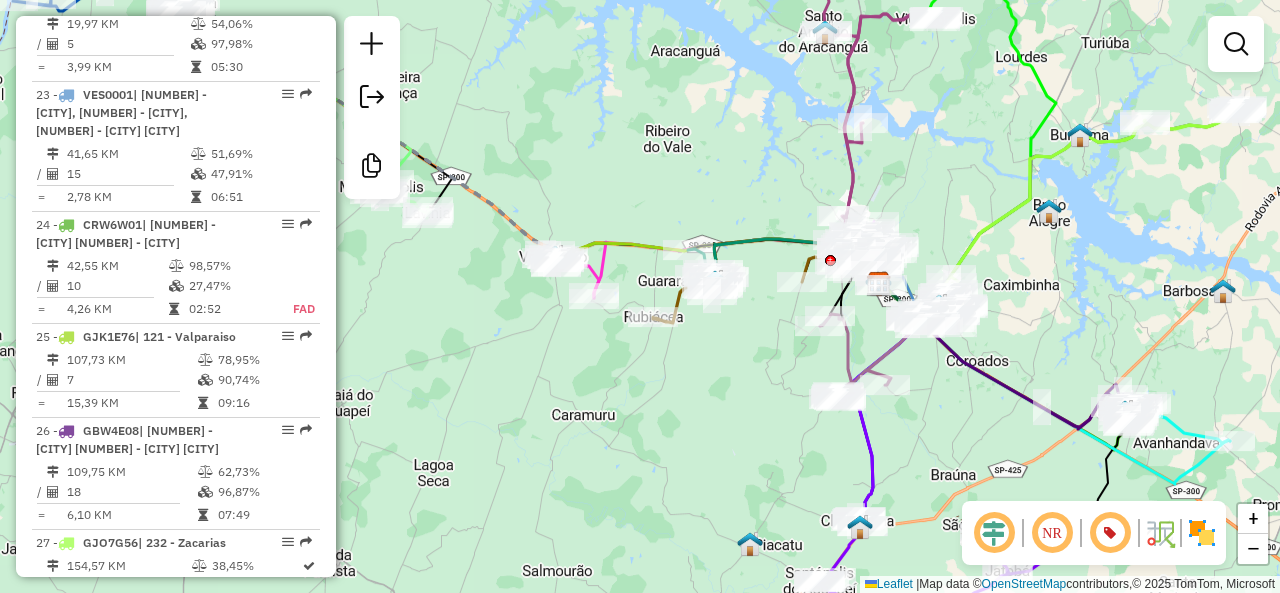 click on "Janela de atendimento Grade de atendimento Capacidade Transportadoras Veículos Cliente Pedidos  Rotas Selecione os dias de semana para filtrar as janelas de atendimento  Seg   Ter   Qua   Qui   Sex   Sáb   Dom  Informe o período da janela de atendimento: De: Até:  Filtrar exatamente a janela do cliente  Considerar janela de atendimento padrão  Selecione os dias de semana para filtrar as grades de atendimento  Seg   Ter   Qua   Qui   Sex   Sáb   Dom   Considerar clientes sem dia de atendimento cadastrado  Clientes fora do dia de atendimento selecionado Filtrar as atividades entre os valores definidos abaixo:  Peso mínimo:   Peso máximo:   Cubagem mínima:   Cubagem máxima:   De:   Até:  Filtrar as atividades entre o tempo de atendimento definido abaixo:  De:   Até:   Considerar capacidade total dos clientes não roteirizados Transportadora: Selecione um ou mais itens Tipo de veículo: Selecione um ou mais itens Veículo: Selecione um ou mais itens Motorista: Selecione um ou mais itens Nome: Rótulo:" 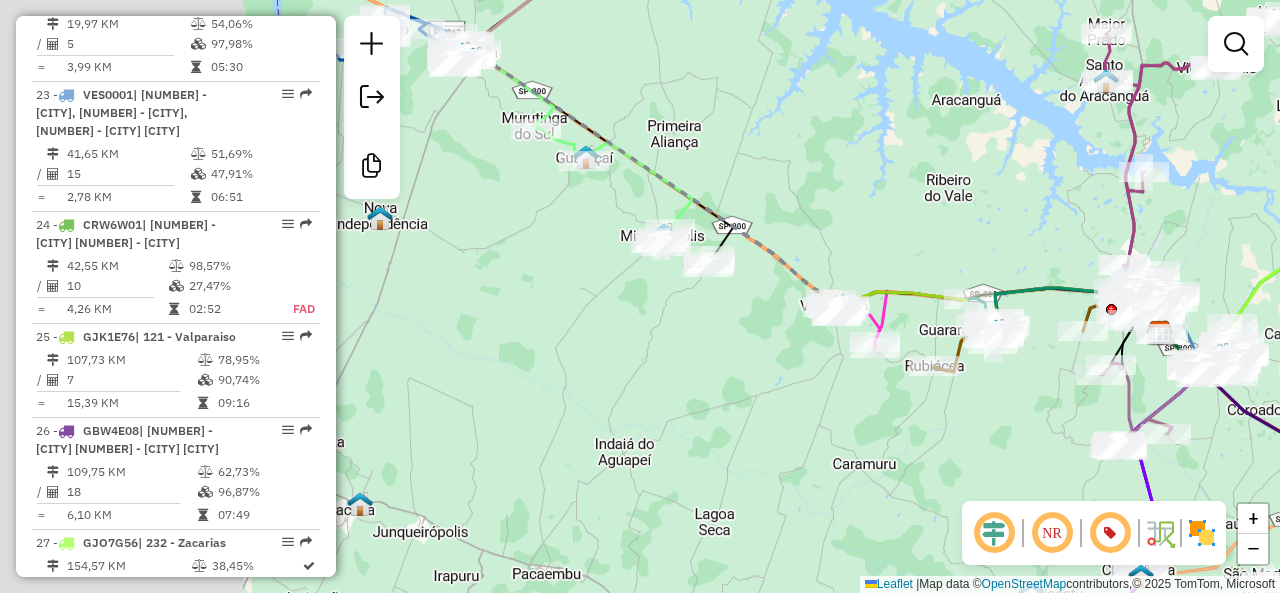 drag, startPoint x: 559, startPoint y: 382, endPoint x: 840, endPoint y: 431, distance: 285.24023 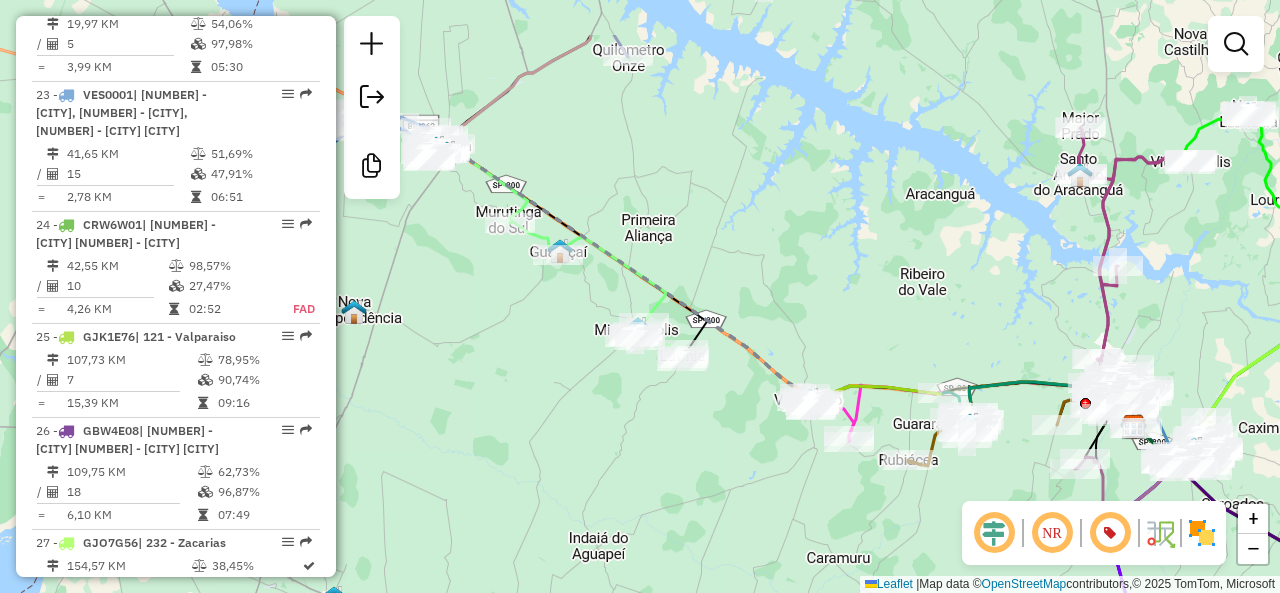 drag, startPoint x: 511, startPoint y: 309, endPoint x: 504, endPoint y: 394, distance: 85.28775 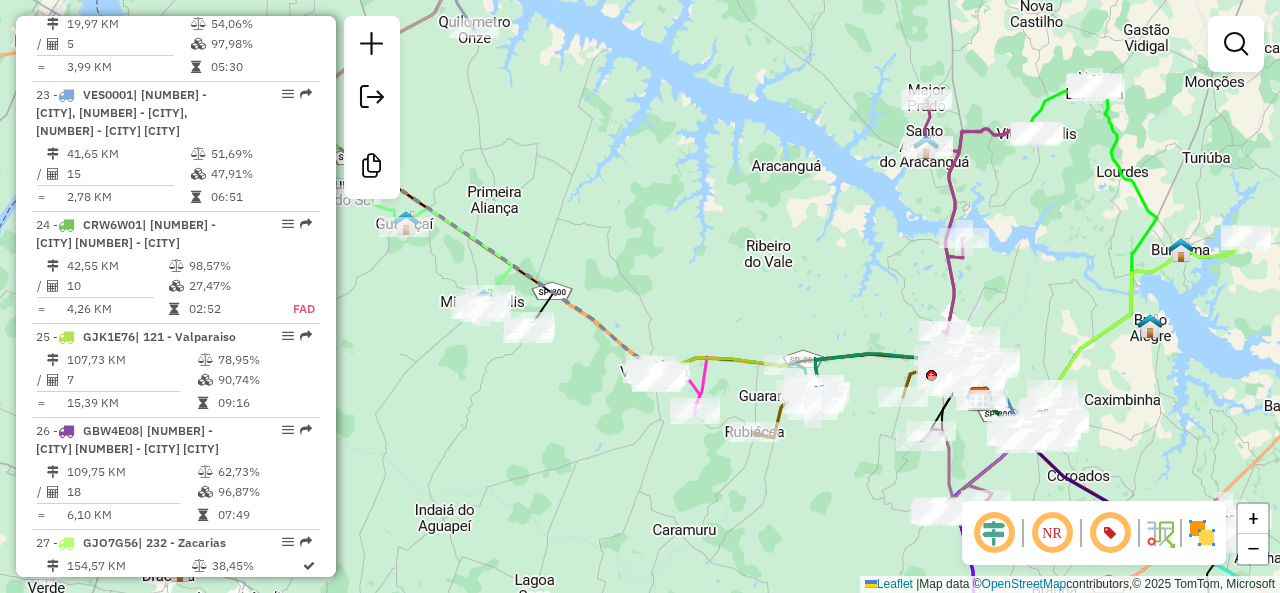 drag, startPoint x: 905, startPoint y: 247, endPoint x: 670, endPoint y: 204, distance: 238.90166 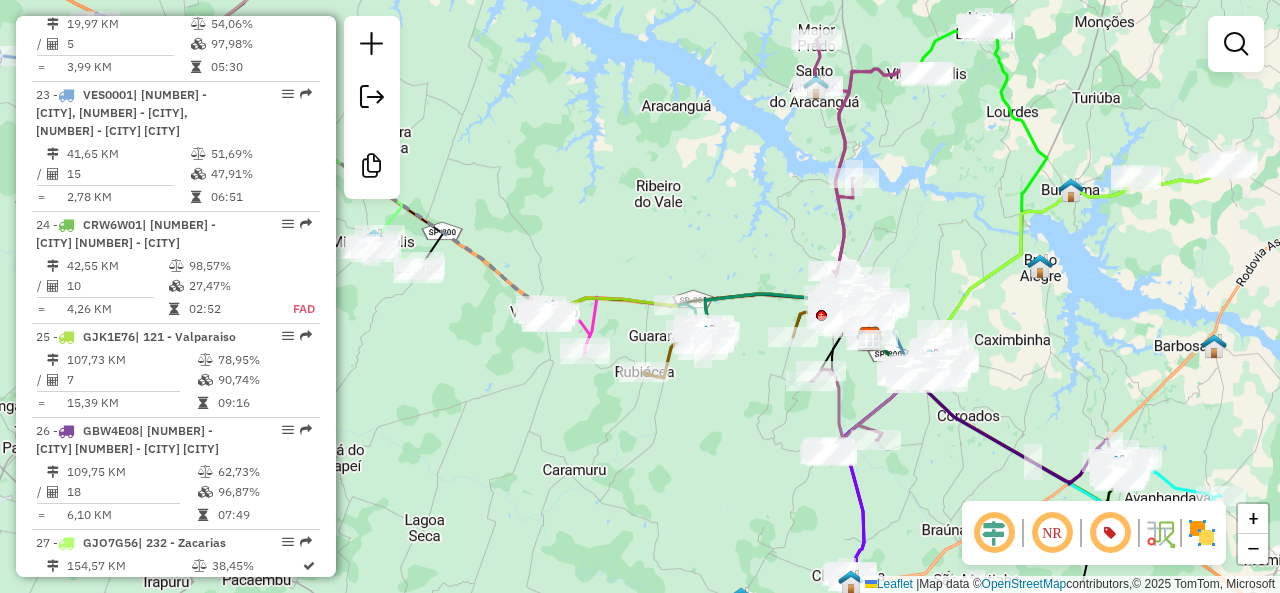 drag, startPoint x: 740, startPoint y: 265, endPoint x: 730, endPoint y: 240, distance: 26.925823 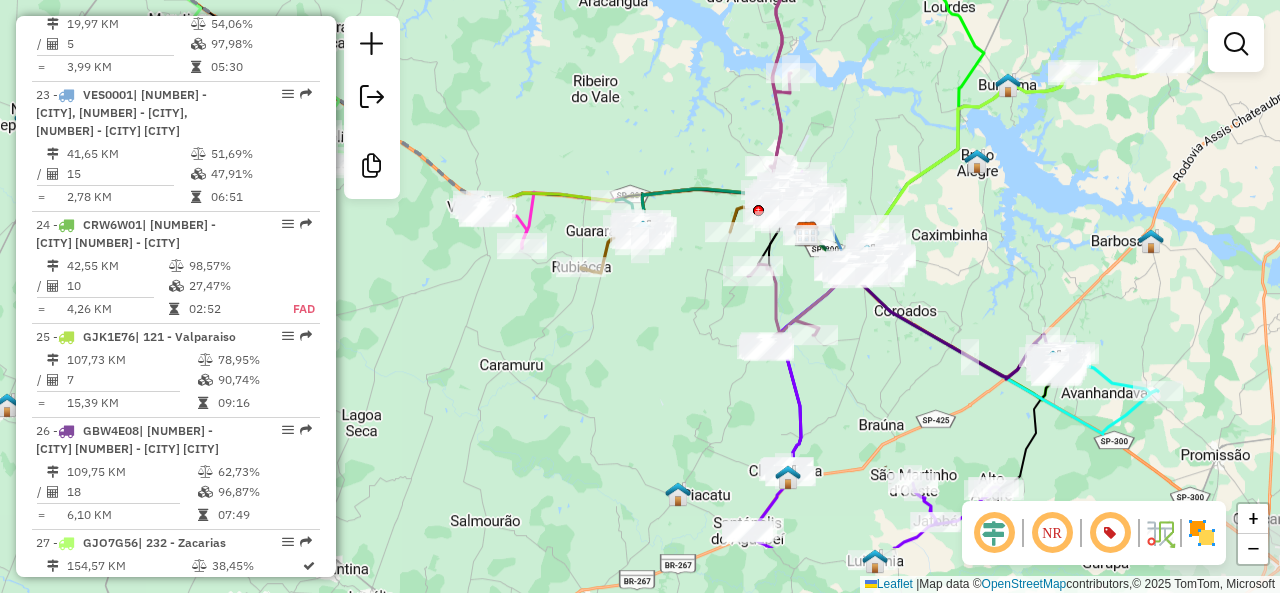 drag, startPoint x: 730, startPoint y: 240, endPoint x: 659, endPoint y: 129, distance: 131.76494 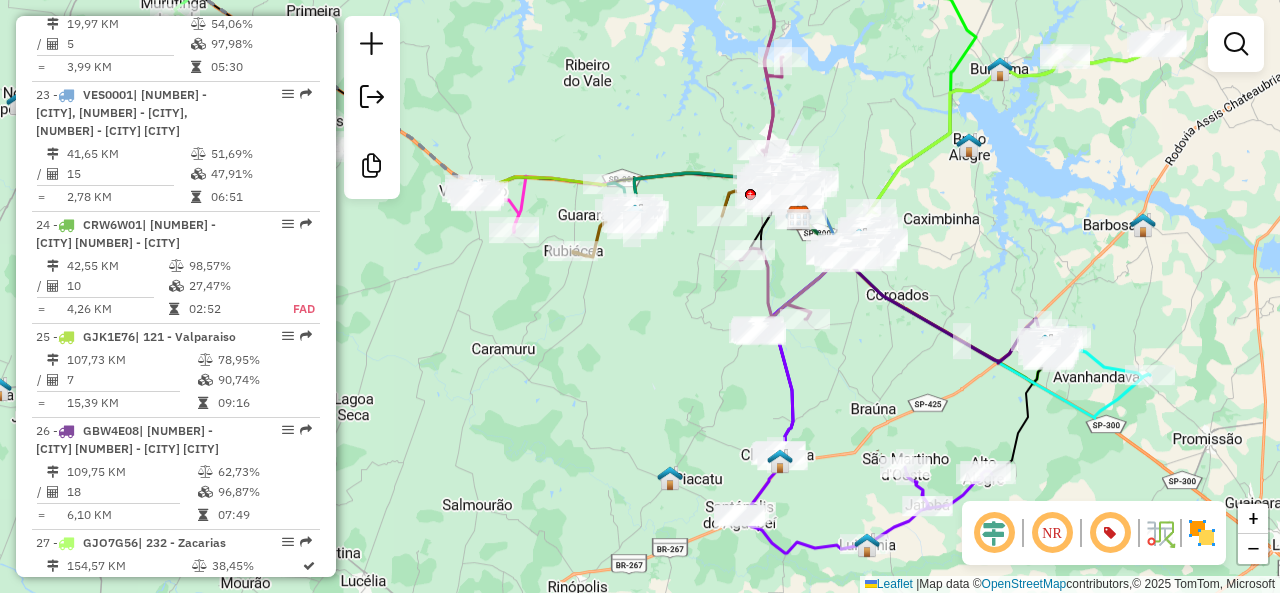 click on "Janela de atendimento Grade de atendimento Capacidade Transportadoras Veículos Cliente Pedidos  Rotas Selecione os dias de semana para filtrar as janelas de atendimento  Seg   Ter   Qua   Qui   Sex   Sáb   Dom  Informe o período da janela de atendimento: De: Até:  Filtrar exatamente a janela do cliente  Considerar janela de atendimento padrão  Selecione os dias de semana para filtrar as grades de atendimento  Seg   Ter   Qua   Qui   Sex   Sáb   Dom   Considerar clientes sem dia de atendimento cadastrado  Clientes fora do dia de atendimento selecionado Filtrar as atividades entre os valores definidos abaixo:  Peso mínimo:   Peso máximo:   Cubagem mínima:   Cubagem máxima:   De:   Até:  Filtrar as atividades entre o tempo de atendimento definido abaixo:  De:   Até:   Considerar capacidade total dos clientes não roteirizados Transportadora: Selecione um ou mais itens Tipo de veículo: Selecione um ou mais itens Veículo: Selecione um ou mais itens Motorista: Selecione um ou mais itens Nome: Rótulo:" 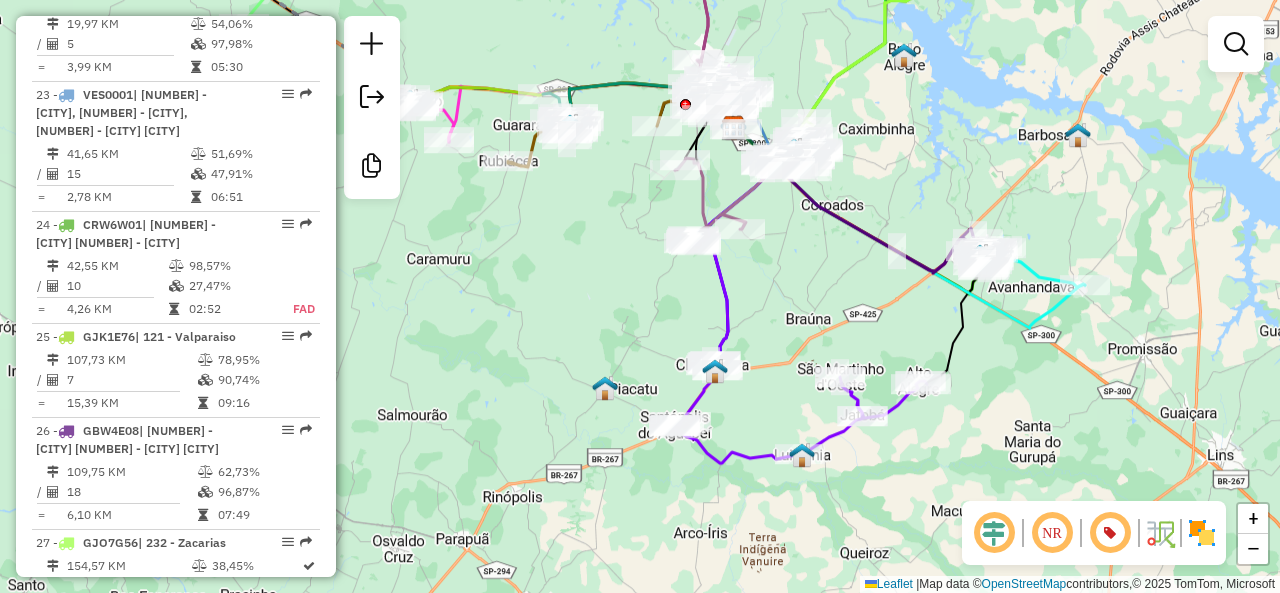 drag, startPoint x: 659, startPoint y: 337, endPoint x: 624, endPoint y: 301, distance: 50.20956 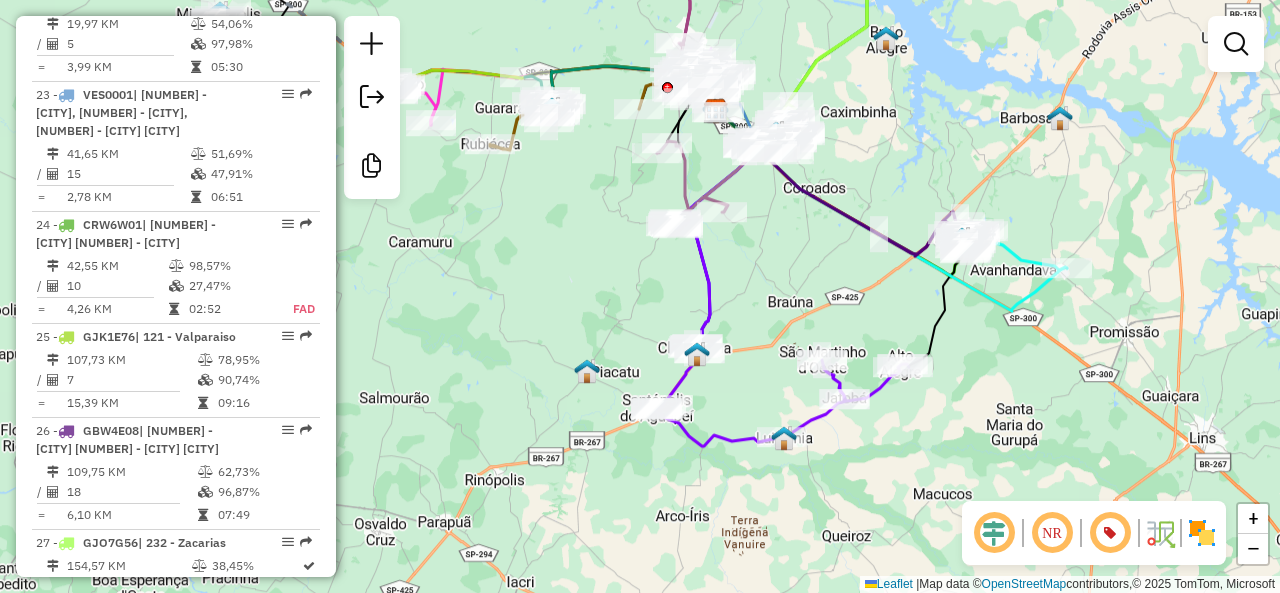 click on "Janela de atendimento Grade de atendimento Capacidade Transportadoras Veículos Cliente Pedidos  Rotas Selecione os dias de semana para filtrar as janelas de atendimento  Seg   Ter   Qua   Qui   Sex   Sáb   Dom  Informe o período da janela de atendimento: De: Até:  Filtrar exatamente a janela do cliente  Considerar janela de atendimento padrão  Selecione os dias de semana para filtrar as grades de atendimento  Seg   Ter   Qua   Qui   Sex   Sáb   Dom   Considerar clientes sem dia de atendimento cadastrado  Clientes fora do dia de atendimento selecionado Filtrar as atividades entre os valores definidos abaixo:  Peso mínimo:   Peso máximo:   Cubagem mínima:   Cubagem máxima:   De:   Até:  Filtrar as atividades entre o tempo de atendimento definido abaixo:  De:   Até:   Considerar capacidade total dos clientes não roteirizados Transportadora: Selecione um ou mais itens Tipo de veículo: Selecione um ou mais itens Veículo: Selecione um ou mais itens Motorista: Selecione um ou mais itens Nome: Rótulo:" 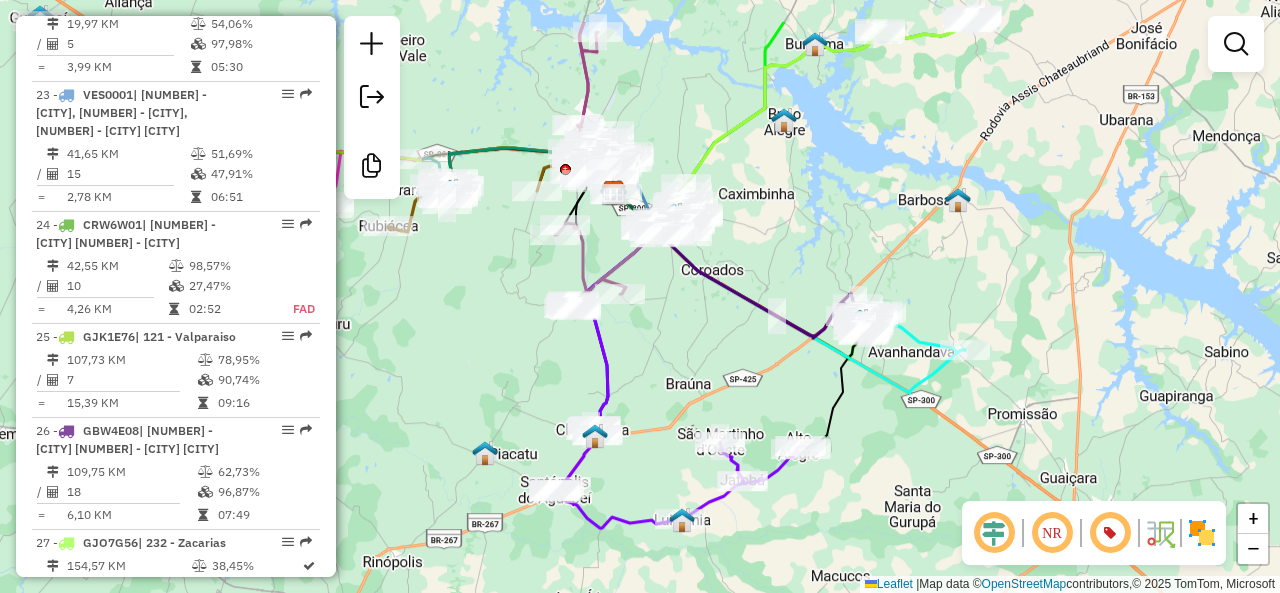 drag, startPoint x: 799, startPoint y: 303, endPoint x: 734, endPoint y: 365, distance: 89.827614 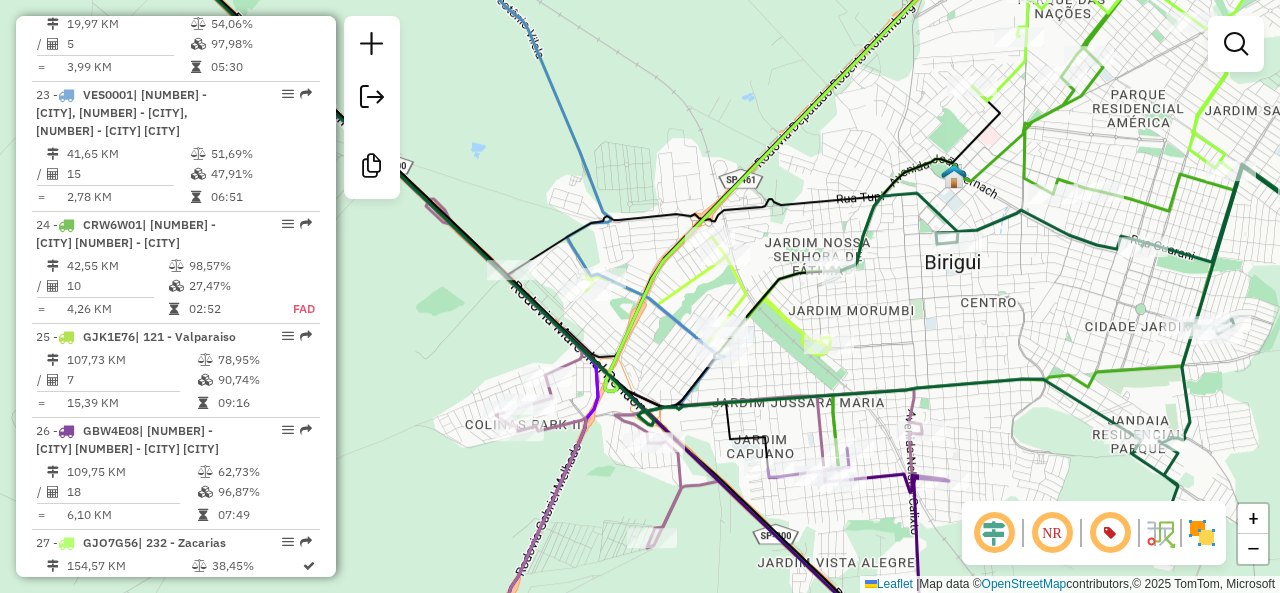 click 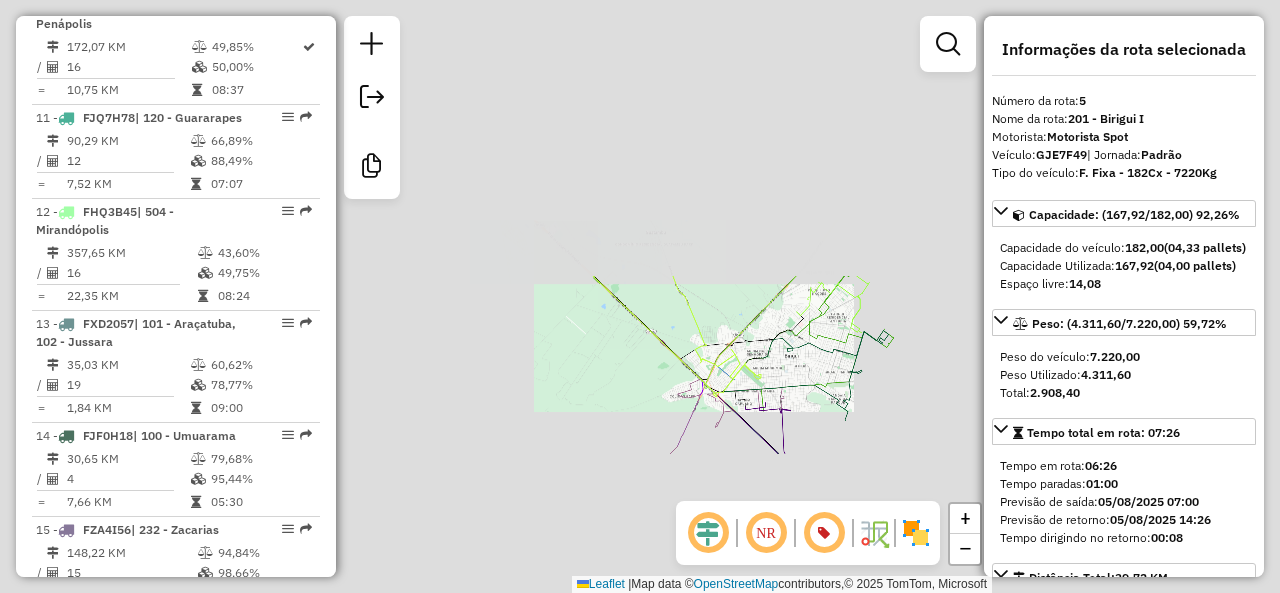 scroll, scrollTop: 1258, scrollLeft: 0, axis: vertical 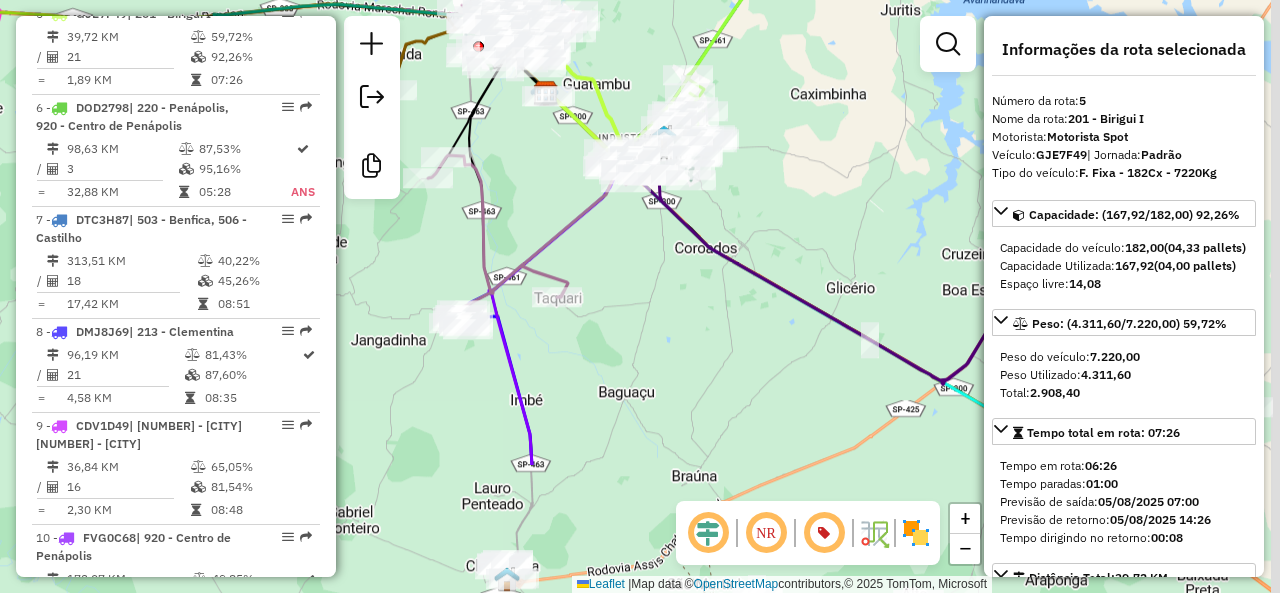 drag, startPoint x: 834, startPoint y: 189, endPoint x: 789, endPoint y: 23, distance: 171.99127 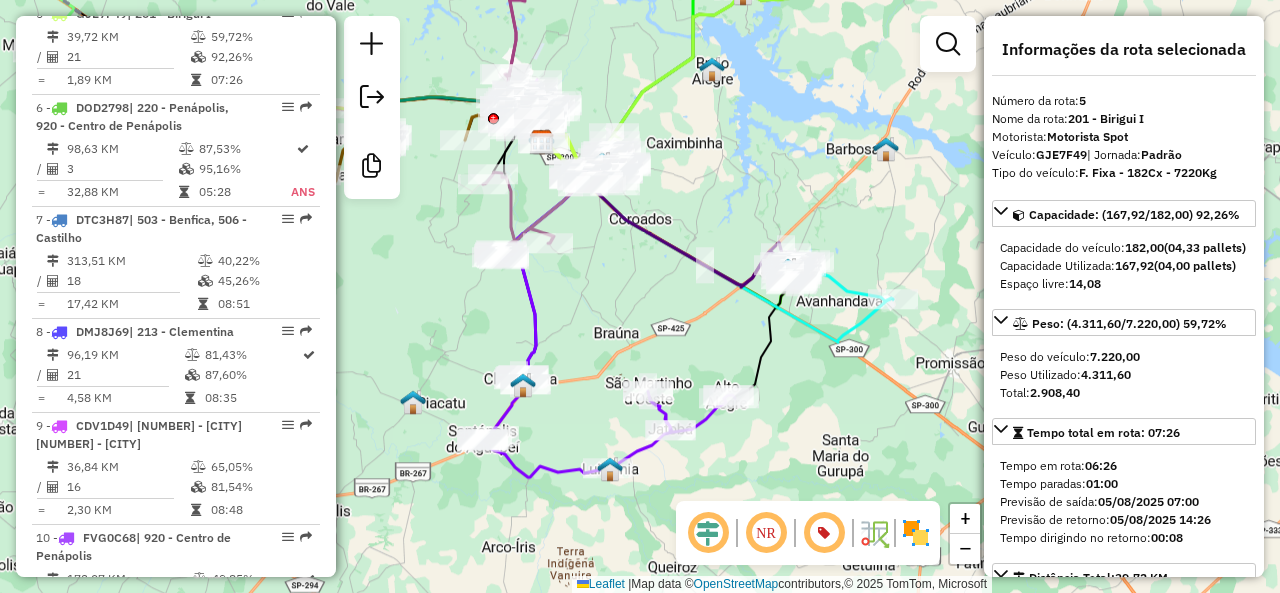 drag, startPoint x: 870, startPoint y: 359, endPoint x: 856, endPoint y: 368, distance: 16.643316 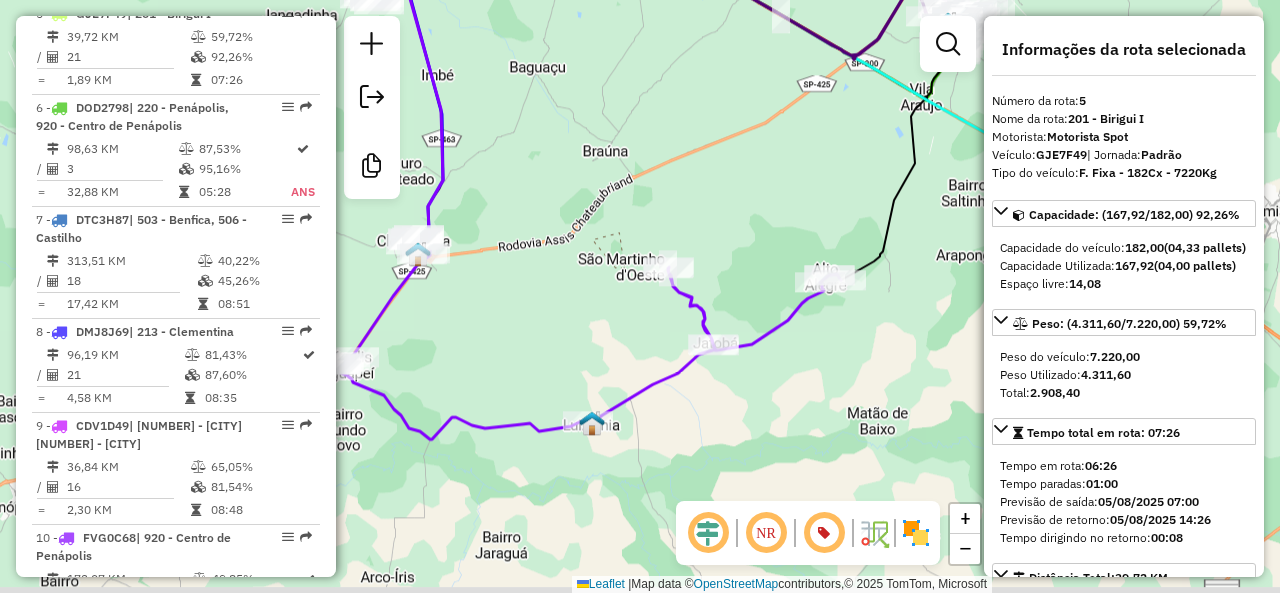 drag, startPoint x: 802, startPoint y: 422, endPoint x: 822, endPoint y: 298, distance: 125.60255 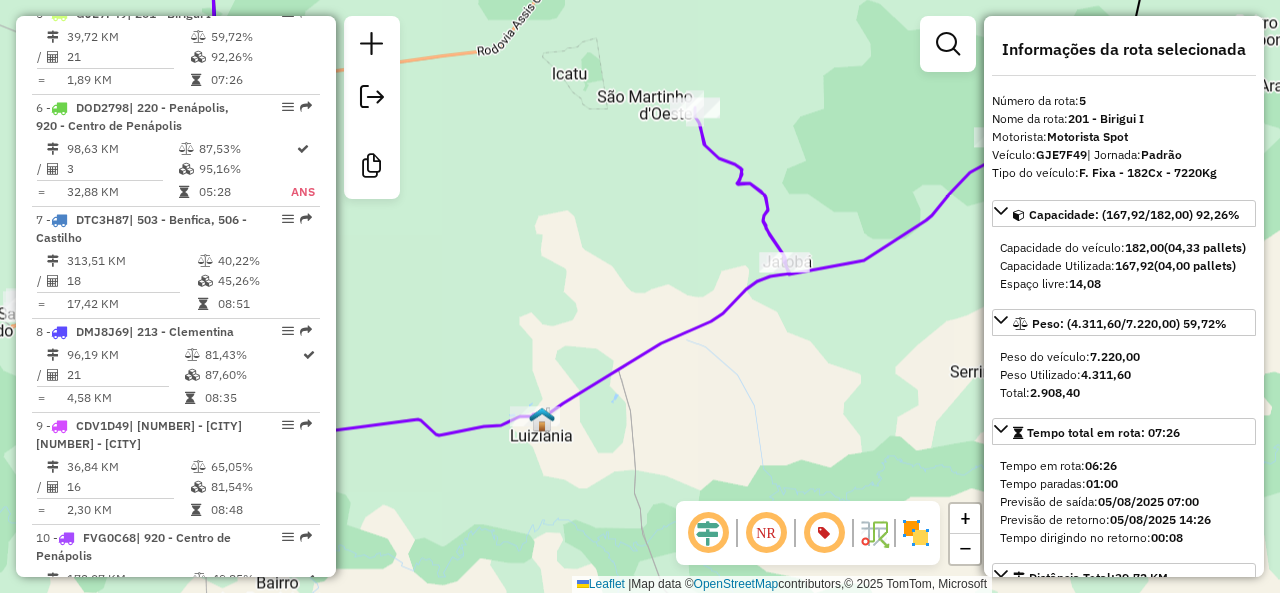 drag, startPoint x: 747, startPoint y: 342, endPoint x: 626, endPoint y: 409, distance: 138.31125 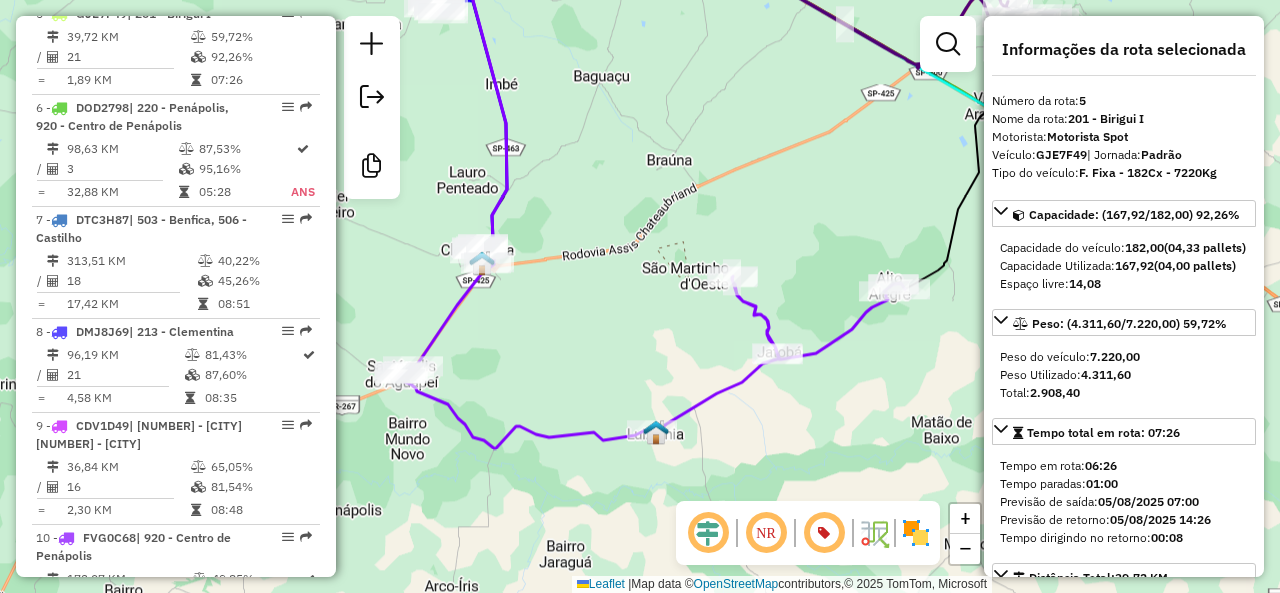 drag, startPoint x: 600, startPoint y: 389, endPoint x: 792, endPoint y: 441, distance: 198.91707 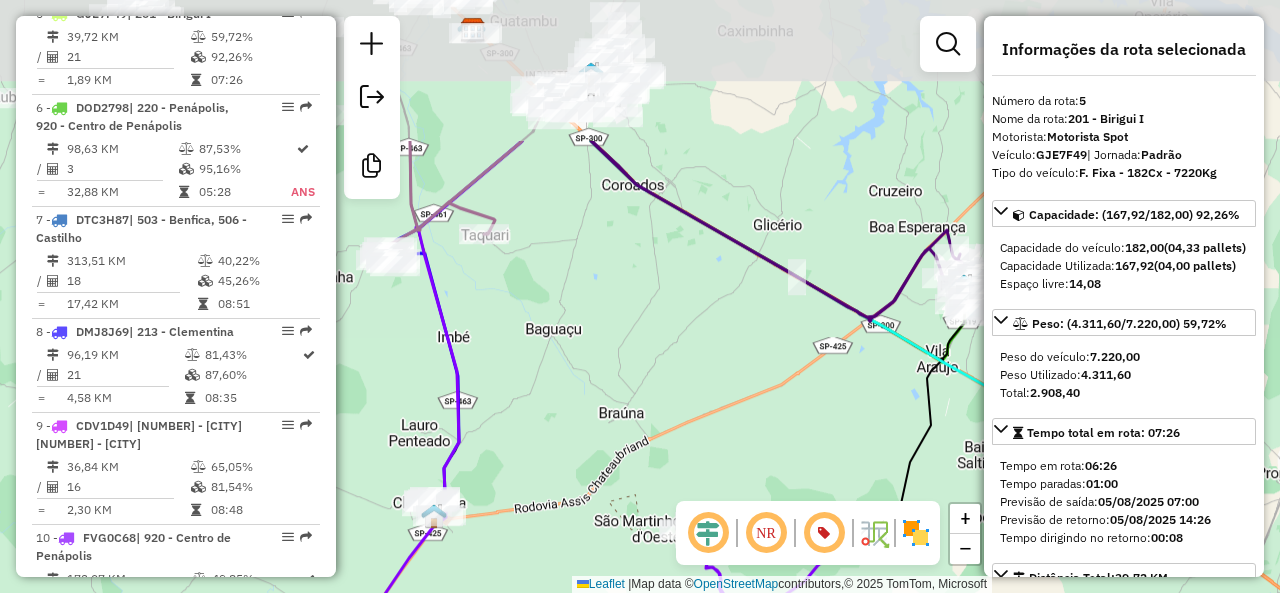 drag, startPoint x: 872, startPoint y: 230, endPoint x: 632, endPoint y: 436, distance: 316.28467 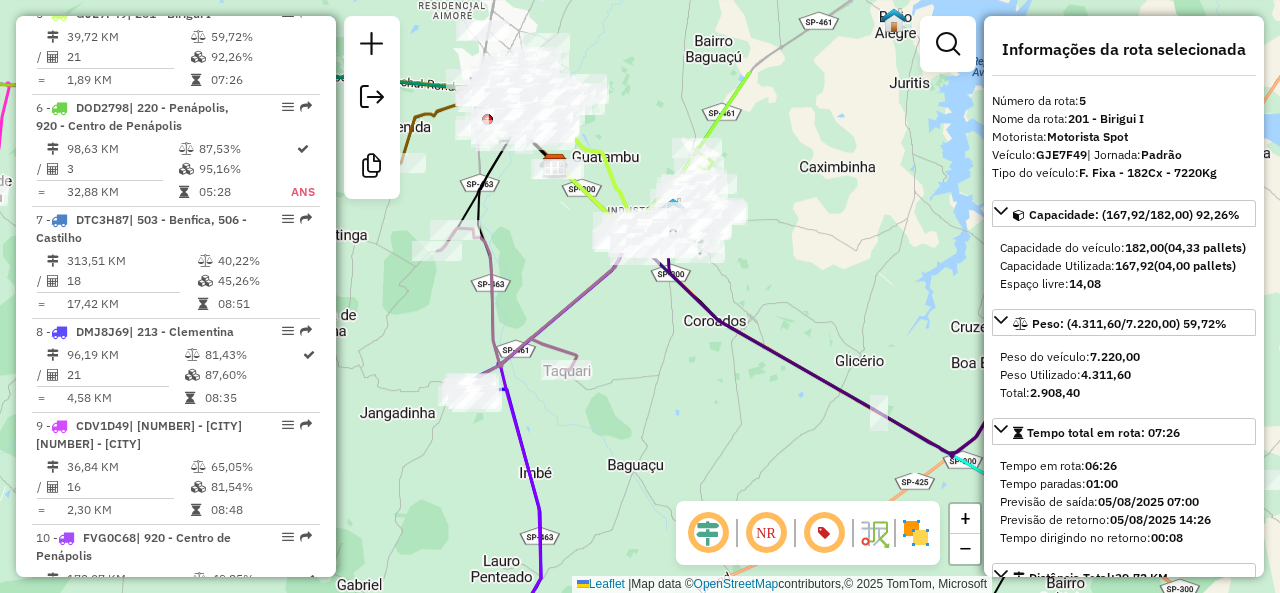 drag, startPoint x: 669, startPoint y: 367, endPoint x: 718, endPoint y: 428, distance: 78.24321 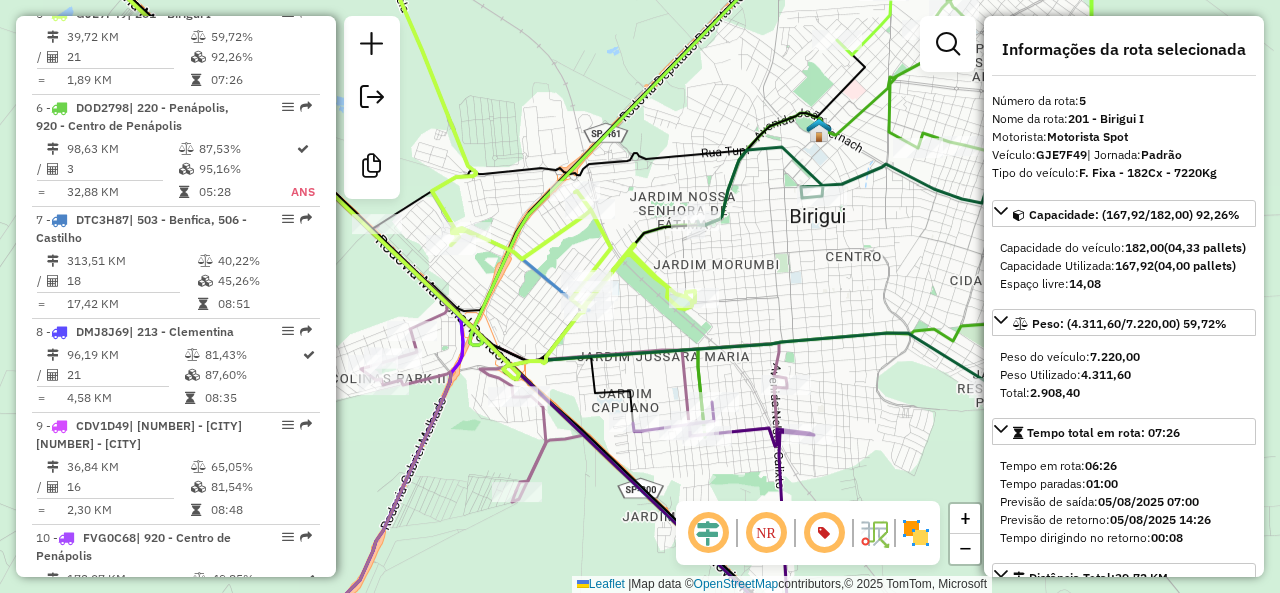 click 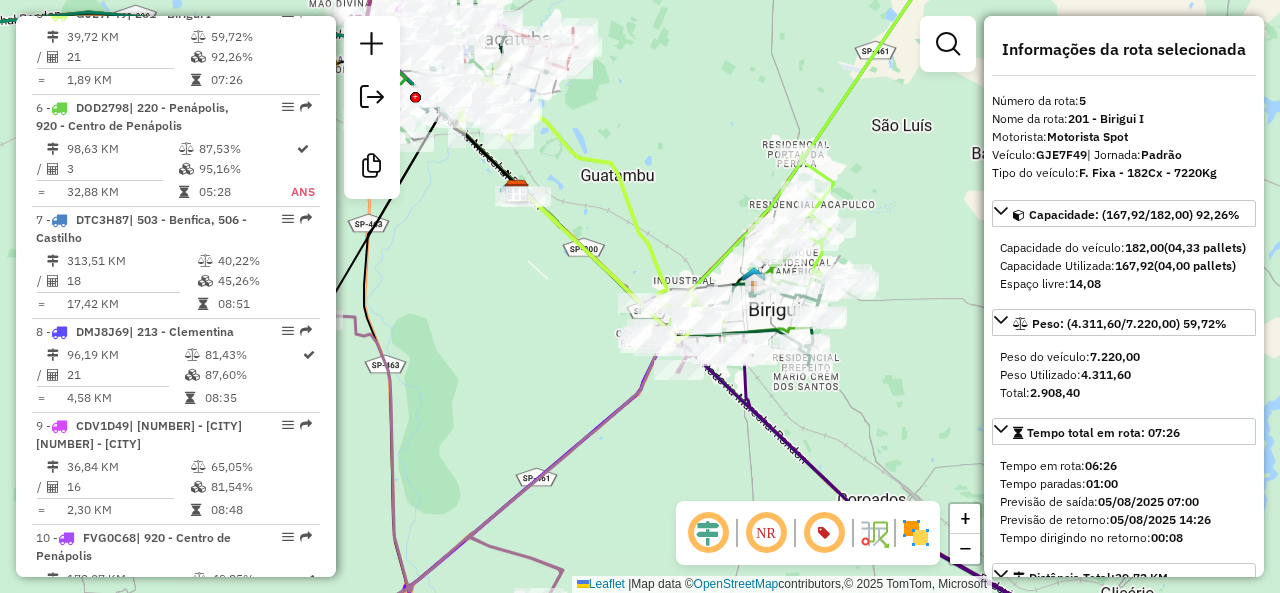 drag, startPoint x: 630, startPoint y: 400, endPoint x: 731, endPoint y: 454, distance: 114.52947 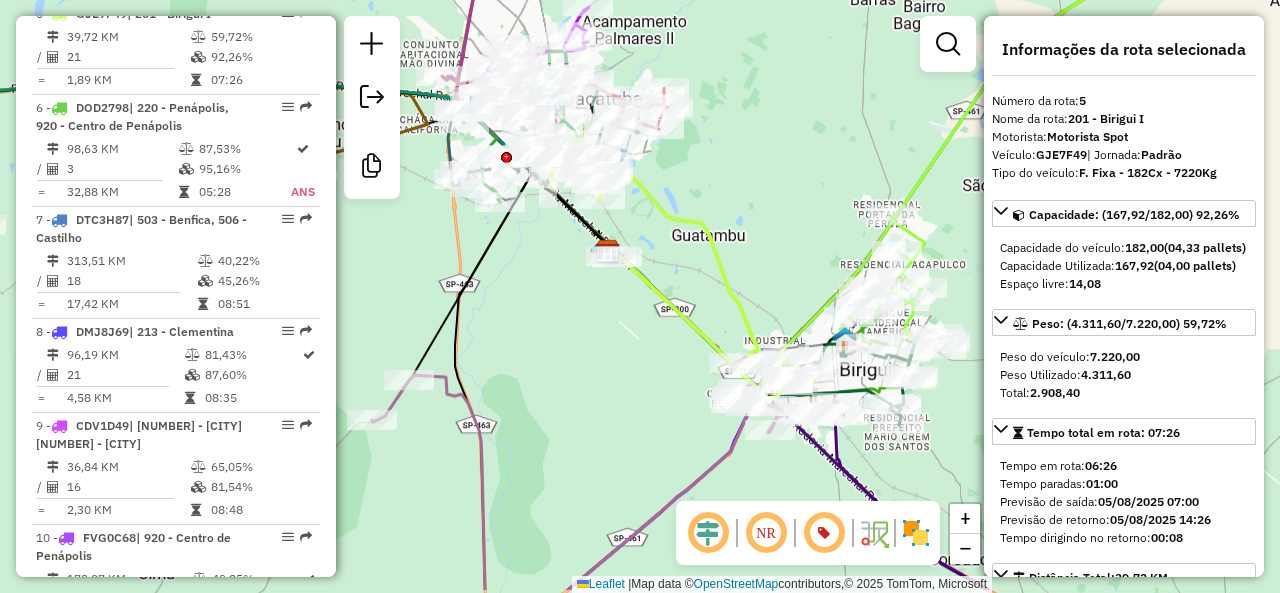 drag, startPoint x: 773, startPoint y: 315, endPoint x: 768, endPoint y: 251, distance: 64.195015 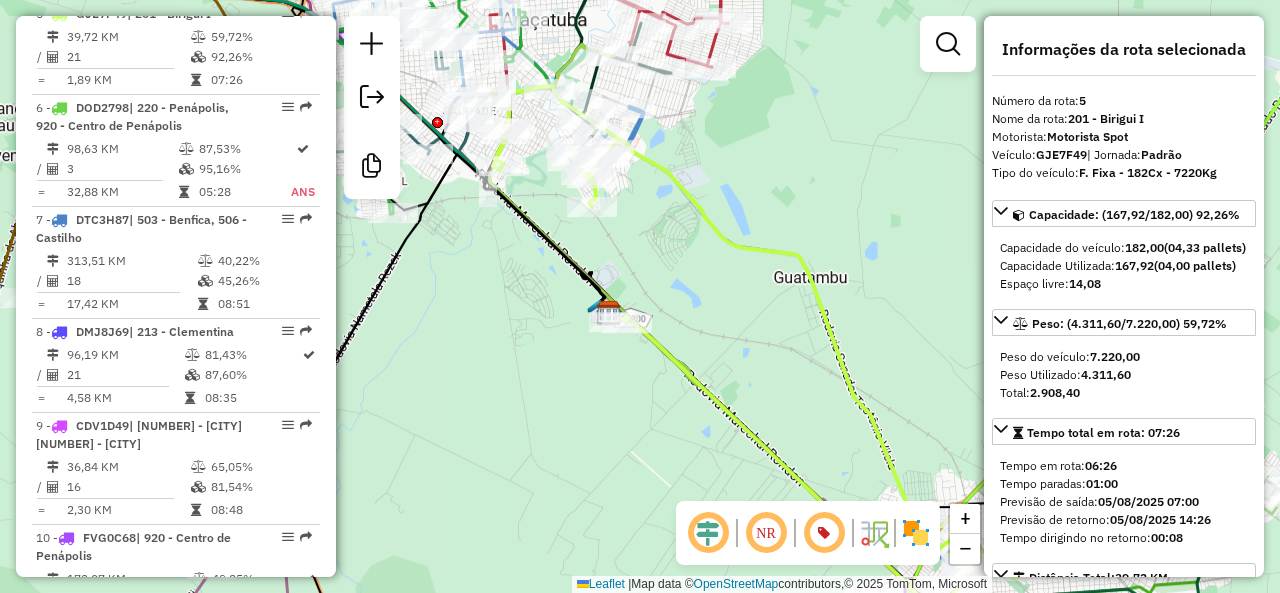 click 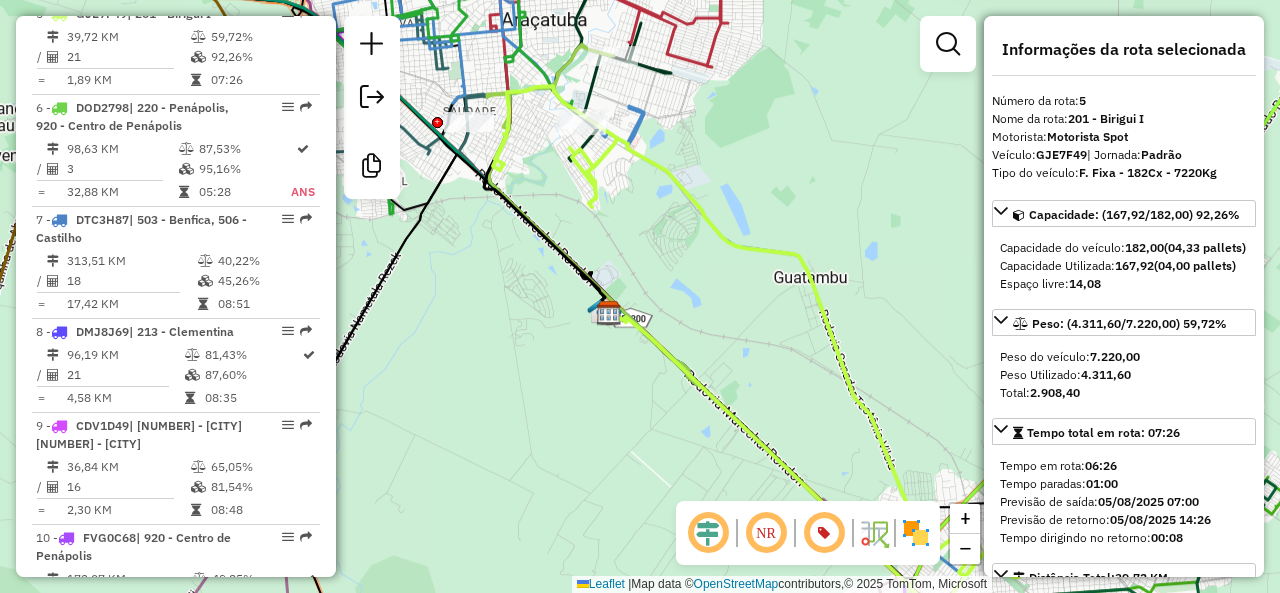 click 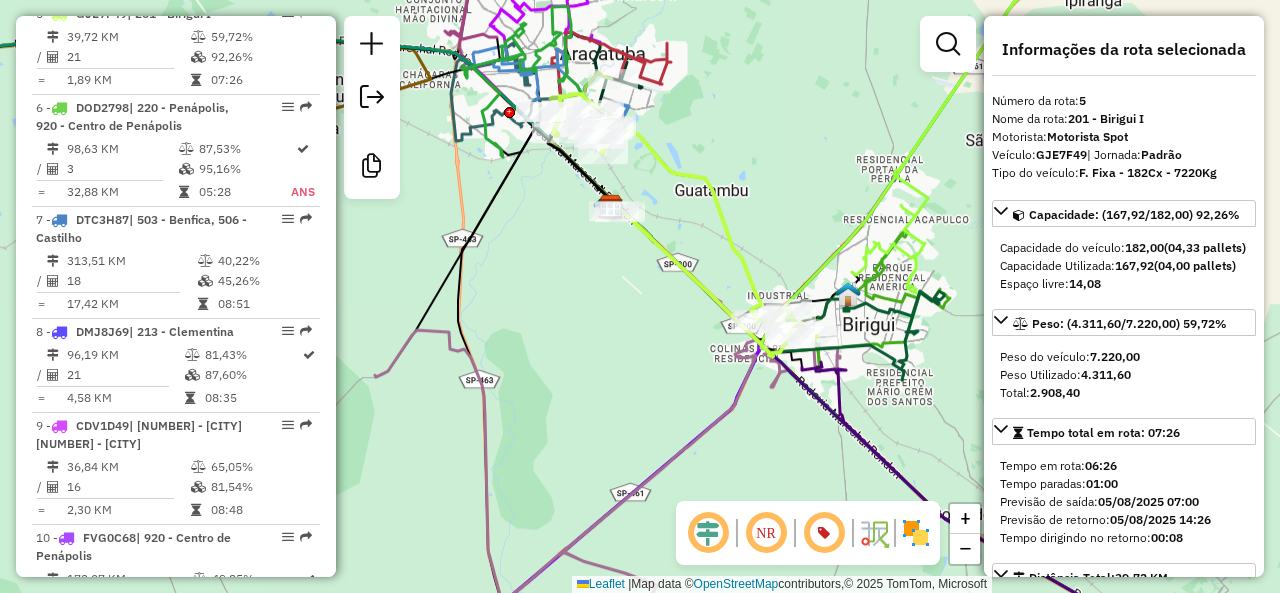 click on "Janela de atendimento Grade de atendimento Capacidade Transportadoras Veículos Cliente Pedidos  Rotas Selecione os dias de semana para filtrar as janelas de atendimento  Seg   Ter   Qua   Qui   Sex   Sáb   Dom  Informe o período da janela de atendimento: De: Até:  Filtrar exatamente a janela do cliente  Considerar janela de atendimento padrão  Selecione os dias de semana para filtrar as grades de atendimento  Seg   Ter   Qua   Qui   Sex   Sáb   Dom   Considerar clientes sem dia de atendimento cadastrado  Clientes fora do dia de atendimento selecionado Filtrar as atividades entre os valores definidos abaixo:  Peso mínimo:   Peso máximo:   Cubagem mínima:   Cubagem máxima:   De:   Até:  Filtrar as atividades entre o tempo de atendimento definido abaixo:  De:   Até:   Considerar capacidade total dos clientes não roteirizados Transportadora: Selecione um ou mais itens Tipo de veículo: Selecione um ou mais itens Veículo: Selecione um ou mais itens Motorista: Selecione um ou mais itens Nome: Rótulo:" 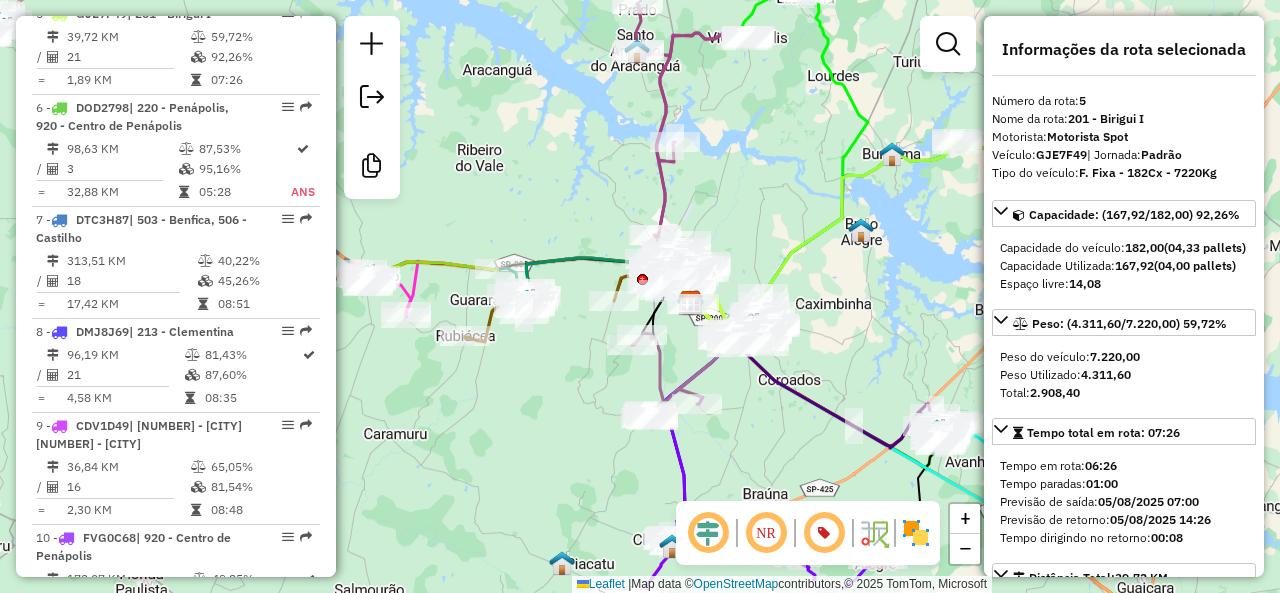 click on "Janela de atendimento Grade de atendimento Capacidade Transportadoras Veículos Cliente Pedidos  Rotas Selecione os dias de semana para filtrar as janelas de atendimento  Seg   Ter   Qua   Qui   Sex   Sáb   Dom  Informe o período da janela de atendimento: De: Até:  Filtrar exatamente a janela do cliente  Considerar janela de atendimento padrão  Selecione os dias de semana para filtrar as grades de atendimento  Seg   Ter   Qua   Qui   Sex   Sáb   Dom   Considerar clientes sem dia de atendimento cadastrado  Clientes fora do dia de atendimento selecionado Filtrar as atividades entre os valores definidos abaixo:  Peso mínimo:   Peso máximo:   Cubagem mínima:   Cubagem máxima:   De:   Até:  Filtrar as atividades entre o tempo de atendimento definido abaixo:  De:   Até:   Considerar capacidade total dos clientes não roteirizados Transportadora: Selecione um ou mais itens Tipo de veículo: Selecione um ou mais itens Veículo: Selecione um ou mais itens Motorista: Selecione um ou mais itens Nome: Rótulo:" 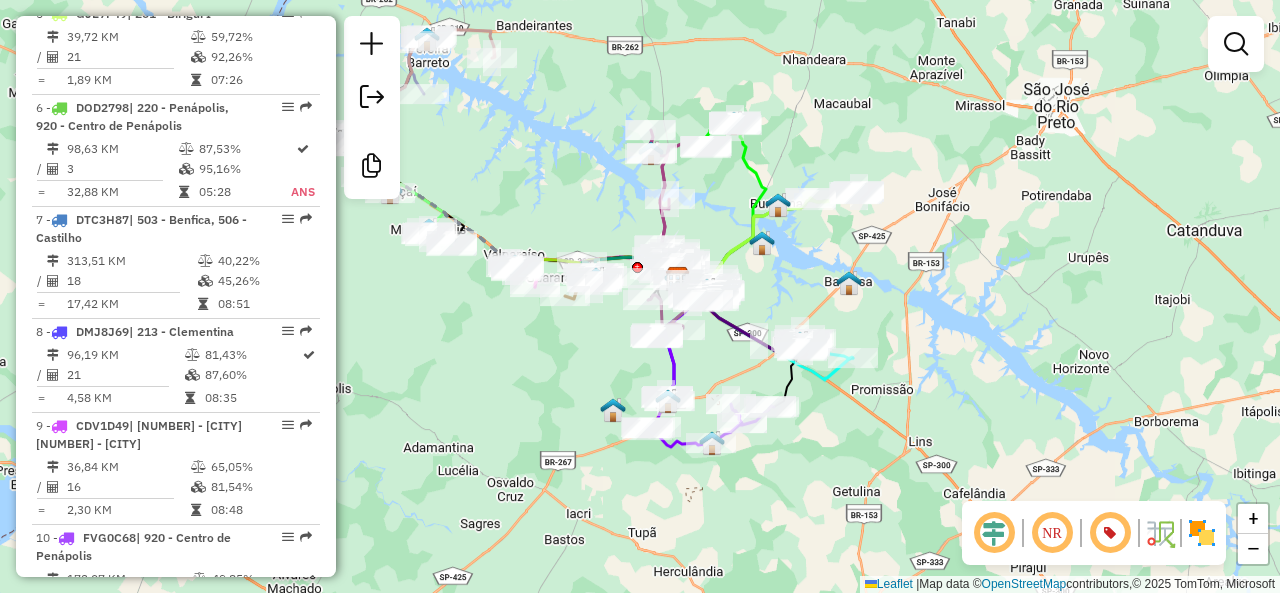 click on "Janela de atendimento Grade de atendimento Capacidade Transportadoras Veículos Cliente Pedidos  Rotas Selecione os dias de semana para filtrar as janelas de atendimento  Seg   Ter   Qua   Qui   Sex   Sáb   Dom  Informe o período da janela de atendimento: De: Até:  Filtrar exatamente a janela do cliente  Considerar janela de atendimento padrão  Selecione os dias de semana para filtrar as grades de atendimento  Seg   Ter   Qua   Qui   Sex   Sáb   Dom   Considerar clientes sem dia de atendimento cadastrado  Clientes fora do dia de atendimento selecionado Filtrar as atividades entre os valores definidos abaixo:  Peso mínimo:   Peso máximo:   Cubagem mínima:   Cubagem máxima:   De:   Até:  Filtrar as atividades entre o tempo de atendimento definido abaixo:  De:   Até:   Considerar capacidade total dos clientes não roteirizados Transportadora: Selecione um ou mais itens Tipo de veículo: Selecione um ou mais itens Veículo: Selecione um ou mais itens Motorista: Selecione um ou mais itens Nome: Rótulo:" 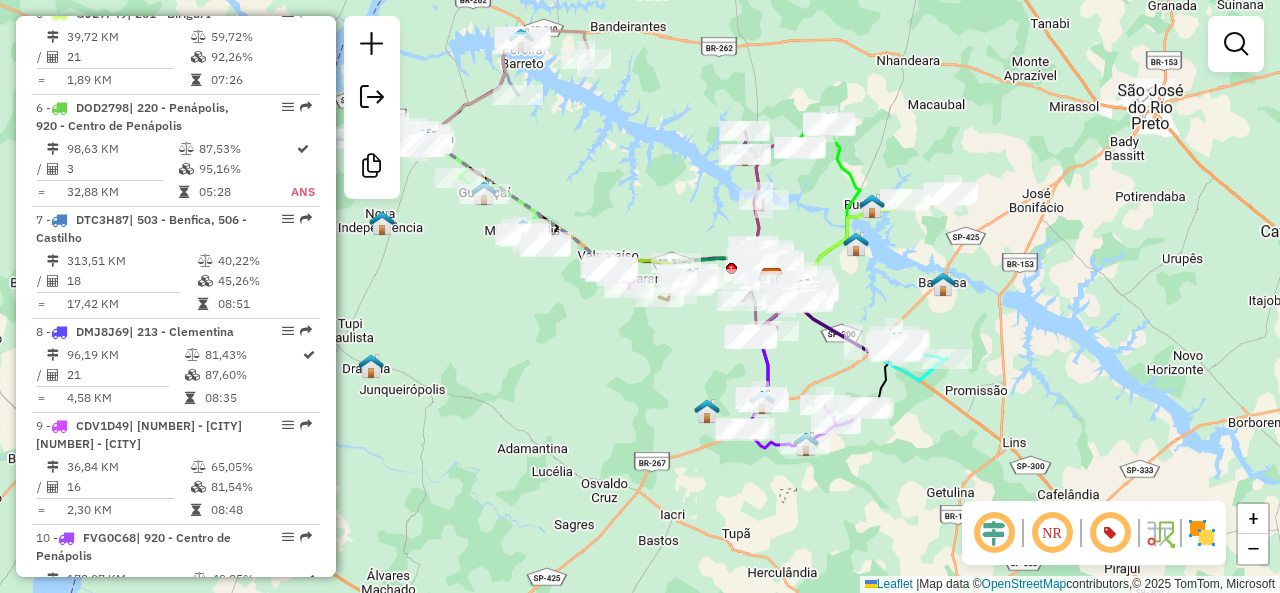 drag, startPoint x: 536, startPoint y: 412, endPoint x: 635, endPoint y: 414, distance: 99.0202 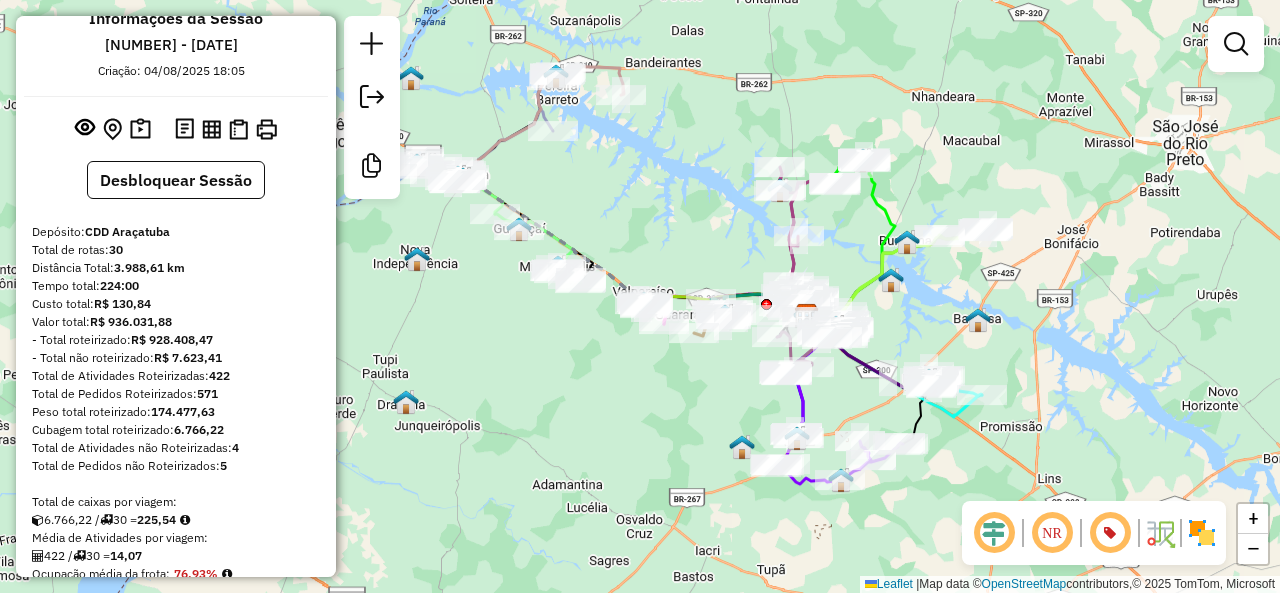 scroll, scrollTop: 0, scrollLeft: 0, axis: both 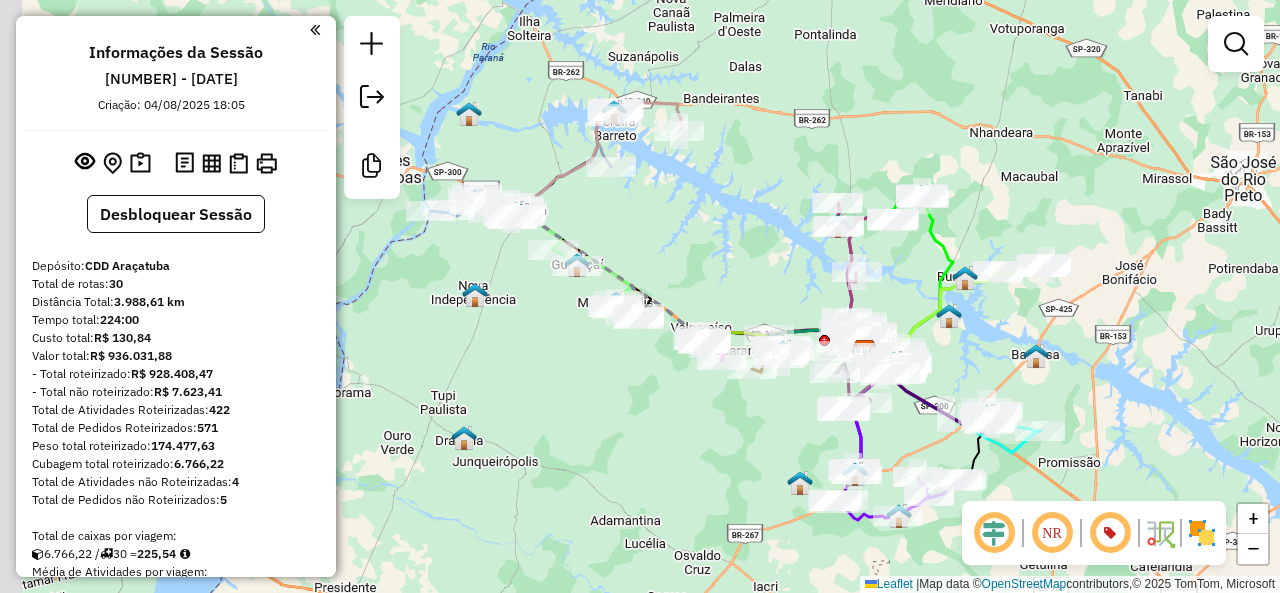 drag, startPoint x: 646, startPoint y: 205, endPoint x: 692, endPoint y: 234, distance: 54.378304 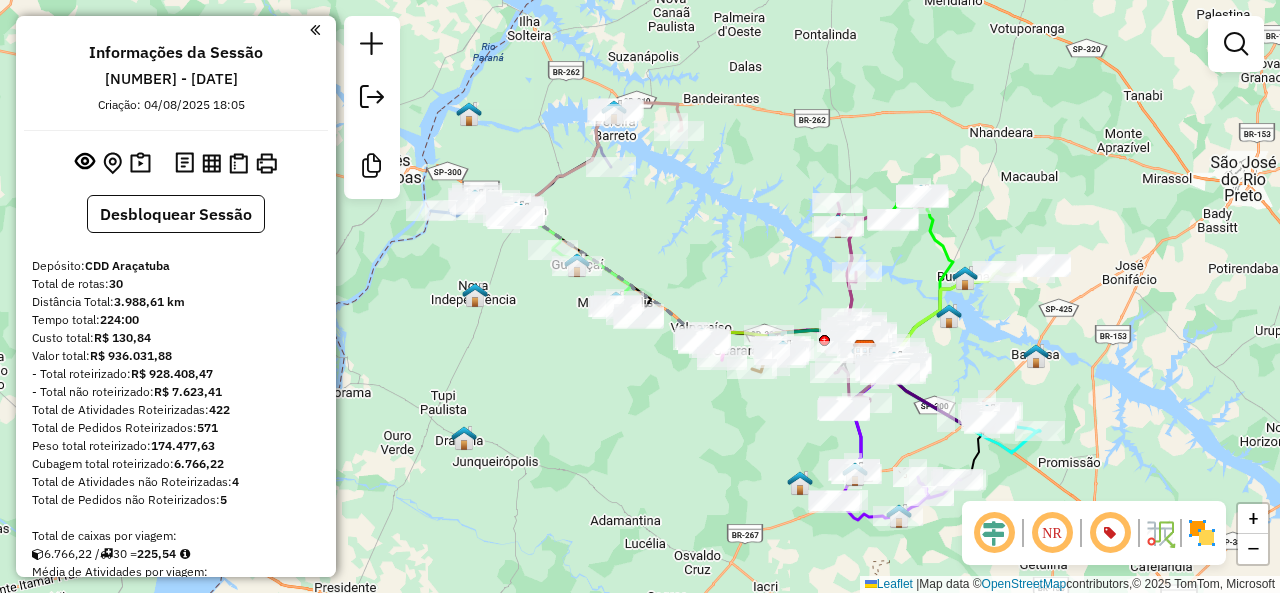 click on "Janela de atendimento Grade de atendimento Capacidade Transportadoras Veículos Cliente Pedidos  Rotas Selecione os dias de semana para filtrar as janelas de atendimento  Seg   Ter   Qua   Qui   Sex   Sáb   Dom  Informe o período da janela de atendimento: De: Até:  Filtrar exatamente a janela do cliente  Considerar janela de atendimento padrão  Selecione os dias de semana para filtrar as grades de atendimento  Seg   Ter   Qua   Qui   Sex   Sáb   Dom   Considerar clientes sem dia de atendimento cadastrado  Clientes fora do dia de atendimento selecionado Filtrar as atividades entre os valores definidos abaixo:  Peso mínimo:   Peso máximo:   Cubagem mínima:   Cubagem máxima:   De:   Até:  Filtrar as atividades entre o tempo de atendimento definido abaixo:  De:   Até:   Considerar capacidade total dos clientes não roteirizados Transportadora: Selecione um ou mais itens Tipo de veículo: Selecione um ou mais itens Veículo: Selecione um ou mais itens Motorista: Selecione um ou mais itens Nome: Rótulo:" 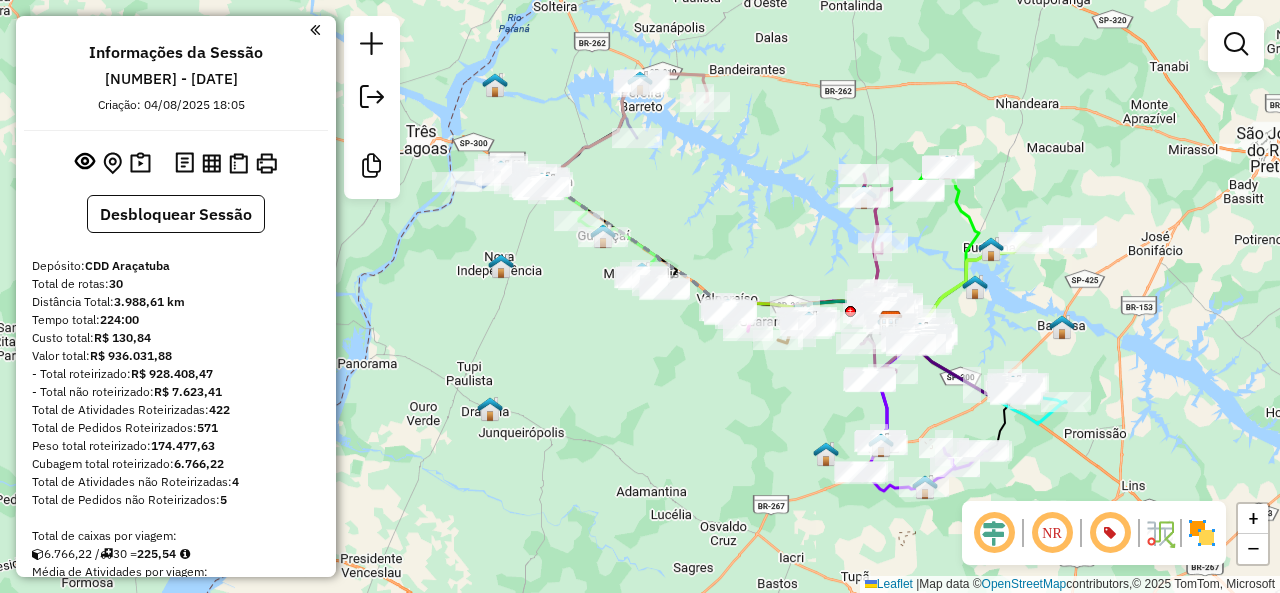drag, startPoint x: 682, startPoint y: 441, endPoint x: 710, endPoint y: 412, distance: 40.311287 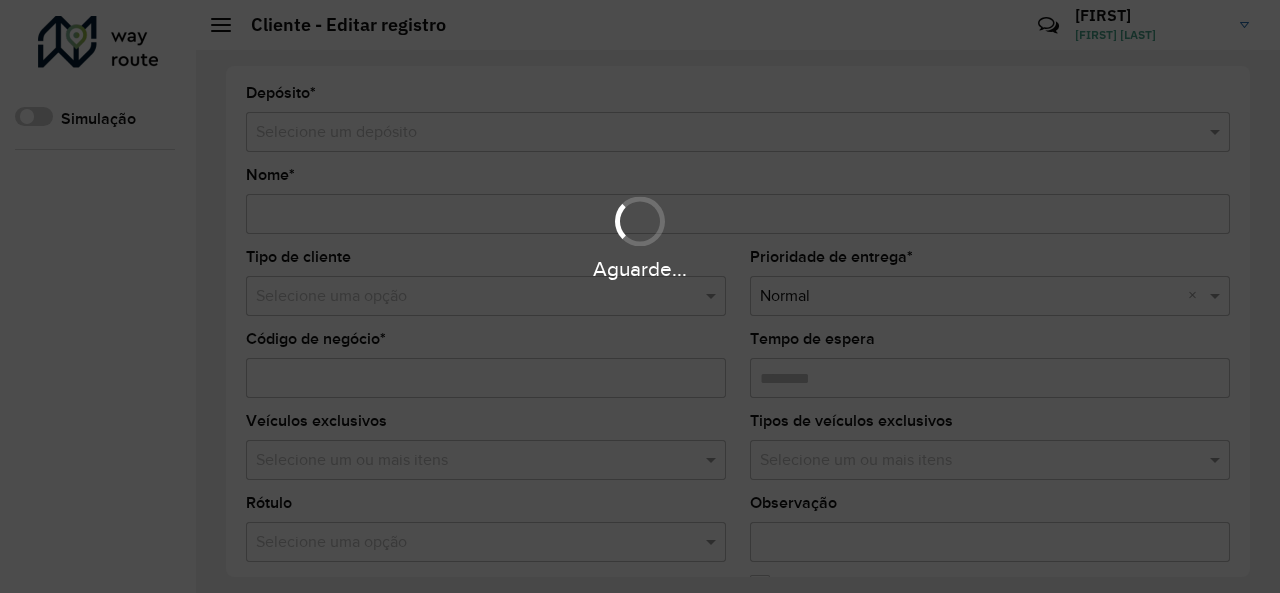 type on "**********" 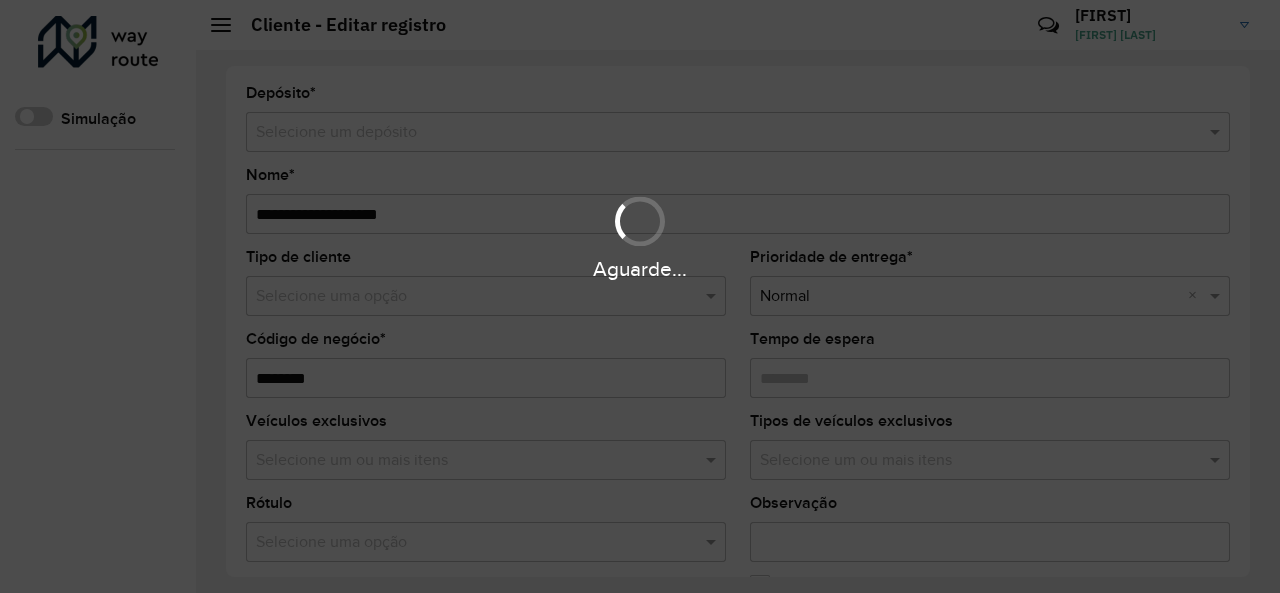 type on "********" 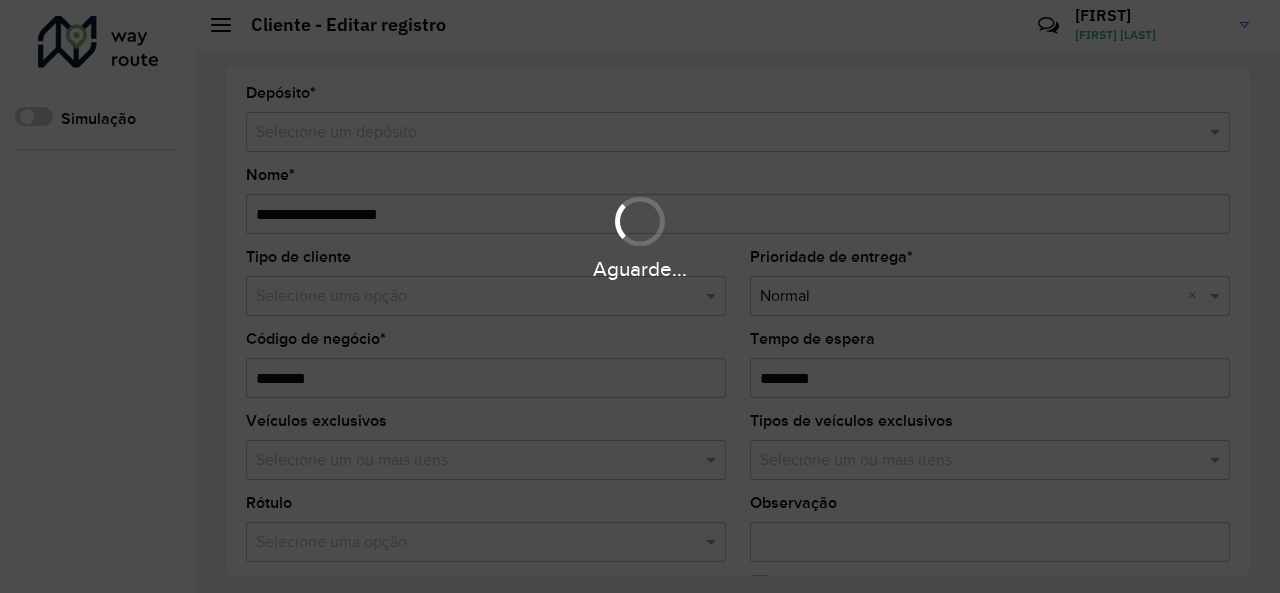 scroll, scrollTop: 0, scrollLeft: 0, axis: both 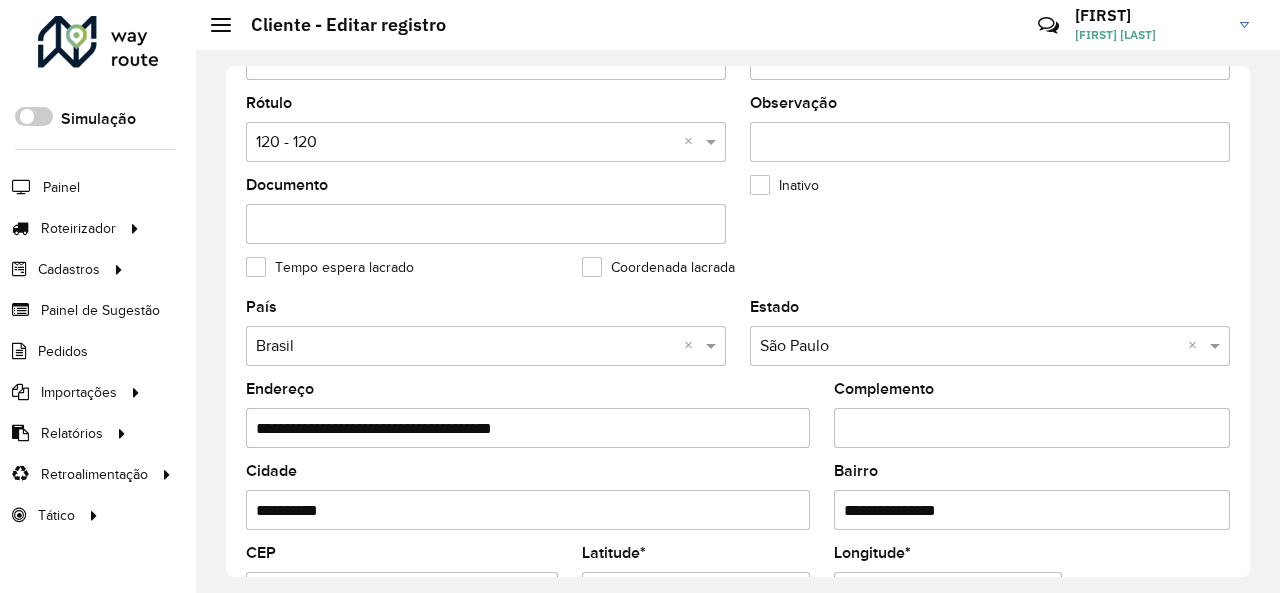 click at bounding box center [466, 143] 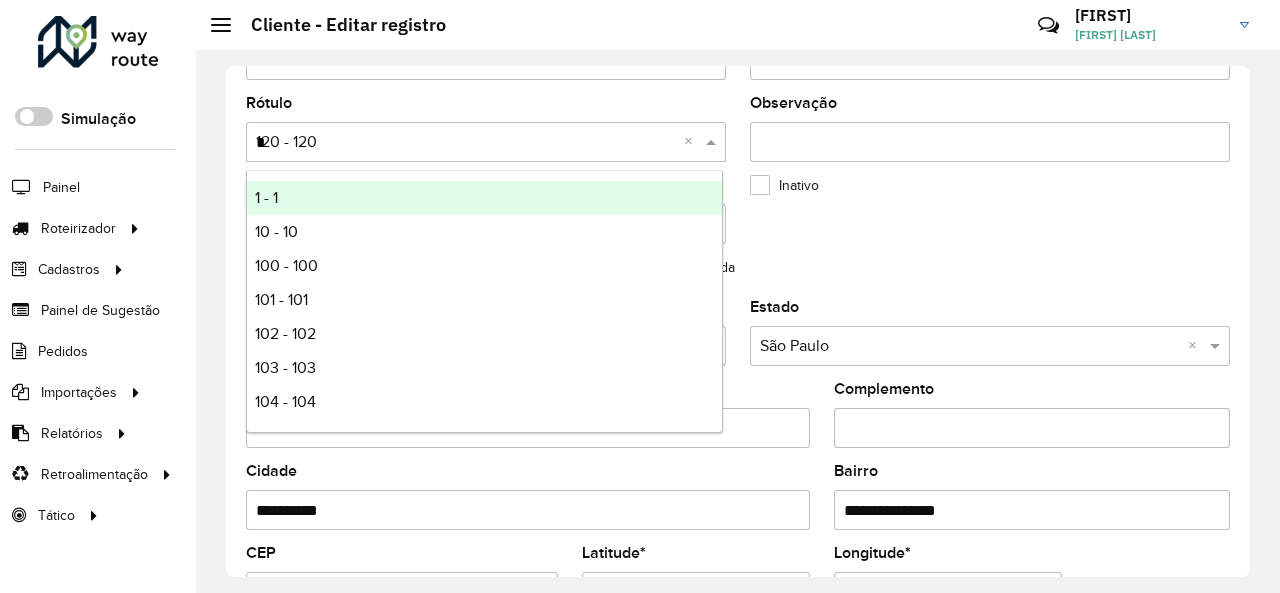 type on "**" 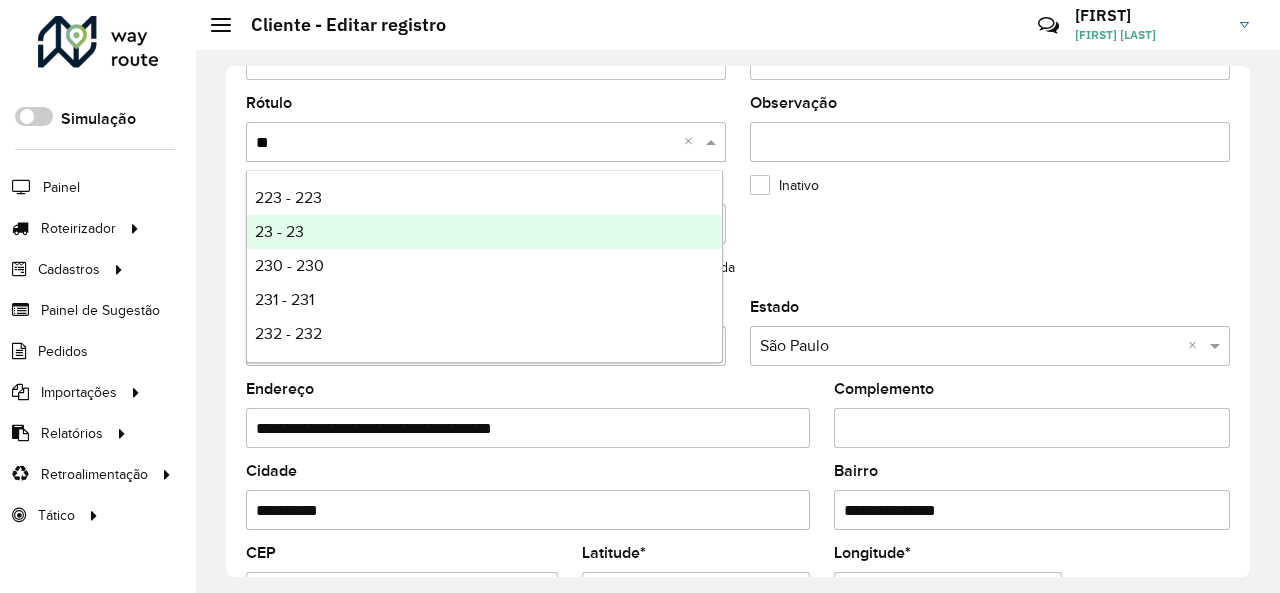 click on "23 - 23" at bounding box center [484, 232] 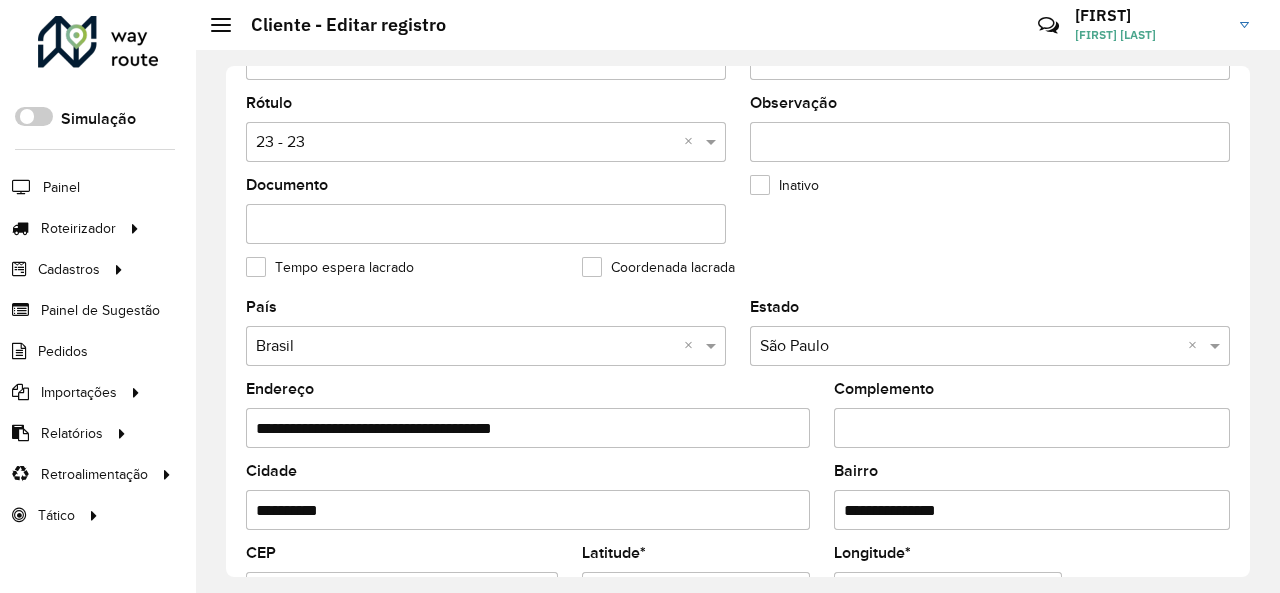 click on "Inativo" 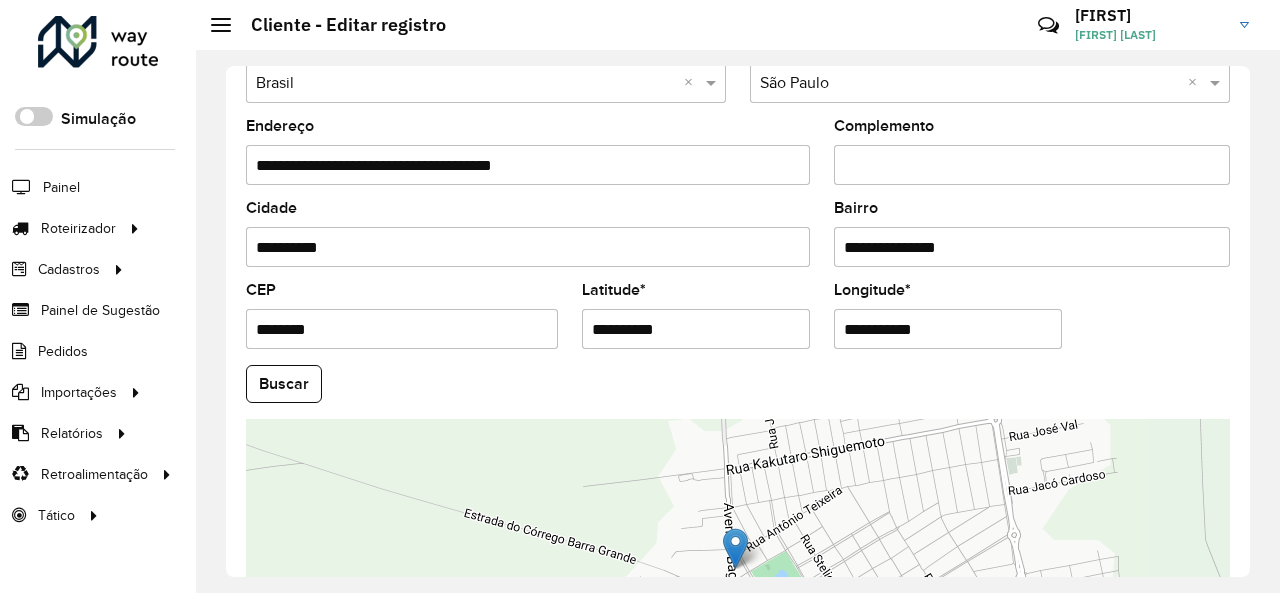 scroll, scrollTop: 890, scrollLeft: 0, axis: vertical 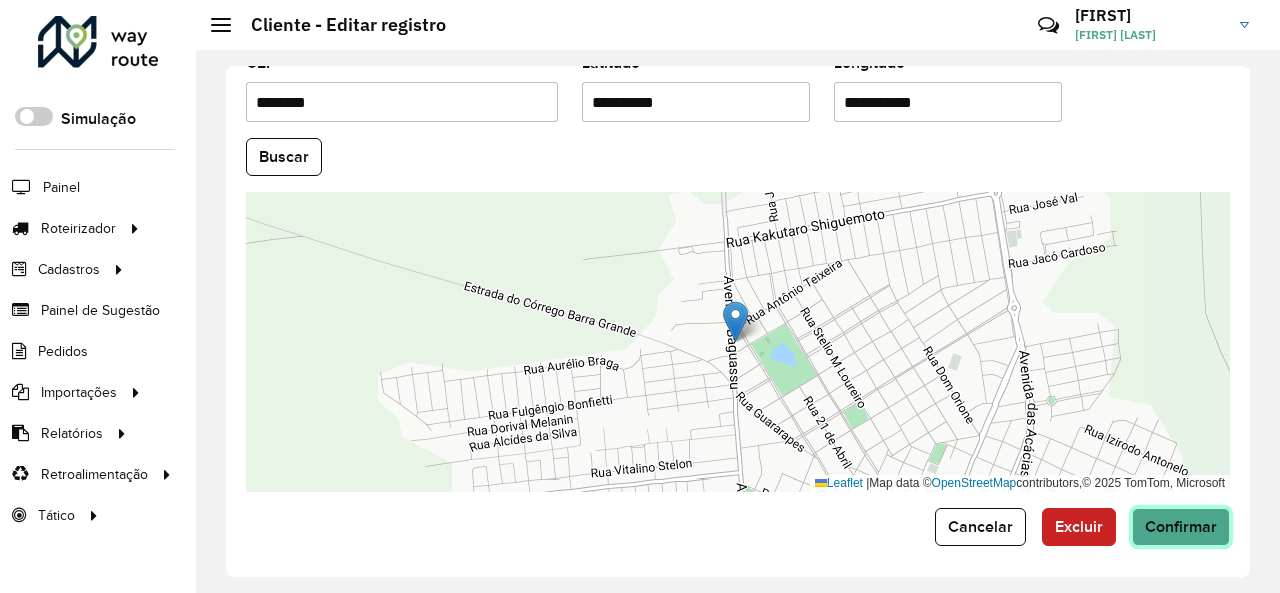 click on "Confirmar" 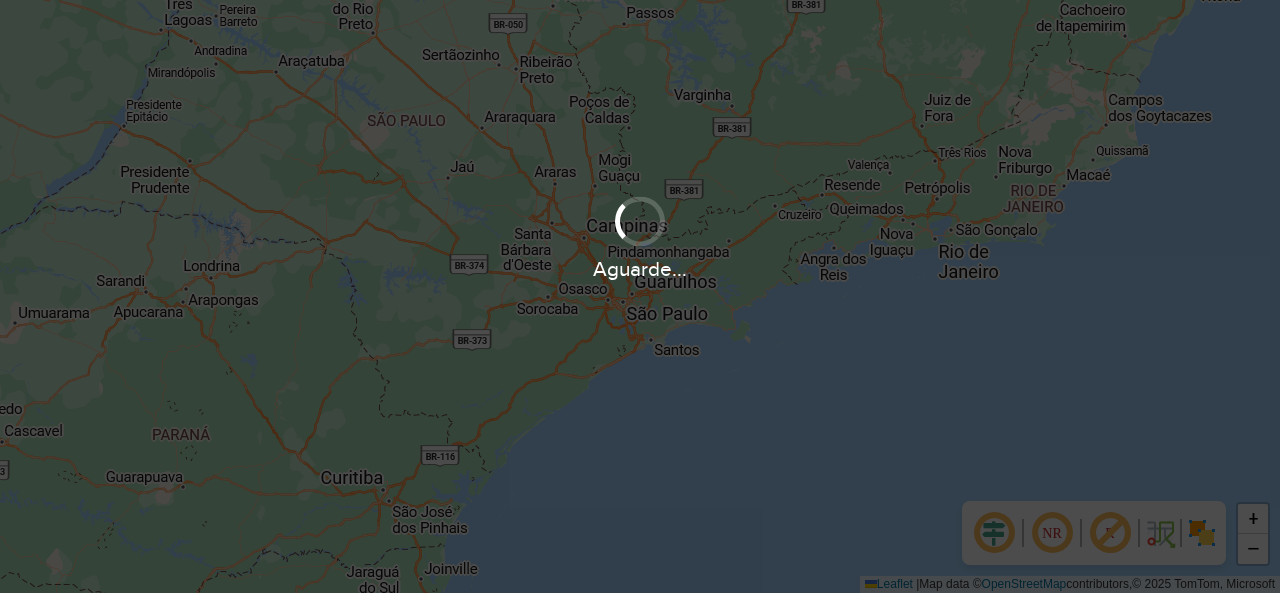 scroll, scrollTop: 0, scrollLeft: 0, axis: both 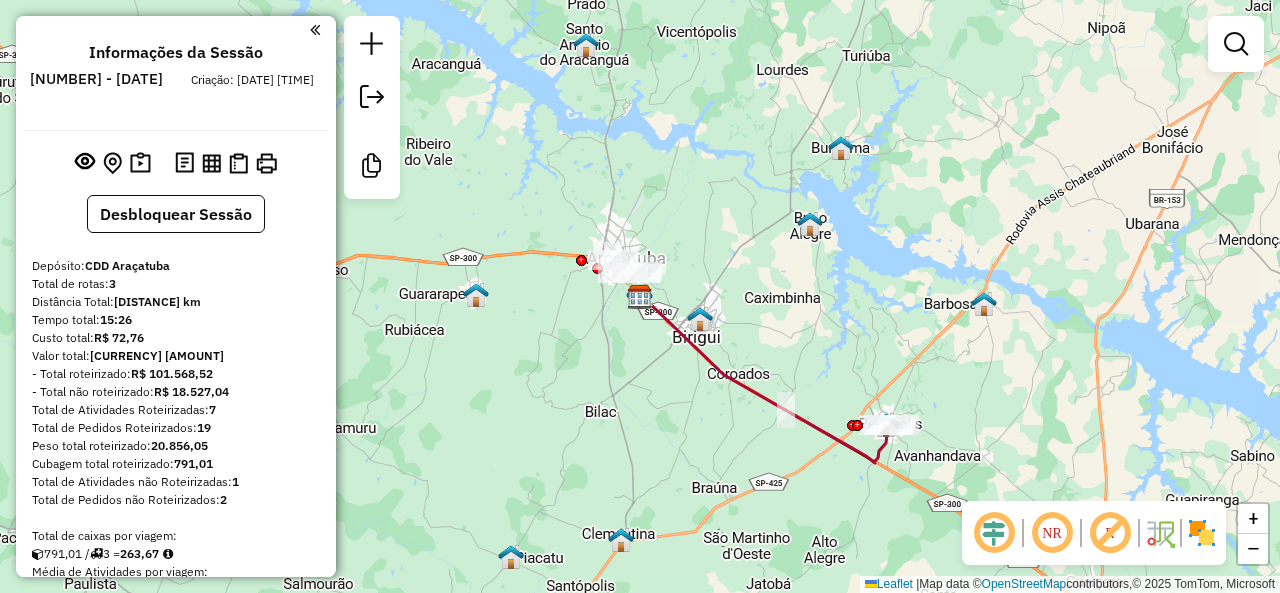 click 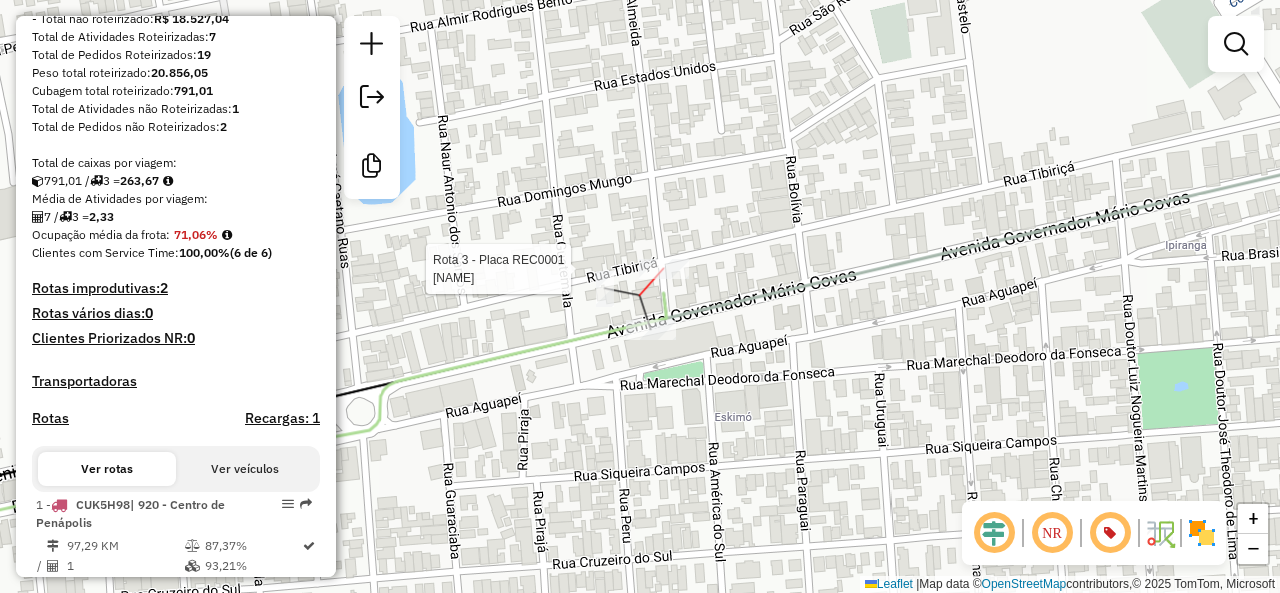 select on "**********" 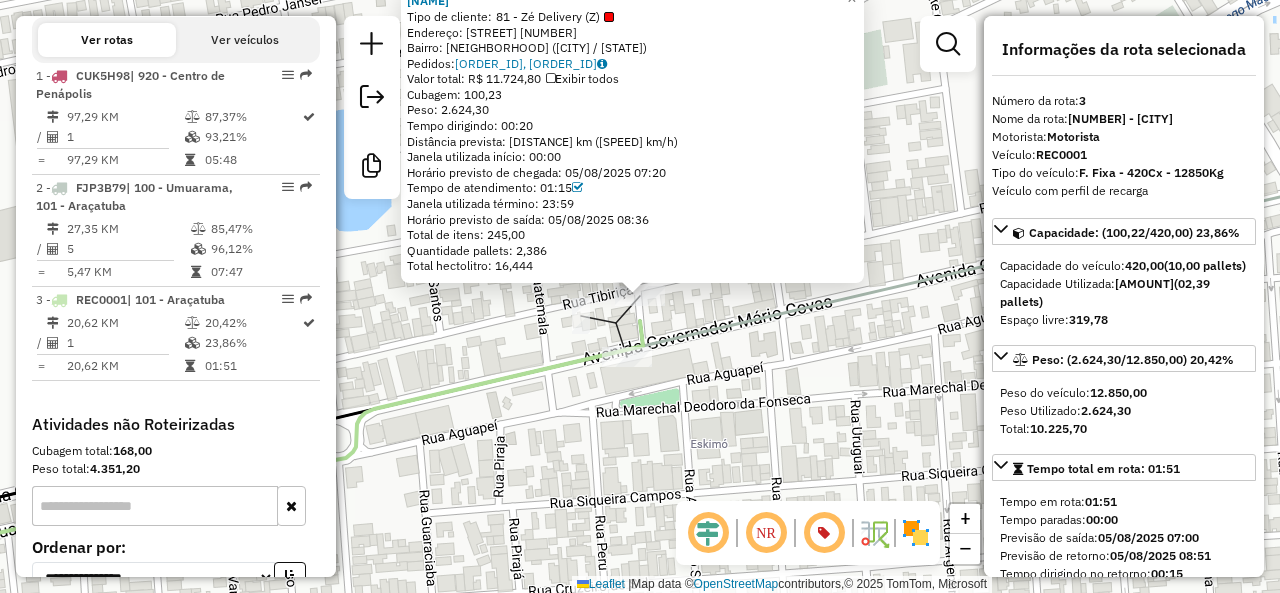 scroll, scrollTop: 950, scrollLeft: 0, axis: vertical 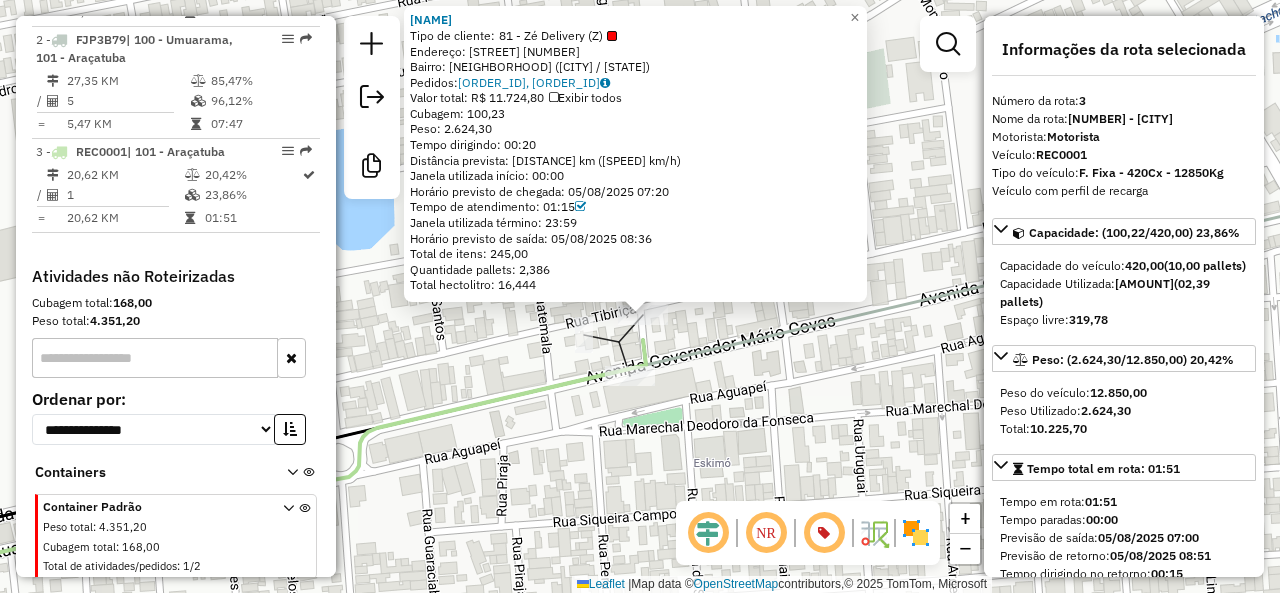 drag, startPoint x: 714, startPoint y: 351, endPoint x: 715, endPoint y: 363, distance: 12.0415945 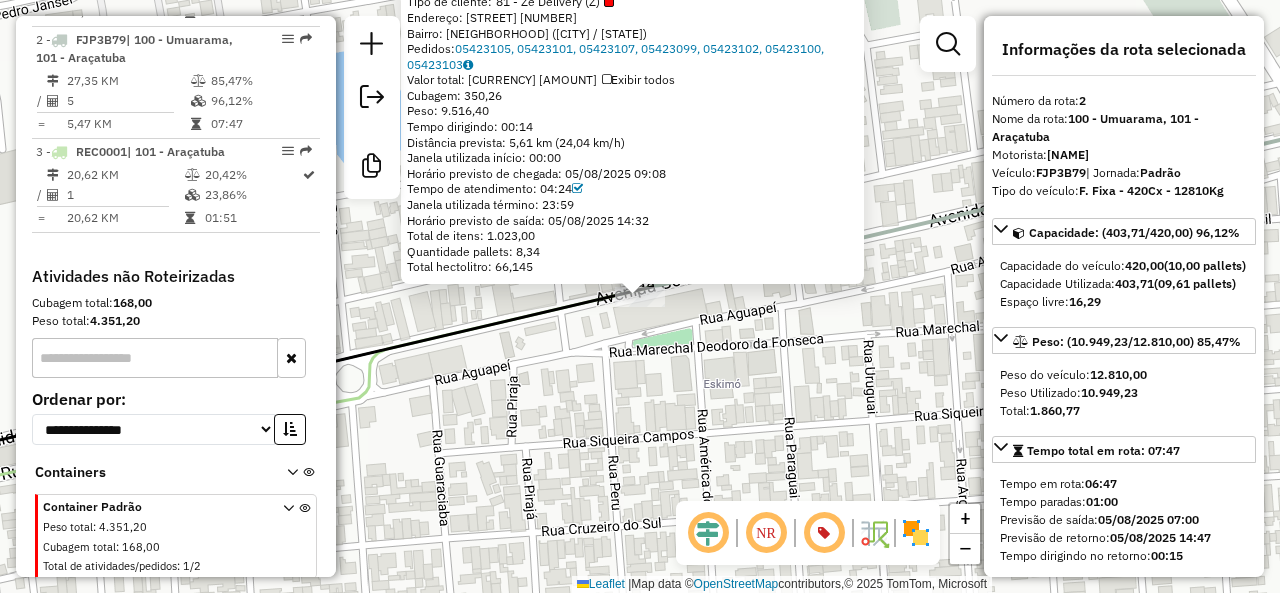 click on "Tipo de cliente:   81 - Zé Delivery (Z)   Endereço: [STREET]        [NUMBER]   Bairro: [NEIGHBORHOOD] ([CITY] / [STATE])   Pedidos:  [ORDER_ID], [ORDER_ID], [ORDER_ID], [ORDER_ID], [ORDER_ID], [ORDER_ID], [ORDER_ID]   Valor total: [CURRENCY] [AMOUNT]   Exibir todos   Cubagem: [CUBAGE]  Peso: [WEIGHT]  Tempo dirigindo: [TIME]   Distância prevista: [DISTANCE] km ([SPEED] km/h)   Janela utilizada início: [TIME]   Horário previsto de chegada: [DATE] [TIME]   Tempo de atendimento: [TIME]   Janela utilizada término: [TIME]   Horário previsto de saída: [DATE] [TIME]   Total de itens: [ITEMS]   Quantidade pallets: [PALLETS]   Total hectolitro: [HECTOLITER]  × Janela de atendimento Grade de atendimento Capacidade Transportadoras Veículos Cliente Pedidos  Rotas Selecione os dias de semana para filtrar as janelas de atendimento  Seg   Ter   Qua   Qui   Sex   Sáb   Dom  Informe o período da janela de atendimento: De: Até:  Filtrar exatamente a janela do cliente  Seg   Ter   Qua   Qui   Sex   Sáb  De:" 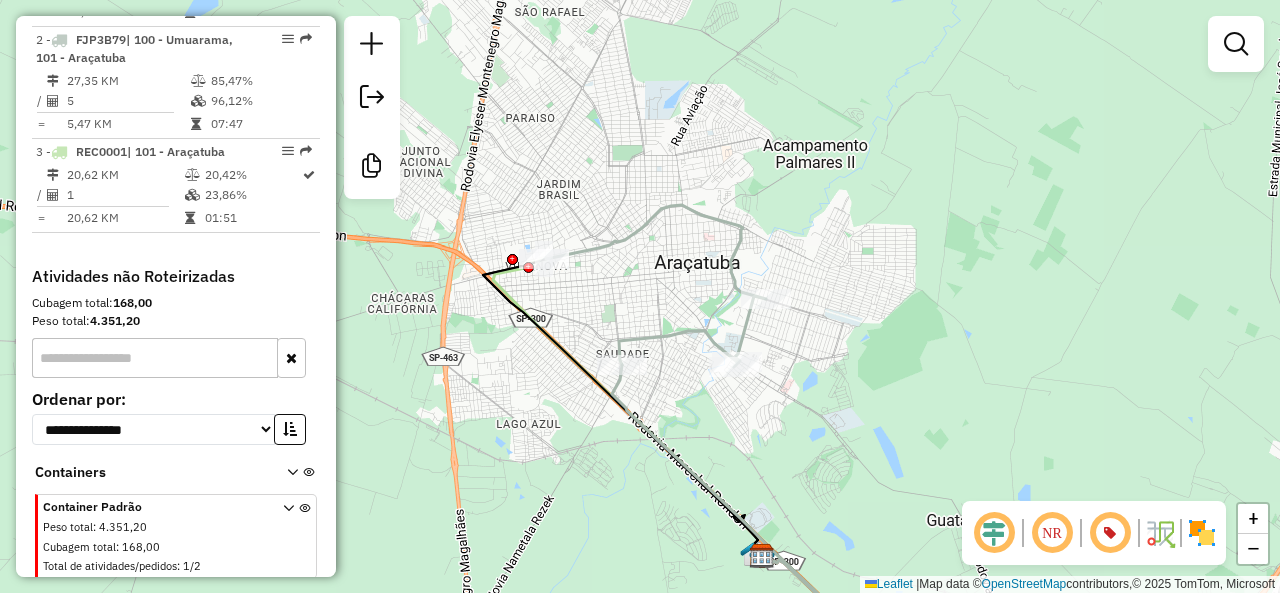 click 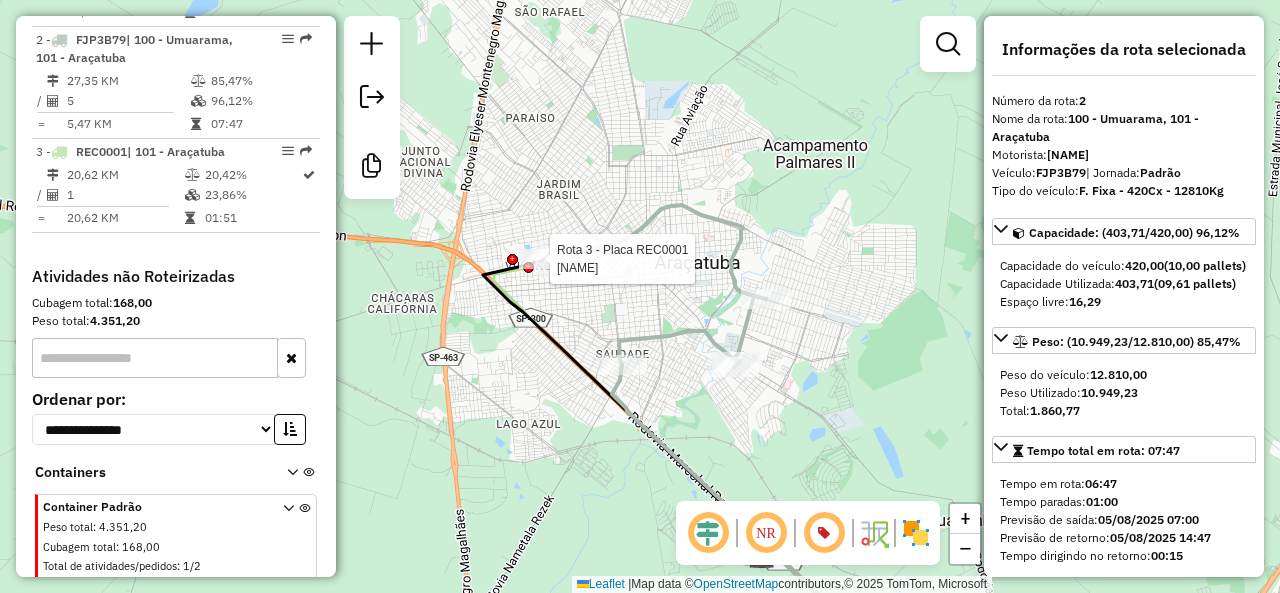 click 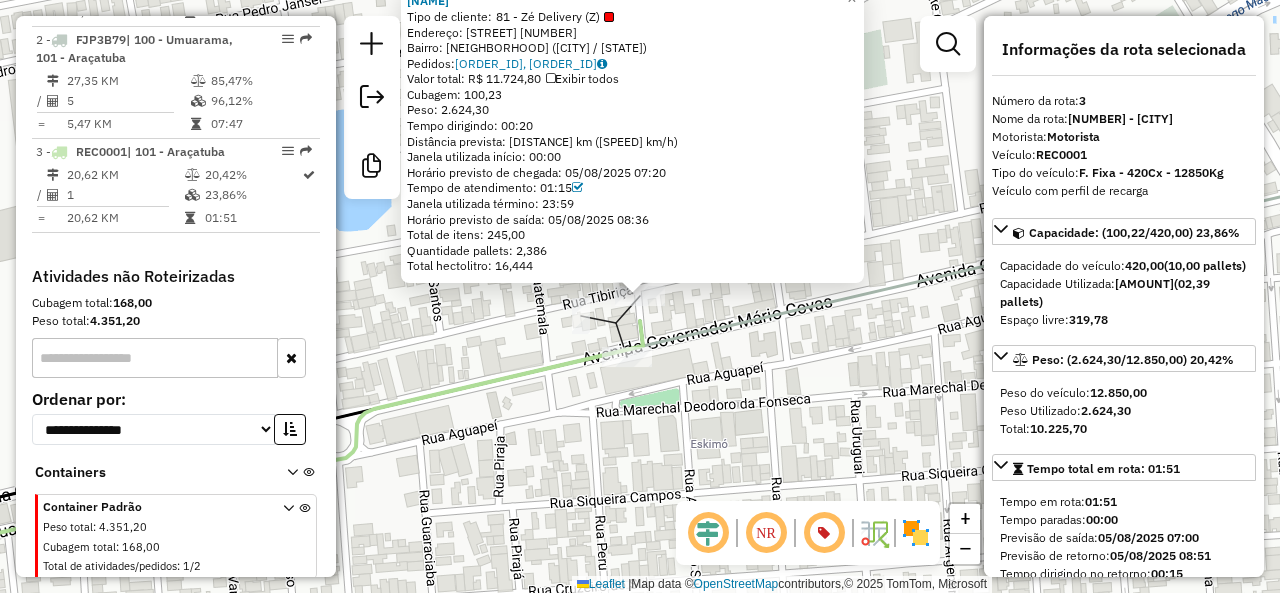 click on "Bairro: [NEIGHBORHOOD] ([CITY] / [STATE])" 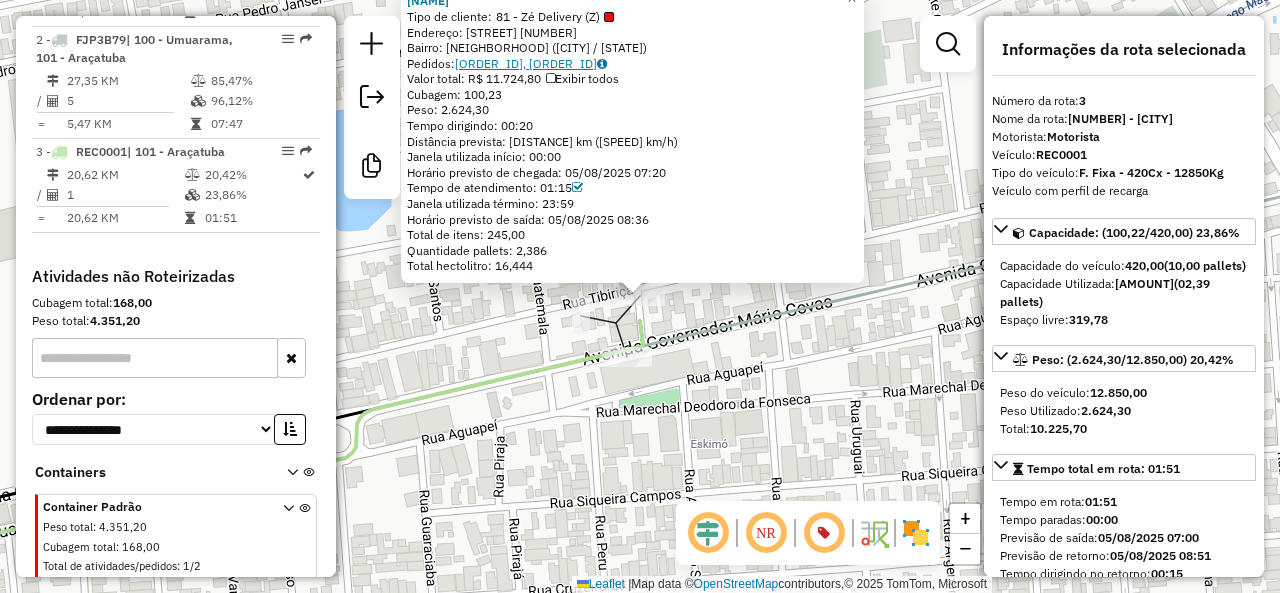 click on "[ORDER_ID], [ORDER_ID]" 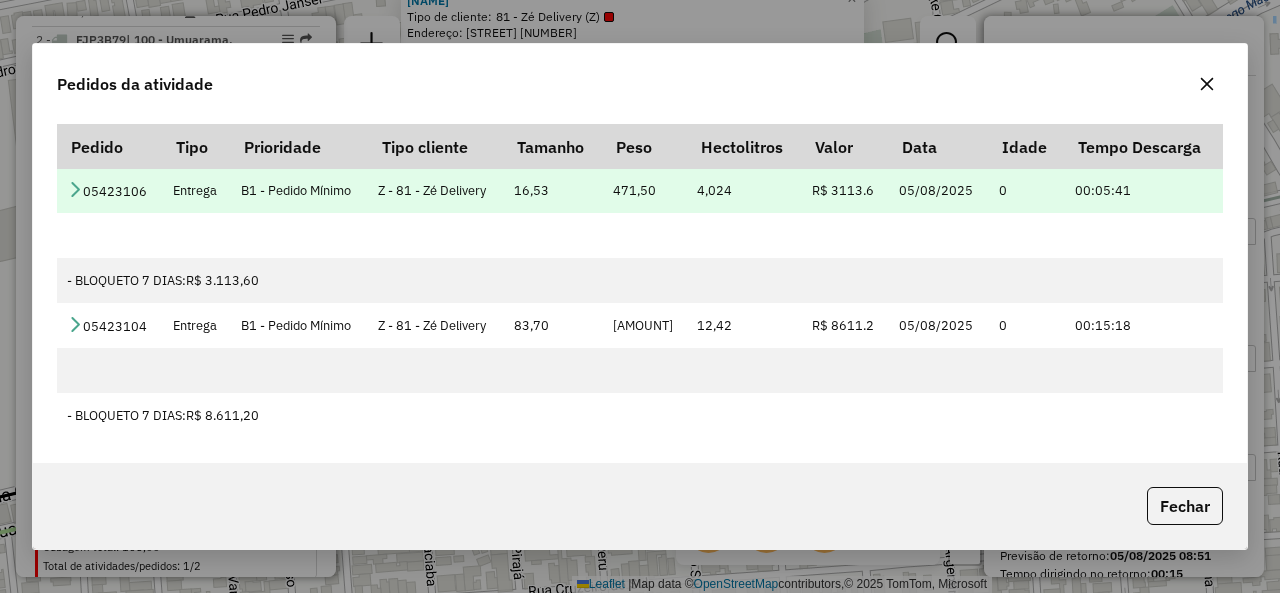 click at bounding box center [75, 189] 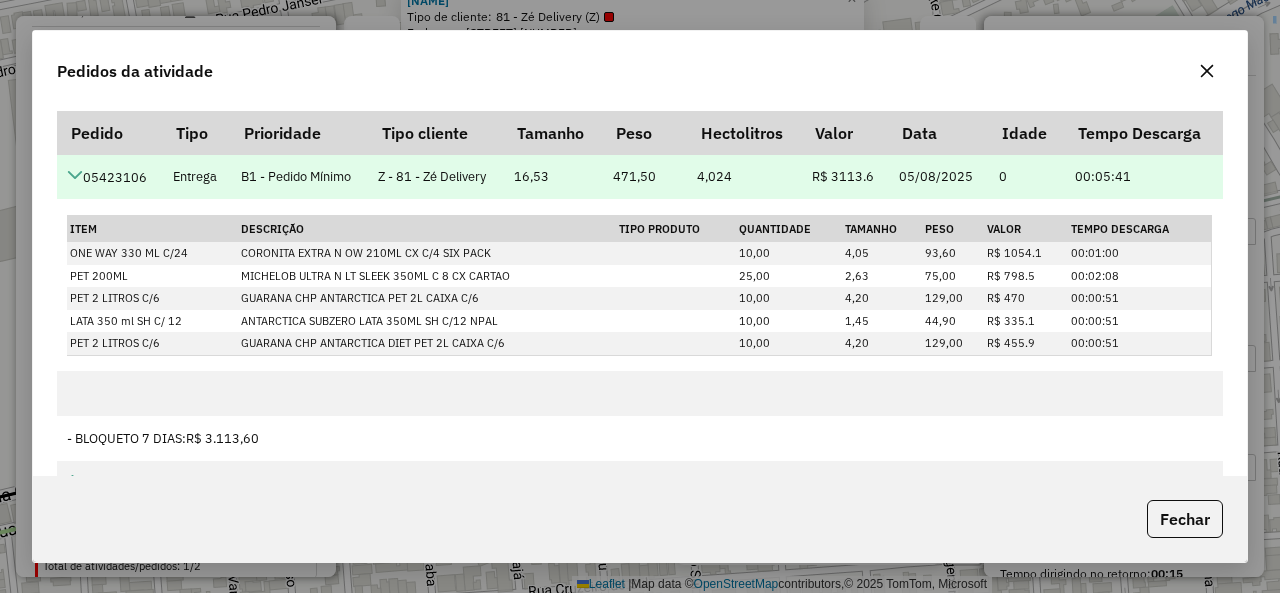 click at bounding box center [75, 175] 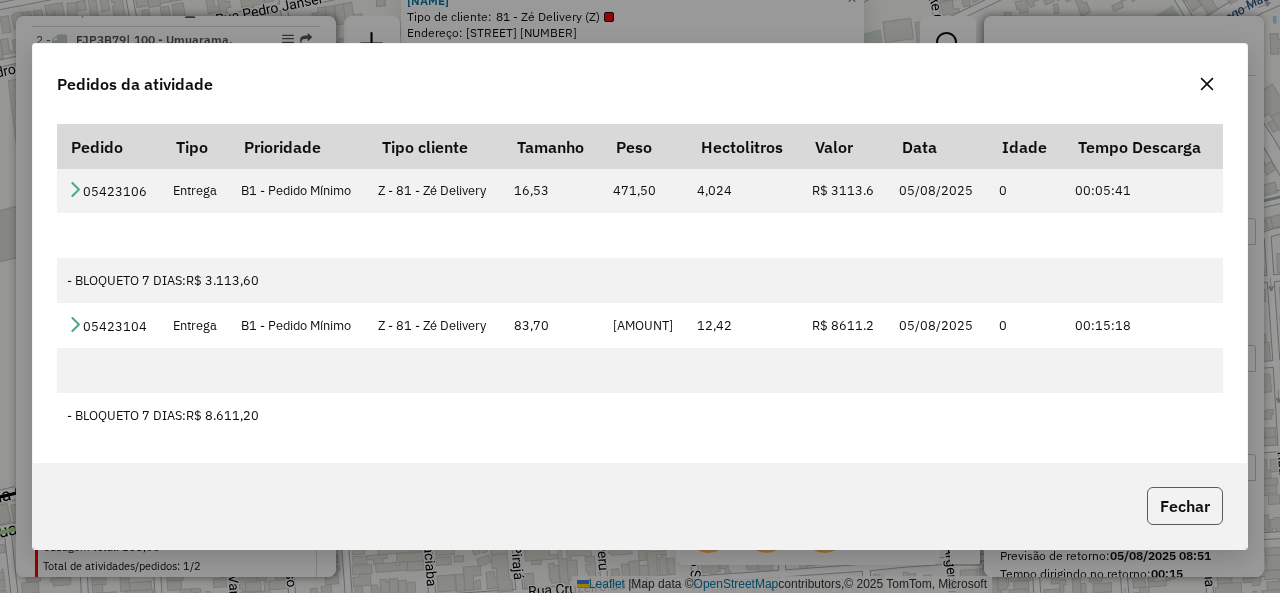 click on "Fechar" 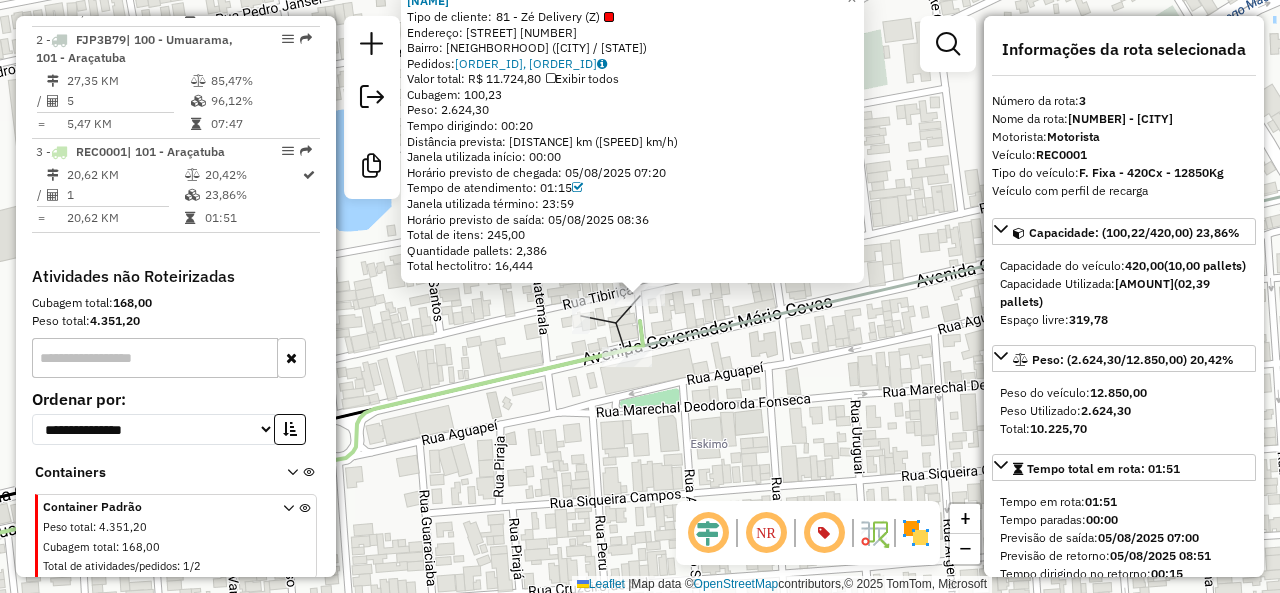 click on "Tipo de cliente:   81 - Zé Delivery (Z)   Endereço: [STREET]        [NUMBER]   Bairro: [NEIGHBORHOOD] ([CITY] / [STATE])   Pedidos:  [ORDER_ID], [ORDER_ID]   Valor total: [CURRENCY] [AMOUNT]   Exibir todos   Cubagem: [CUBAGE]  Peso: [WEIGHT]  Tempo dirigindo: [TIME]   Distância prevista: [DISTANCE] km ([SPEED] km/h)   Janela utilizada início: [TIME]   Horário previsto de chegada: [DATE] [TIME]   Tempo de atendimento: [TIME]   Janela utilizada término: [TIME]   Horário previsto de saída: [DATE] [TIME]   Total de itens: [ITEMS]   Quantidade pallets: [PALLETS]   Total hectolitro: [HECTOLITER]  × Janela de atendimento Grade de atendimento Capacidade Transportadoras Veículos Cliente Pedidos  Rotas Selecione os dias de semana para filtrar as janelas de atendimento  Seg   Ter   Qua   Qui   Sex   Sáb   Dom  Informe o período da janela de atendimento: De: Até:  Filtrar exatamente a janela do cliente  Considerar janela de atendimento padrão   Seg   Ter   Qua   Qui   Sex   Sáb   Dom  De:" 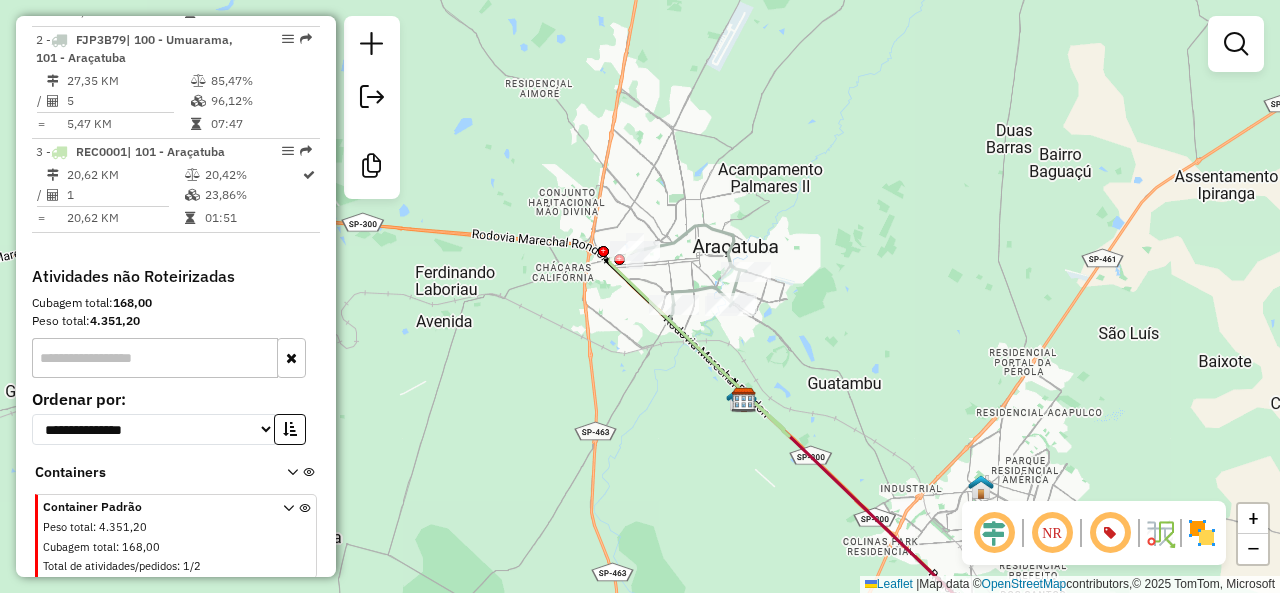 drag, startPoint x: 846, startPoint y: 324, endPoint x: 820, endPoint y: 247, distance: 81.27115 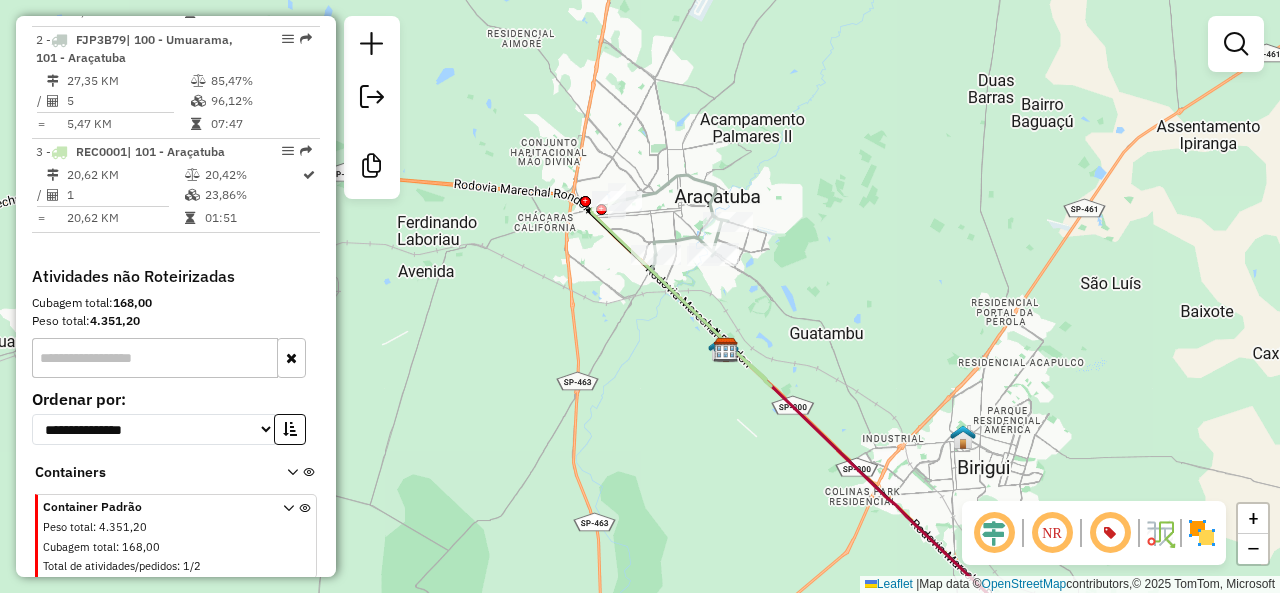 click 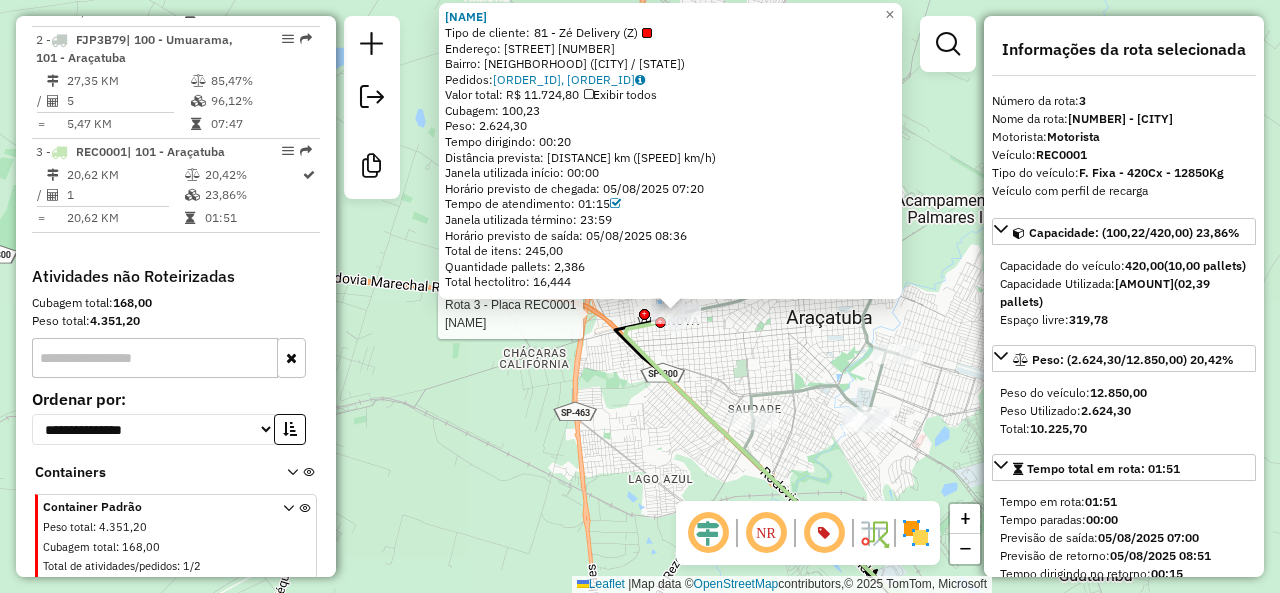 click on "Tipo de cliente:   81 - Zé Delivery (Z)   Endereço: [STREET]        [NUMBER]   Bairro: [NEIGHBORHOOD] ([CITY] / [STATE])   Pedidos:  [ORDER_ID], [ORDER_ID]   Valor total: [CURRENCY] [AMOUNT]   Exibir todos   Cubagem: [CUBAGE]  Peso: [WEIGHT]  Tempo dirigindo: [TIME]   Distância prevista: [DISTANCE] km ([SPEED] km/h)   Janela utilizada início: [TIME]   Horário previsto de chegada: [DATE] [TIME]   Tempo de atendimento: [TIME]   Janela utilizada término: [TIME]   Horário previsto de saída: [DATE] [TIME]   Total de itens: [ITEMS]   Quantidade pallets: [PALLETS]   Total hectolitro: [HECTOLITER]  × Janela de atendimento Grade de atendimento Capacidade Transportadoras Veículos Cliente Pedidos  Rotas Selecione os dias de semana para filtrar as janelas de atendimento  Seg   Ter   Qua   Qui   Sex   Sáb   Dom  Informe o período da janela de atendimento: De: Até:  Filtrar exatamente a janela do cliente  Seg   Ter   Qua   Qui   Sex  De:" 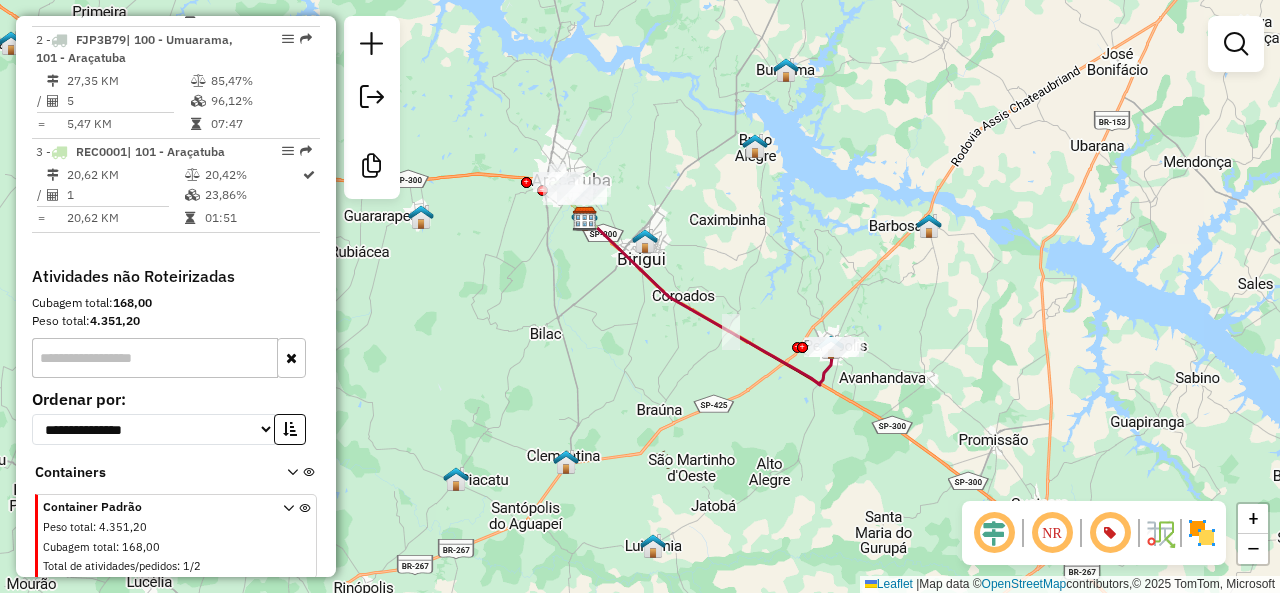 click 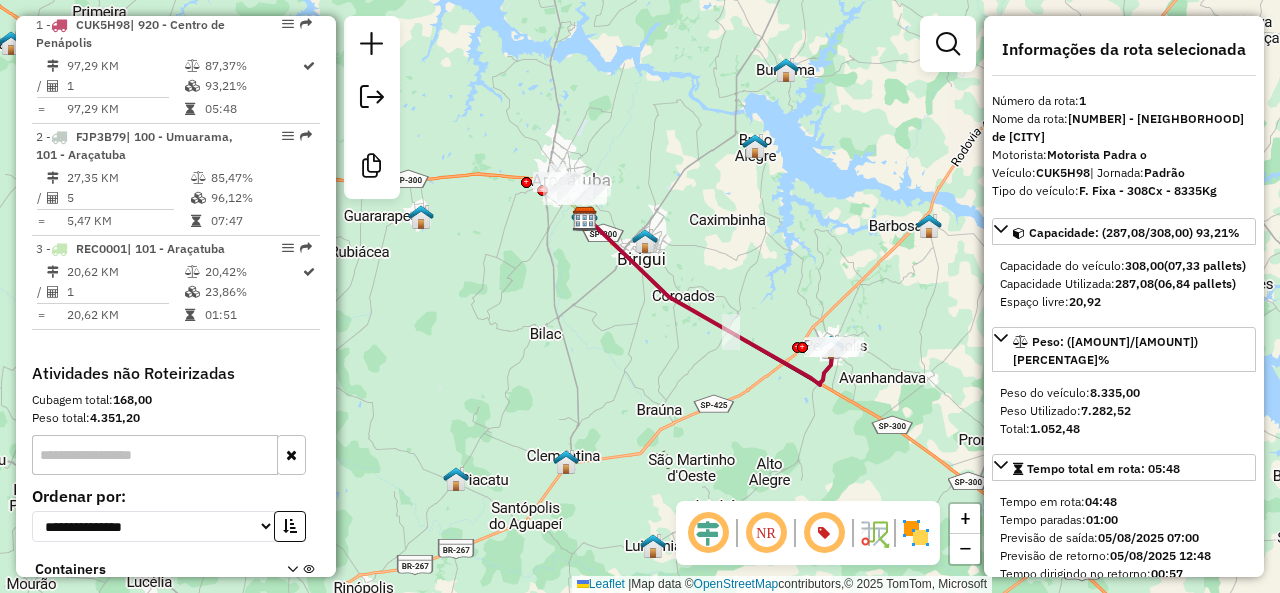 scroll, scrollTop: 848, scrollLeft: 0, axis: vertical 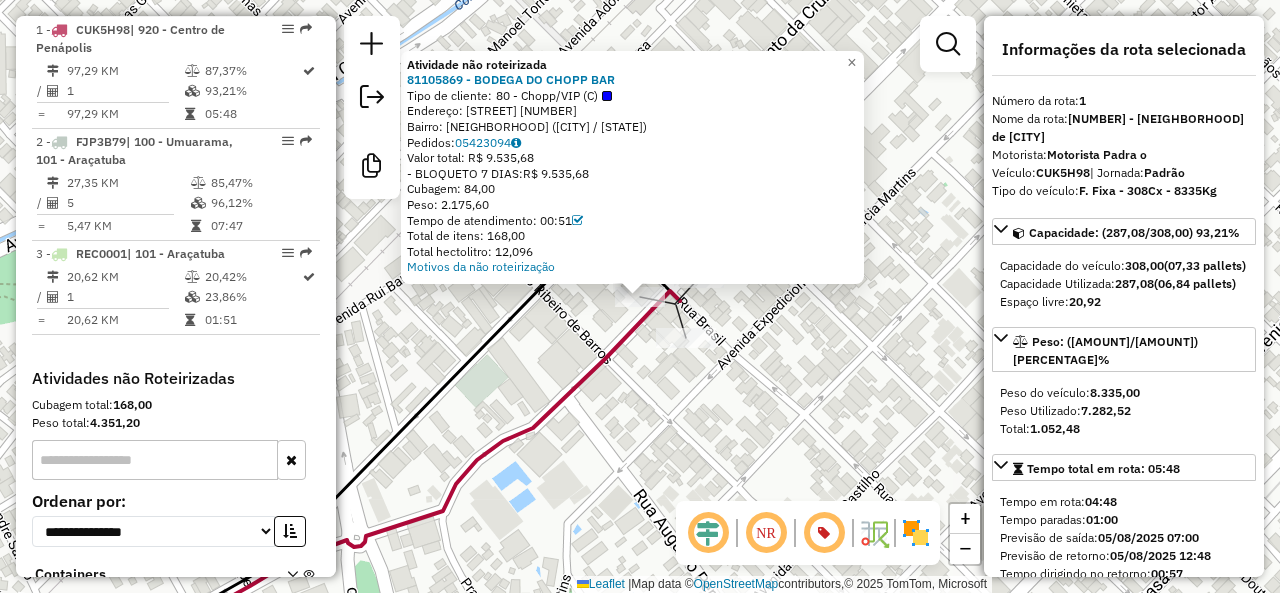 click 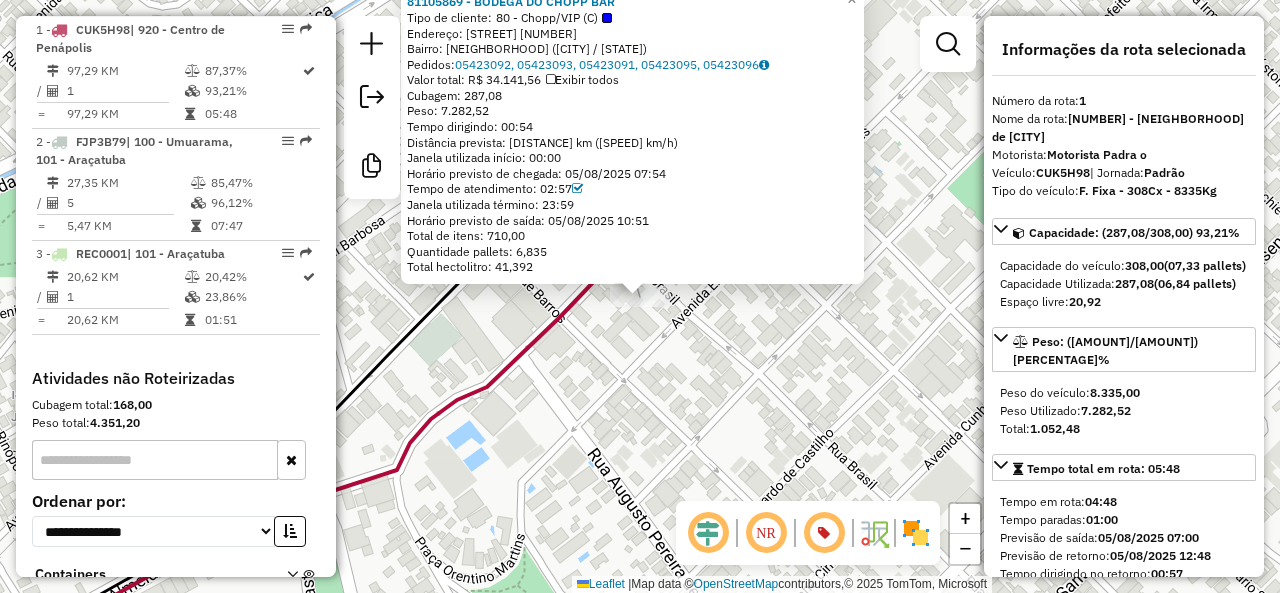 click 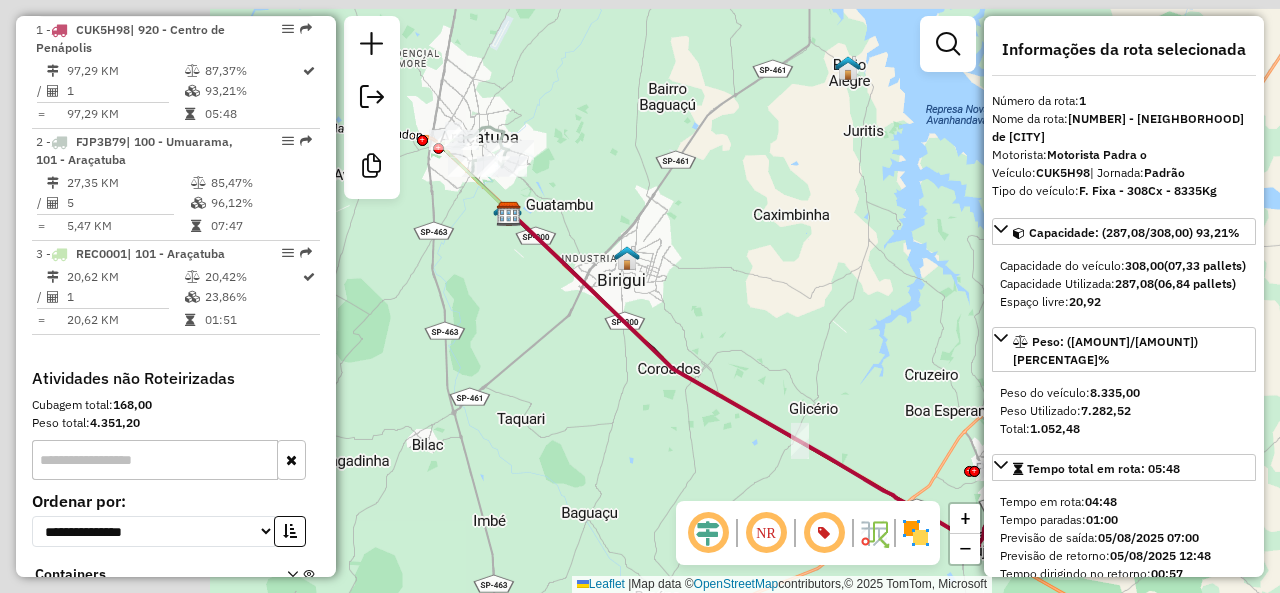 drag, startPoint x: 582, startPoint y: 255, endPoint x: 878, endPoint y: 431, distance: 344.3719 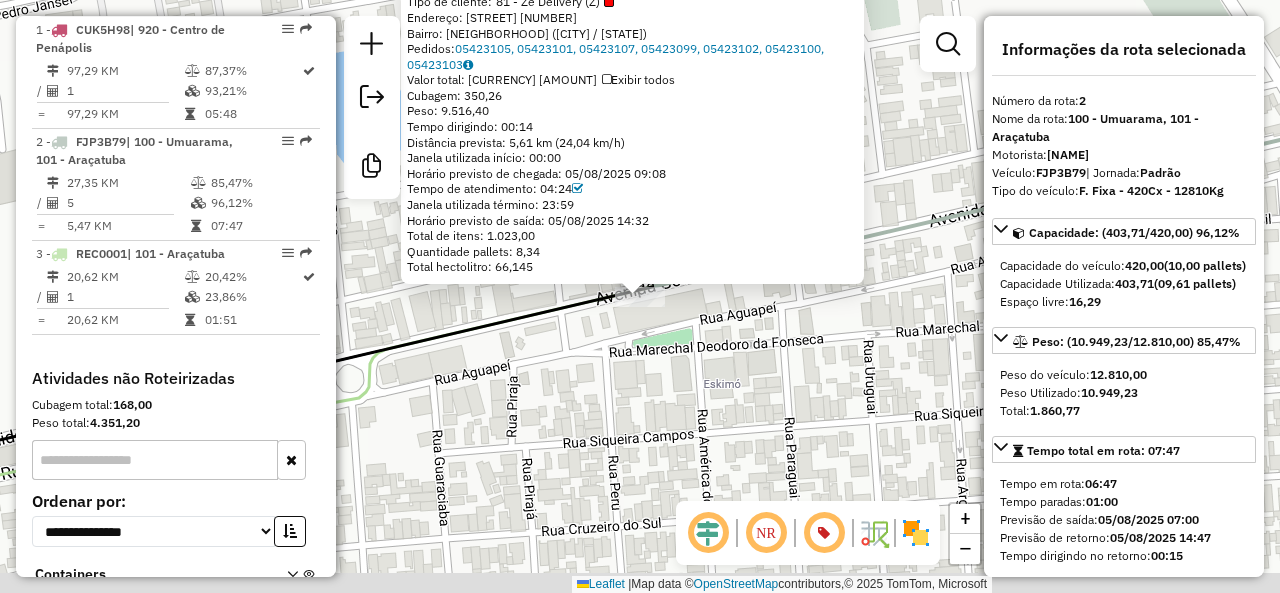 scroll, scrollTop: 950, scrollLeft: 0, axis: vertical 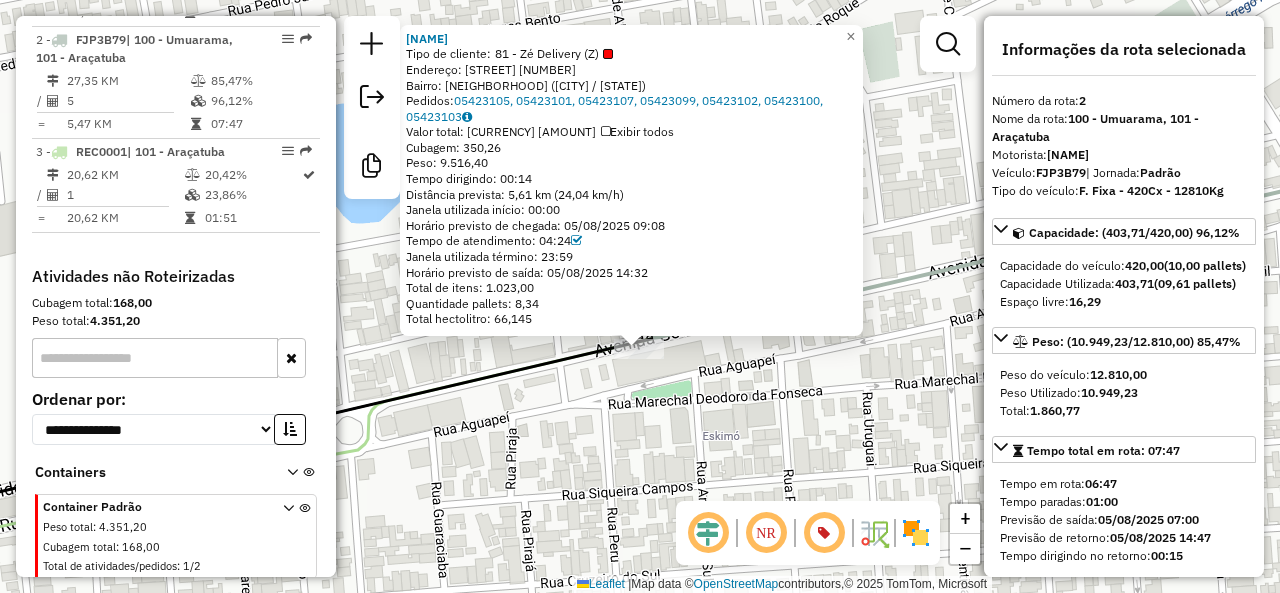 drag, startPoint x: 697, startPoint y: 335, endPoint x: 696, endPoint y: 387, distance: 52.009613 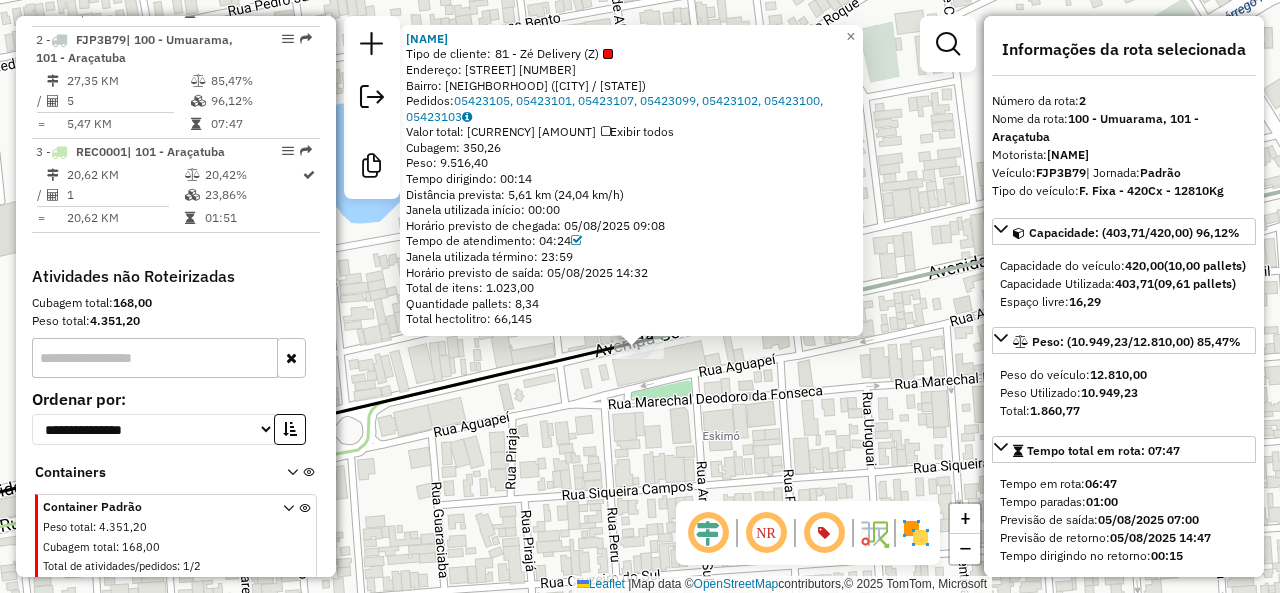 click on "81106836 - ARMAZEM ARACATUBA CO  Tipo de cliente:   81 - Zé Delivery (Z)   Endereço: AVN GOVERNADOR MARIO COVAS        3620   Bairro: JARDIM AMERICA (ARACATUBA / SP)   Pedidos:  05423105, 05423101, 05423107, 05423099, 05423102, 05423100, 05423103   Valor total: R$ 48.078,75   Exibir todos   Cubagem: 350,26  Peso: 9.516,40  Tempo dirigindo: 00:14   Distância prevista: 5,61 km (24,04 km/h)   Janela utilizada início: 00:00   Horário previsto de chegada: 05/08/2025 09:08   Tempo de atendimento: 04:24   Janela utilizada término: 23:59   Horário previsto de saída: 05/08/2025 14:32   Total de itens: 1.023,00   Quantidade pallets: 8,34   Total hectolitro: 66,145  × Janela de atendimento Grade de atendimento Capacidade Transportadoras Veículos Cliente Pedidos  Rotas Selecione os dias de semana para filtrar as janelas de atendimento  Seg   Ter   Qua   Qui   Sex   Sáb   Dom  Informe o período da janela de atendimento: De: Até:  Filtrar exatamente a janela do cliente  Seg   Ter   Qua   Qui   Sex   Sáb  De:" 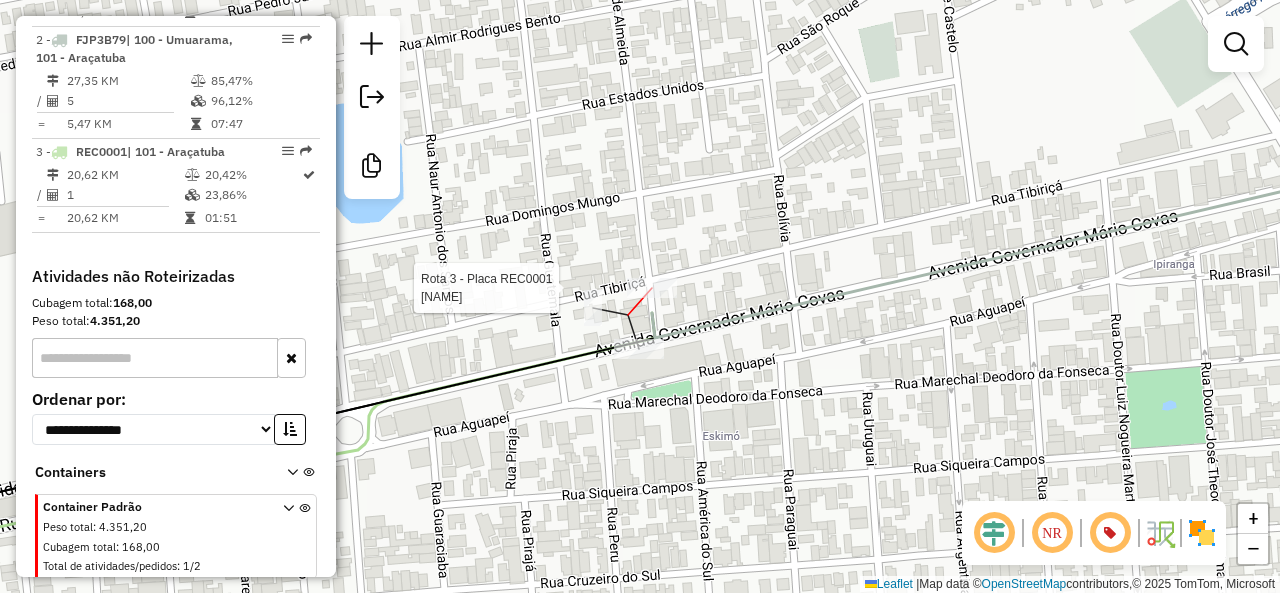 select on "**********" 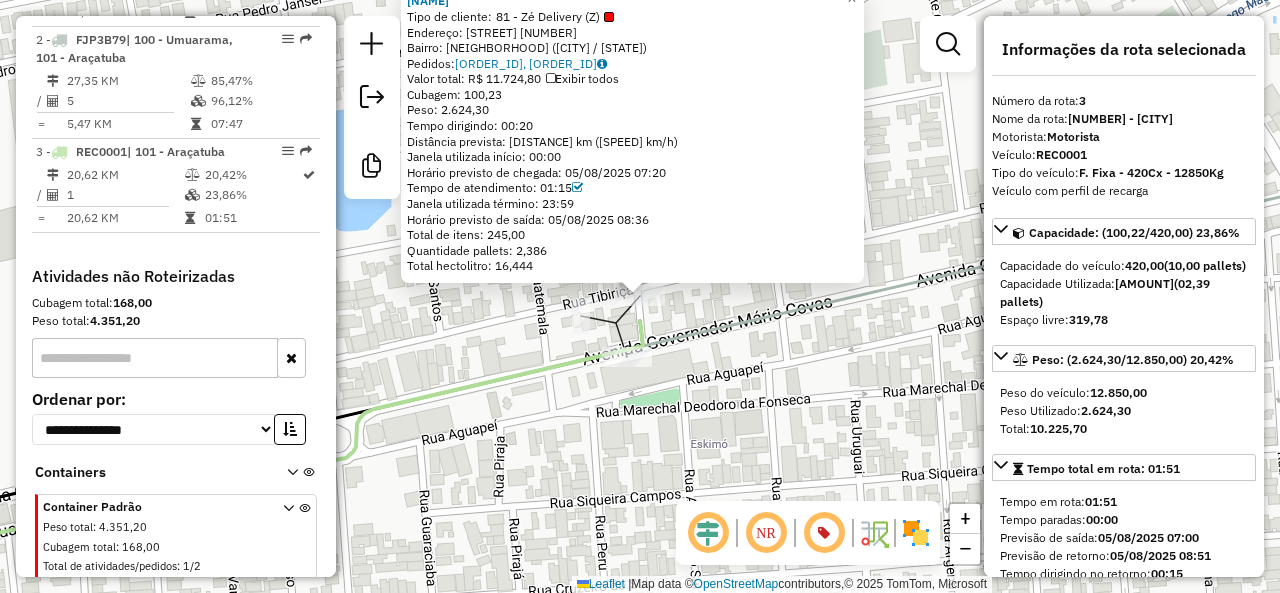 click on "81106836 - ARMAZEM ARACATUBA CO  Tipo de cliente:   81 - Zé Delivery (Z)   Endereço: AVN GOVERNADOR MARIO COVAS        3620   Bairro: JARDIM AMERICA (ARACATUBA / SP)   Pedidos:  05423106, 05423104   Valor total: R$ 11.724,80   Exibir todos   Cubagem: 100,23  Peso: 2.624,30  Tempo dirigindo: 00:20   Distância prevista: 12,265 km (36,80 km/h)   Janela utilizada início: 00:00   Horário previsto de chegada: 05/08/2025 07:20   Tempo de atendimento: 01:15   Janela utilizada término: 23:59   Horário previsto de saída: 05/08/2025 08:36   Total de itens: 245,00   Quantidade pallets: 2,386   Total hectolitro: 16,444  × Janela de atendimento Grade de atendimento Capacidade Transportadoras Veículos Cliente Pedidos  Rotas Selecione os dias de semana para filtrar as janelas de atendimento  Seg   Ter   Qua   Qui   Sex   Sáb   Dom  Informe o período da janela de atendimento: De: Até:  Filtrar exatamente a janela do cliente  Considerar janela de atendimento padrão   Seg   Ter   Qua   Qui   Sex   Sáb   Dom  De:" 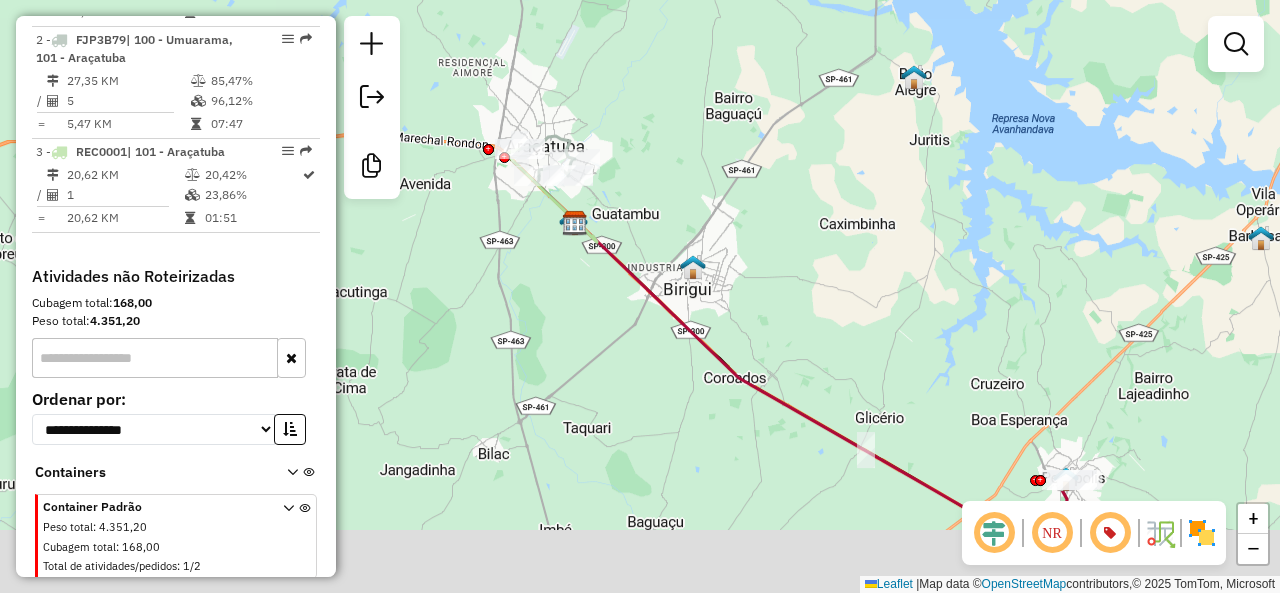 drag, startPoint x: 869, startPoint y: 383, endPoint x: 738, endPoint y: 241, distance: 193.1968 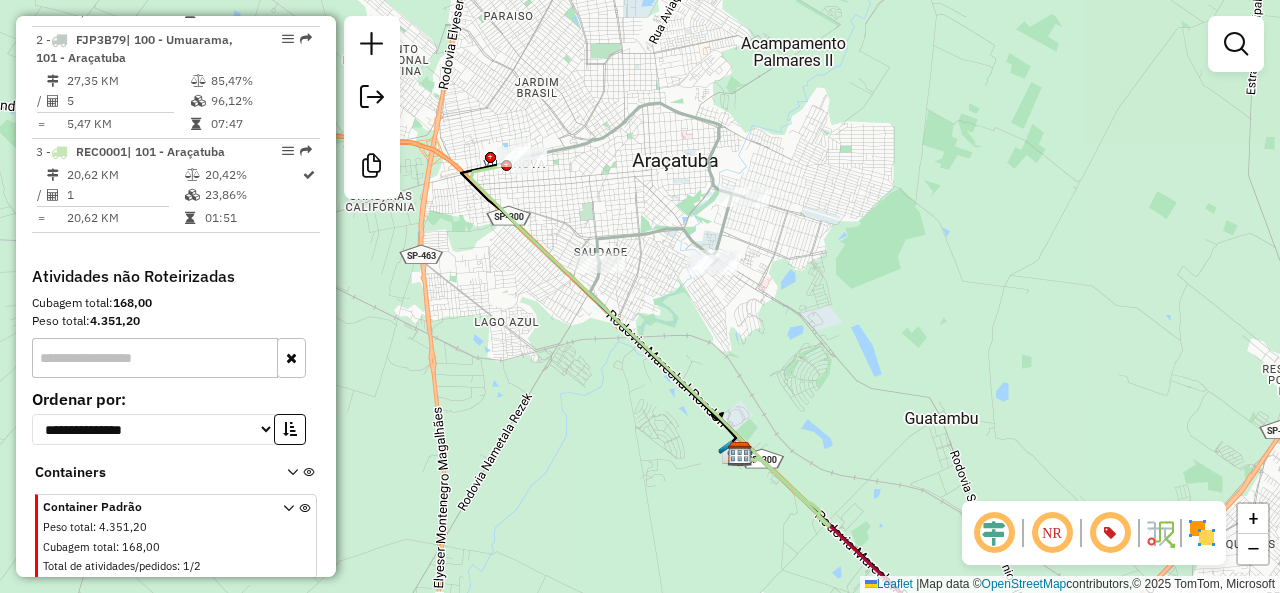 click 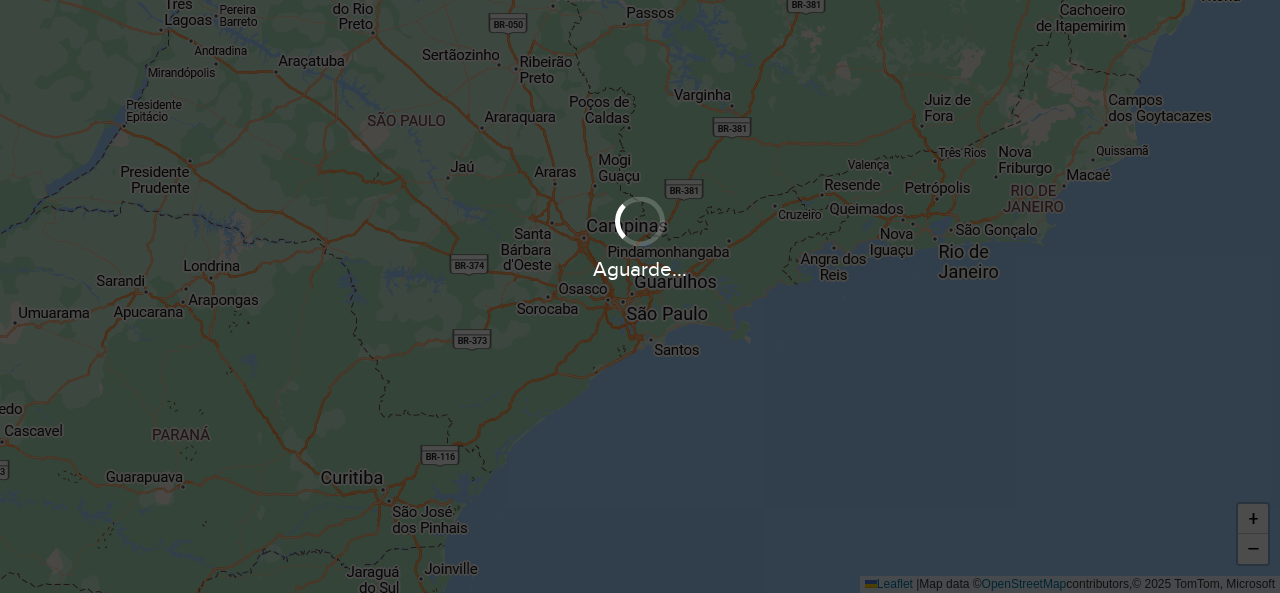 scroll, scrollTop: 0, scrollLeft: 0, axis: both 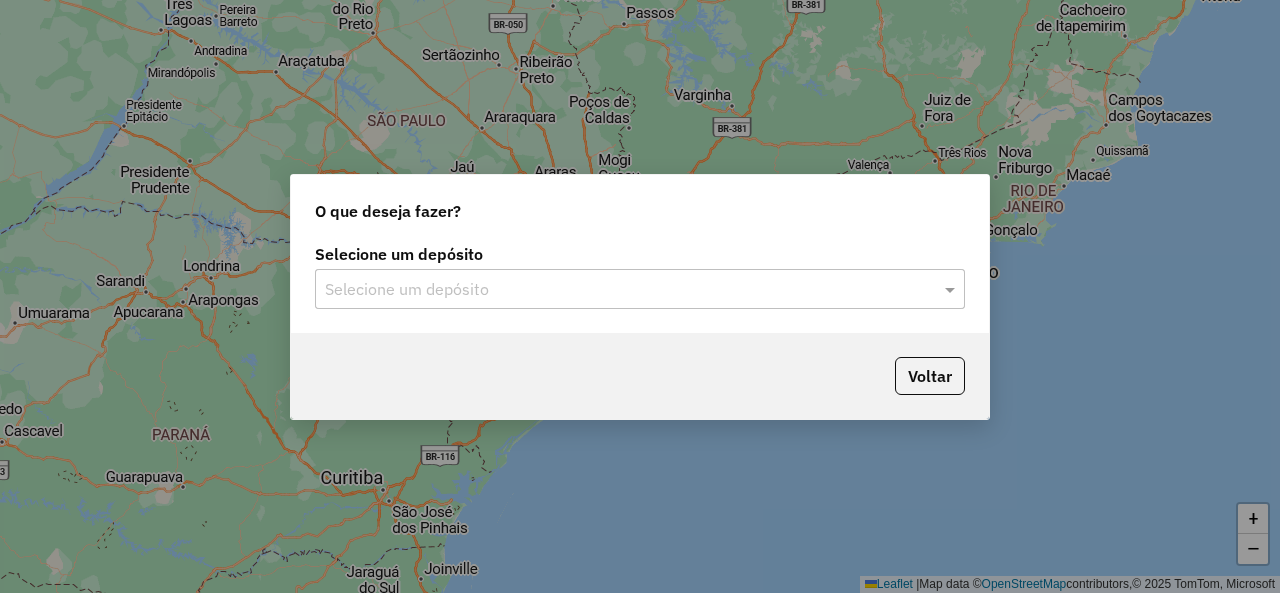 click 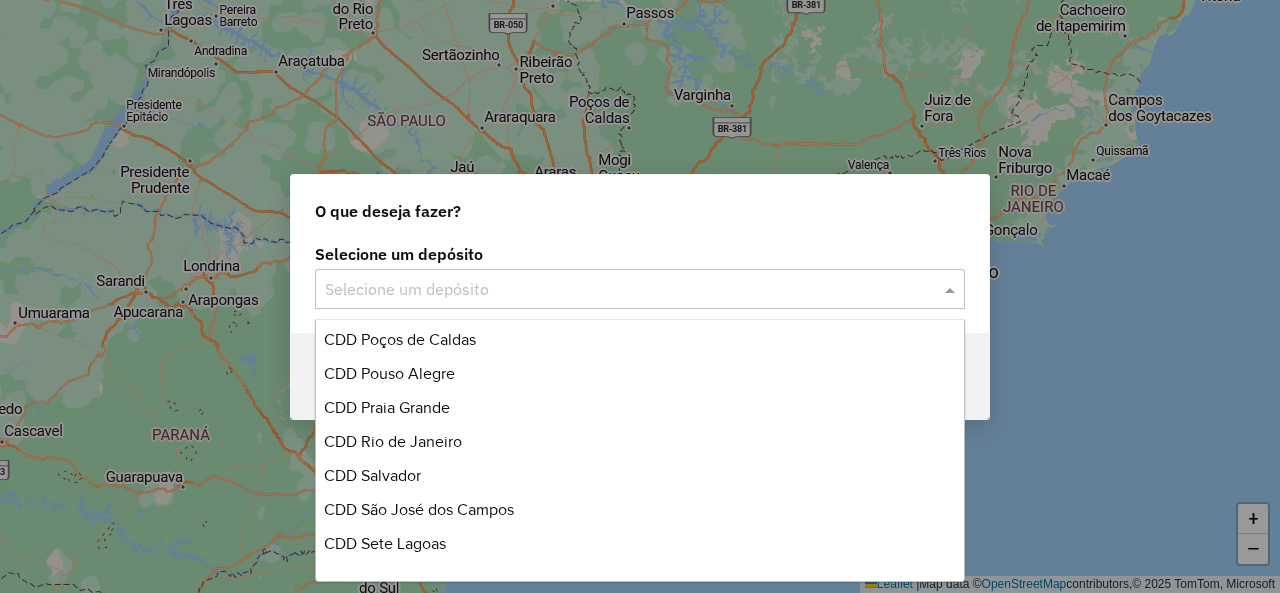 scroll, scrollTop: 1000, scrollLeft: 0, axis: vertical 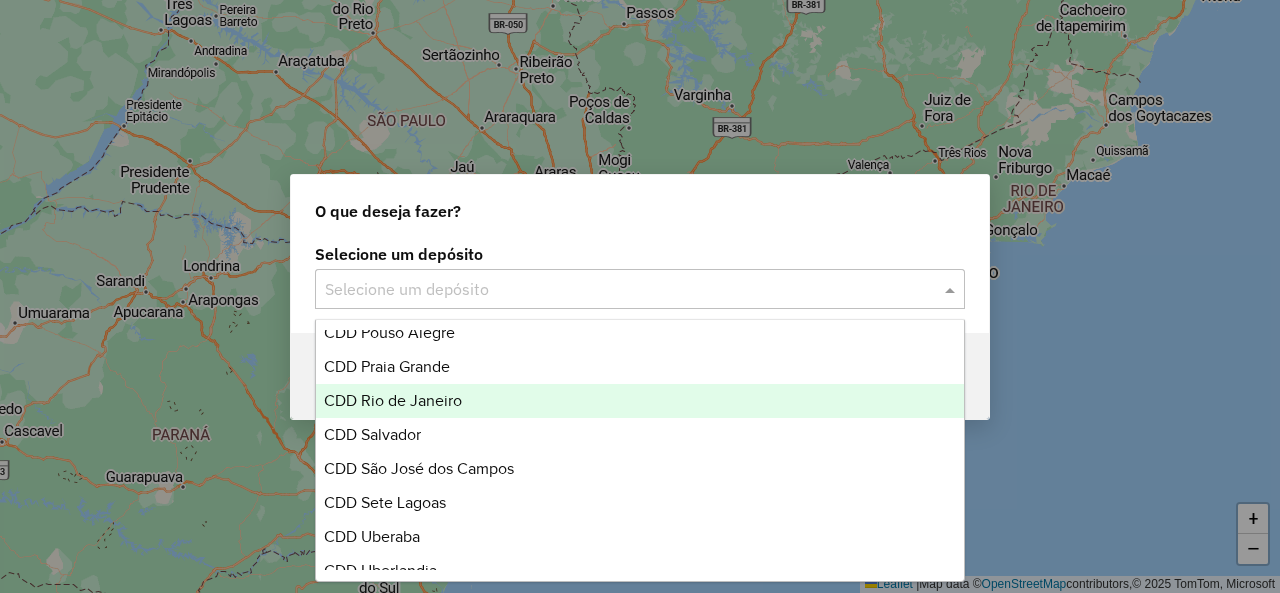 click on "CDD Rio de Janeiro" at bounding box center (639, 401) 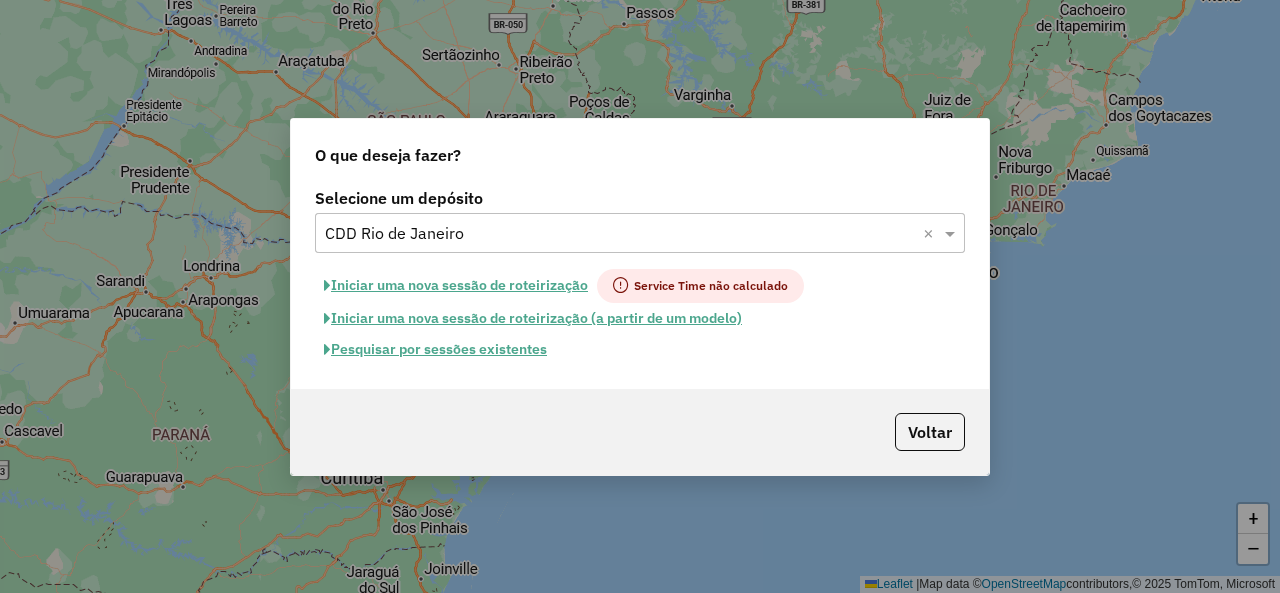 click on "Pesquisar por sessões existentes" 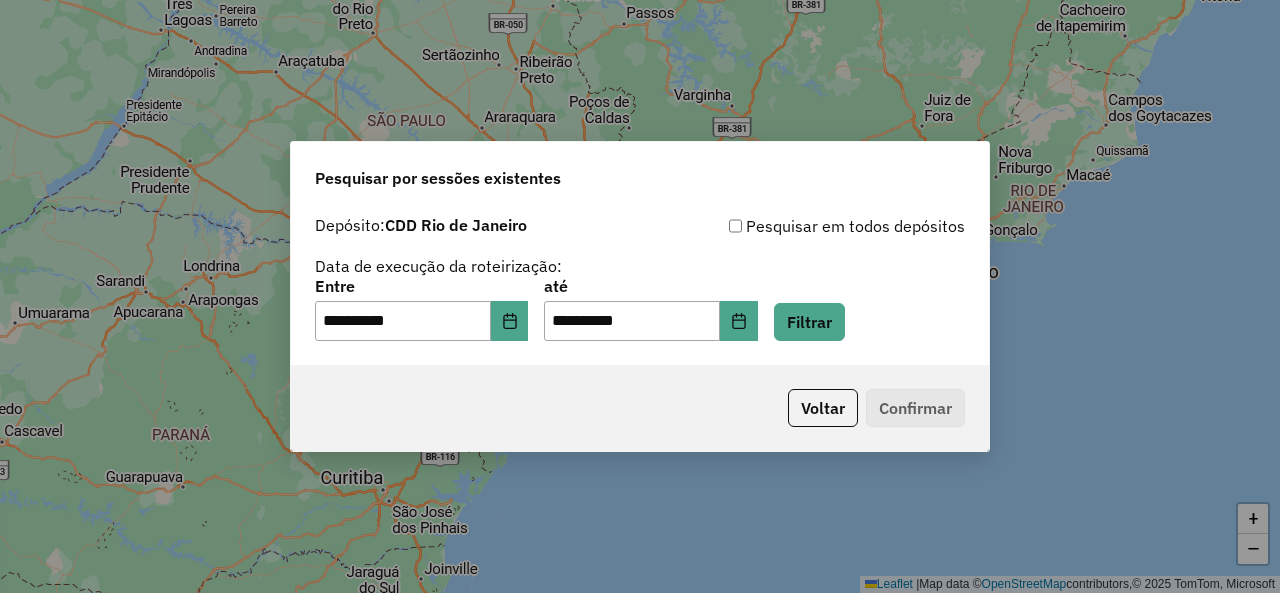 click on "**********" 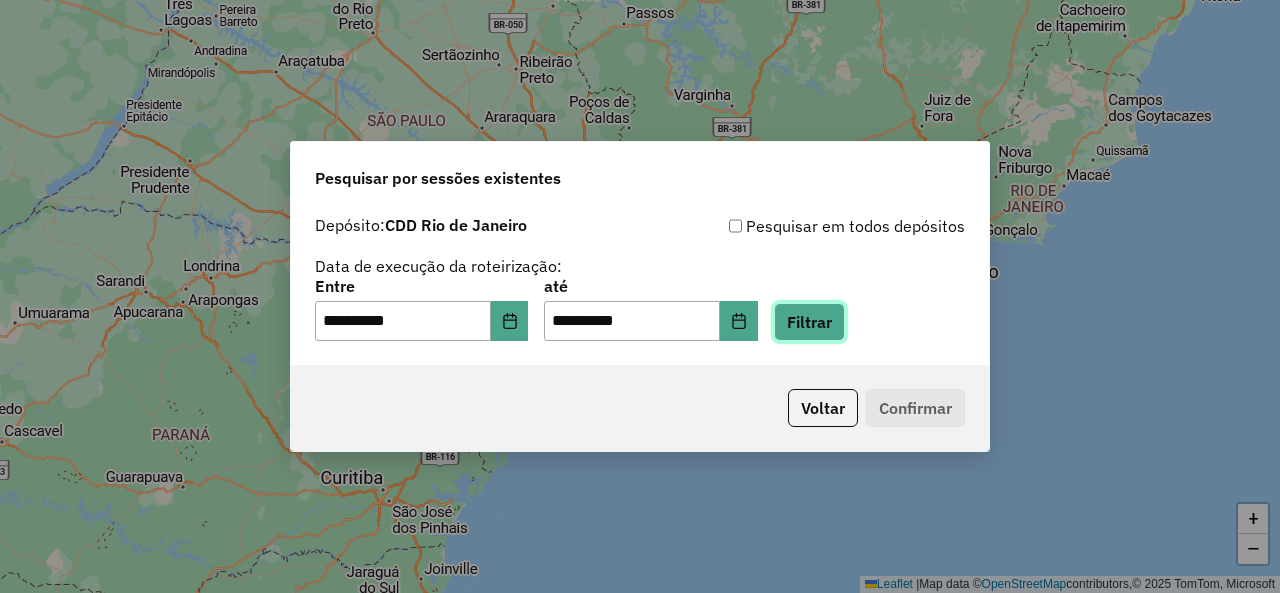 drag, startPoint x: 846, startPoint y: 323, endPoint x: 799, endPoint y: 345, distance: 51.894123 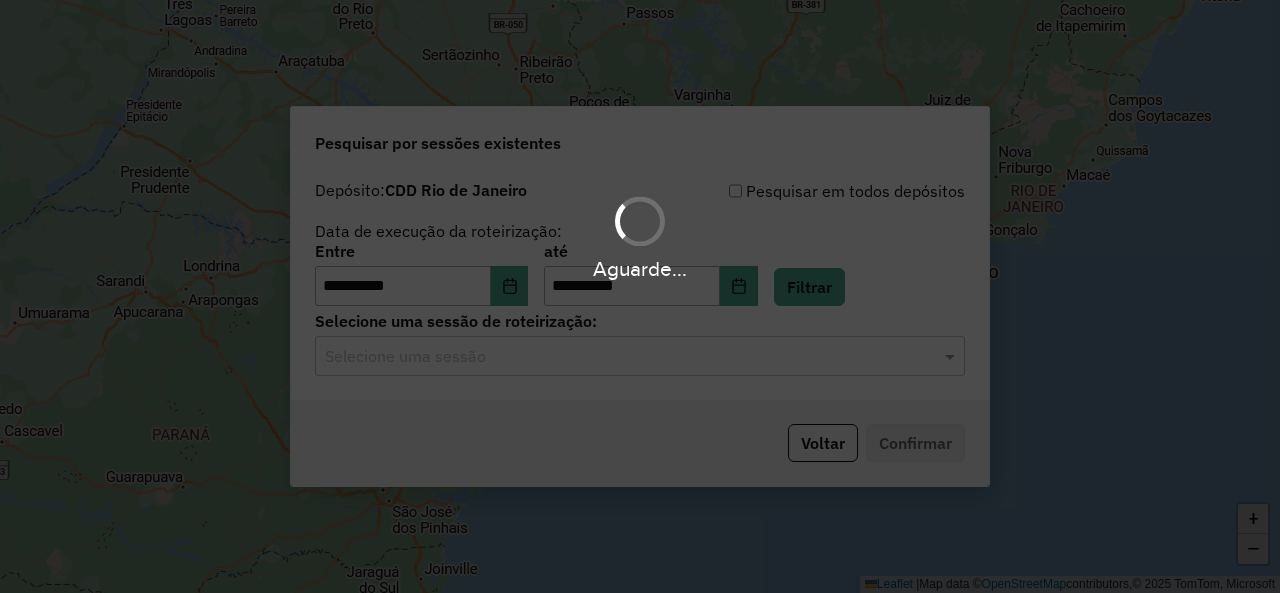 click 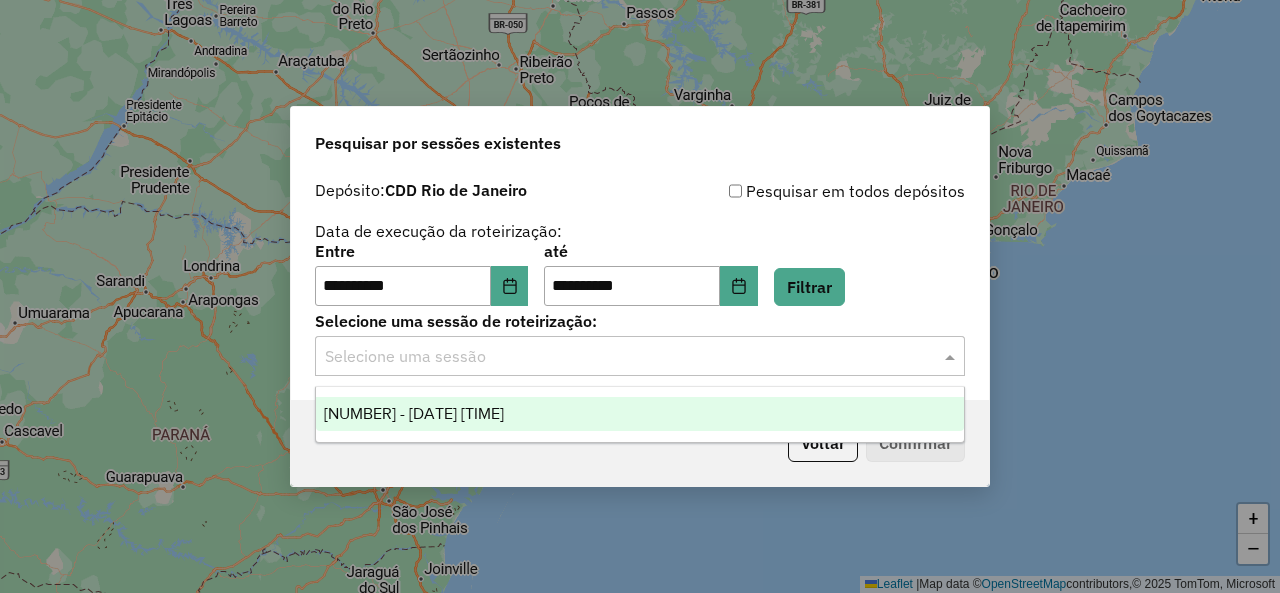click on "1224041 - 05/08/2025 20:00" at bounding box center [414, 413] 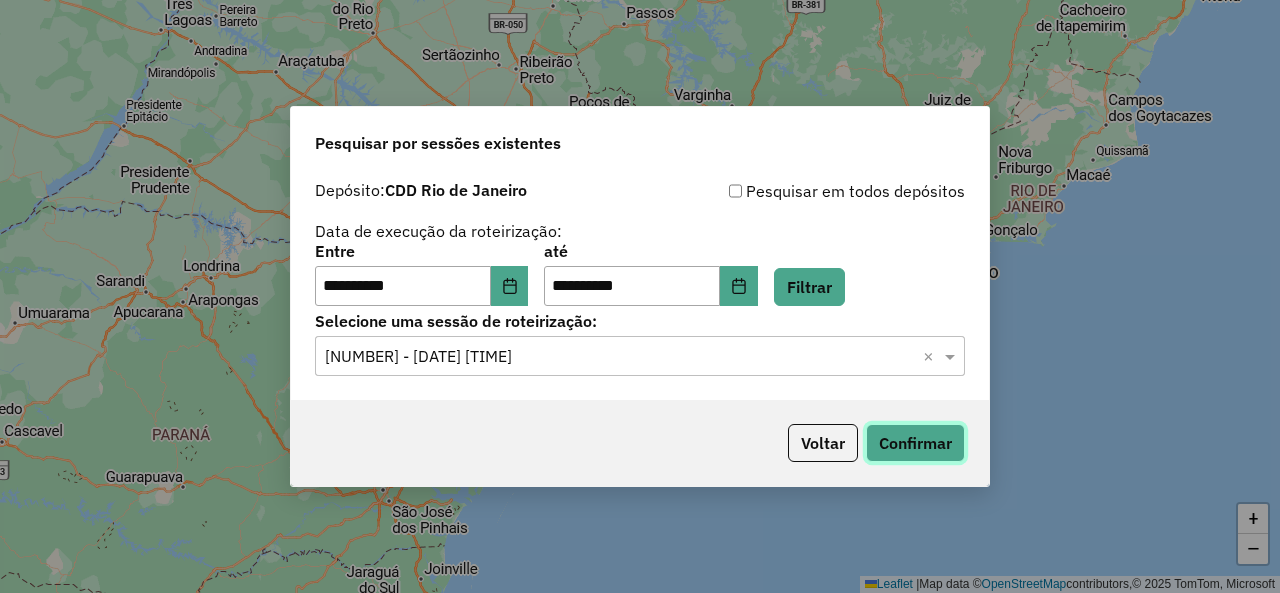 click on "Confirmar" 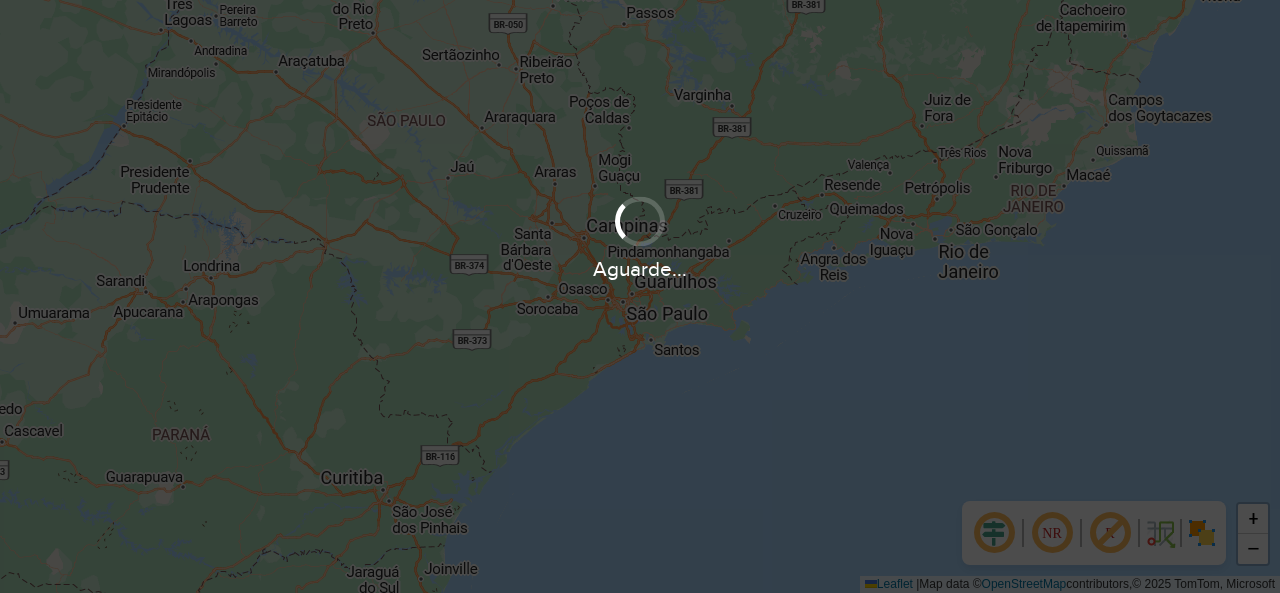 scroll, scrollTop: 0, scrollLeft: 0, axis: both 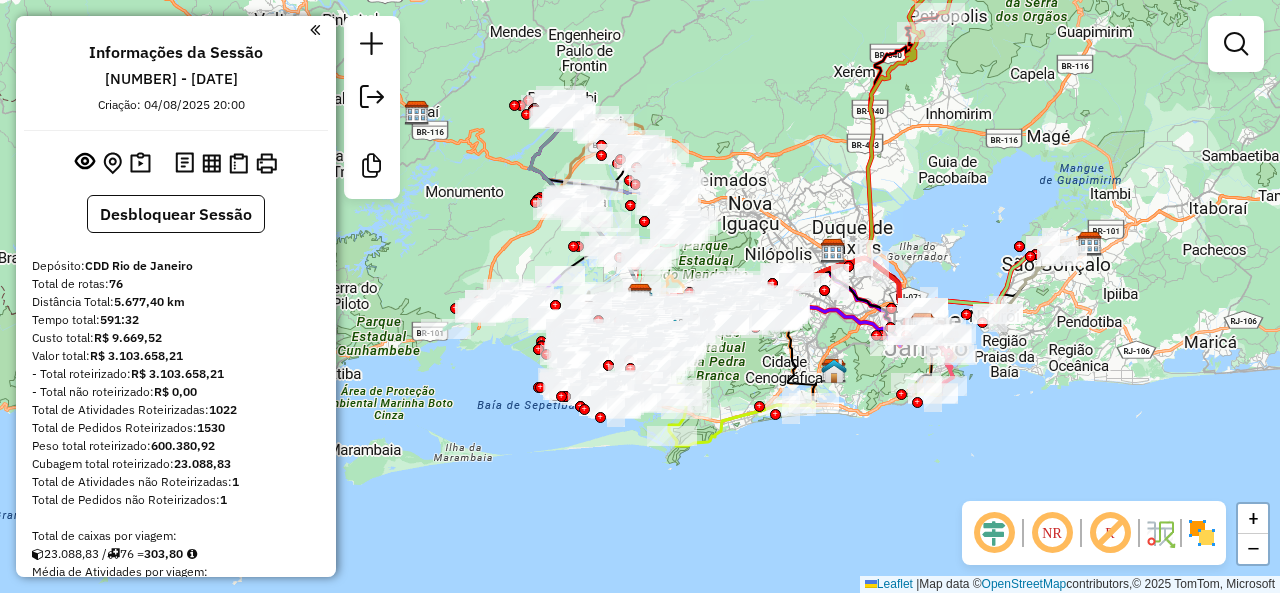 click 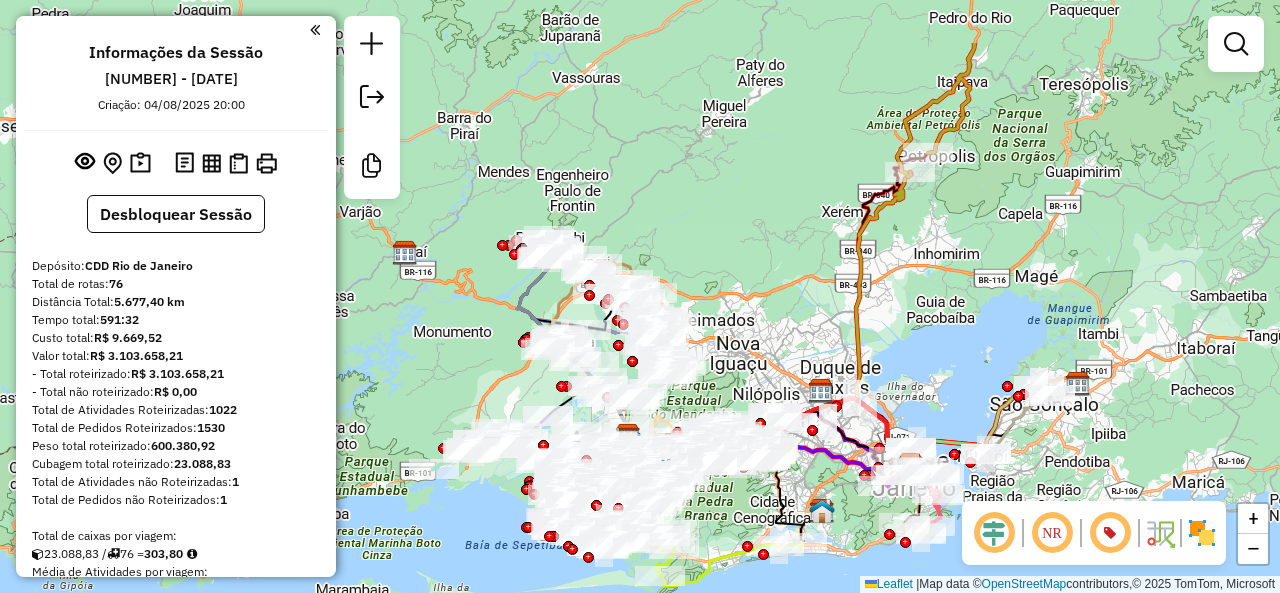 drag, startPoint x: 780, startPoint y: 215, endPoint x: 766, endPoint y: 317, distance: 102.9563 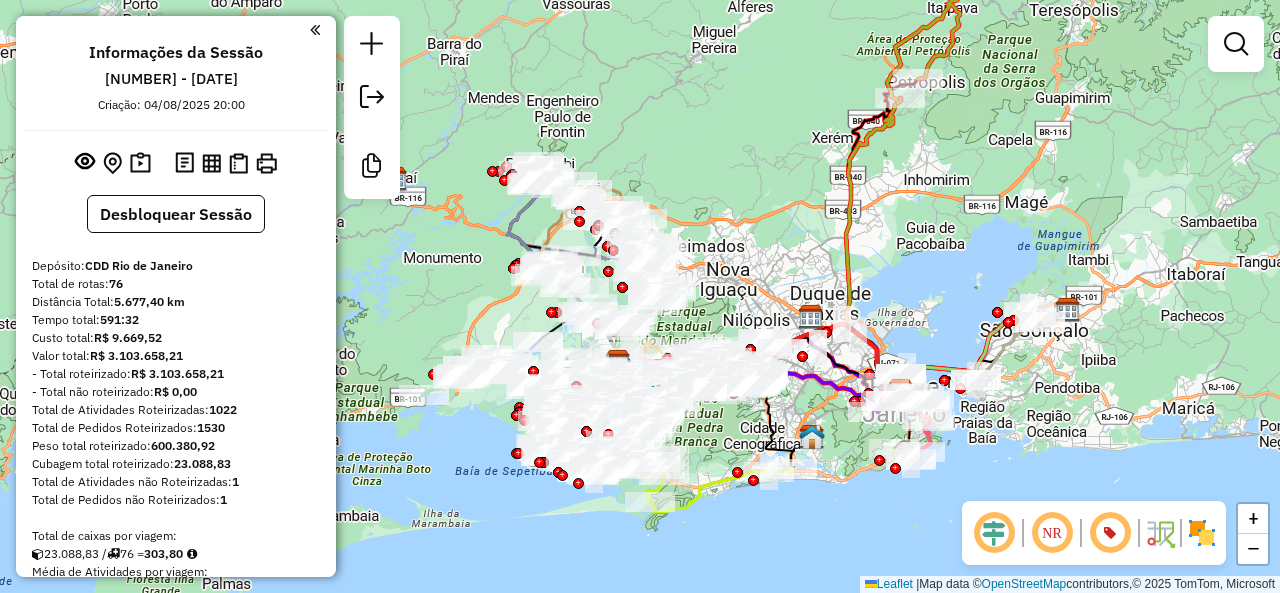 drag, startPoint x: 943, startPoint y: 361, endPoint x: 930, endPoint y: 317, distance: 45.88028 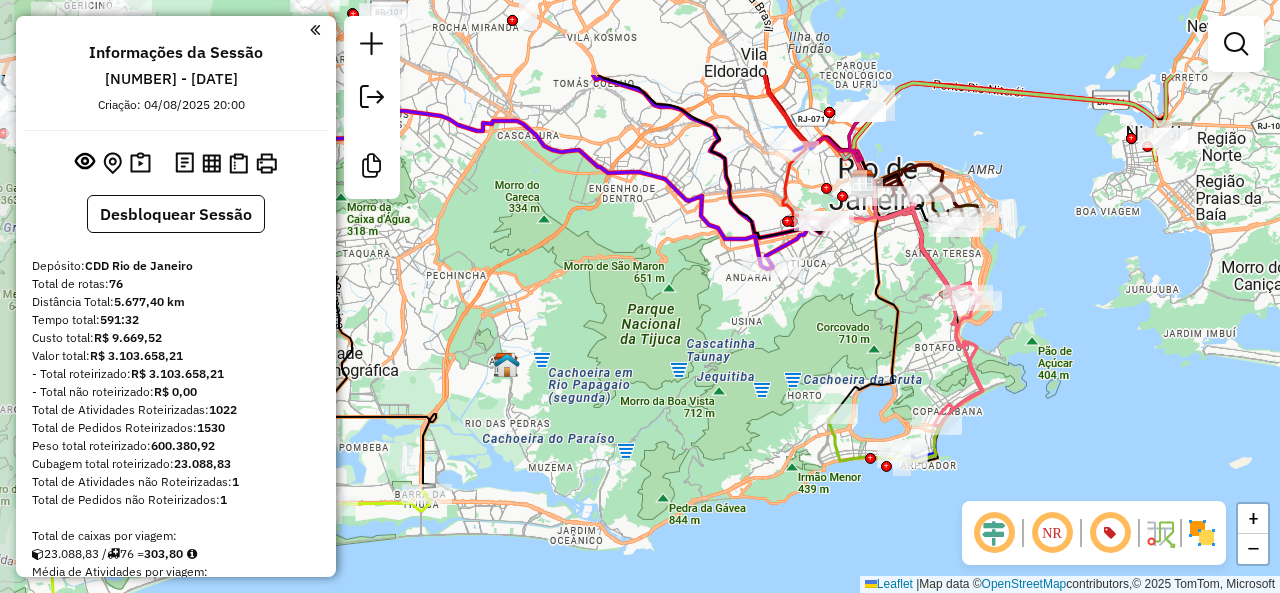 drag, startPoint x: 880, startPoint y: 227, endPoint x: 898, endPoint y: 361, distance: 135.20355 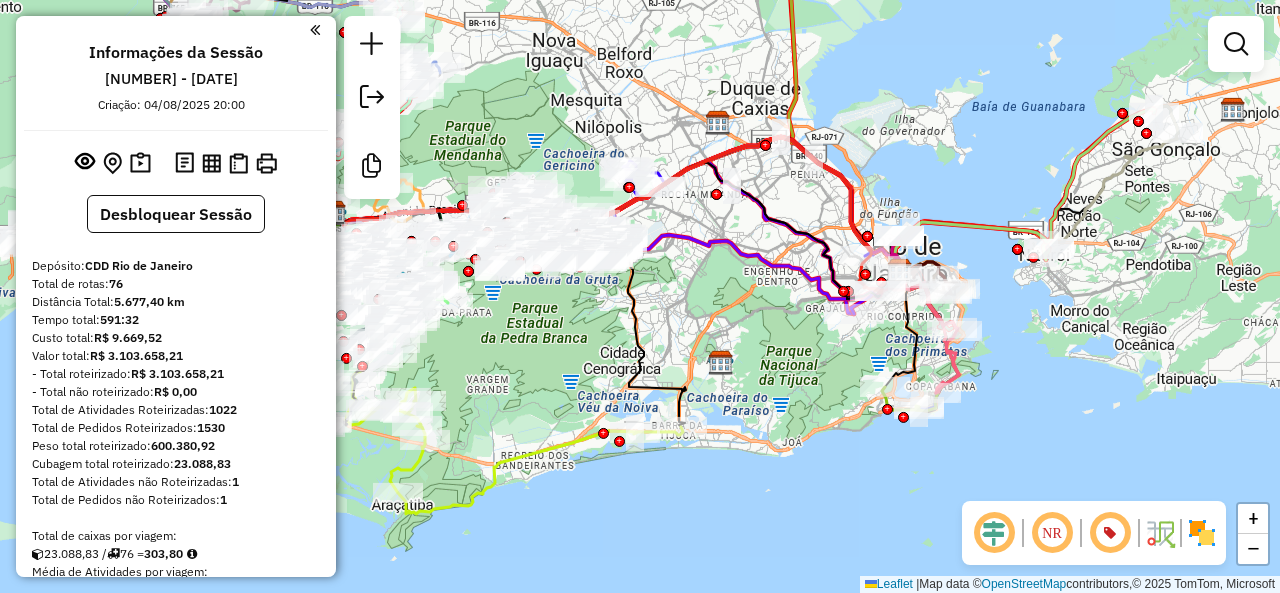 drag, startPoint x: 694, startPoint y: 273, endPoint x: 1019, endPoint y: 516, distance: 405.80045 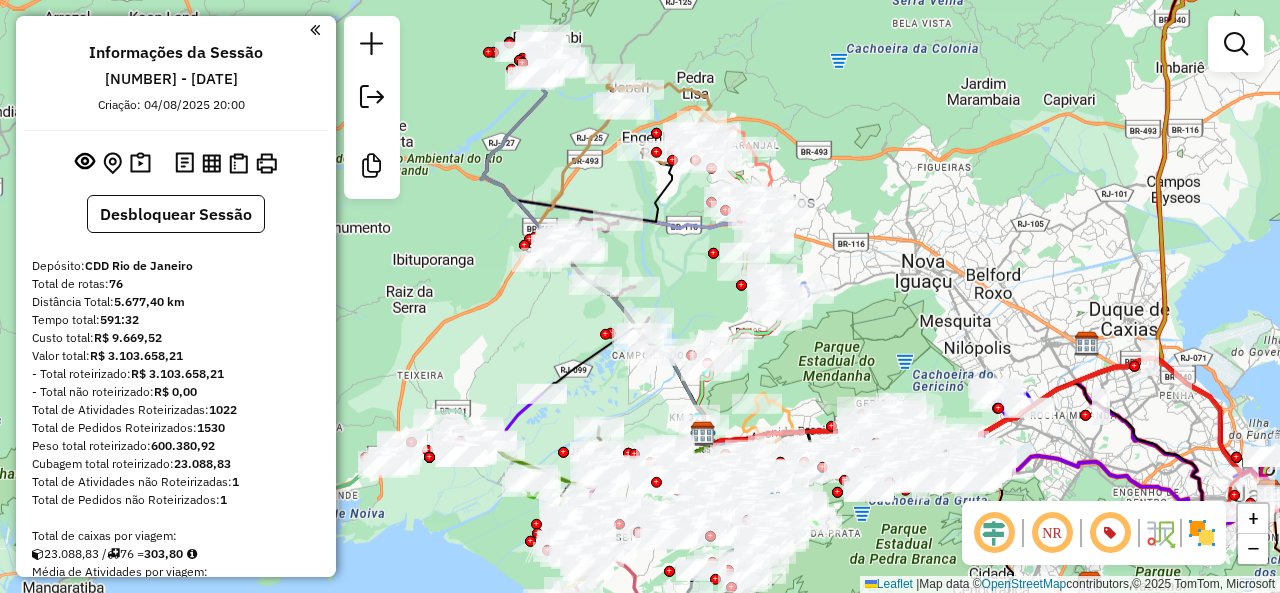 drag, startPoint x: 889, startPoint y: 239, endPoint x: 931, endPoint y: 221, distance: 45.694637 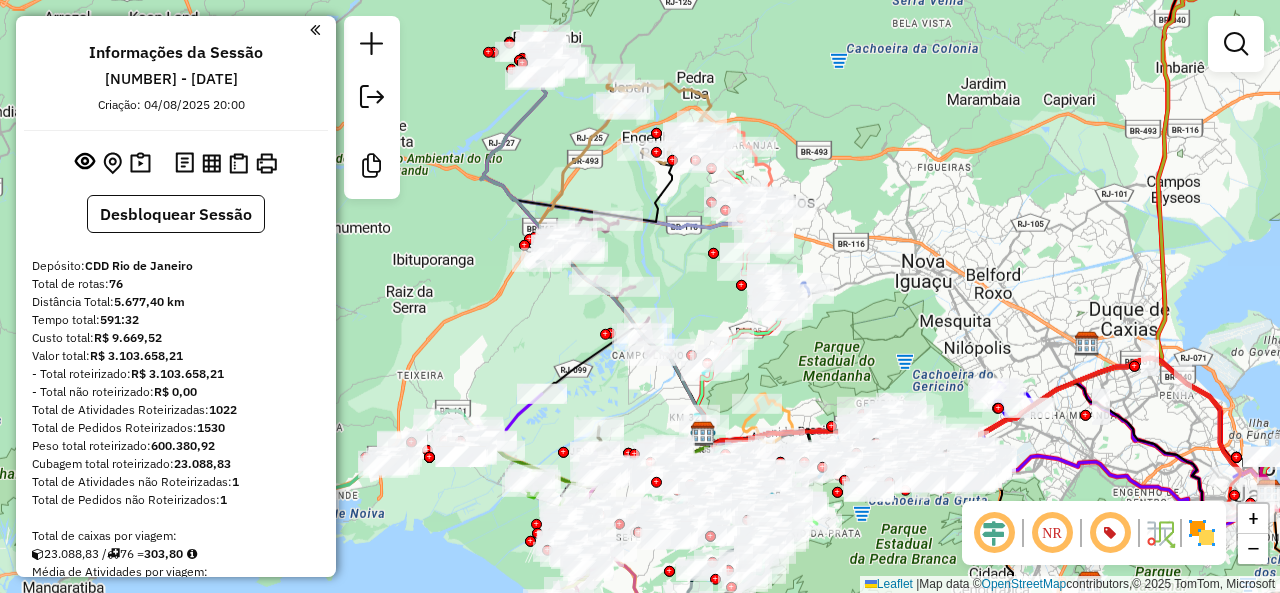 click on "Janela de atendimento Grade de atendimento Capacidade Transportadoras Veículos Cliente Pedidos  Rotas Selecione os dias de semana para filtrar as janelas de atendimento  Seg   Ter   Qua   Qui   Sex   Sáb   Dom  Informe o período da janela de atendimento: De: Até:  Filtrar exatamente a janela do cliente  Considerar janela de atendimento padrão  Selecione os dias de semana para filtrar as grades de atendimento  Seg   Ter   Qua   Qui   Sex   Sáb   Dom   Considerar clientes sem dia de atendimento cadastrado  Clientes fora do dia de atendimento selecionado Filtrar as atividades entre os valores definidos abaixo:  Peso mínimo:   Peso máximo:   Cubagem mínima:   Cubagem máxima:   De:   Até:  Filtrar as atividades entre o tempo de atendimento definido abaixo:  De:   Até:   Considerar capacidade total dos clientes não roteirizados Transportadora: Selecione um ou mais itens Tipo de veículo: Selecione um ou mais itens Veículo: Selecione um ou mais itens Motorista: Selecione um ou mais itens Nome: Rótulo:" 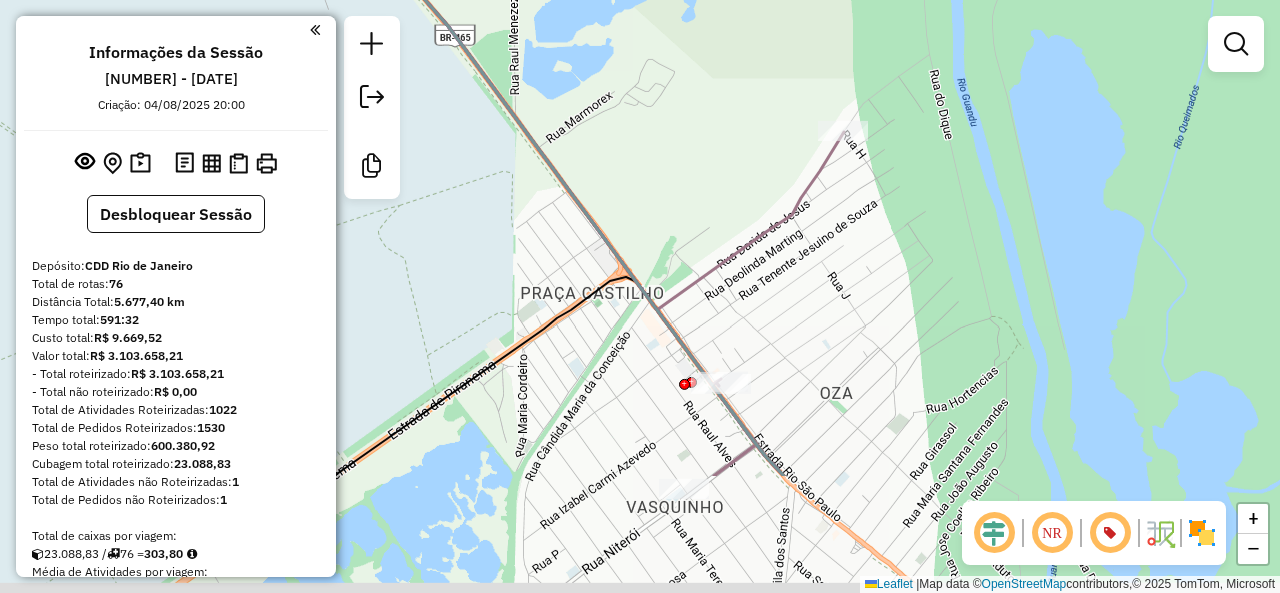 drag, startPoint x: 764, startPoint y: 390, endPoint x: 643, endPoint y: 114, distance: 301.35858 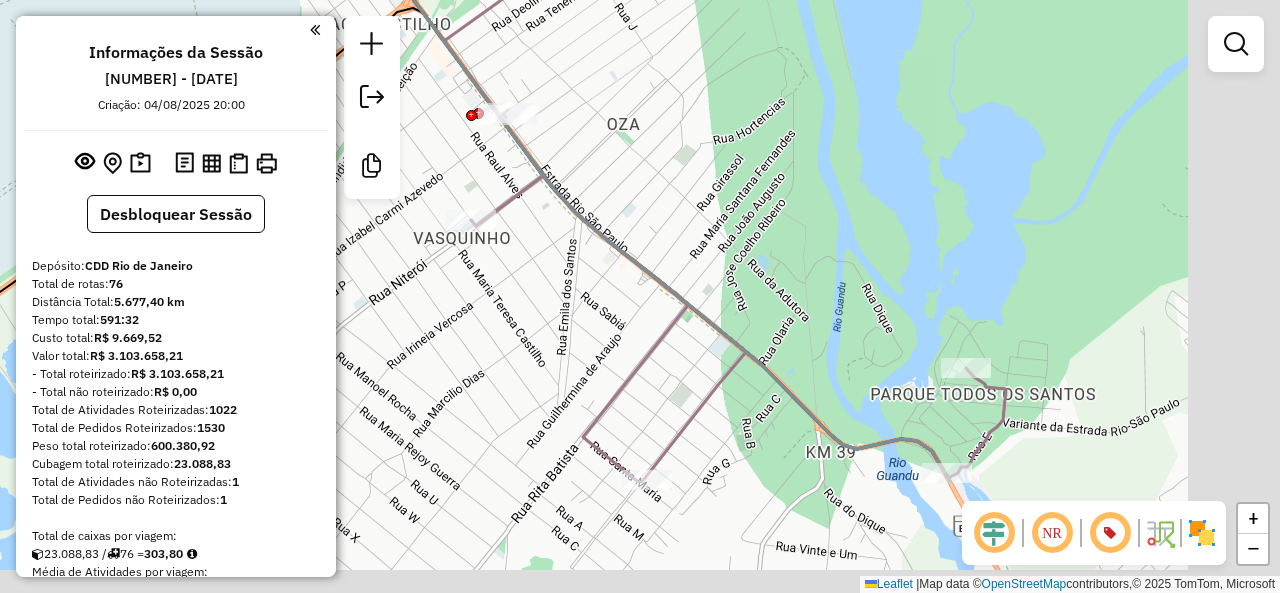 drag, startPoint x: 762, startPoint y: 291, endPoint x: 701, endPoint y: 222, distance: 92.09777 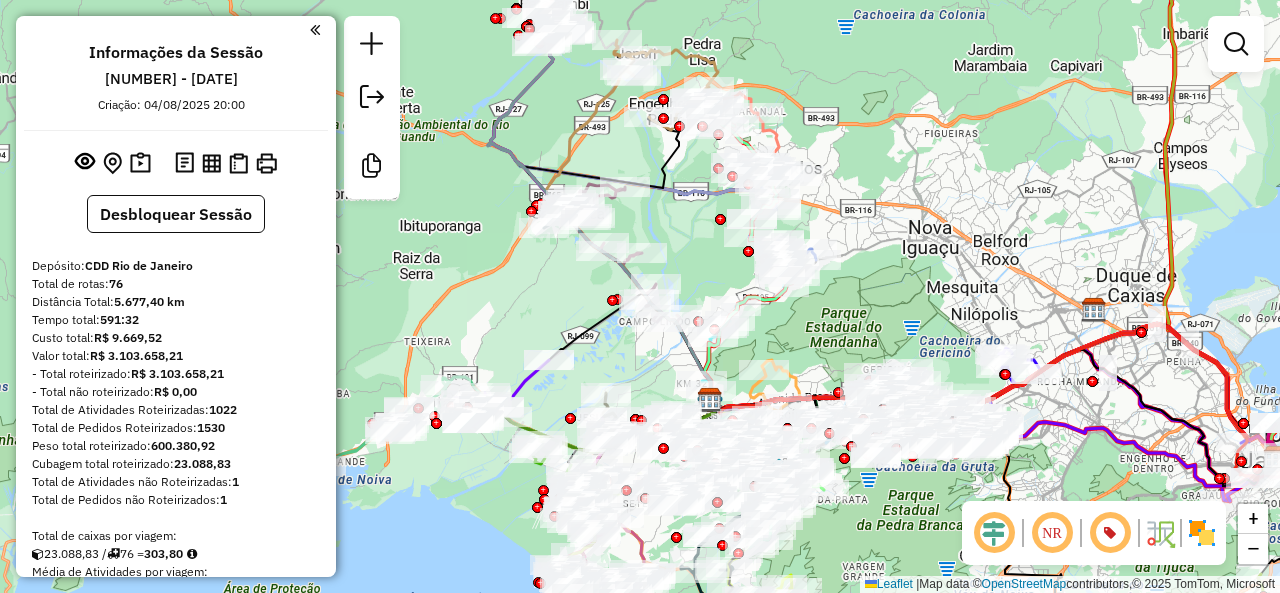 drag, startPoint x: 833, startPoint y: 221, endPoint x: 862, endPoint y: 284, distance: 69.354164 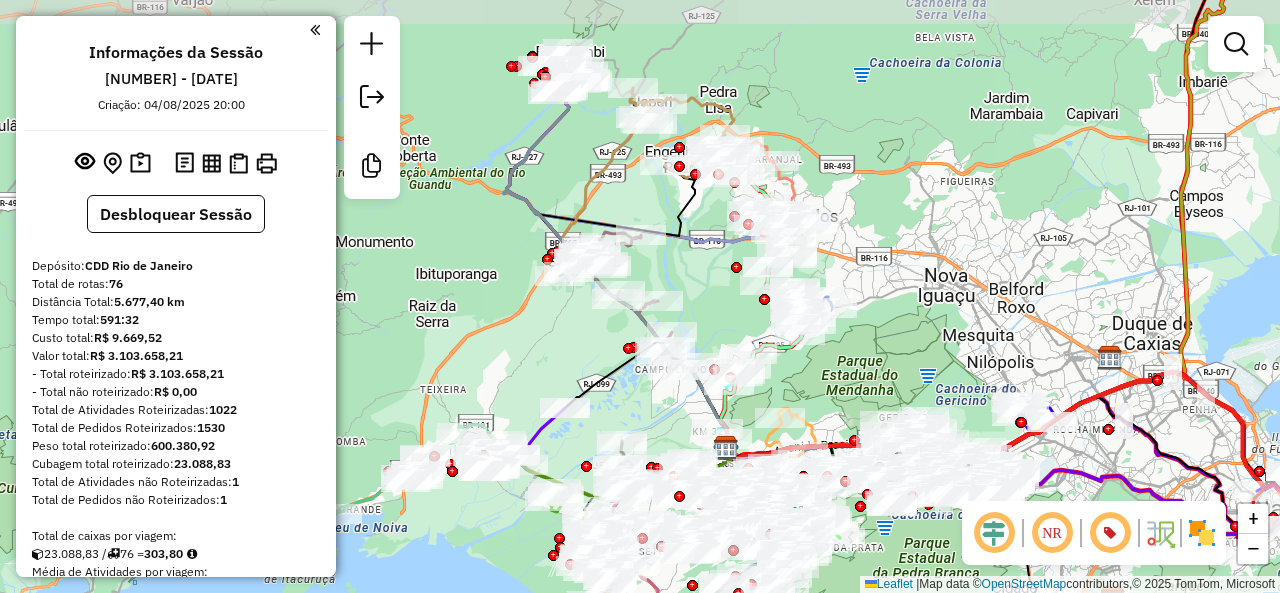 drag, startPoint x: 871, startPoint y: 307, endPoint x: 876, endPoint y: 324, distance: 17.720045 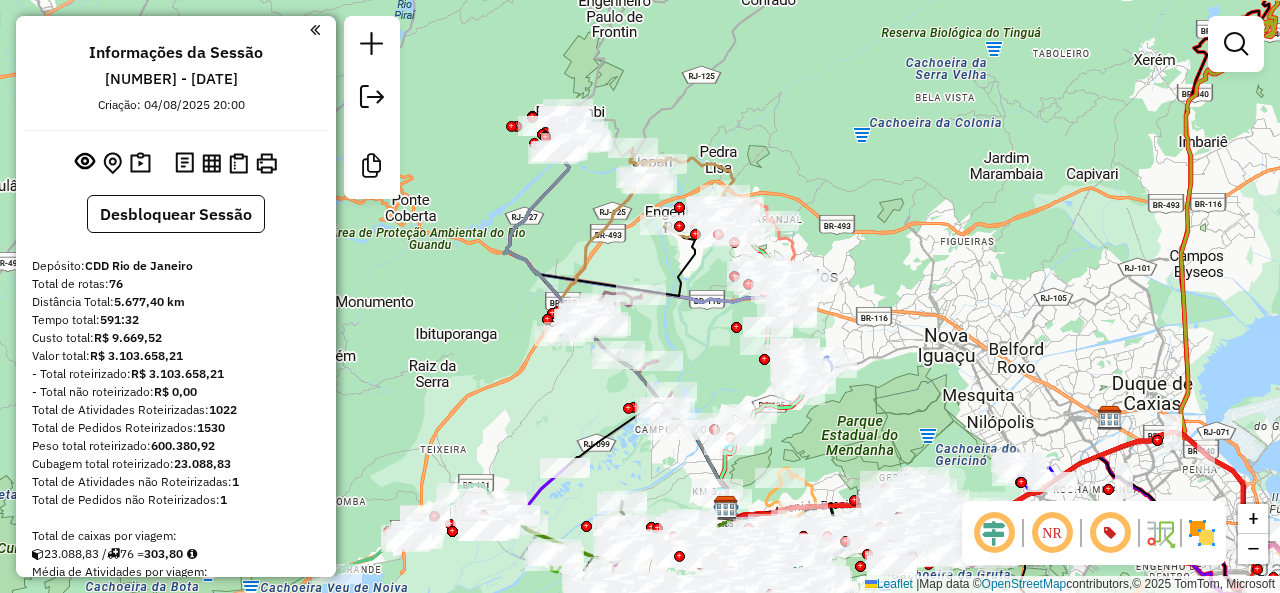 drag, startPoint x: 590, startPoint y: 135, endPoint x: 593, endPoint y: 215, distance: 80.05623 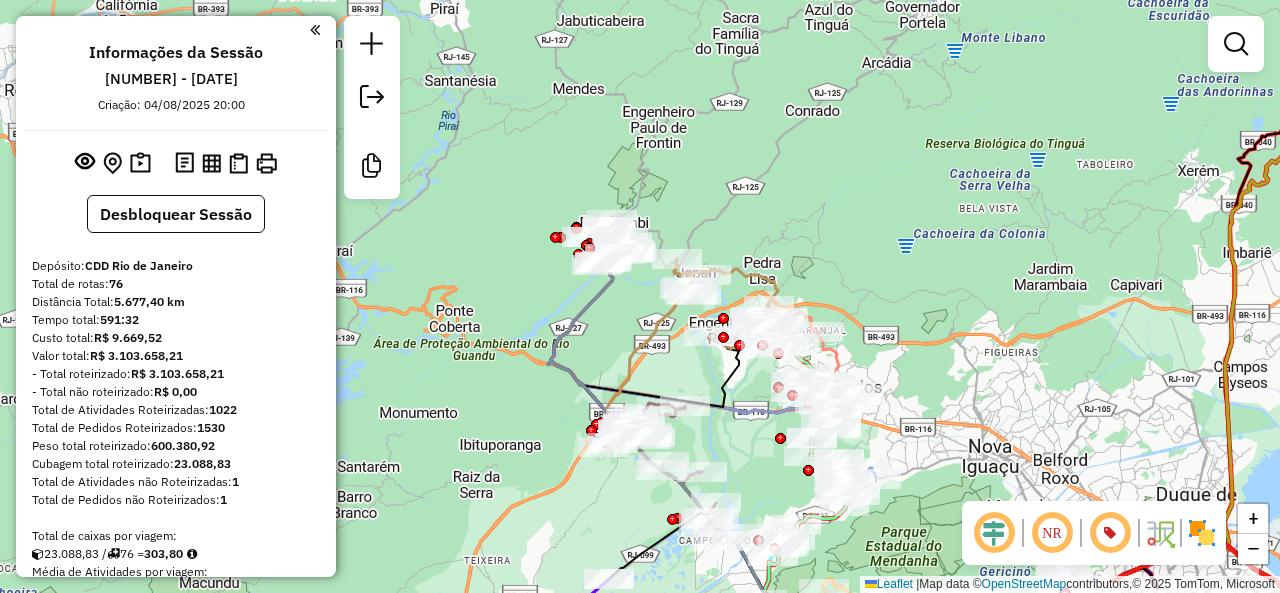 drag, startPoint x: 972, startPoint y: 227, endPoint x: 806, endPoint y: 287, distance: 176.51062 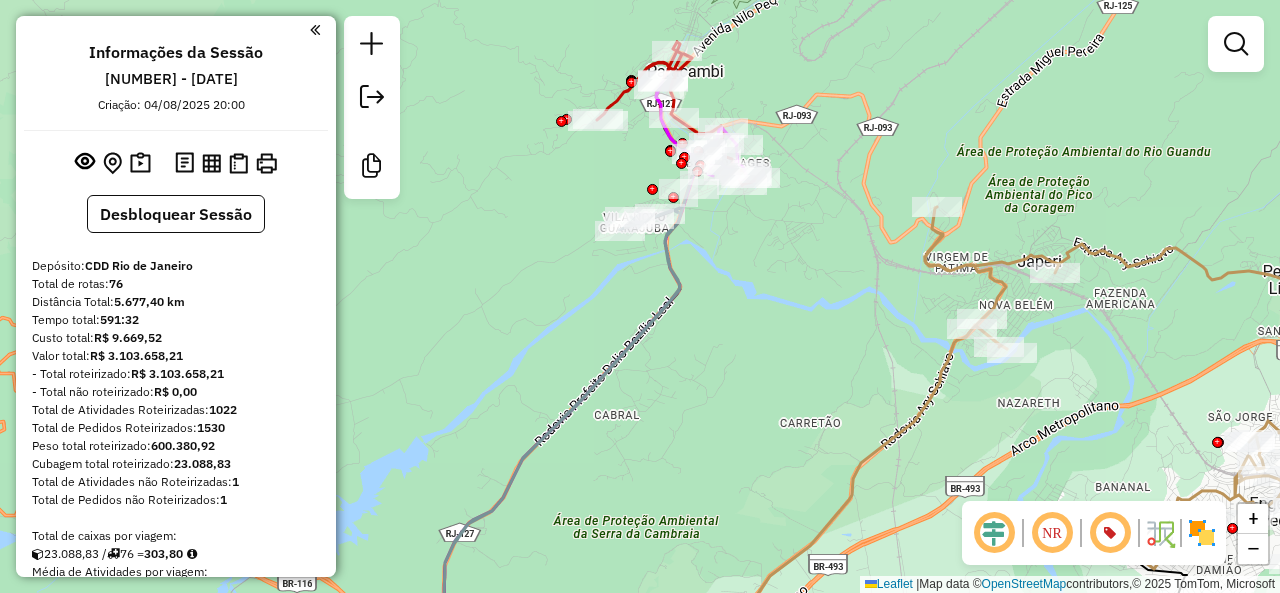 drag, startPoint x: 705, startPoint y: 315, endPoint x: 719, endPoint y: 287, distance: 31.304953 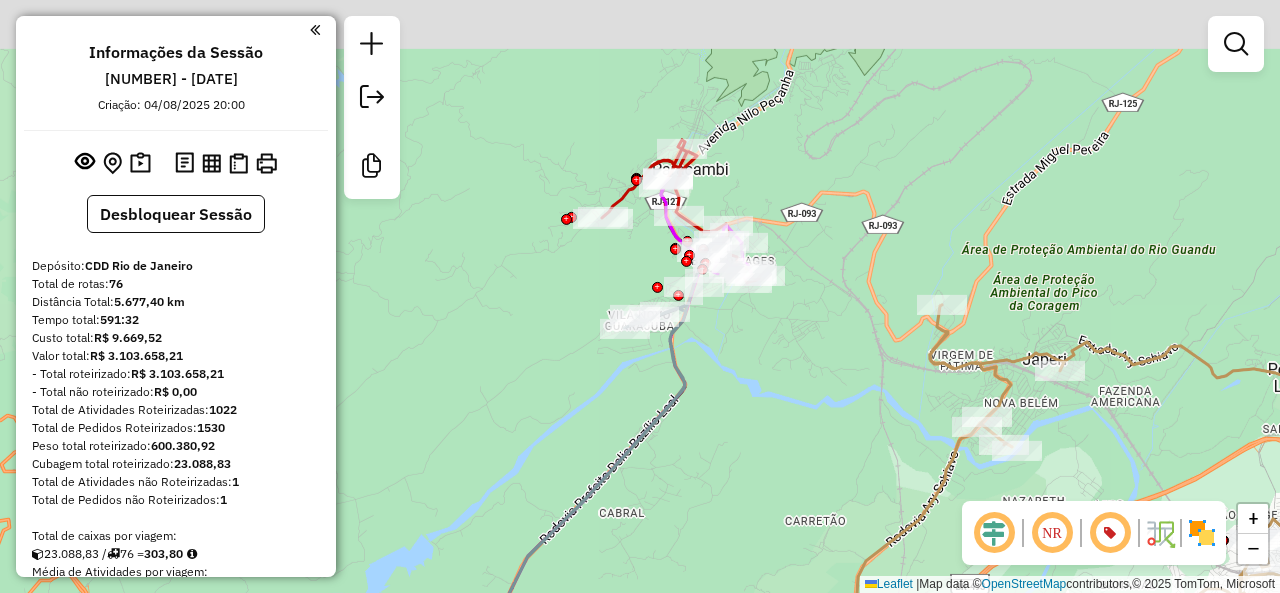 drag, startPoint x: 721, startPoint y: 274, endPoint x: 726, endPoint y: 372, distance: 98.12747 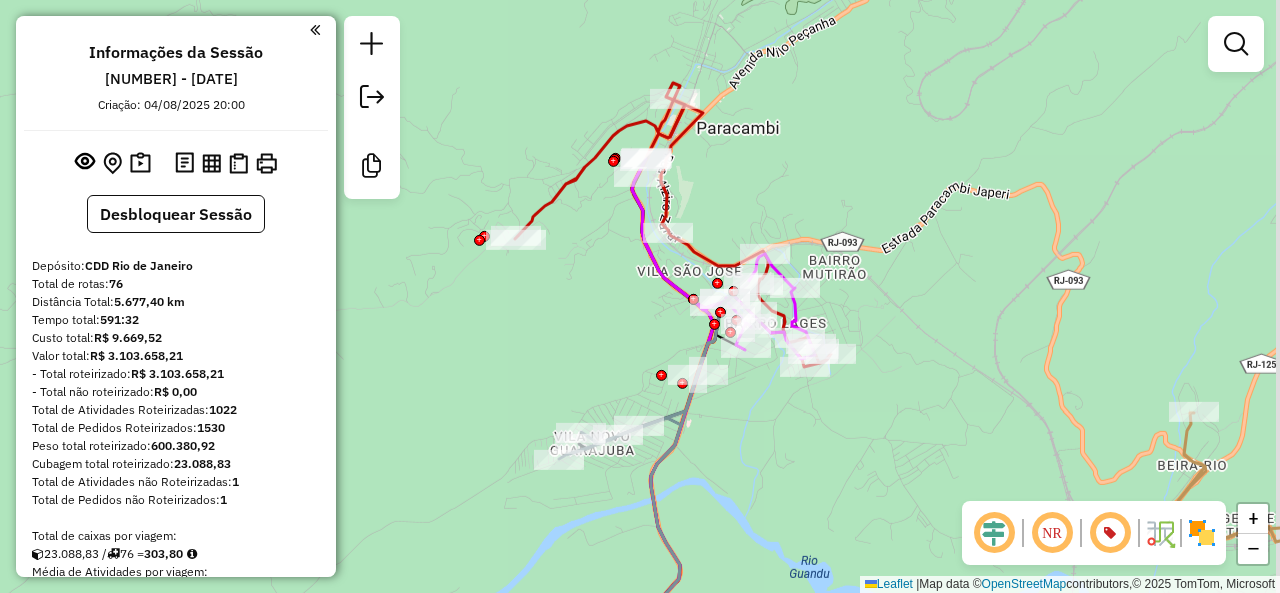 drag, startPoint x: 657, startPoint y: 224, endPoint x: 646, endPoint y: 265, distance: 42.44997 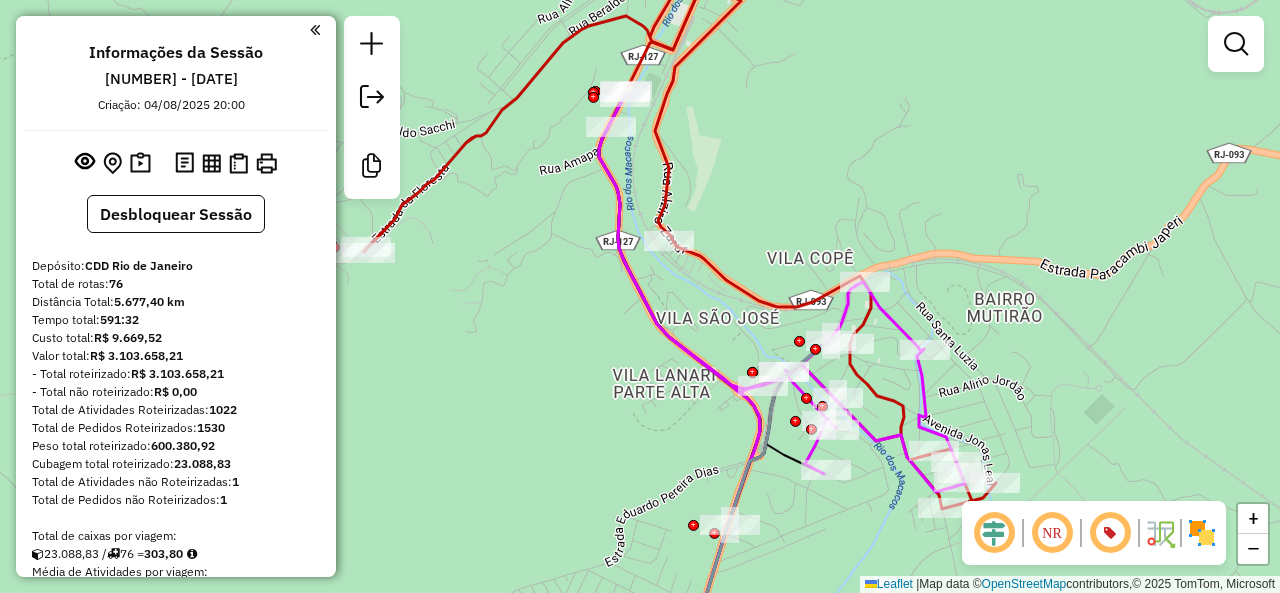 drag, startPoint x: 746, startPoint y: 258, endPoint x: 746, endPoint y: 217, distance: 41 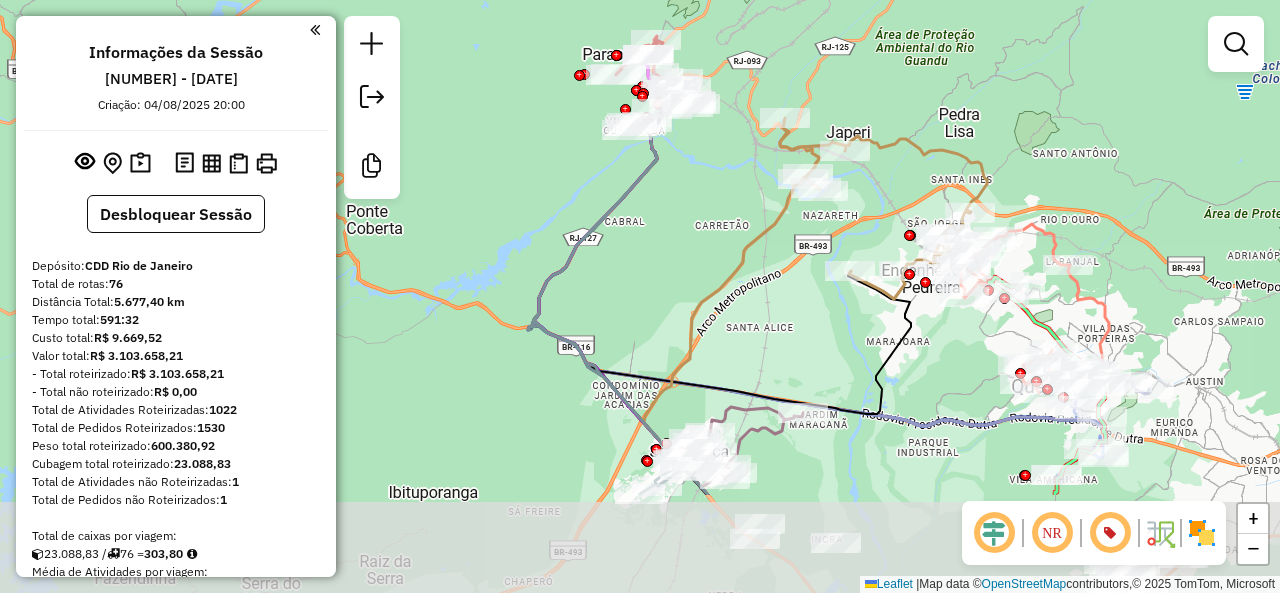 drag, startPoint x: 742, startPoint y: 345, endPoint x: 728, endPoint y: 187, distance: 158.61903 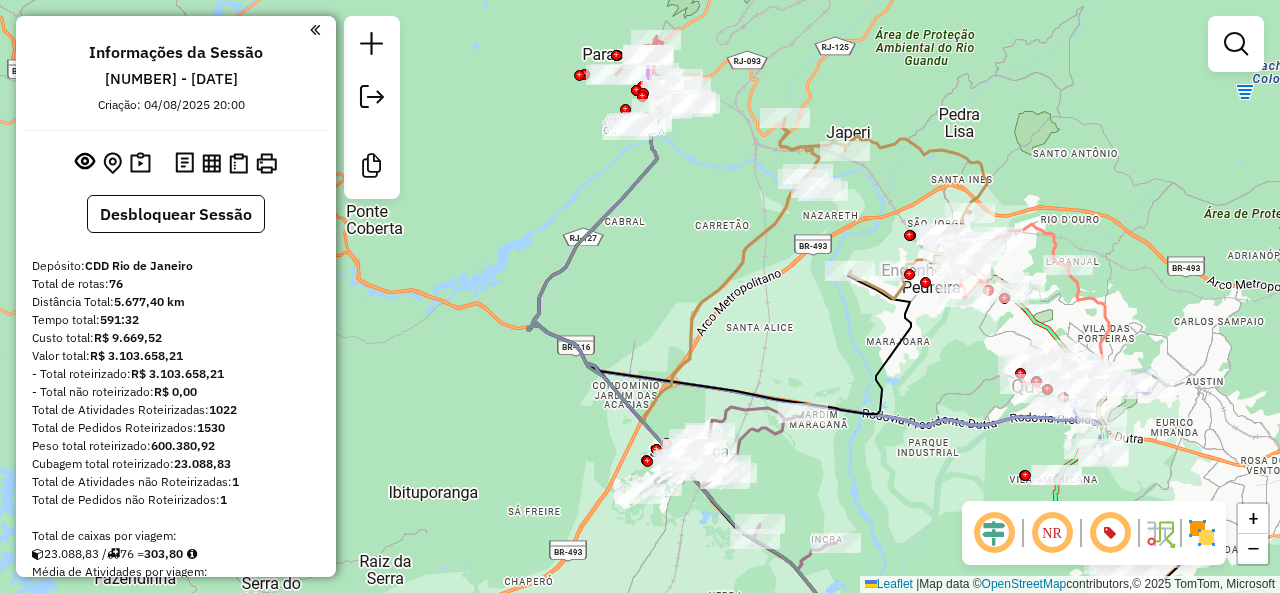 click 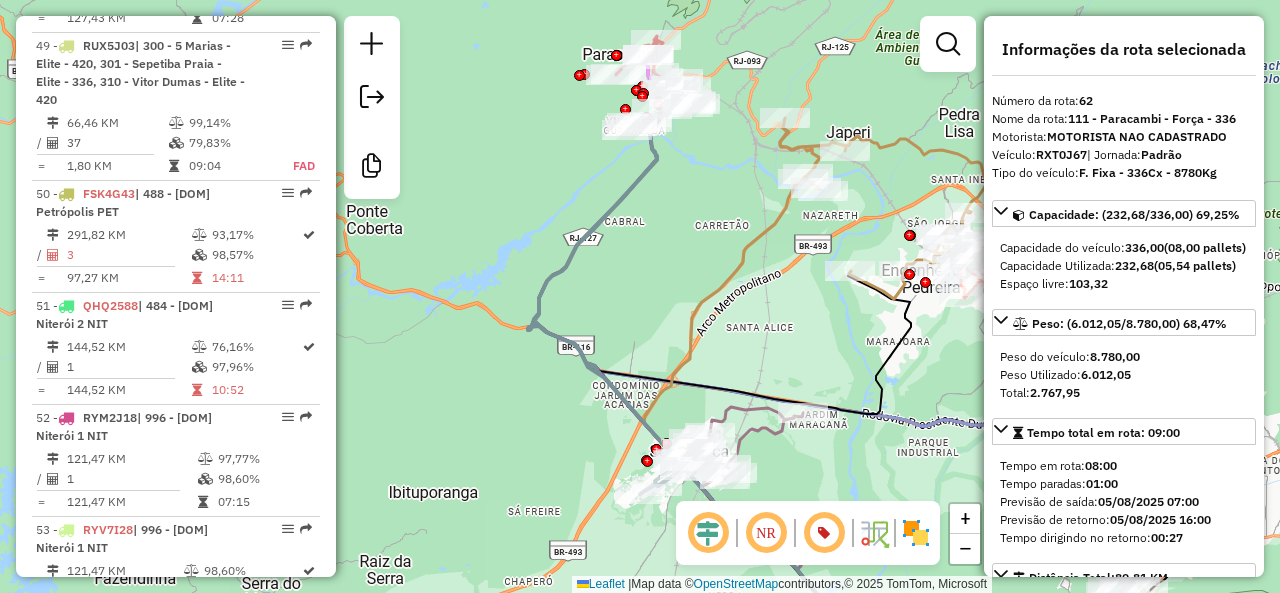 scroll, scrollTop: 8512, scrollLeft: 0, axis: vertical 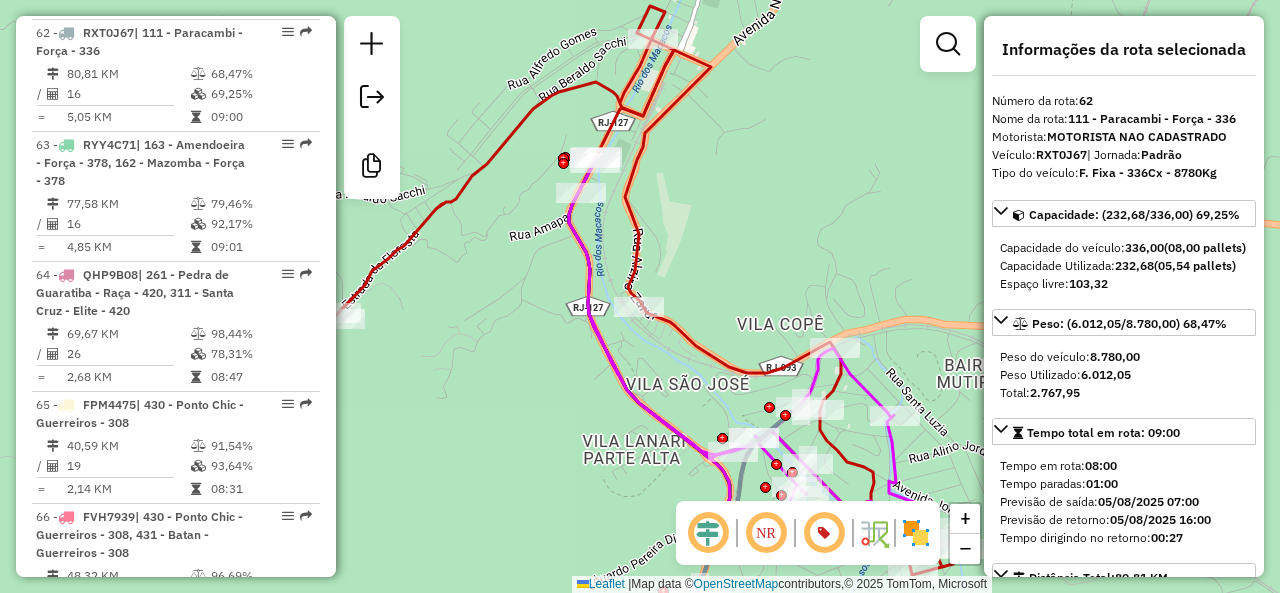 click 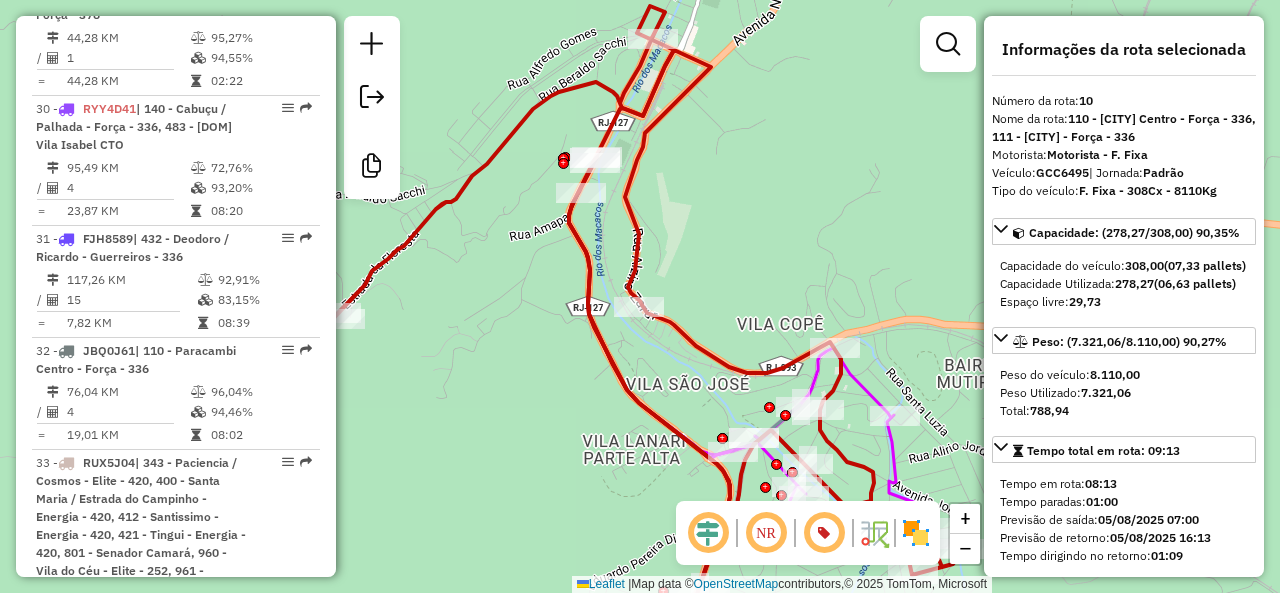 scroll, scrollTop: 1914, scrollLeft: 0, axis: vertical 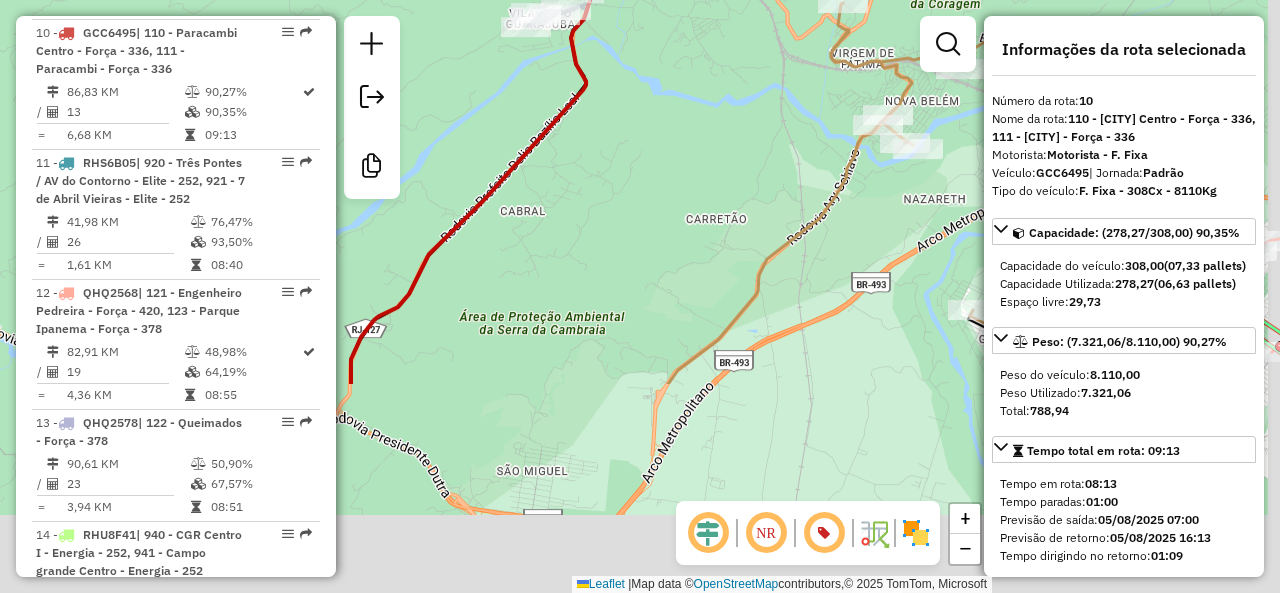 drag, startPoint x: 758, startPoint y: 397, endPoint x: 678, endPoint y: 128, distance: 280.6439 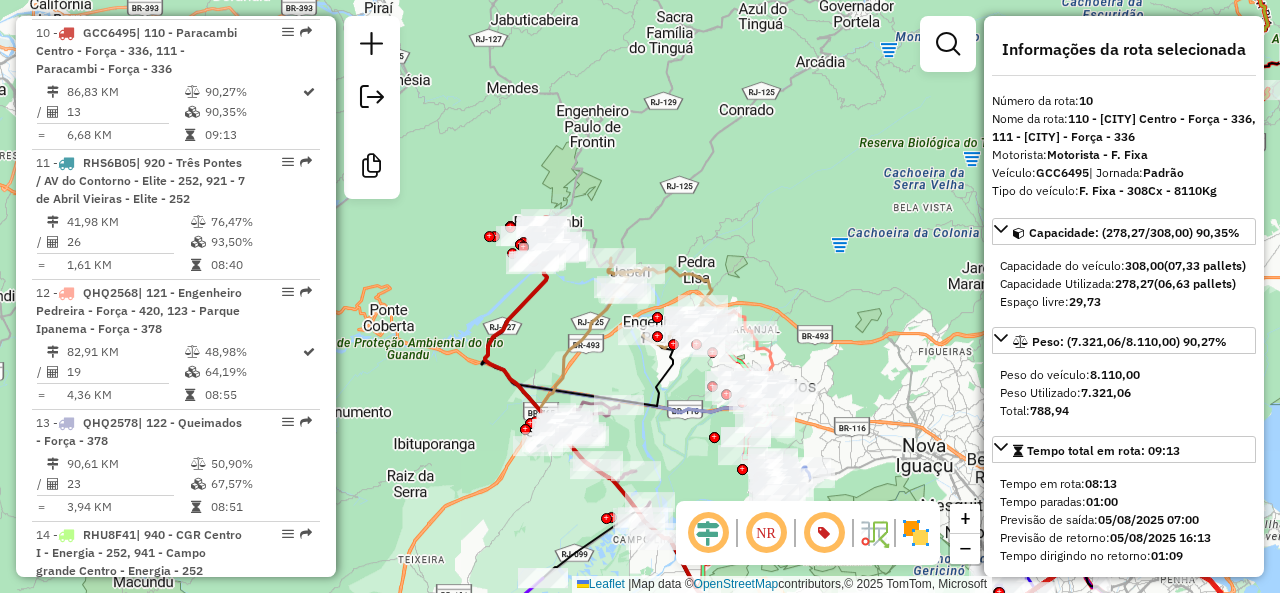 click 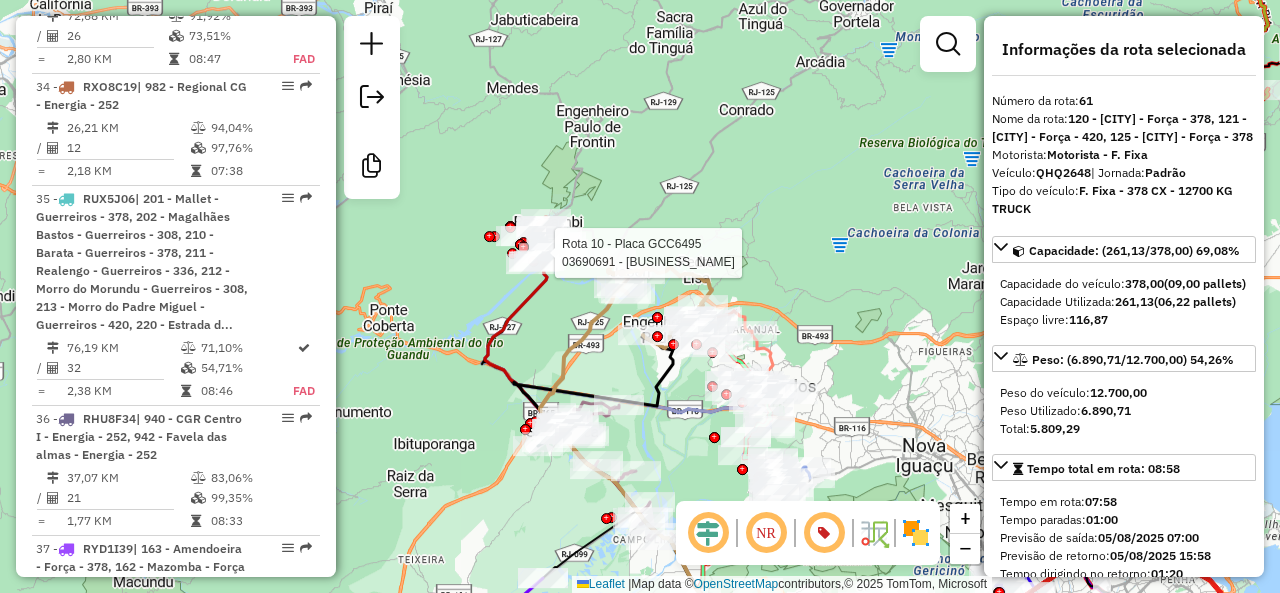 scroll, scrollTop: 8365, scrollLeft: 0, axis: vertical 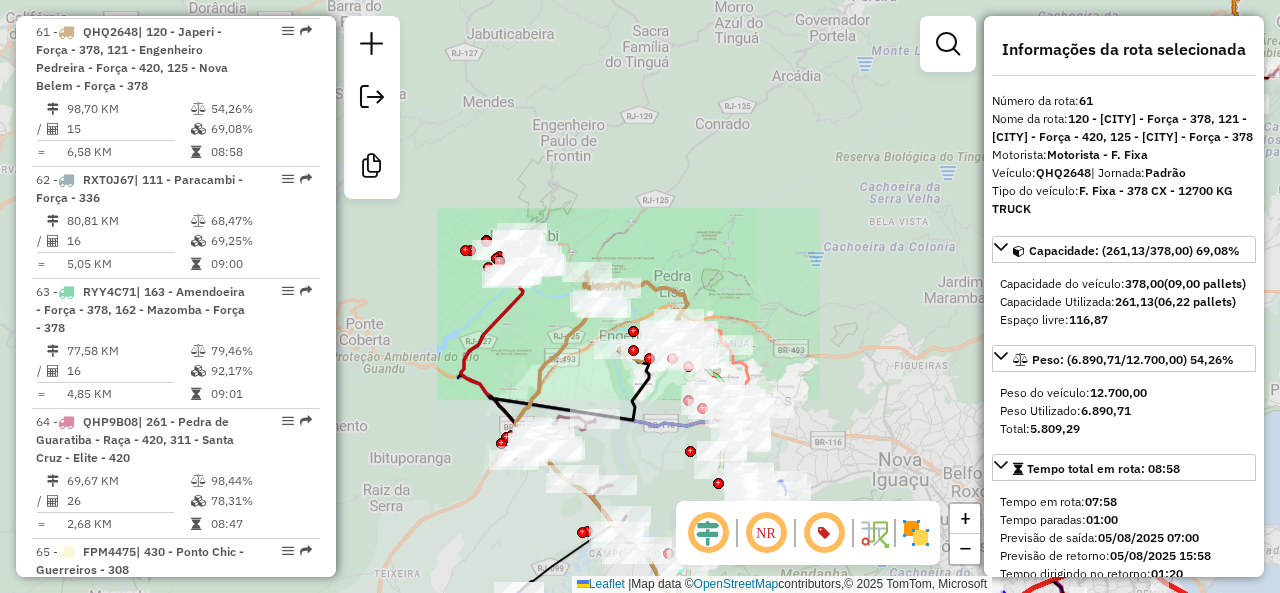 click on "Janela de atendimento Grade de atendimento Capacidade Transportadoras Veículos Cliente Pedidos  Rotas Selecione os dias de semana para filtrar as janelas de atendimento  Seg   Ter   Qua   Qui   Sex   Sáb   Dom  Informe o período da janela de atendimento: De: Até:  Filtrar exatamente a janela do cliente  Considerar janela de atendimento padrão  Selecione os dias de semana para filtrar as grades de atendimento  Seg   Ter   Qua   Qui   Sex   Sáb   Dom   Considerar clientes sem dia de atendimento cadastrado  Clientes fora do dia de atendimento selecionado Filtrar as atividades entre os valores definidos abaixo:  Peso mínimo:   Peso máximo:   Cubagem mínima:   Cubagem máxima:   De:   Até:  Filtrar as atividades entre o tempo de atendimento definido abaixo:  De:   Até:   Considerar capacidade total dos clientes não roteirizados Transportadora: Selecione um ou mais itens Tipo de veículo: Selecione um ou mais itens Veículo: Selecione um ou mais itens Motorista: Selecione um ou mais itens Nome: Rótulo:" 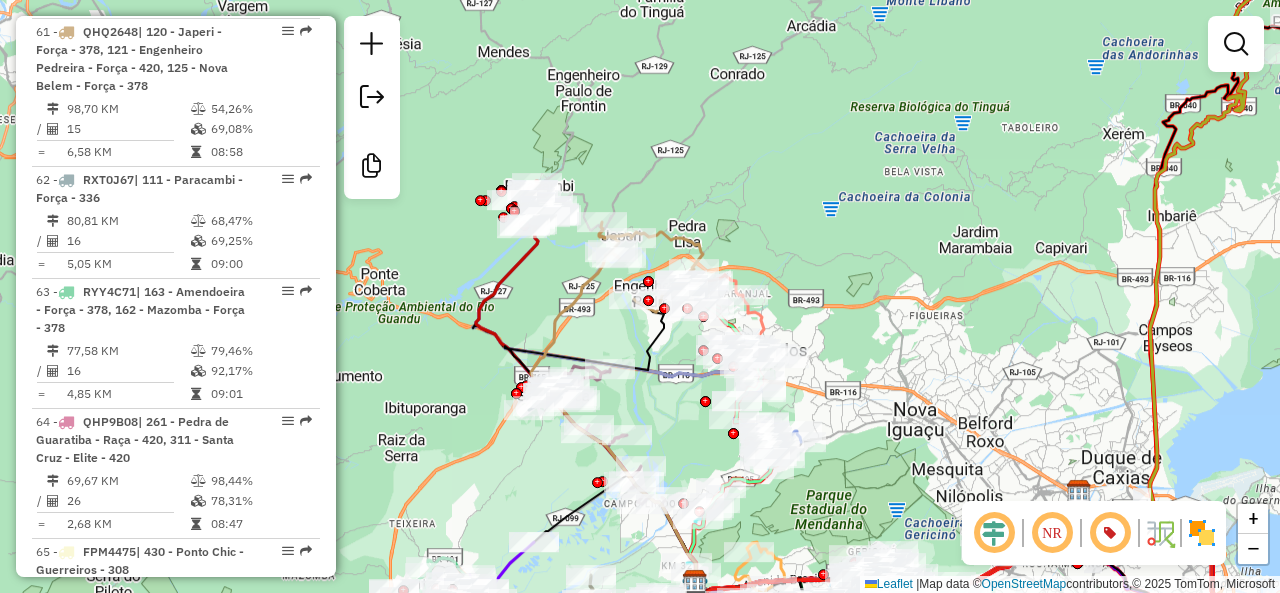 click on "Janela de atendimento Grade de atendimento Capacidade Transportadoras Veículos Cliente Pedidos  Rotas Selecione os dias de semana para filtrar as janelas de atendimento  Seg   Ter   Qua   Qui   Sex   Sáb   Dom  Informe o período da janela de atendimento: De: Até:  Filtrar exatamente a janela do cliente  Considerar janela de atendimento padrão  Selecione os dias de semana para filtrar as grades de atendimento  Seg   Ter   Qua   Qui   Sex   Sáb   Dom   Considerar clientes sem dia de atendimento cadastrado  Clientes fora do dia de atendimento selecionado Filtrar as atividades entre os valores definidos abaixo:  Peso mínimo:   Peso máximo:   Cubagem mínima:   Cubagem máxima:   De:   Até:  Filtrar as atividades entre o tempo de atendimento definido abaixo:  De:   Até:   Considerar capacidade total dos clientes não roteirizados Transportadora: Selecione um ou mais itens Tipo de veículo: Selecione um ou mais itens Veículo: Selecione um ou mais itens Motorista: Selecione um ou mais itens Nome: Rótulo:" 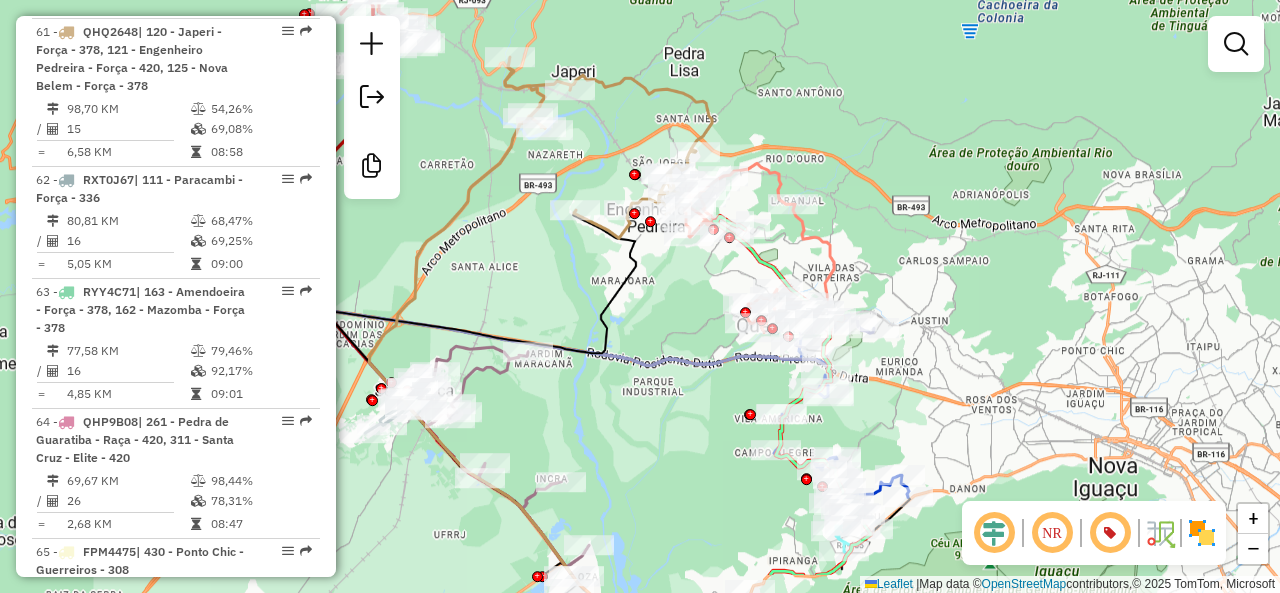 click on "Janela de atendimento Grade de atendimento Capacidade Transportadoras Veículos Cliente Pedidos  Rotas Selecione os dias de semana para filtrar as janelas de atendimento  Seg   Ter   Qua   Qui   Sex   Sáb   Dom  Informe o período da janela de atendimento: De: Até:  Filtrar exatamente a janela do cliente  Considerar janela de atendimento padrão  Selecione os dias de semana para filtrar as grades de atendimento  Seg   Ter   Qua   Qui   Sex   Sáb   Dom   Considerar clientes sem dia de atendimento cadastrado  Clientes fora do dia de atendimento selecionado Filtrar as atividades entre os valores definidos abaixo:  Peso mínimo:   Peso máximo:   Cubagem mínima:   Cubagem máxima:   De:   Até:  Filtrar as atividades entre o tempo de atendimento definido abaixo:  De:   Até:   Considerar capacidade total dos clientes não roteirizados Transportadora: Selecione um ou mais itens Tipo de veículo: Selecione um ou mais itens Veículo: Selecione um ou mais itens Motorista: Selecione um ou mais itens Nome: Rótulo:" 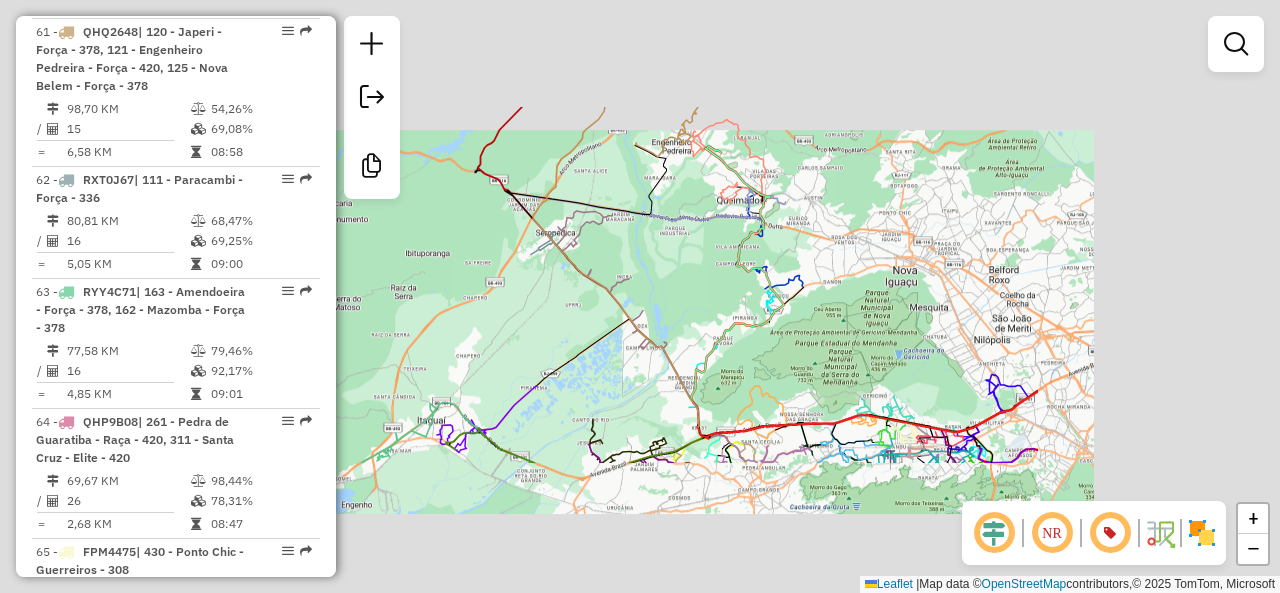 click on "Janela de atendimento Grade de atendimento Capacidade Transportadoras Veículos Cliente Pedidos  Rotas Selecione os dias de semana para filtrar as janelas de atendimento  Seg   Ter   Qua   Qui   Sex   Sáb   Dom  Informe o período da janela de atendimento: De: Até:  Filtrar exatamente a janela do cliente  Considerar janela de atendimento padrão  Selecione os dias de semana para filtrar as grades de atendimento  Seg   Ter   Qua   Qui   Sex   Sáb   Dom   Considerar clientes sem dia de atendimento cadastrado  Clientes fora do dia de atendimento selecionado Filtrar as atividades entre os valores definidos abaixo:  Peso mínimo:   Peso máximo:   Cubagem mínima:   Cubagem máxima:   De:   Até:  Filtrar as atividades entre o tempo de atendimento definido abaixo:  De:   Até:   Considerar capacidade total dos clientes não roteirizados Transportadora: Selecione um ou mais itens Tipo de veículo: Selecione um ou mais itens Veículo: Selecione um ou mais itens Motorista: Selecione um ou mais itens Nome: Rótulo:" 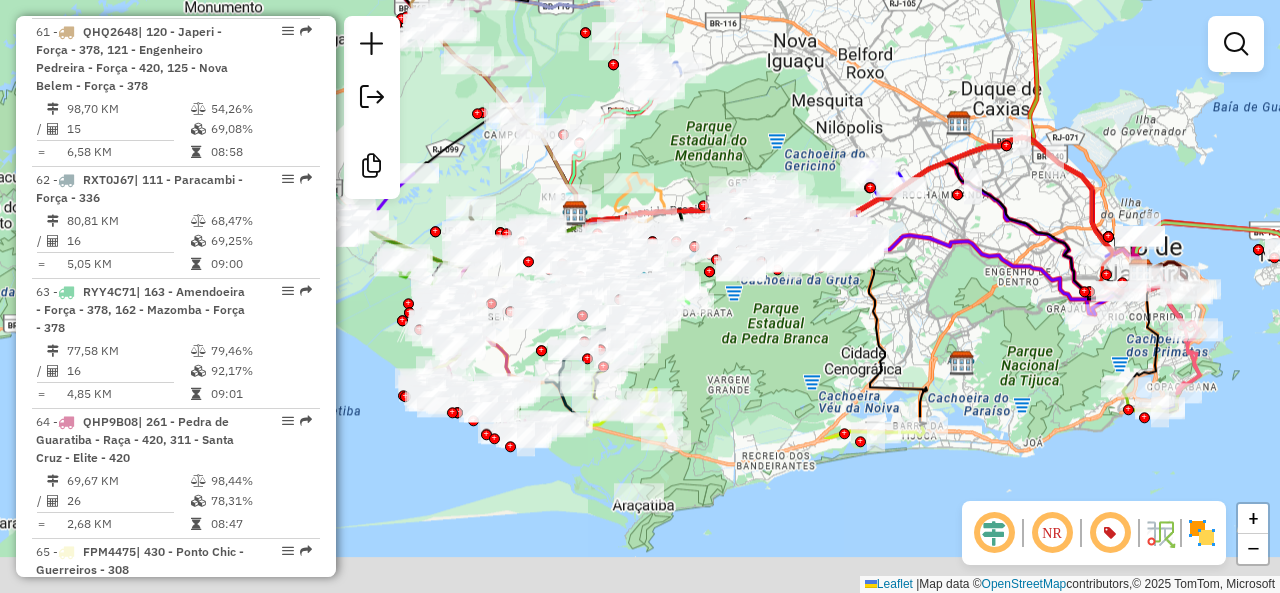 drag, startPoint x: 900, startPoint y: 291, endPoint x: 794, endPoint y: 103, distance: 215.824 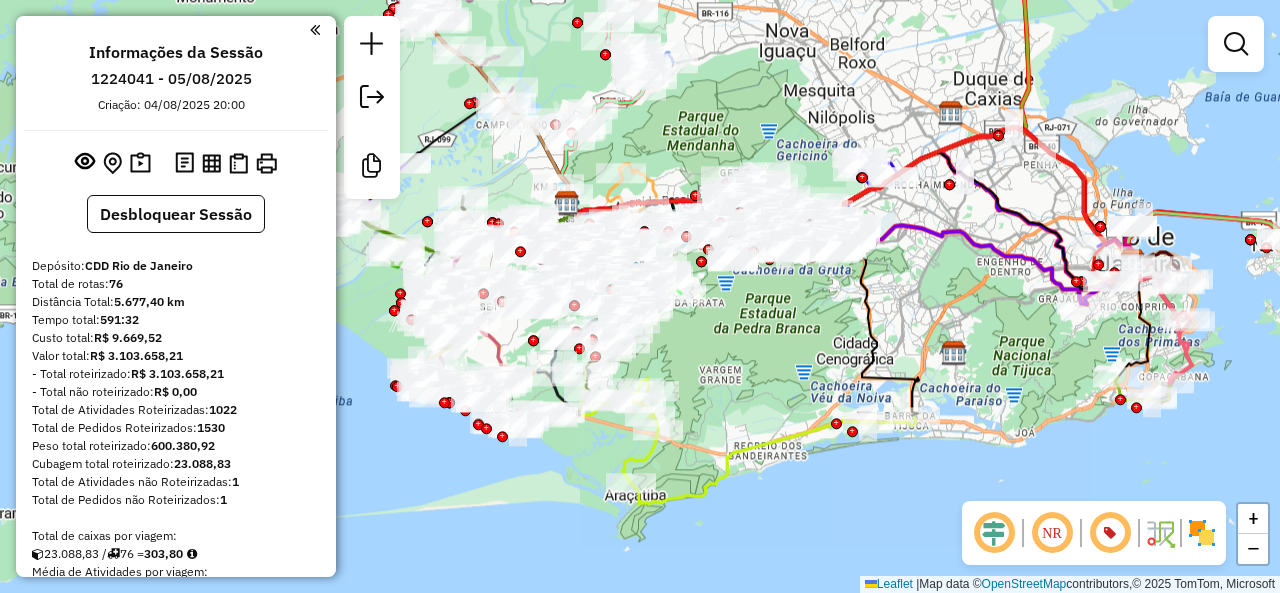scroll, scrollTop: 0, scrollLeft: 0, axis: both 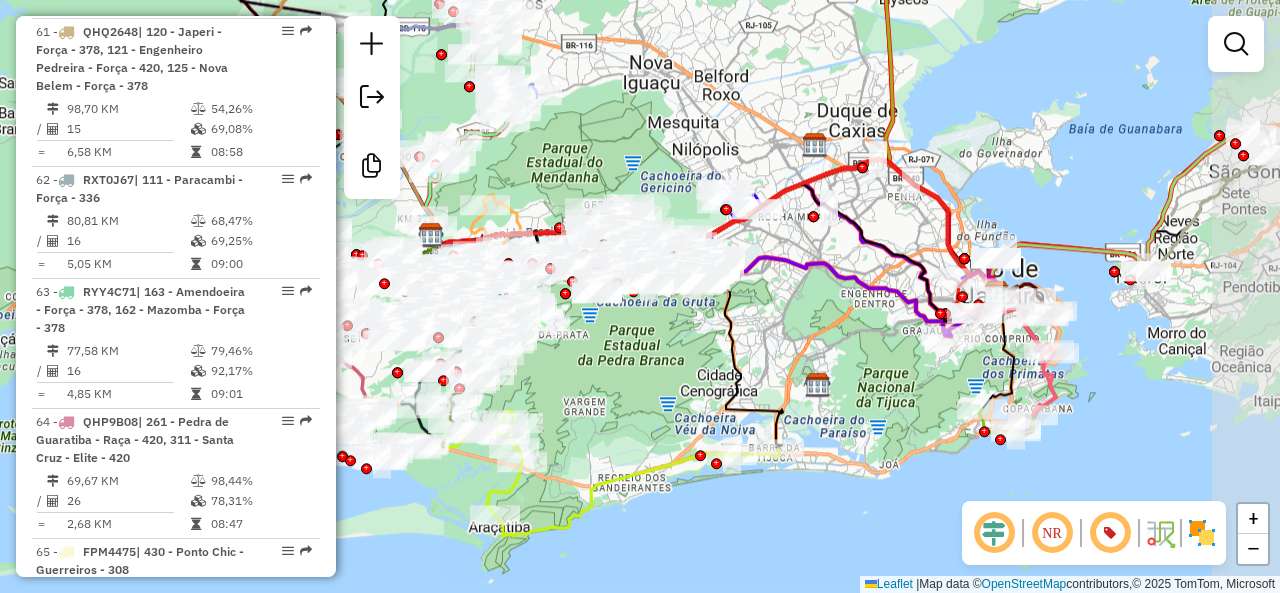 drag, startPoint x: 940, startPoint y: 346, endPoint x: 822, endPoint y: 383, distance: 123.66487 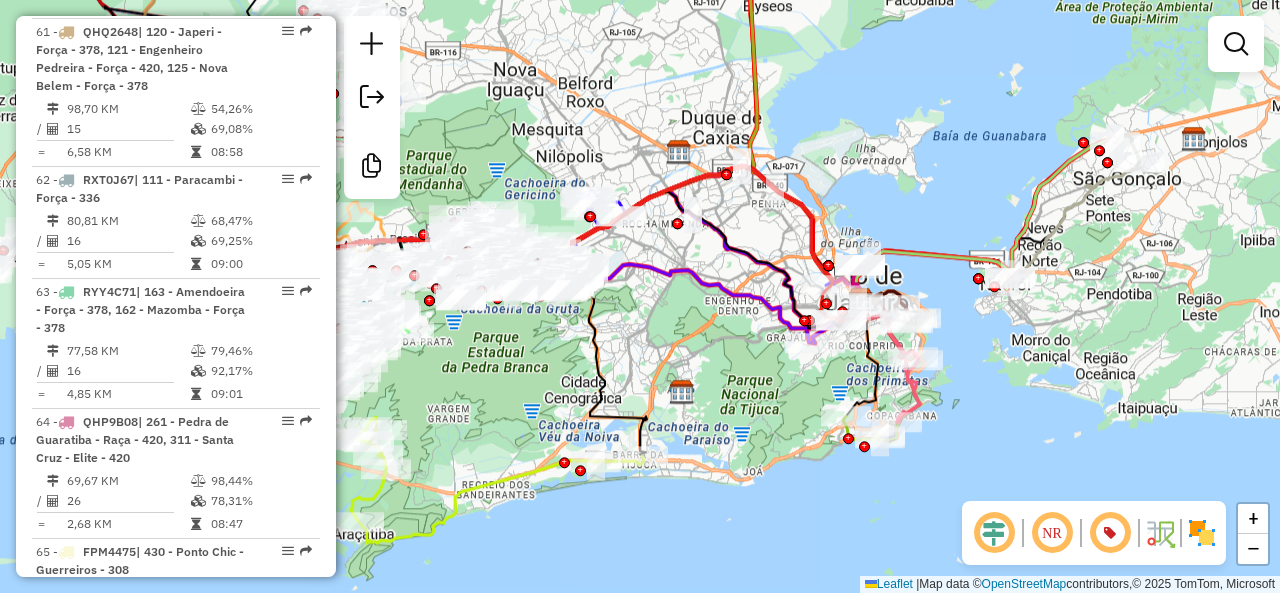 drag, startPoint x: 810, startPoint y: 391, endPoint x: 744, endPoint y: 397, distance: 66.27216 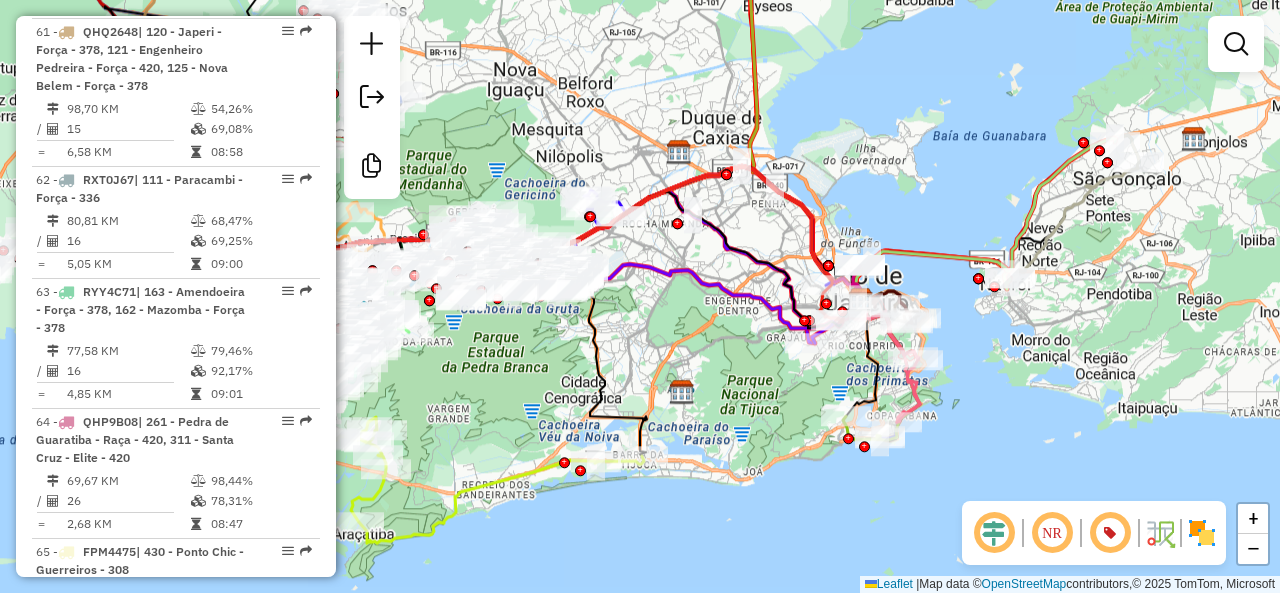 click 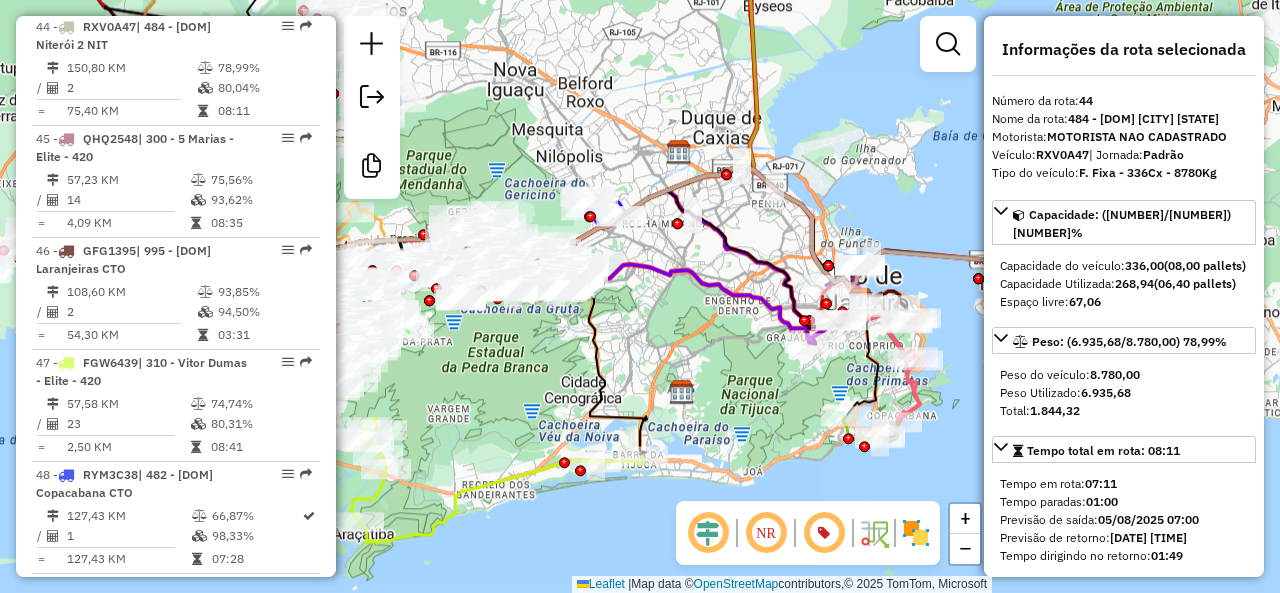 scroll, scrollTop: 6268, scrollLeft: 0, axis: vertical 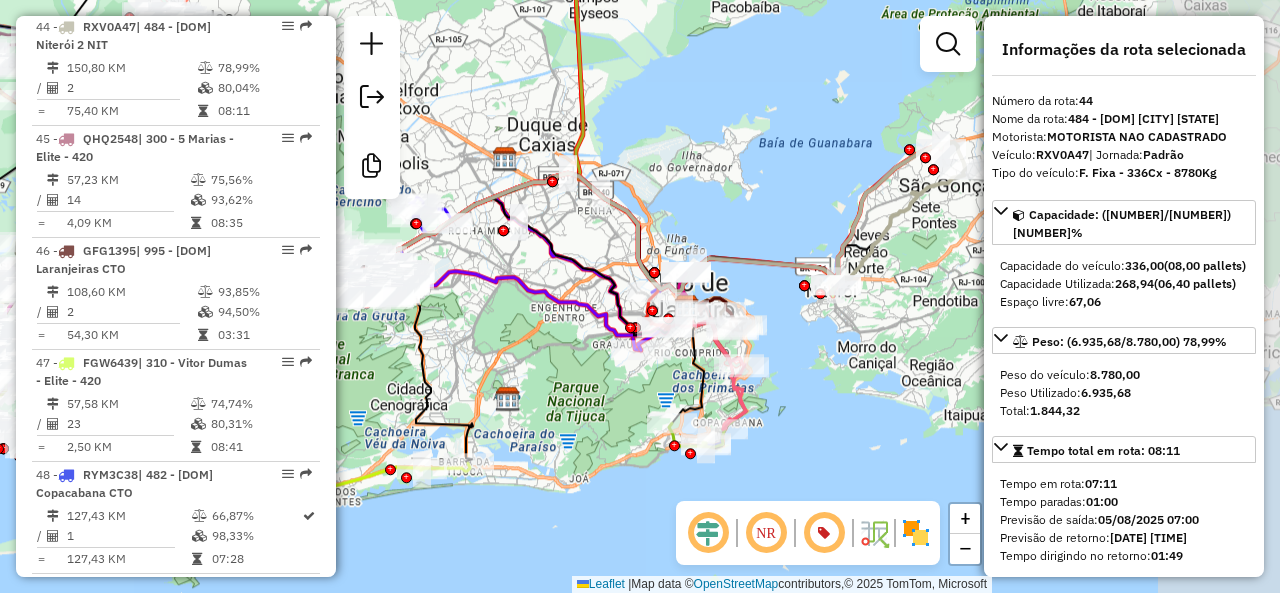 drag, startPoint x: 868, startPoint y: 216, endPoint x: 814, endPoint y: 221, distance: 54.230988 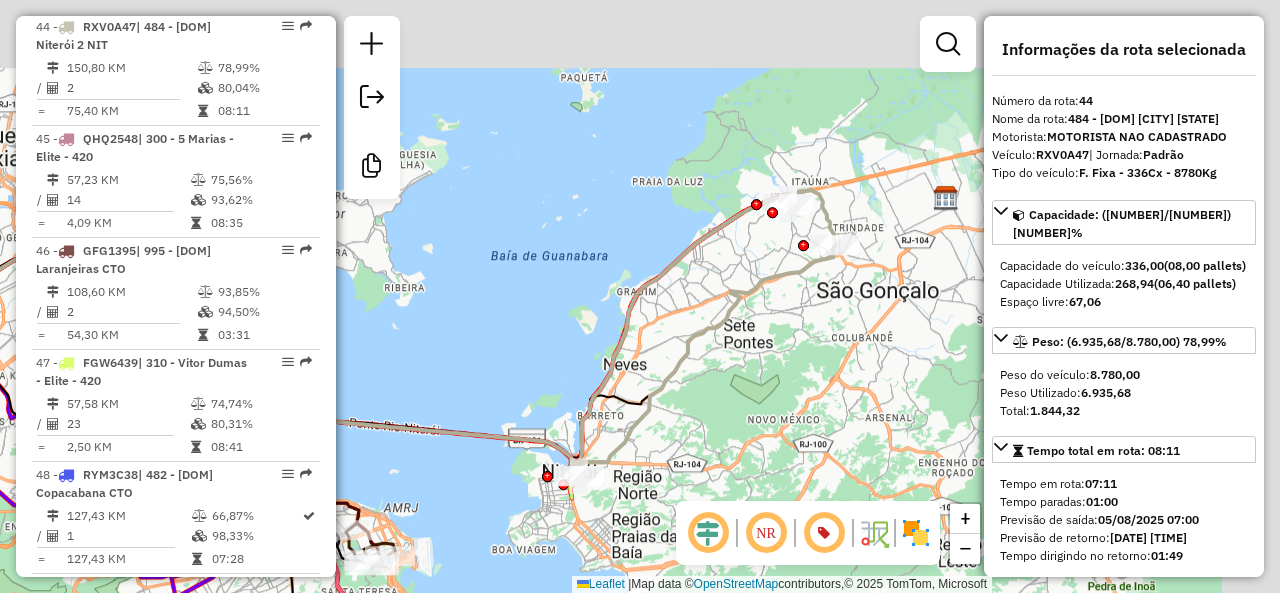 drag, startPoint x: 720, startPoint y: 264, endPoint x: 788, endPoint y: 247, distance: 70.0928 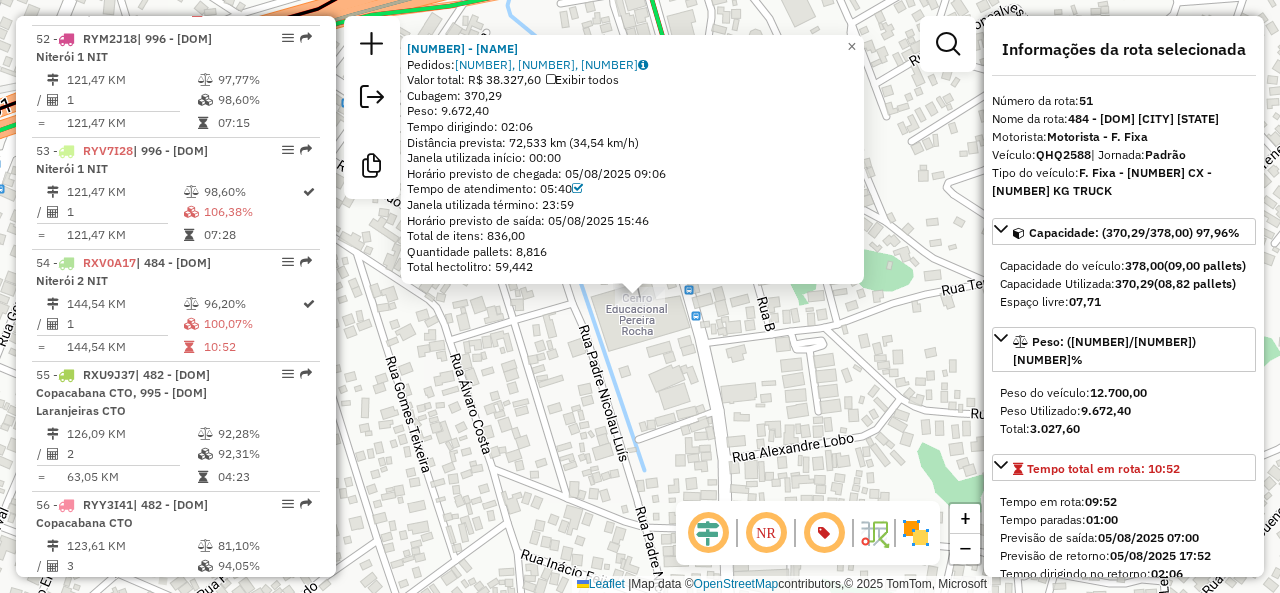 scroll, scrollTop: 7086, scrollLeft: 0, axis: vertical 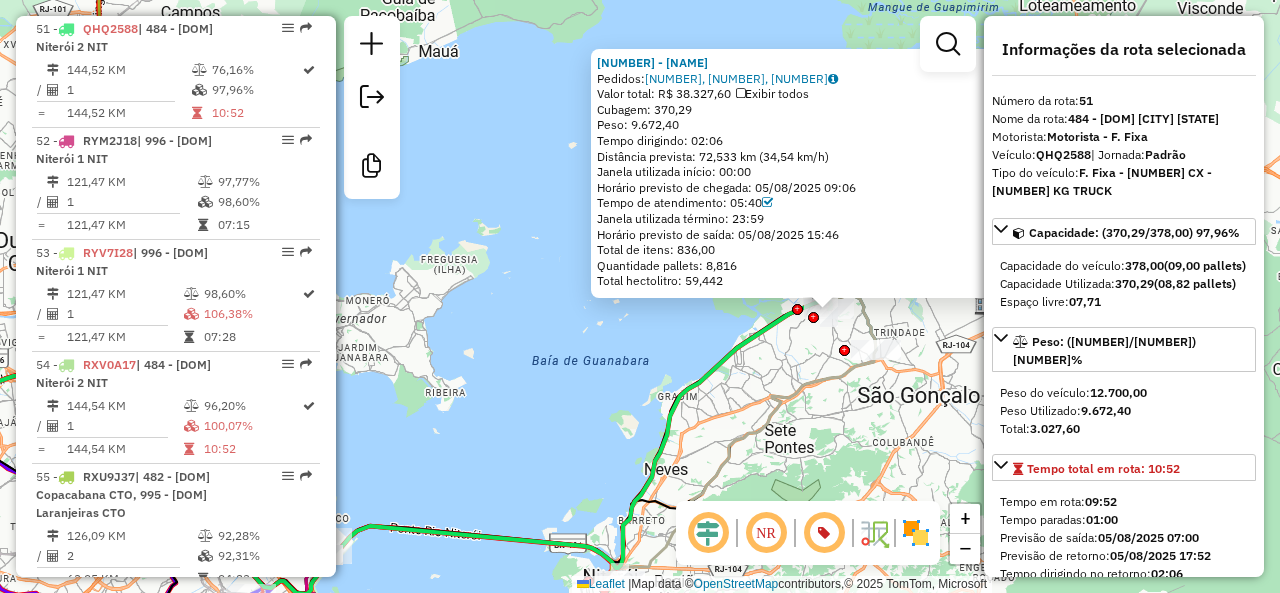 click on "91027988 - MARIANA ROMANI DE ALMEIDA  Pedidos:  05268457, 05268460, 05268459   Valor total: R$ 38.327,60   Exibir todos   Cubagem: 370,29  Peso: 9.672,40  Tempo dirigindo: 02:06   Distância prevista: 72,533 km (34,54 km/h)   Janela utilizada início: 00:00   Horário previsto de chegada: 05/08/2025 09:06   Tempo de atendimento: 05:40   Janela utilizada término: 23:59   Horário previsto de saída: 05/08/2025 15:46   Total de itens: 836,00   Quantidade pallets: 8,816   Total hectolitro: 59,442  × Janela de atendimento Grade de atendimento Capacidade Transportadoras Veículos Cliente Pedidos  Rotas Selecione os dias de semana para filtrar as janelas de atendimento  Seg   Ter   Qua   Qui   Sex   Sáb   Dom  Informe o período da janela de atendimento: De: Até:  Filtrar exatamente a janela do cliente  Considerar janela de atendimento padrão  Selecione os dias de semana para filtrar as grades de atendimento  Seg   Ter   Qua   Qui   Sex   Sáb   Dom   Considerar clientes sem dia de atendimento cadastrado  De:" 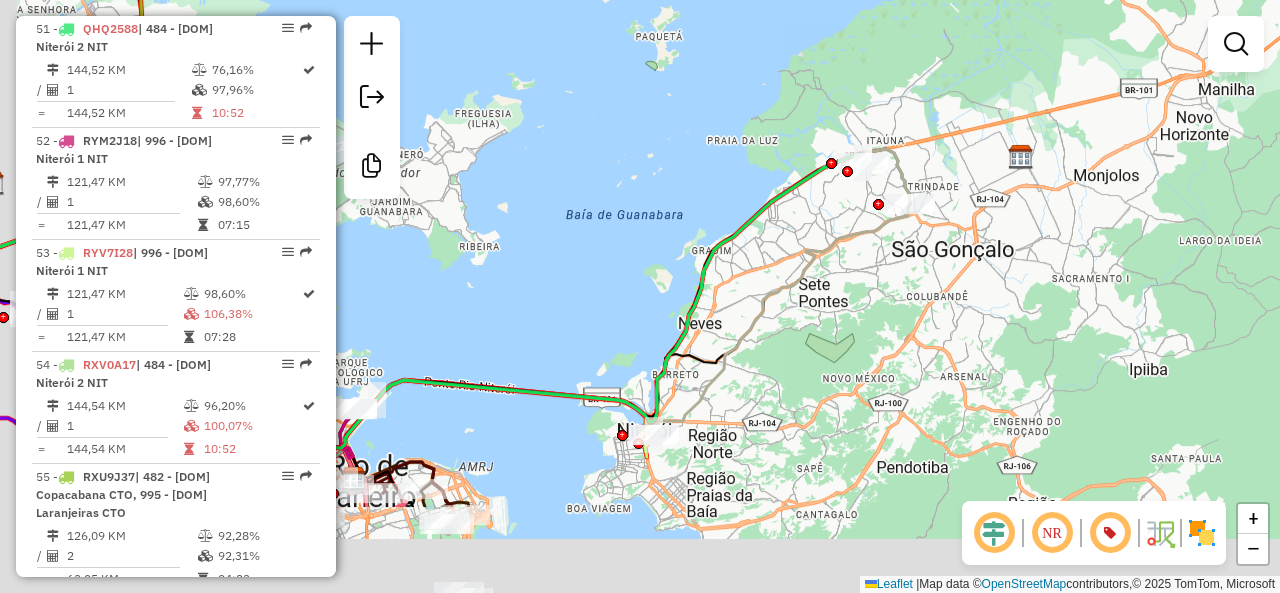 drag, startPoint x: 770, startPoint y: 434, endPoint x: 866, endPoint y: 133, distance: 315.9383 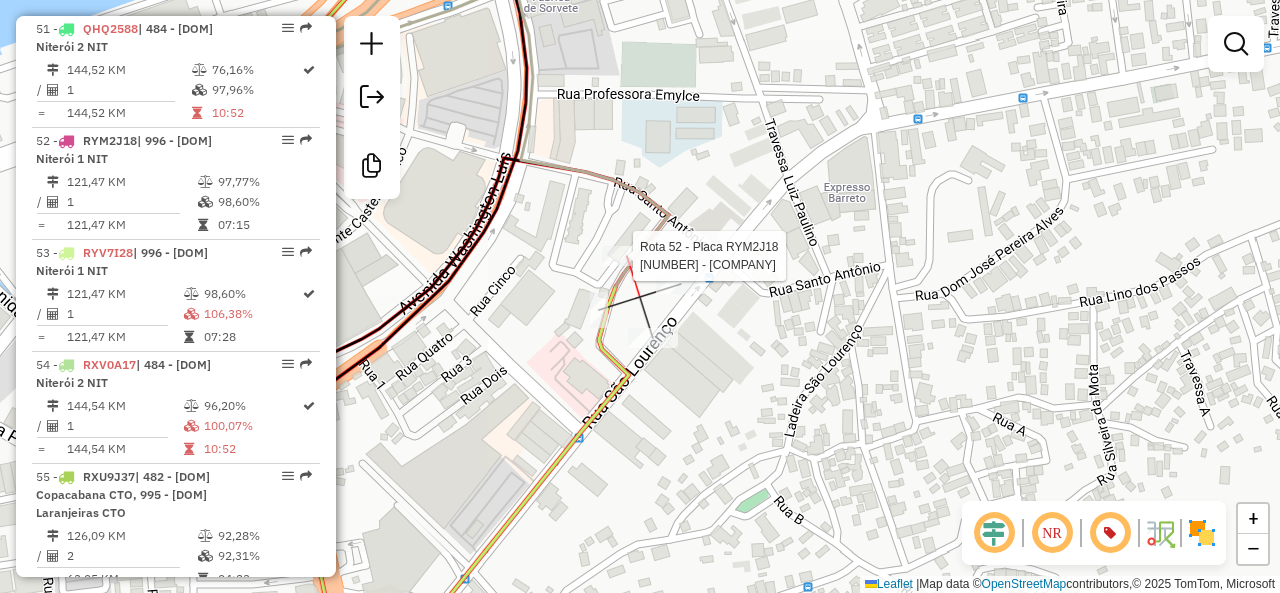 select on "**********" 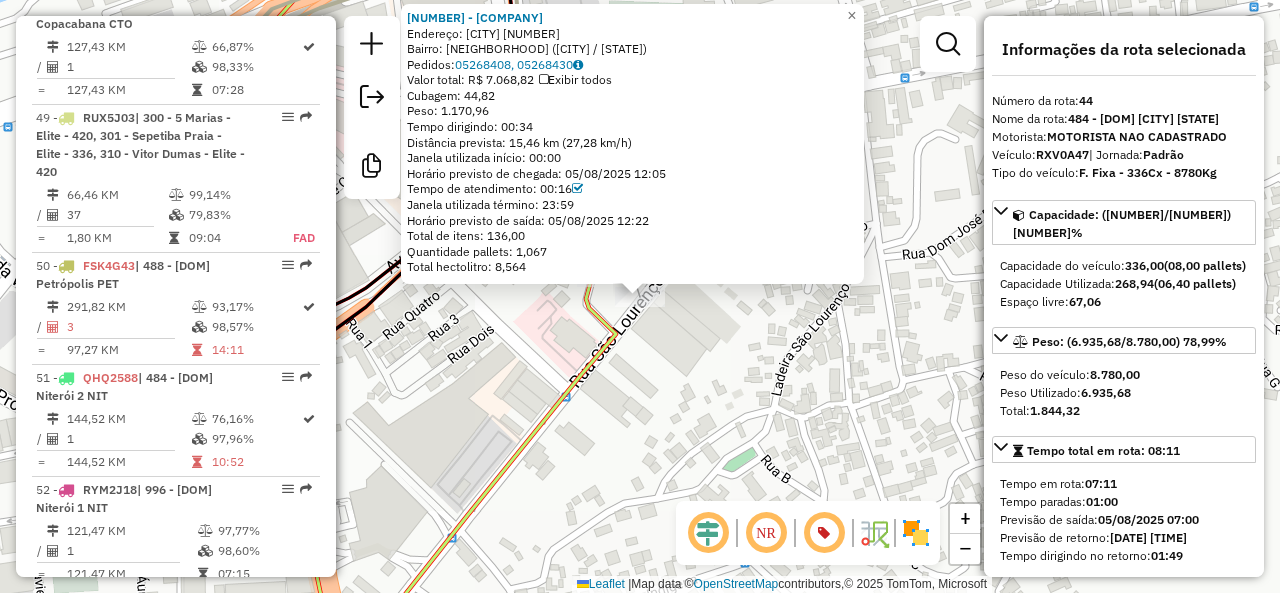 scroll, scrollTop: 6268, scrollLeft: 0, axis: vertical 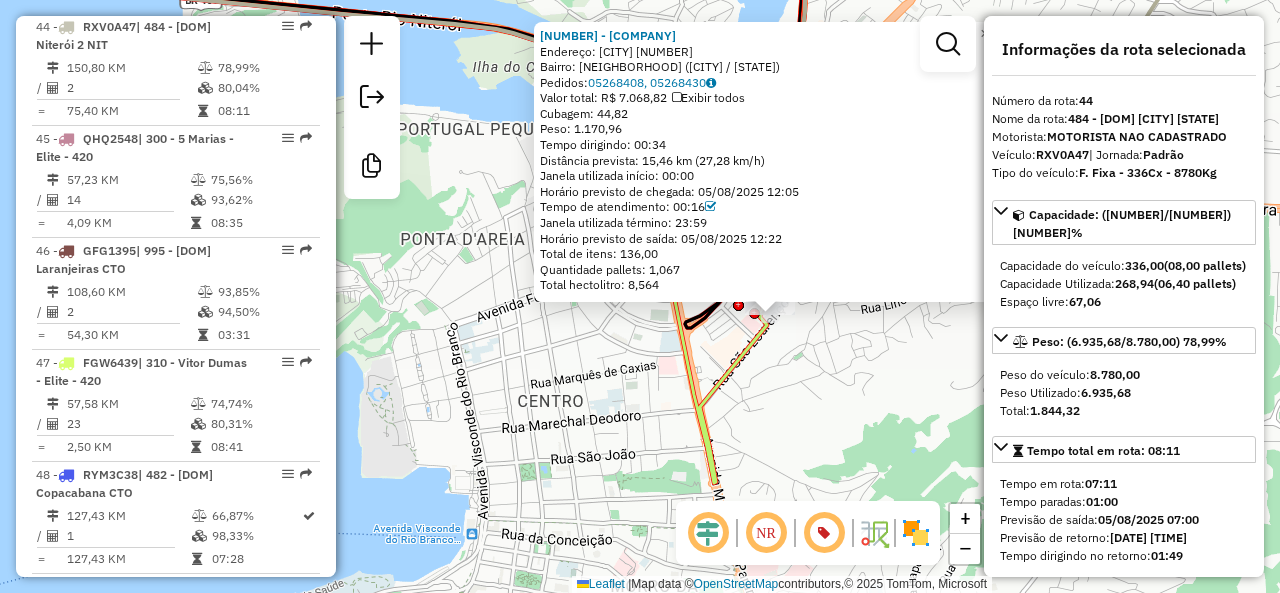 click on "91034286 - ZE SOLUCOES TECNOLOG  Endereço:  Sao Lourenco 183   Bairro: SAO LOURENCO (NITEROI / RJ)   Pedidos:  05268408, 05268430   Valor total: R$ 7.068,82   Exibir todos   Cubagem: 44,82  Peso: 1.170,96  Tempo dirigindo: 00:34   Distância prevista: 15,46 km (27,28 km/h)   Janela utilizada início: 00:00   Horário previsto de chegada: 05/08/2025 12:05   Tempo de atendimento: 00:16   Janela utilizada término: 23:59   Horário previsto de saída: 05/08/2025 12:22   Total de itens: 136,00   Quantidade pallets: 1,067   Total hectolitro: 8,564  × Janela de atendimento Grade de atendimento Capacidade Transportadoras Veículos Cliente Pedidos  Rotas Selecione os dias de semana para filtrar as janelas de atendimento  Seg   Ter   Qua   Qui   Sex   Sáb   Dom  Informe o período da janela de atendimento: De: Até:  Filtrar exatamente a janela do cliente  Considerar janela de atendimento padrão  Selecione os dias de semana para filtrar as grades de atendimento  Seg   Ter   Qua   Qui   Sex   Sáb   Dom   De:  De:" 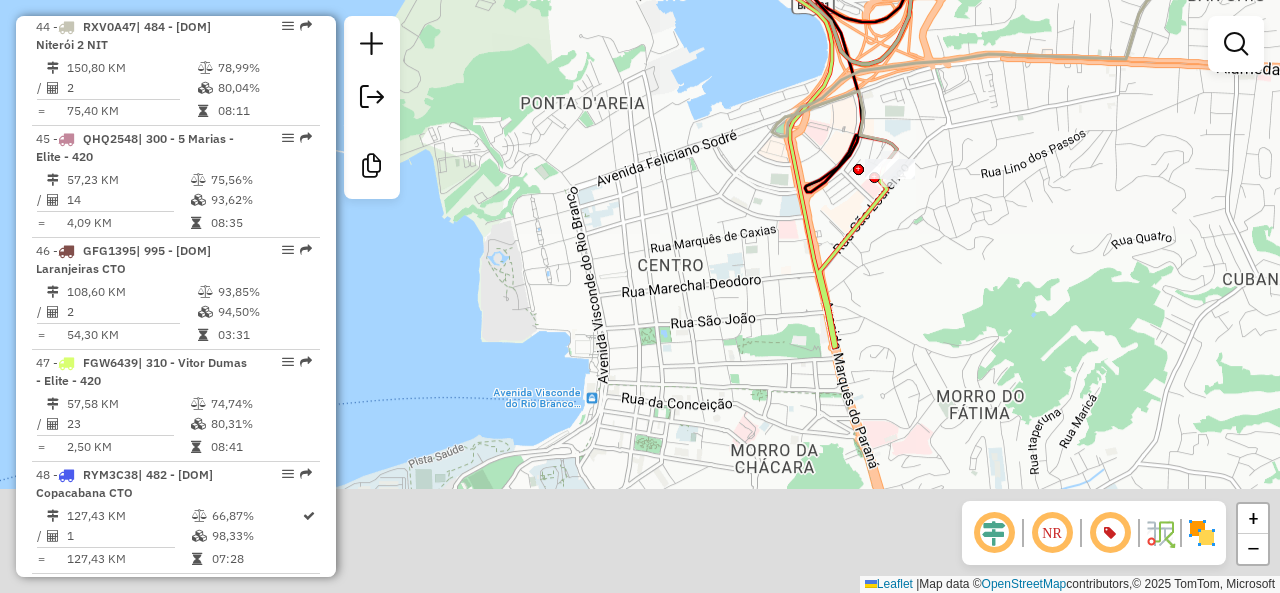drag, startPoint x: 601, startPoint y: 433, endPoint x: 841, endPoint y: 156, distance: 366.50922 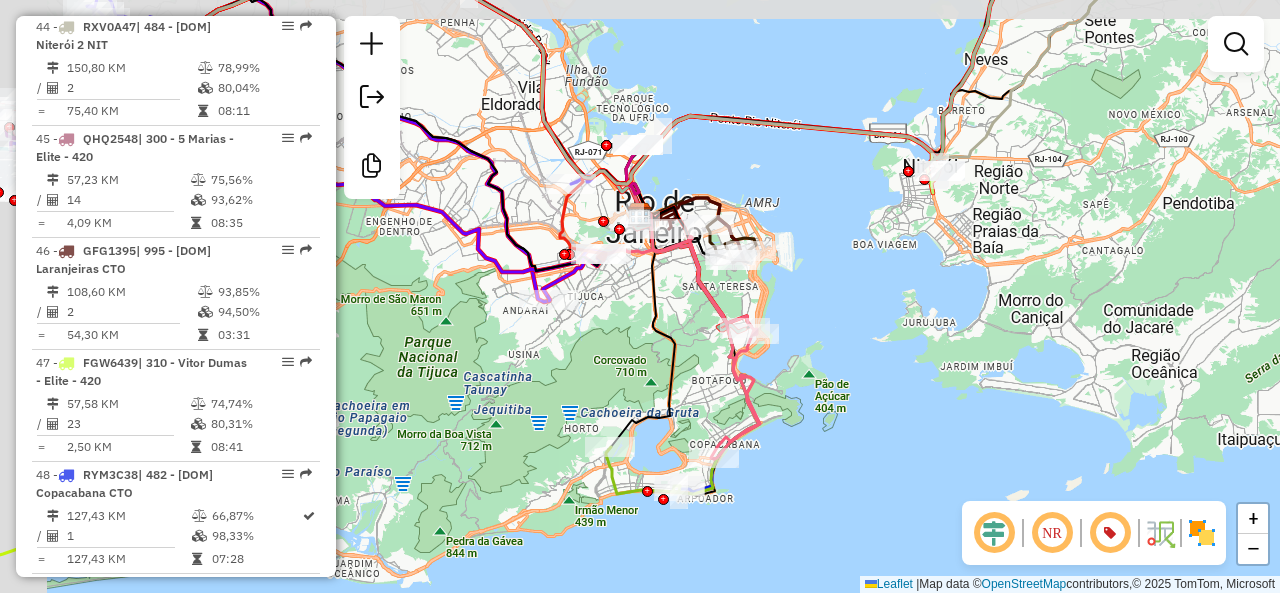 click on "Janela de atendimento Grade de atendimento Capacidade Transportadoras Veículos Cliente Pedidos  Rotas Selecione os dias de semana para filtrar as janelas de atendimento  Seg   Ter   Qua   Qui   Sex   Sáb   Dom  Informe o período da janela de atendimento: De: Até:  Filtrar exatamente a janela do cliente  Considerar janela de atendimento padrão  Selecione os dias de semana para filtrar as grades de atendimento  Seg   Ter   Qua   Qui   Sex   Sáb   Dom   Considerar clientes sem dia de atendimento cadastrado  Clientes fora do dia de atendimento selecionado Filtrar as atividades entre os valores definidos abaixo:  Peso mínimo:   Peso máximo:   Cubagem mínima:   Cubagem máxima:   De:   Até:  Filtrar as atividades entre o tempo de atendimento definido abaixo:  De:   Até:   Considerar capacidade total dos clientes não roteirizados Transportadora: Selecione um ou mais itens Tipo de veículo: Selecione um ou mais itens Veículo: Selecione um ou mais itens Motorista: Selecione um ou mais itens Nome: Rótulo:" 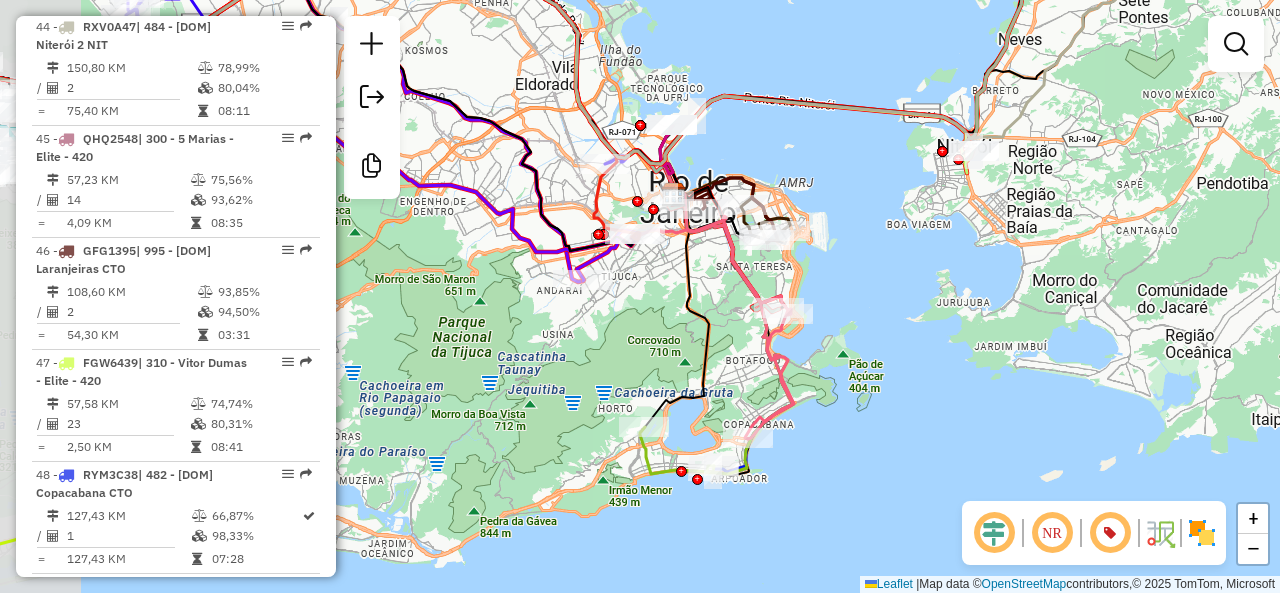 click 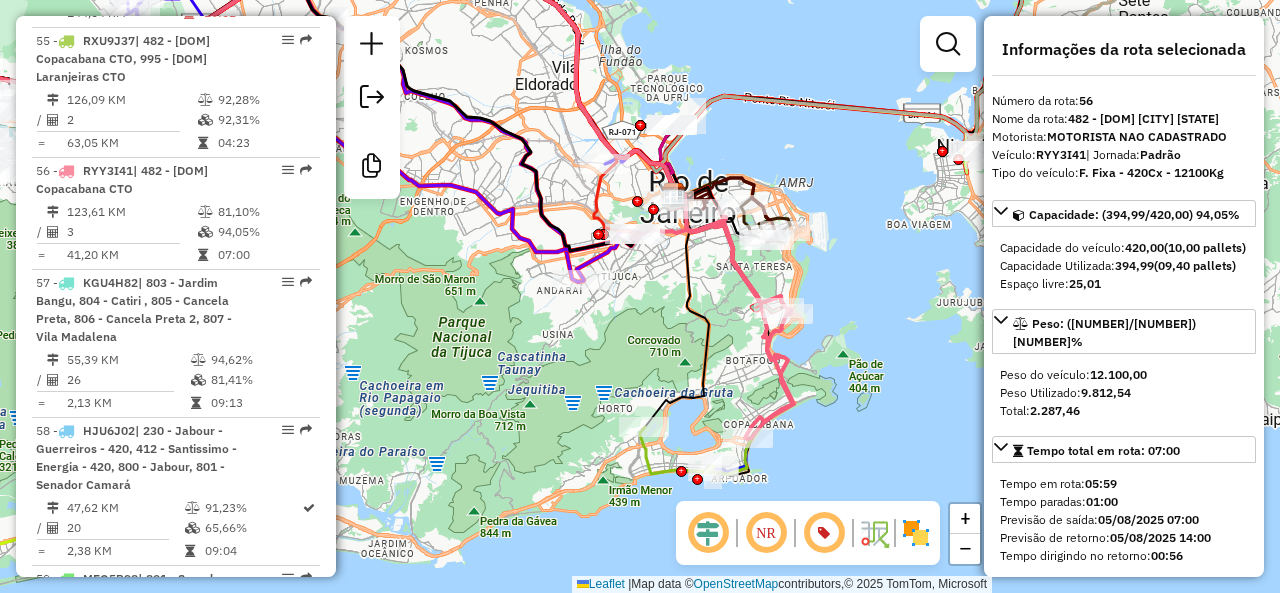 scroll, scrollTop: 7662, scrollLeft: 0, axis: vertical 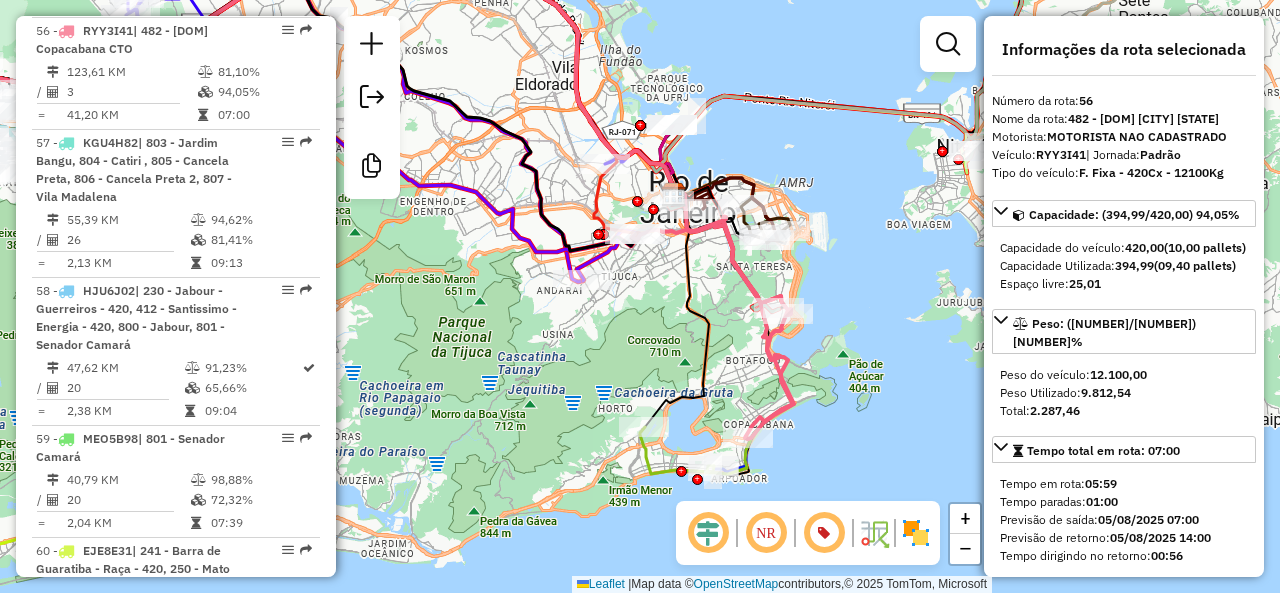 click 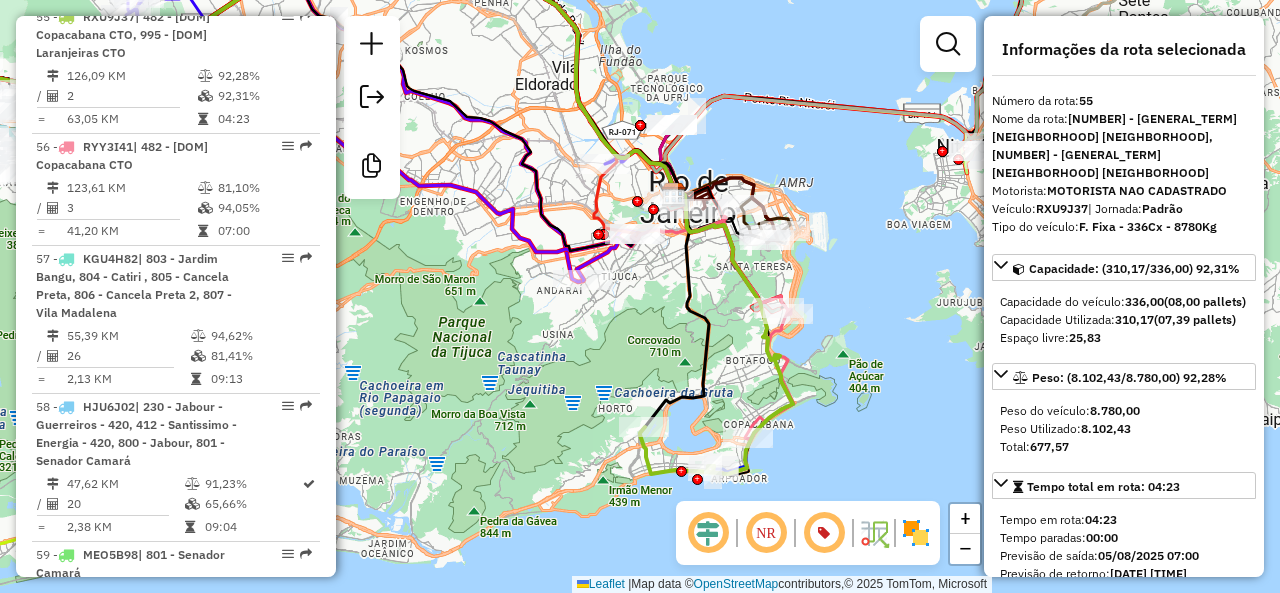 scroll, scrollTop: 7533, scrollLeft: 0, axis: vertical 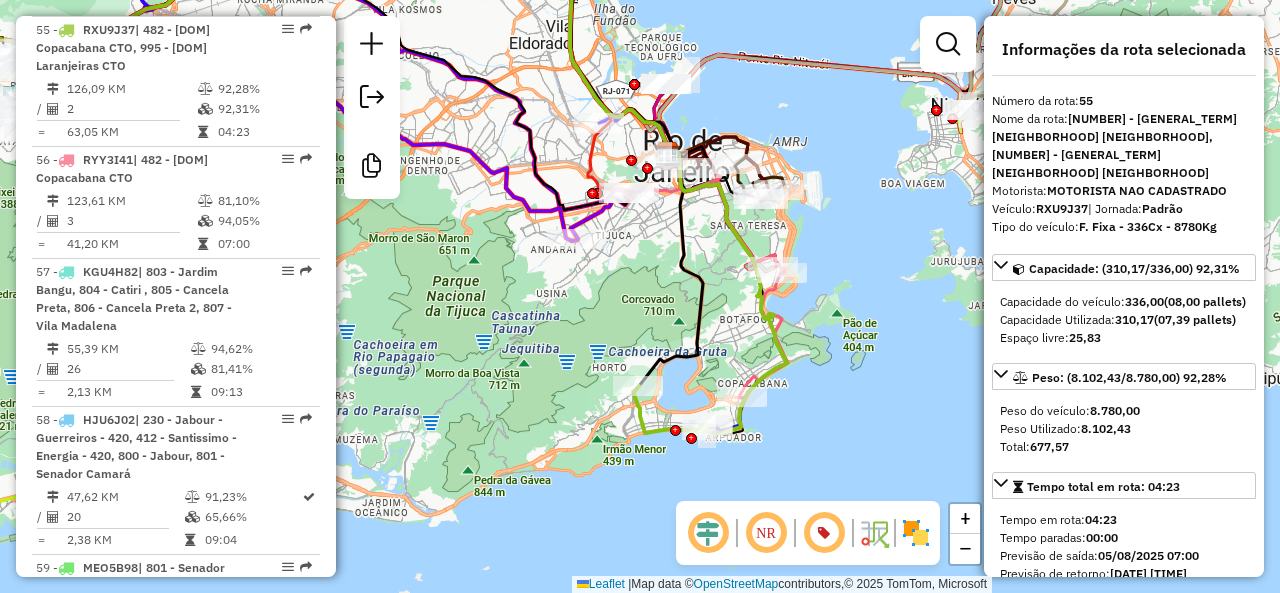 drag, startPoint x: 710, startPoint y: 428, endPoint x: 704, endPoint y: 387, distance: 41.4367 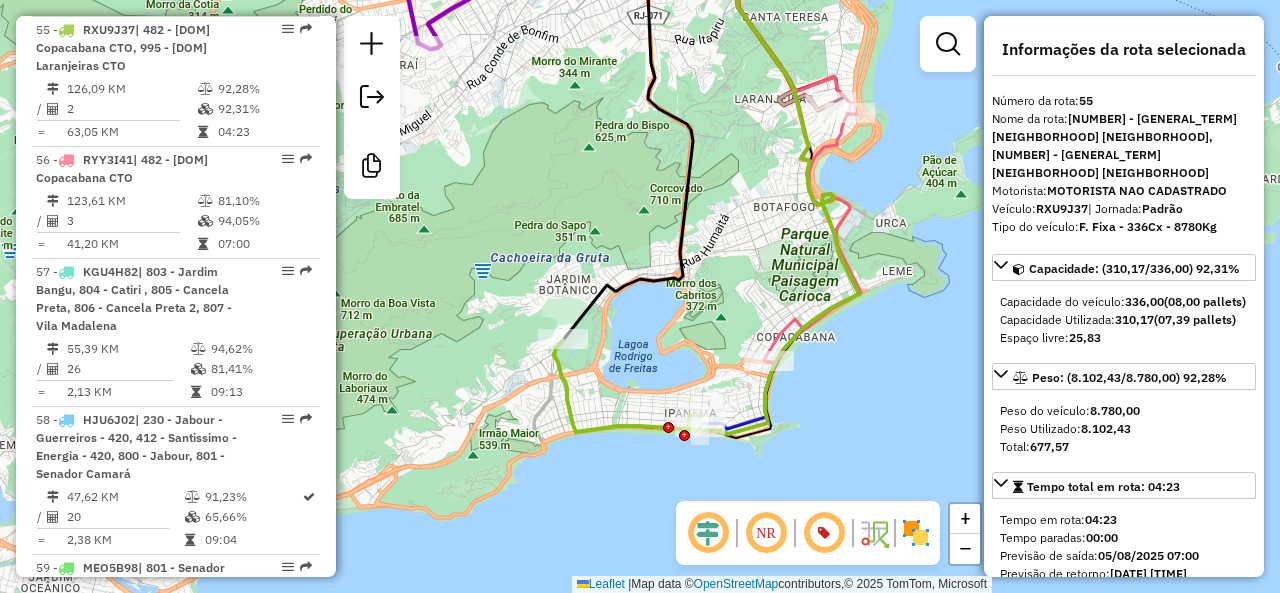 click 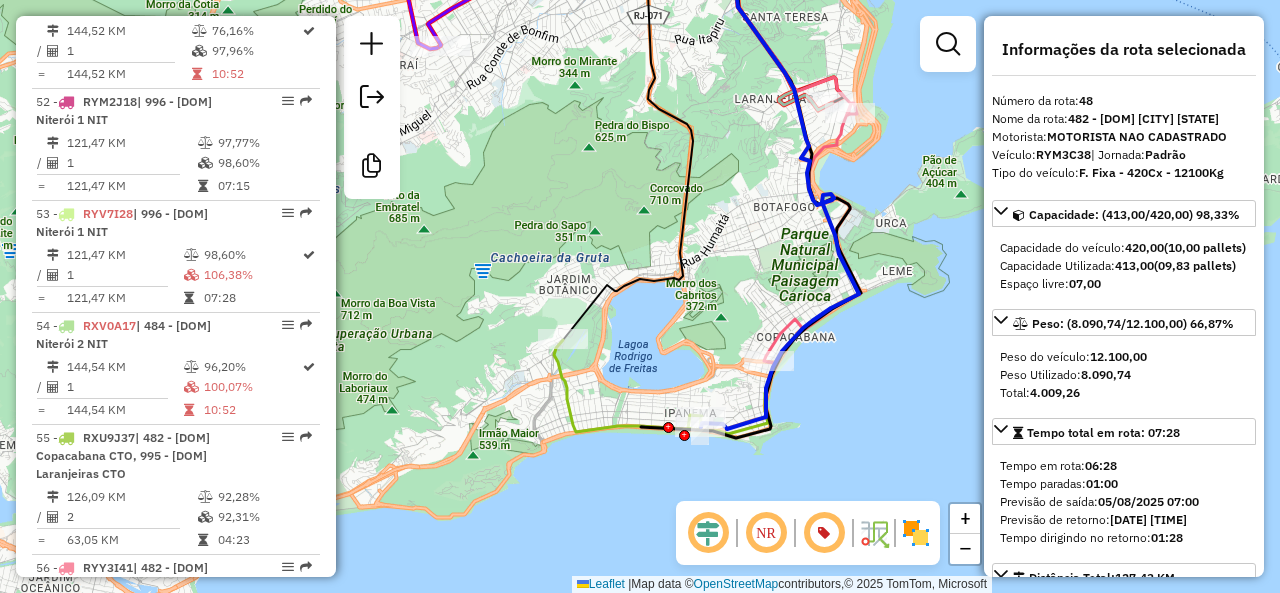 scroll, scrollTop: 6715, scrollLeft: 0, axis: vertical 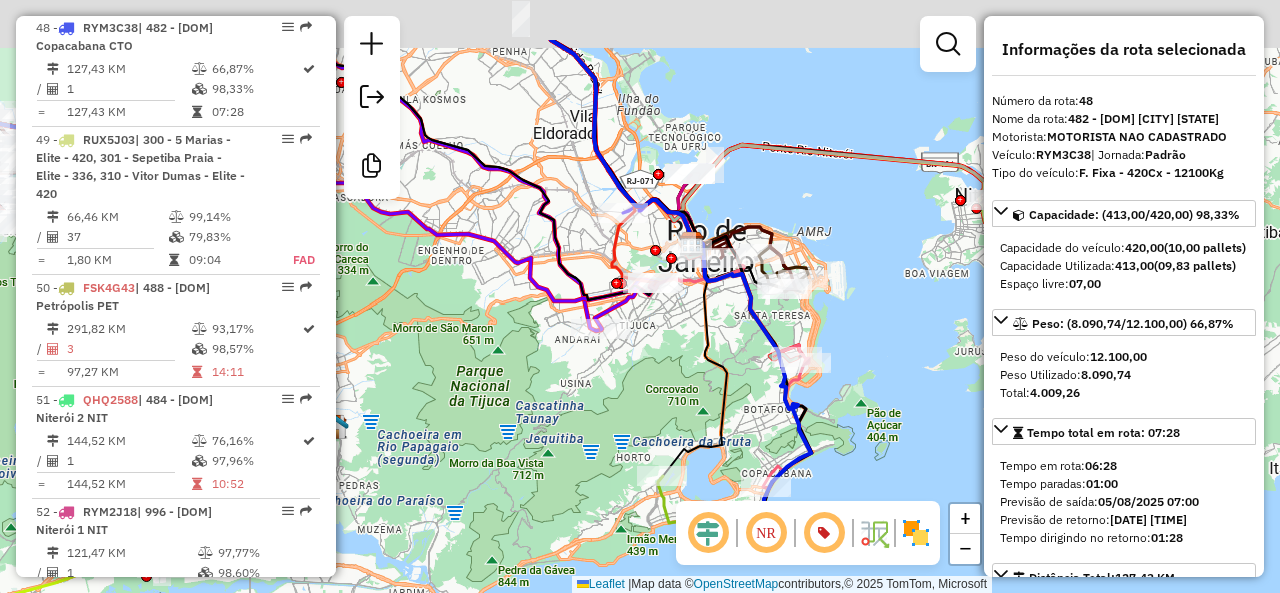 drag, startPoint x: 732, startPoint y: 284, endPoint x: 752, endPoint y: 334, distance: 53.851646 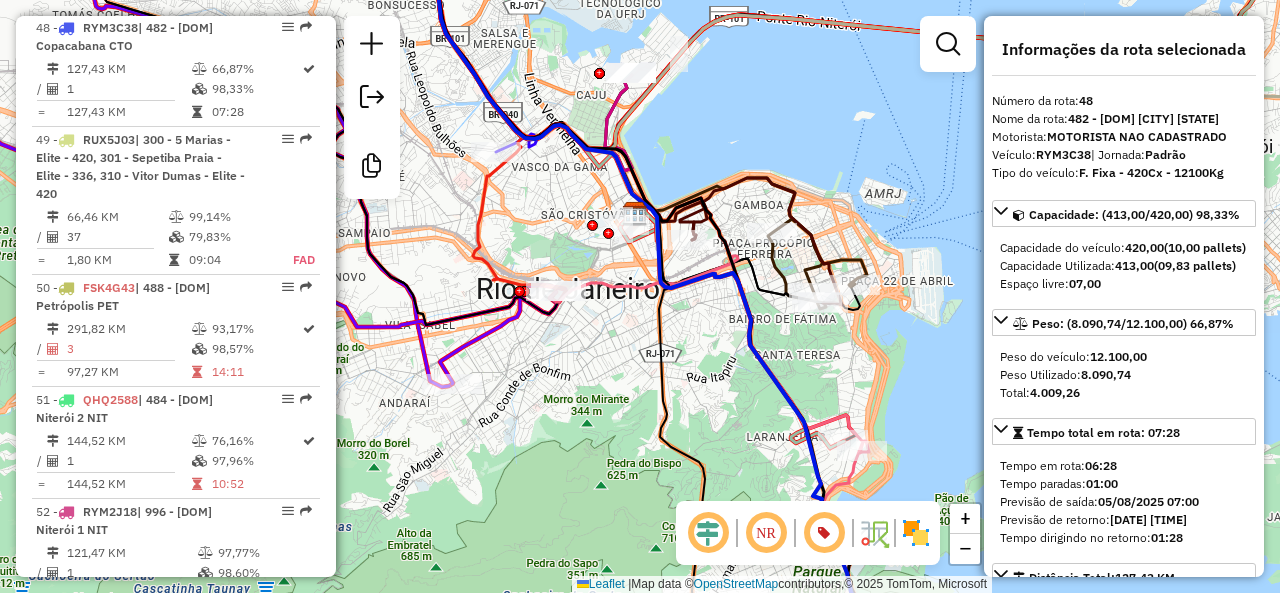 click 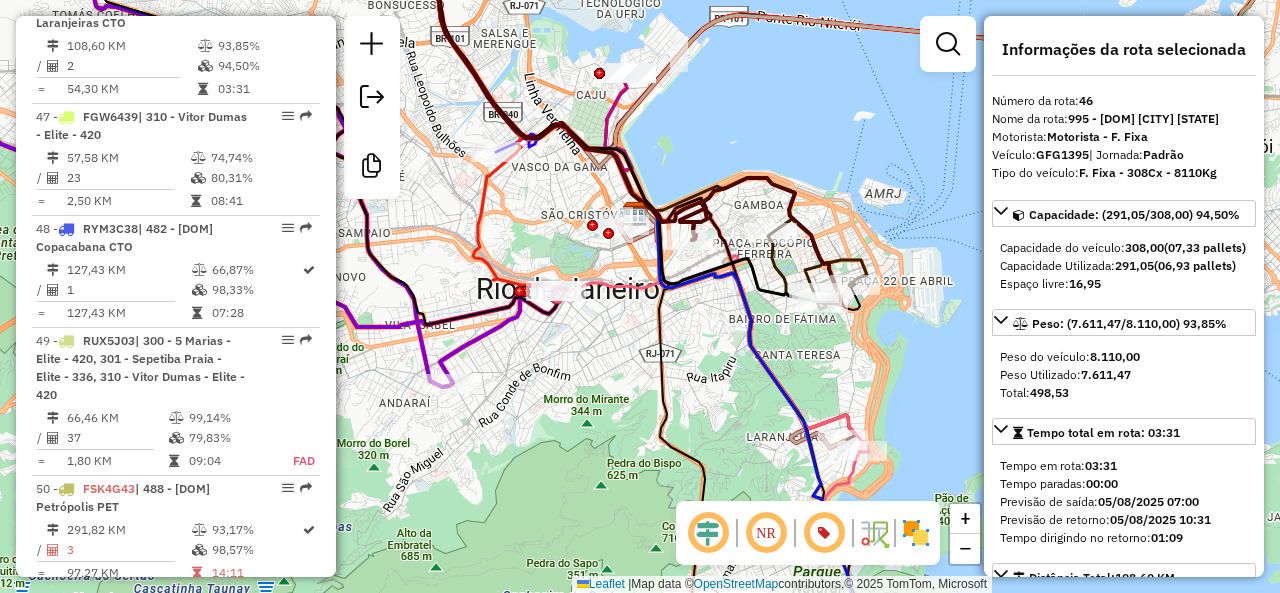 scroll, scrollTop: 6492, scrollLeft: 0, axis: vertical 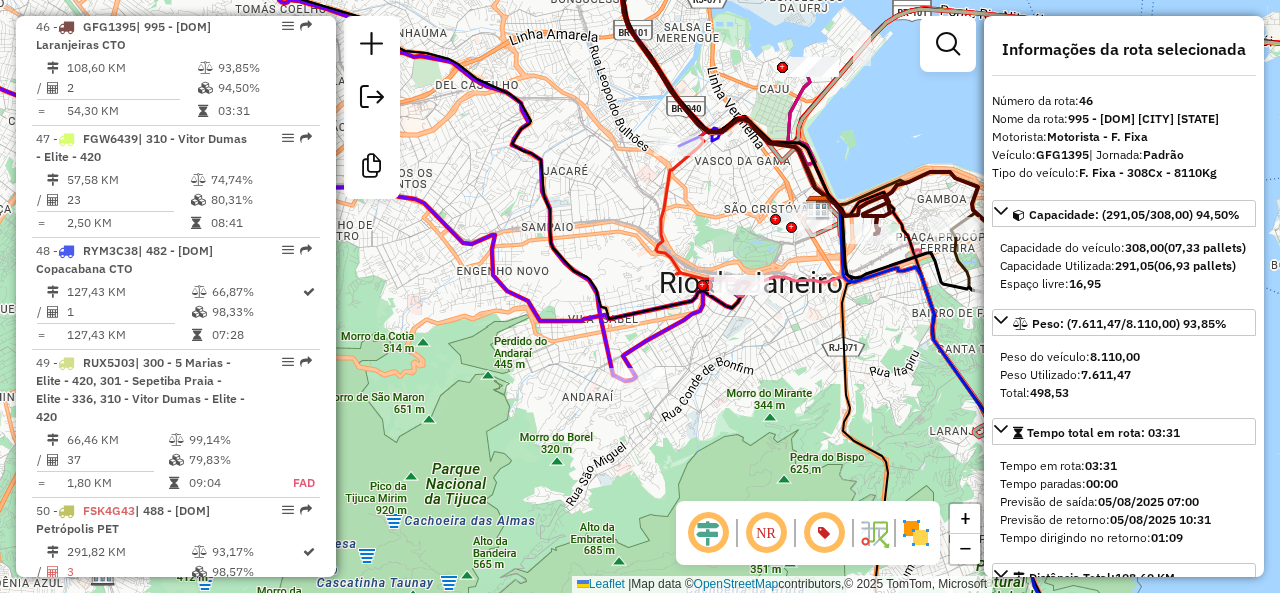 click 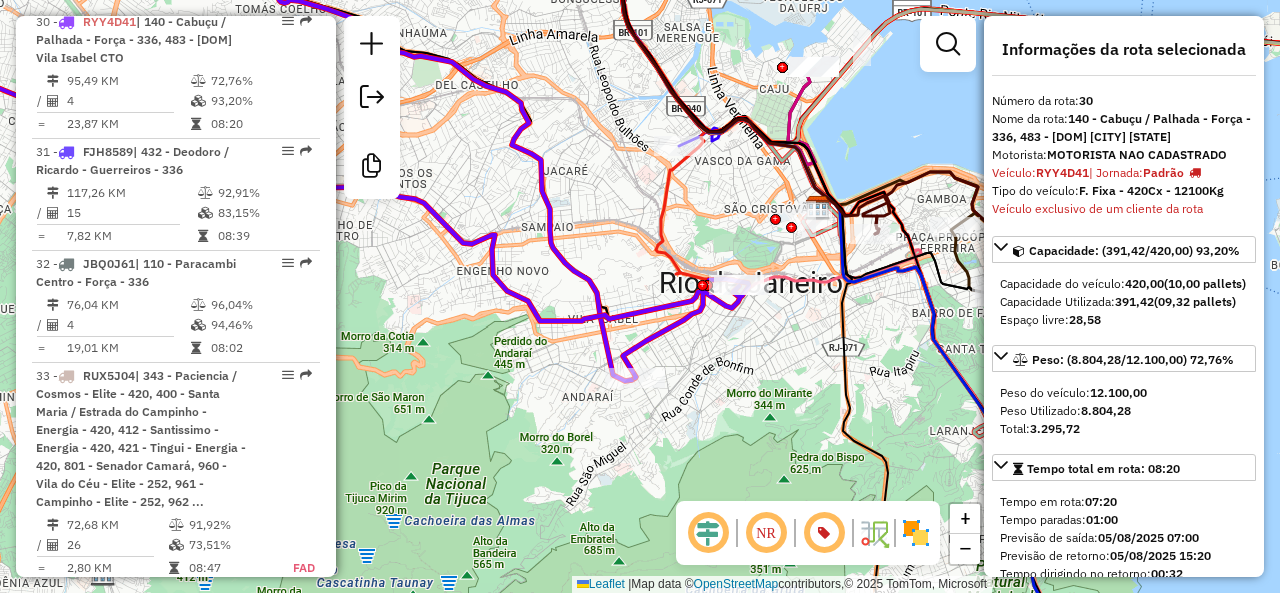 scroll, scrollTop: 4309, scrollLeft: 0, axis: vertical 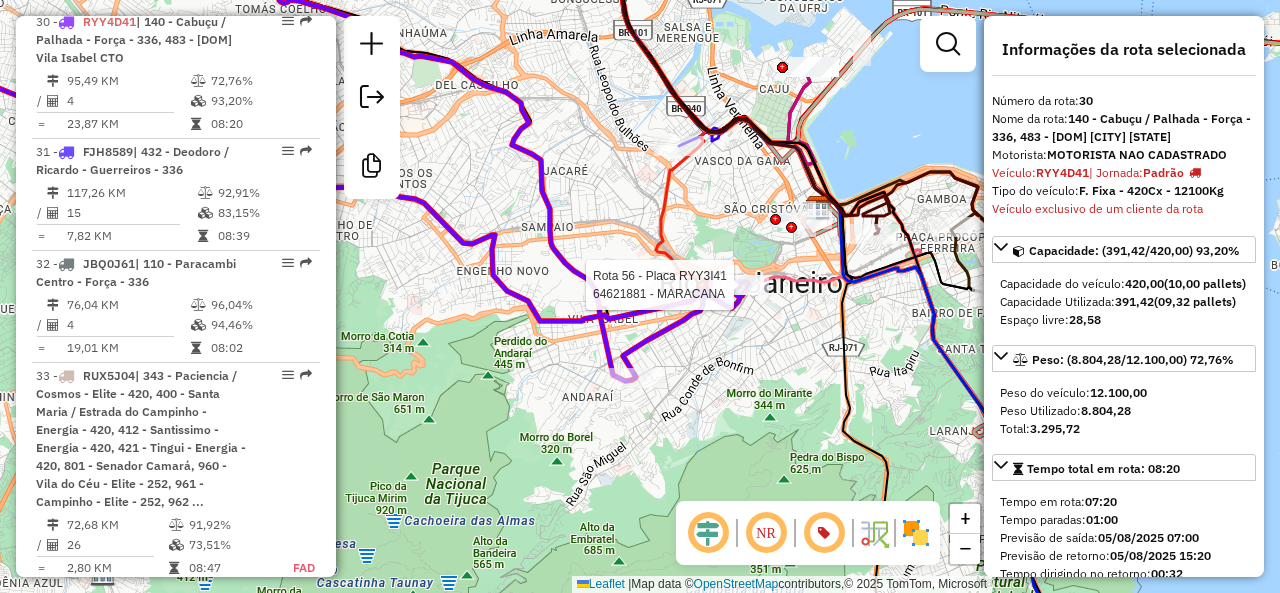 click 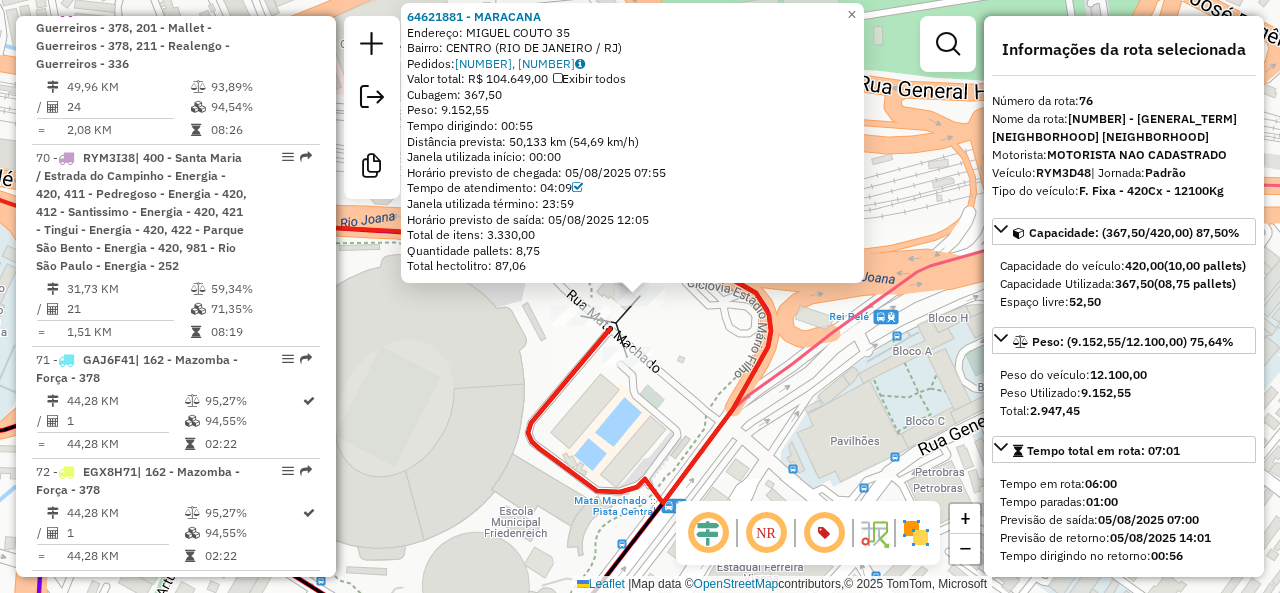 scroll, scrollTop: 10207, scrollLeft: 0, axis: vertical 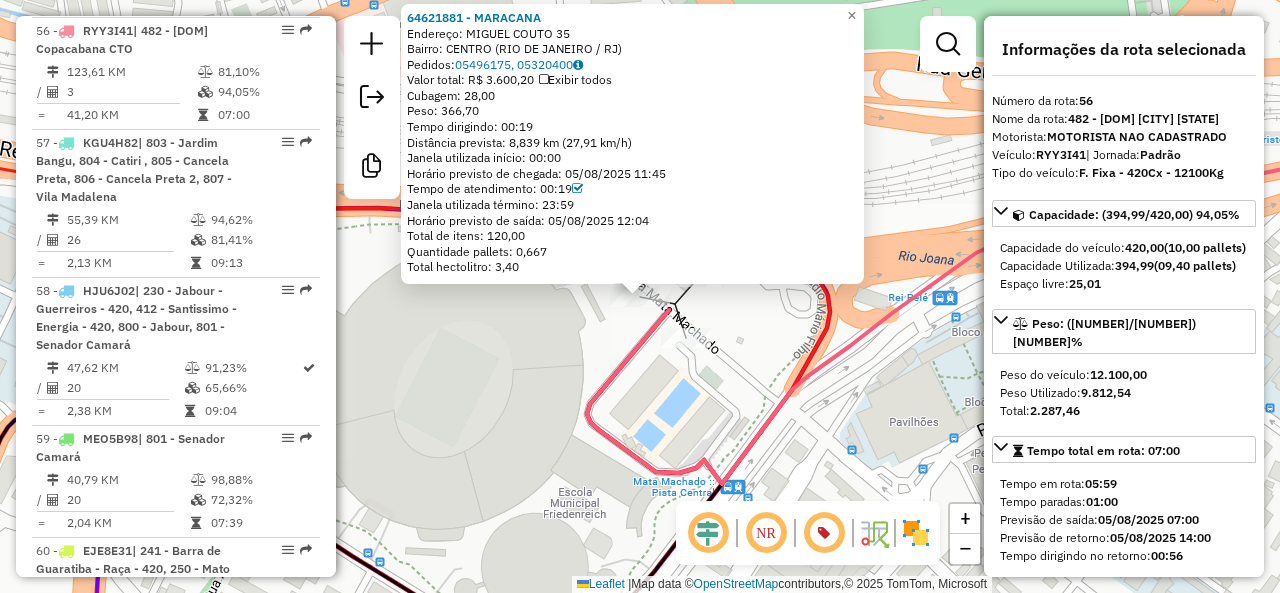 click on "Rota 30 - Placa RYY4D41  64621881 - MARACANA 64621881 - MARACANA  Endereço:  MIGUEL COUTO 35   Bairro: CENTRO (RIO DE JANEIRO / RJ)   Pedidos:  05496175, 05320400   Valor total: R$ 3.600,20   Exibir todos   Cubagem: 28,00  Peso: 366,70  Tempo dirigindo: 00:19   Distância prevista: 8,839 km (27,91 km/h)   Janela utilizada início: 00:00   Horário previsto de chegada: 05/08/2025 11:45   Tempo de atendimento: 00:19   Janela utilizada término: 23:59   Horário previsto de saída: 05/08/2025 12:04   Total de itens: 120,00   Quantidade pallets: 0,667   Total hectolitro: 3,40  × Janela de atendimento Grade de atendimento Capacidade Transportadoras Veículos Cliente Pedidos  Rotas Selecione os dias de semana para filtrar as janelas de atendimento  Seg   Ter   Qua   Qui   Sex   Sáb   Dom  Informe o período da janela de atendimento: De: Até:  Filtrar exatamente a janela do cliente  Considerar janela de atendimento padrão  Selecione os dias de semana para filtrar as grades de atendimento  Seg   Ter   Qua   Qui" 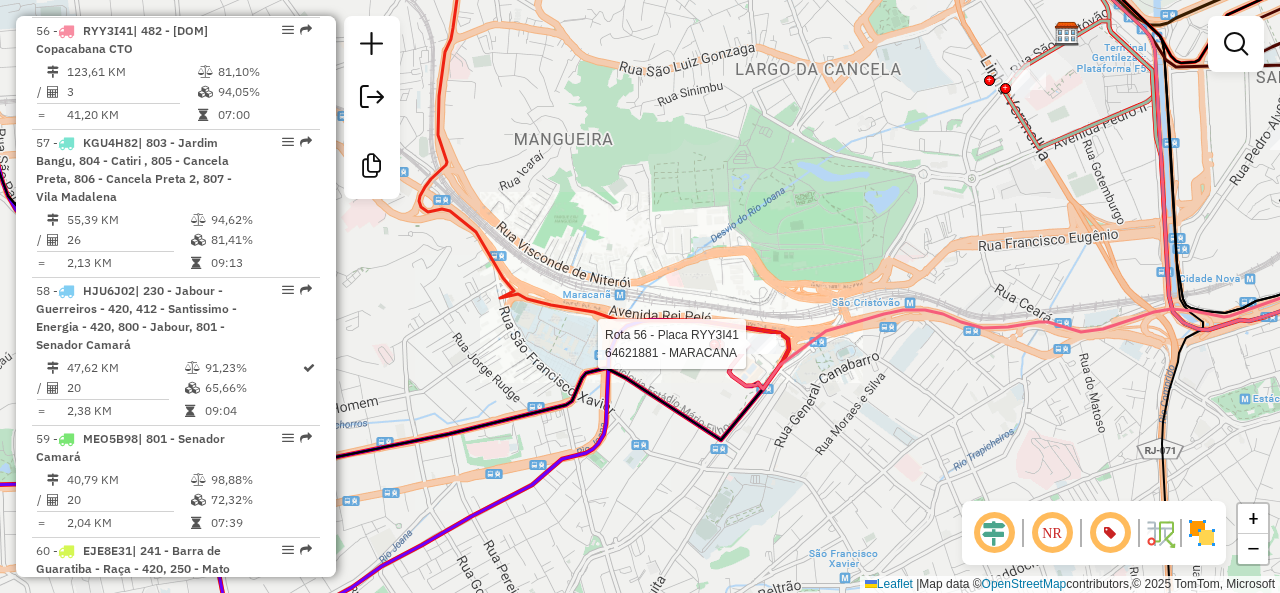 click 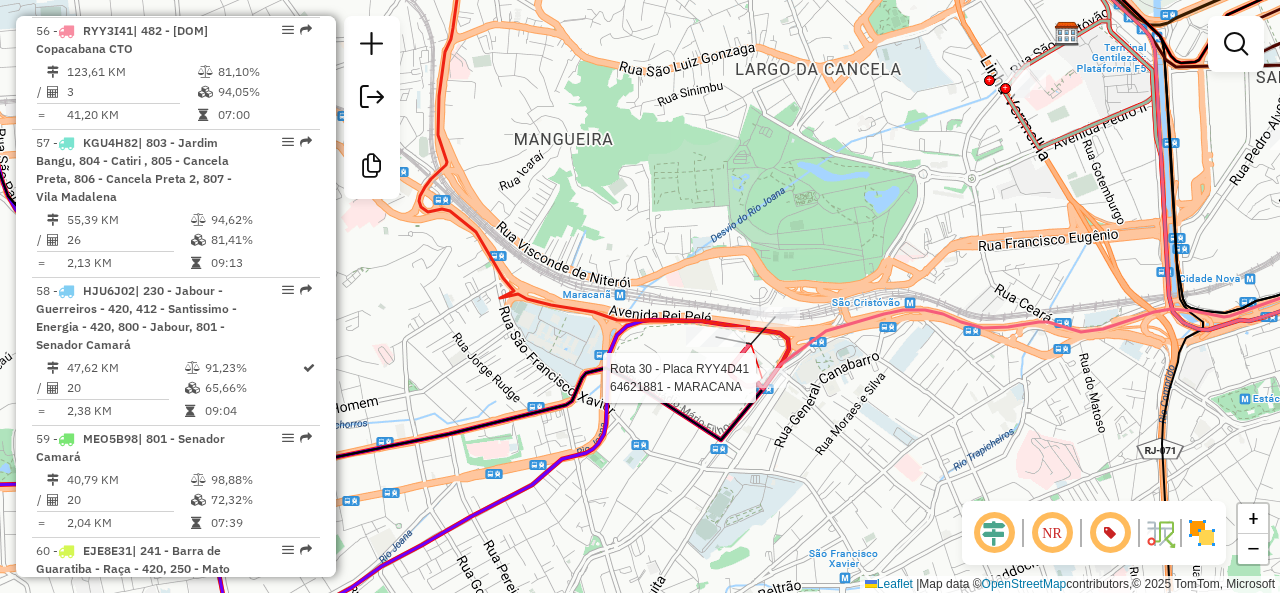 select on "**********" 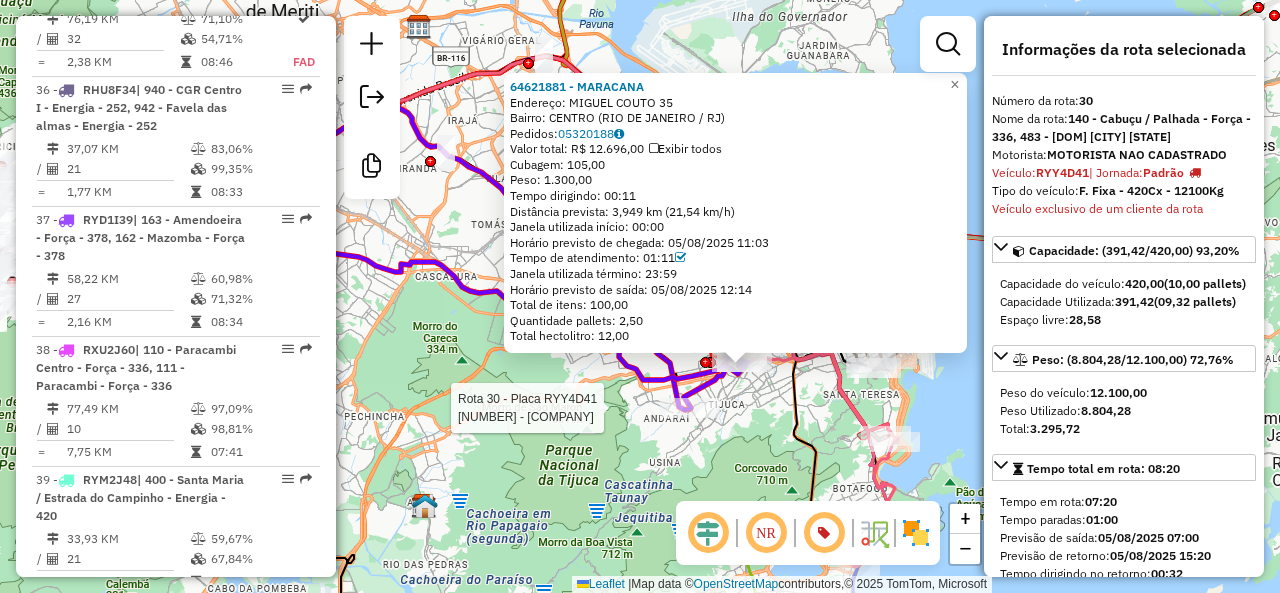 scroll, scrollTop: 4309, scrollLeft: 0, axis: vertical 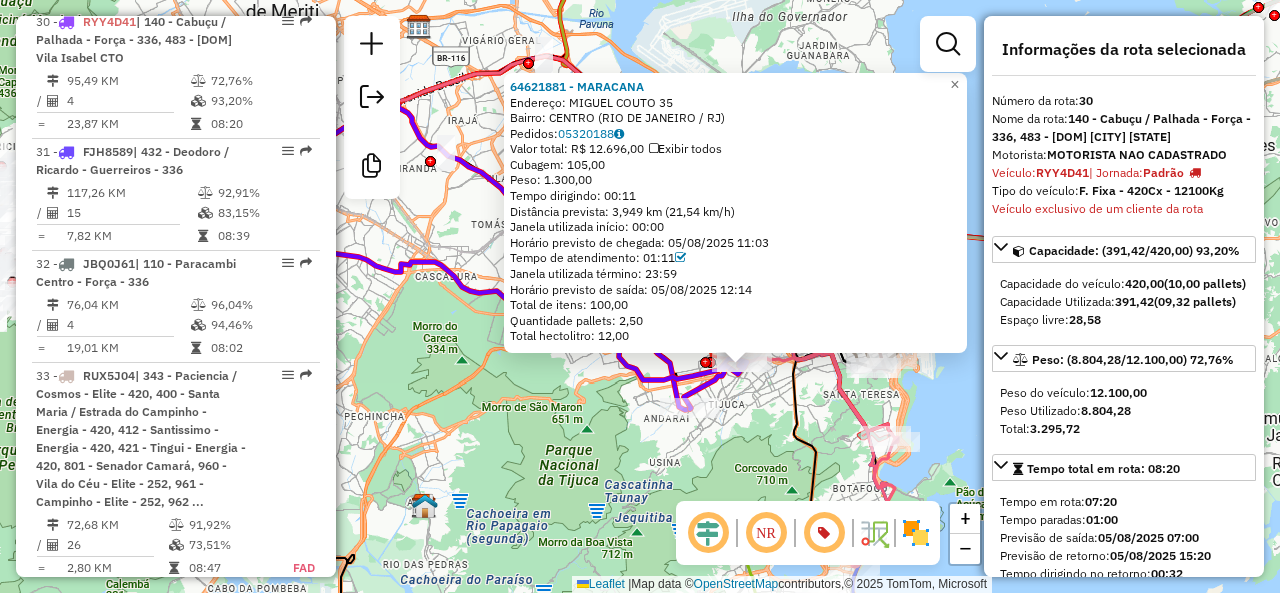 click 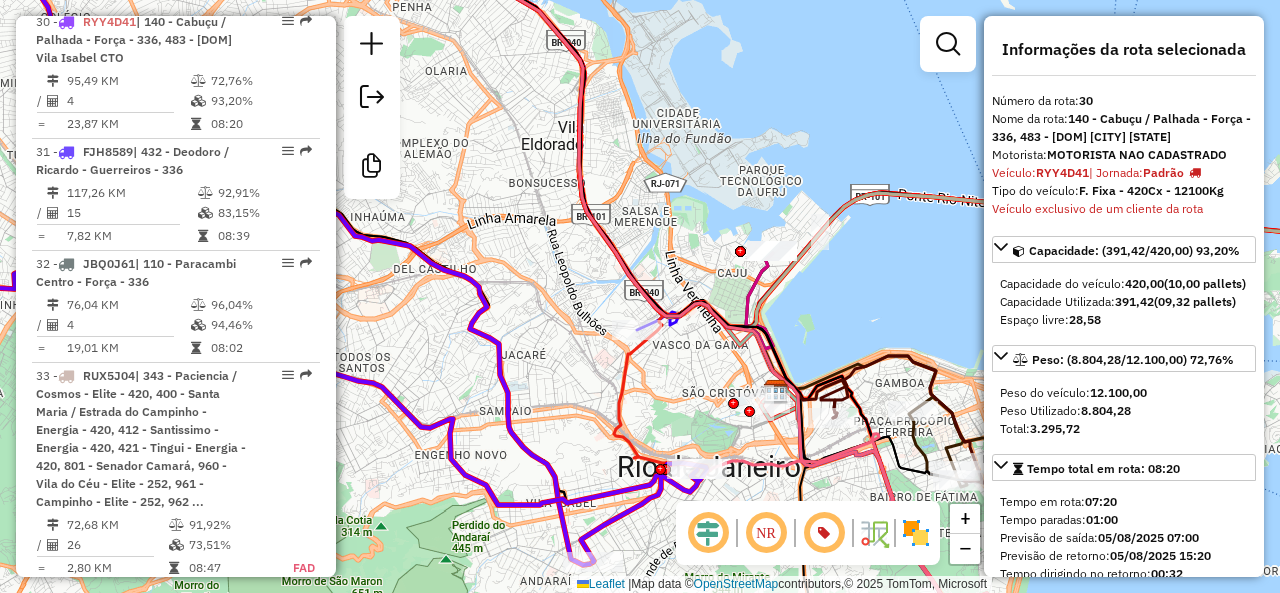 click 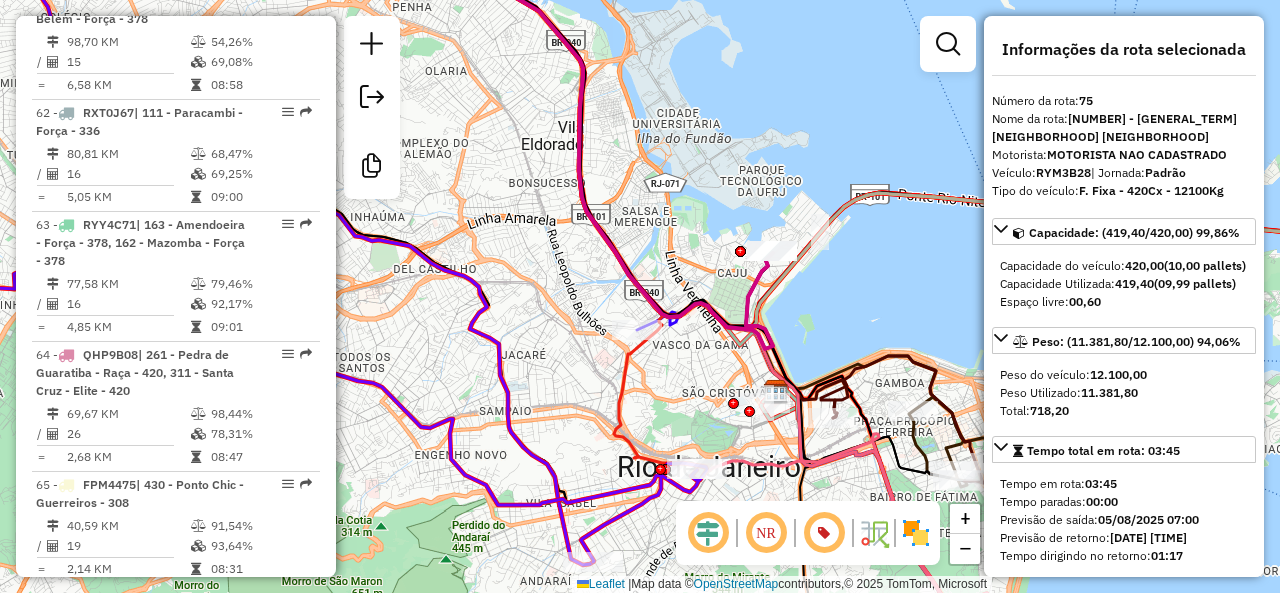 scroll, scrollTop: 10198, scrollLeft: 0, axis: vertical 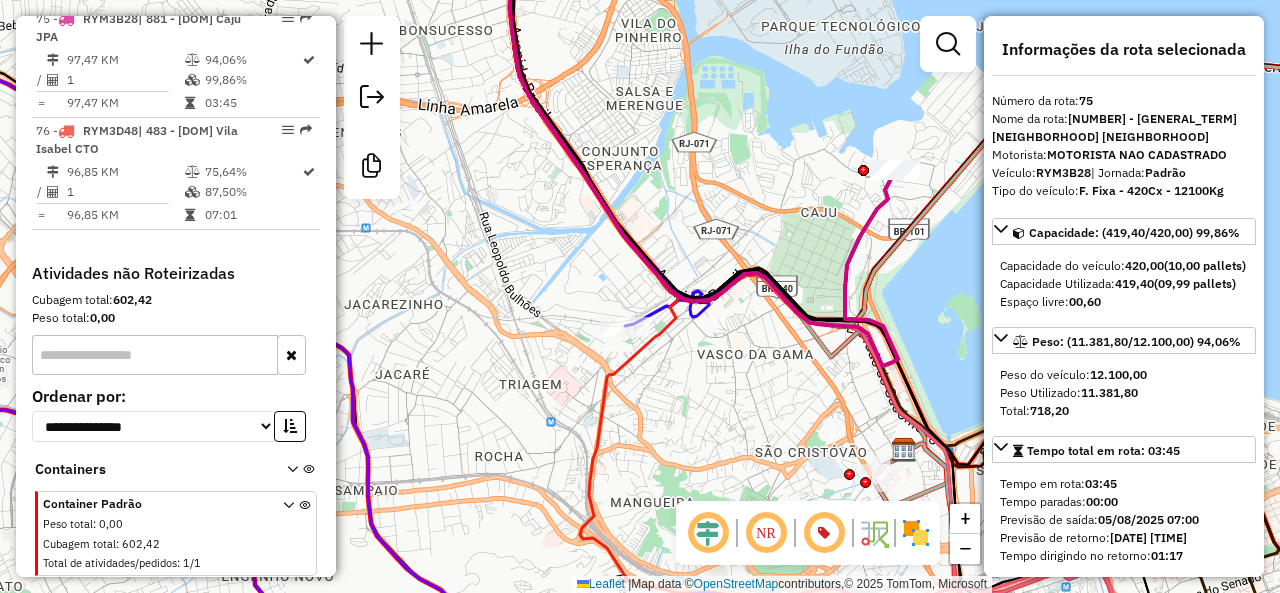 click 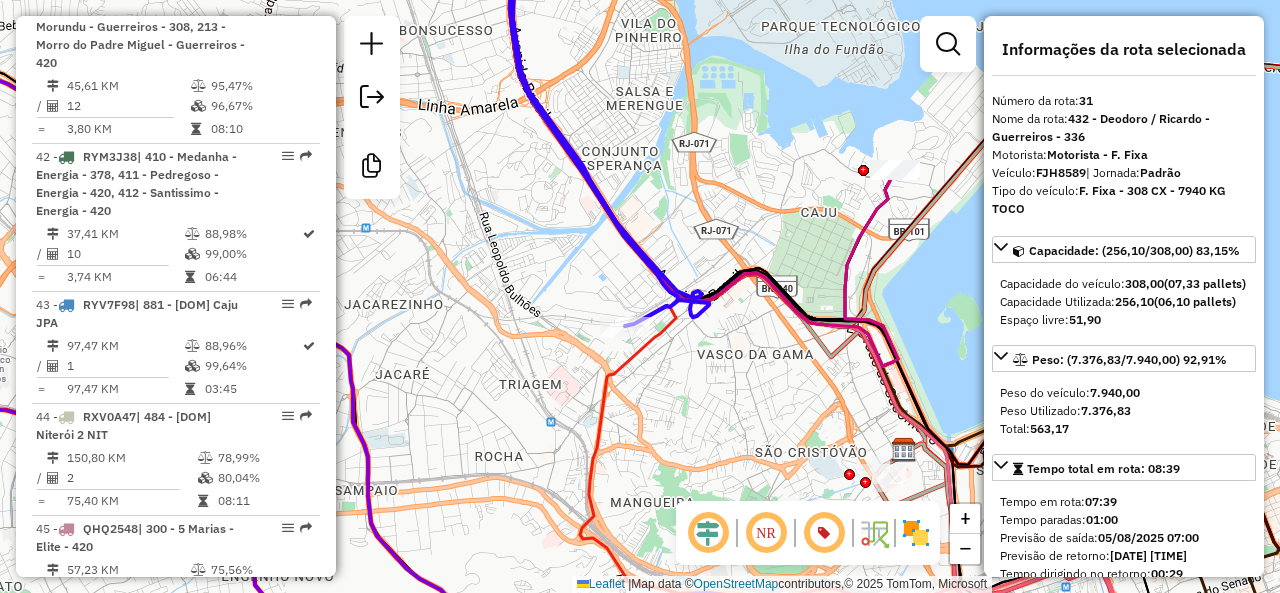 scroll, scrollTop: 4439, scrollLeft: 0, axis: vertical 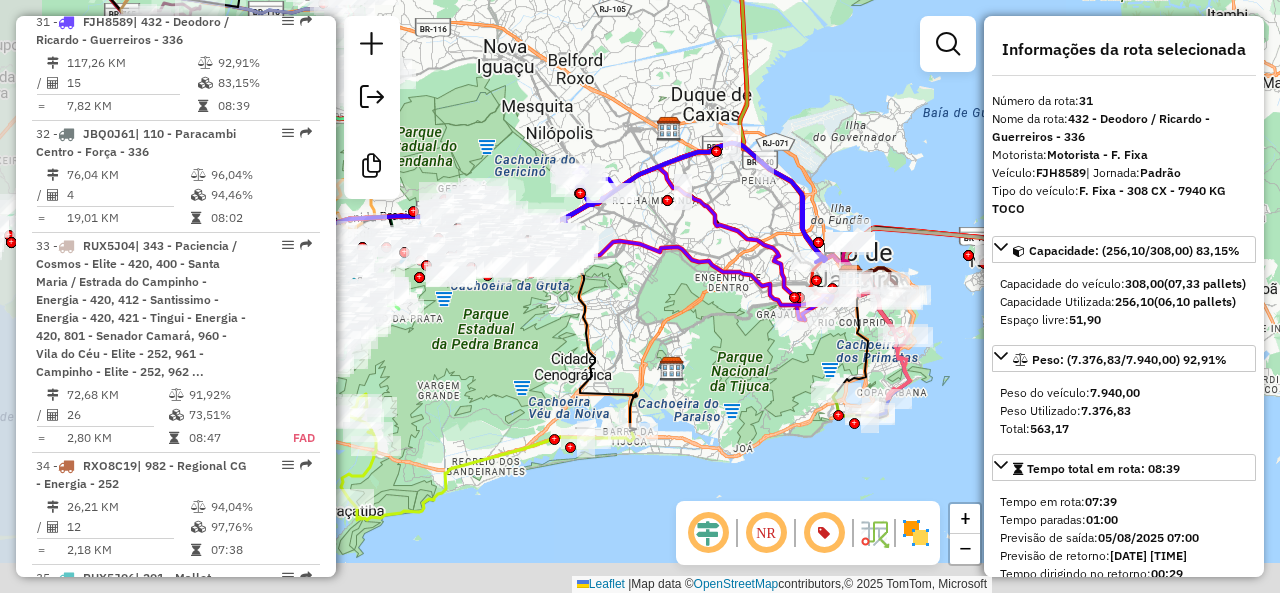 drag, startPoint x: 594, startPoint y: 397, endPoint x: 681, endPoint y: 333, distance: 108.00463 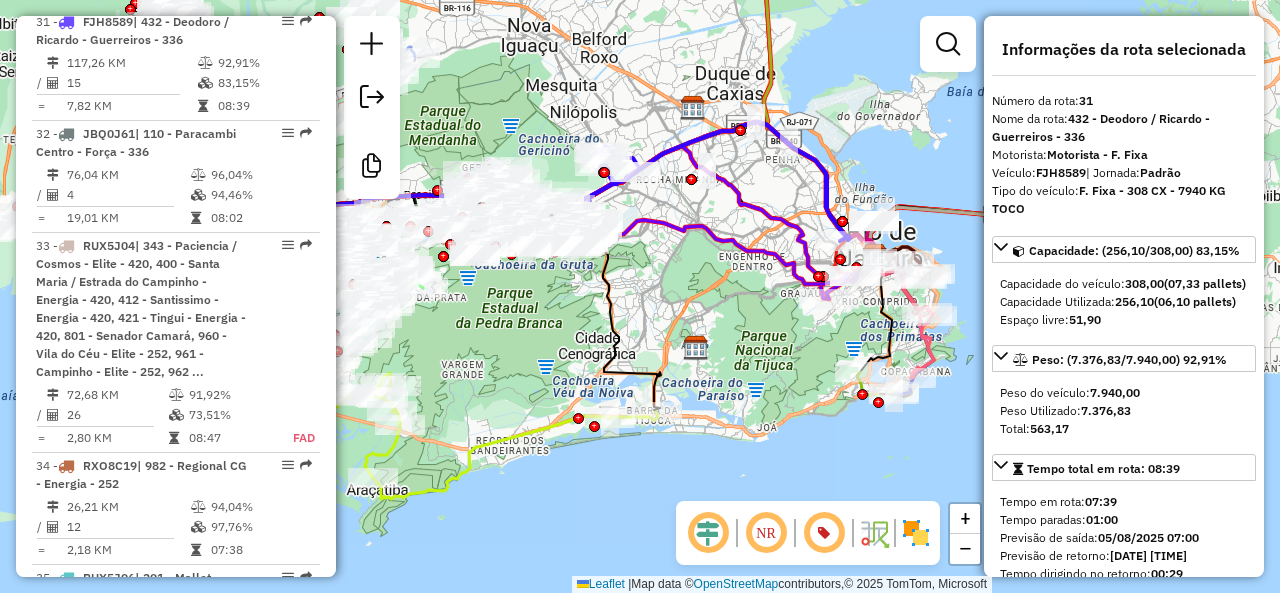 click 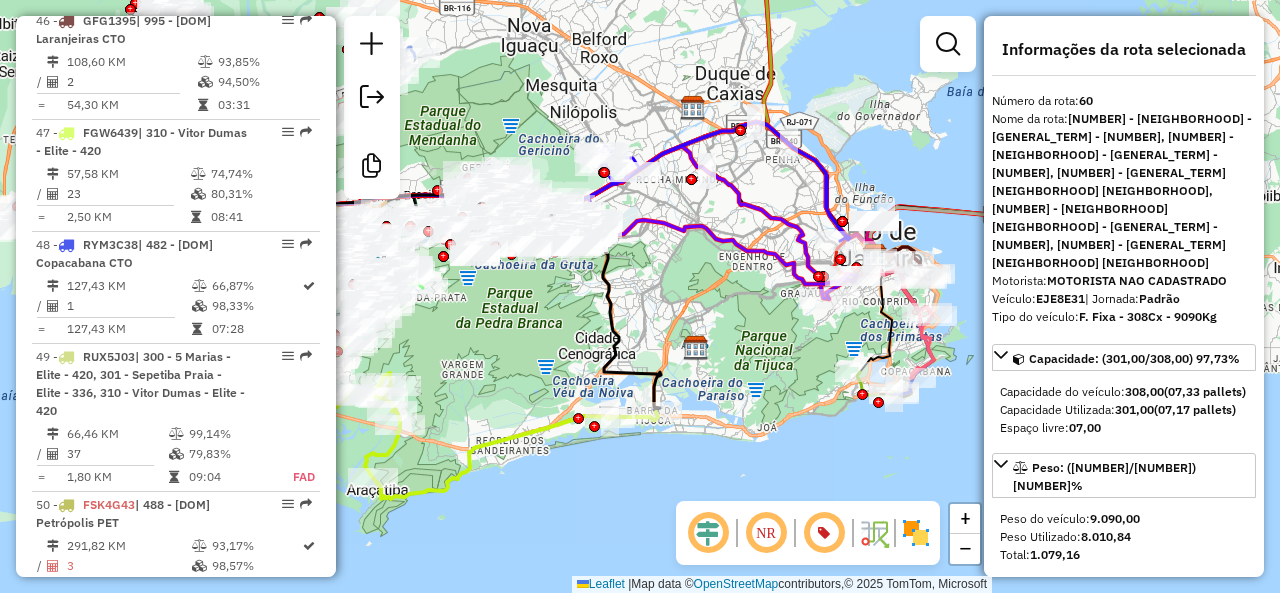 scroll, scrollTop: 8181, scrollLeft: 0, axis: vertical 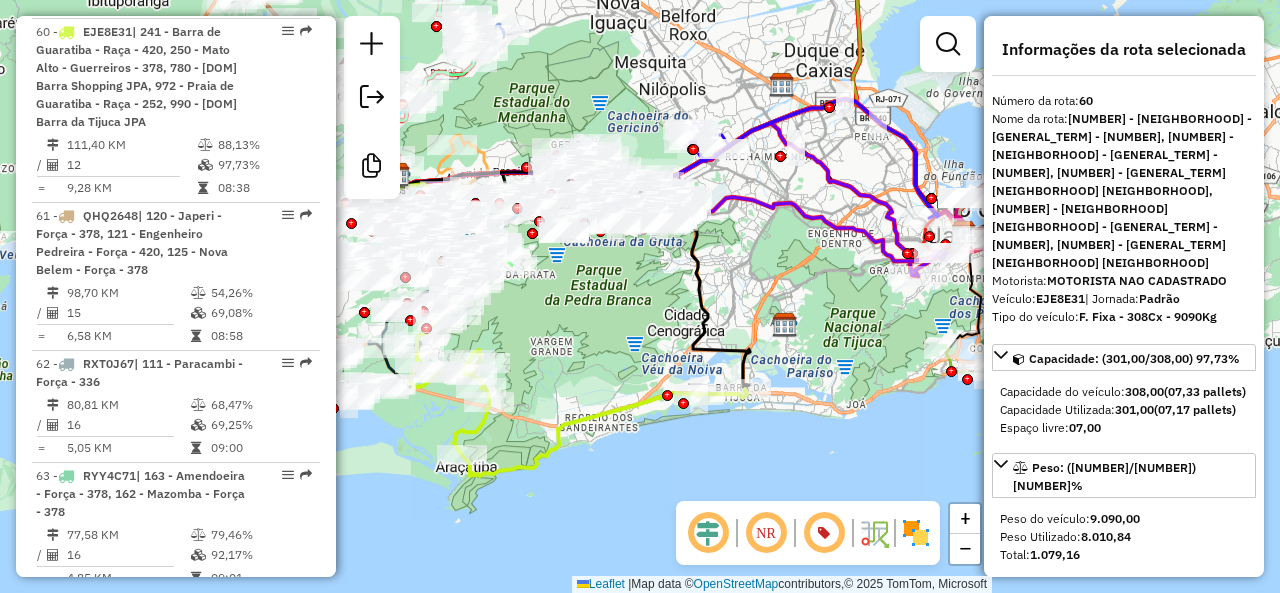 drag, startPoint x: 567, startPoint y: 379, endPoint x: 635, endPoint y: 363, distance: 69.856995 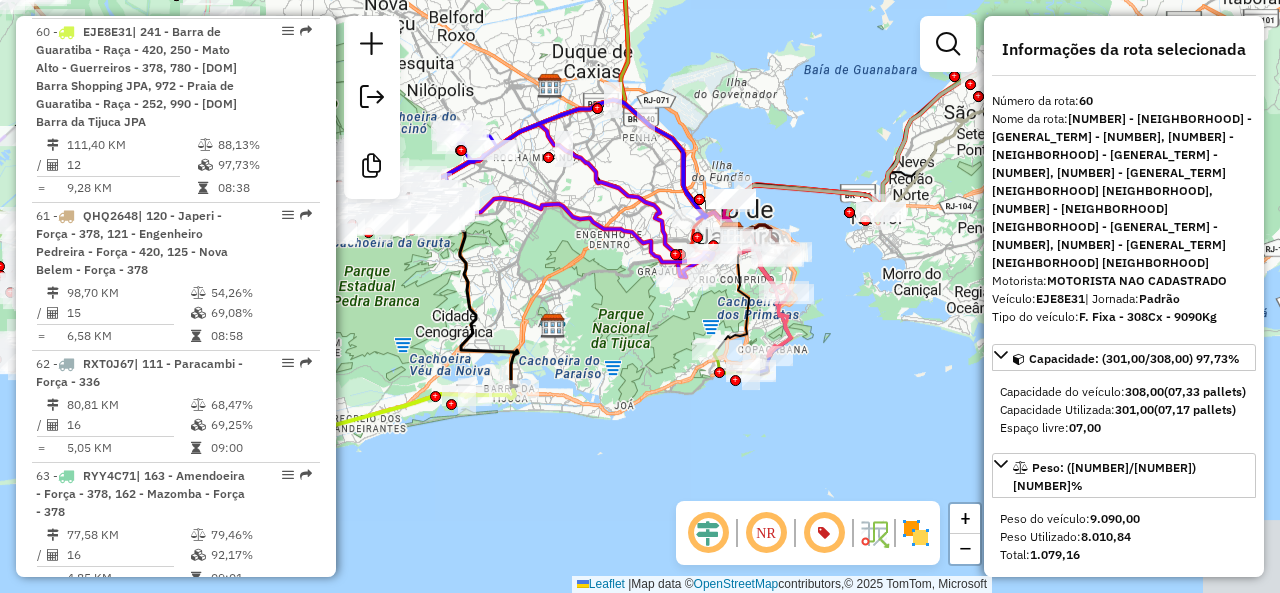 drag, startPoint x: 788, startPoint y: 331, endPoint x: 570, endPoint y: 331, distance: 218 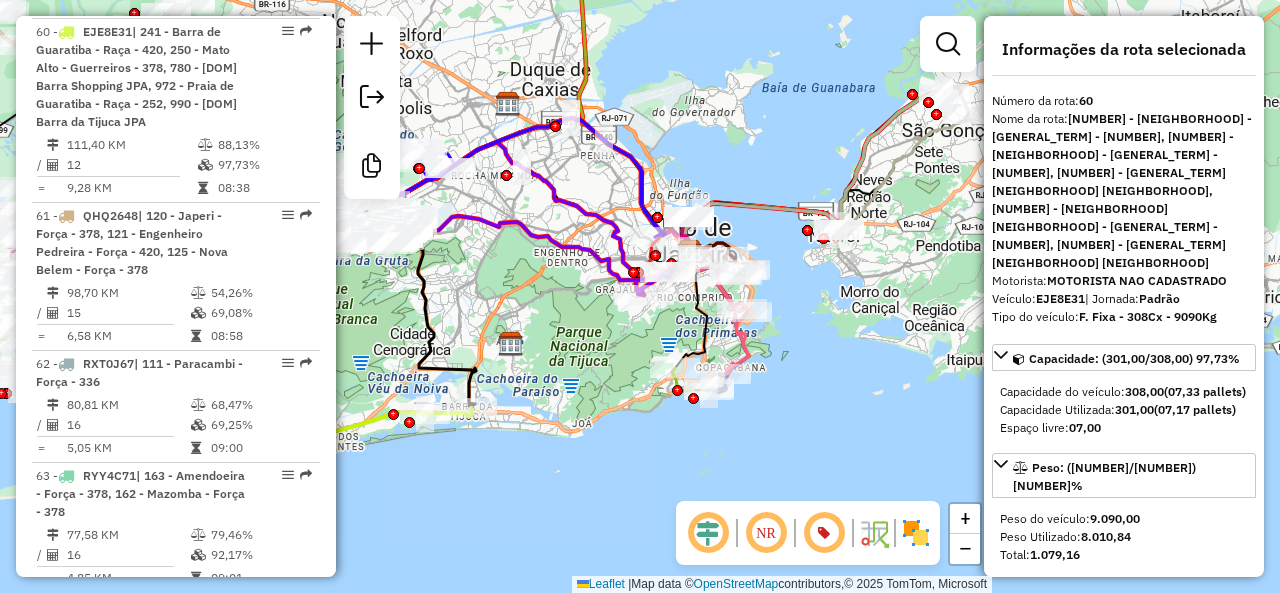 drag, startPoint x: 883, startPoint y: 384, endPoint x: 842, endPoint y: 403, distance: 45.188496 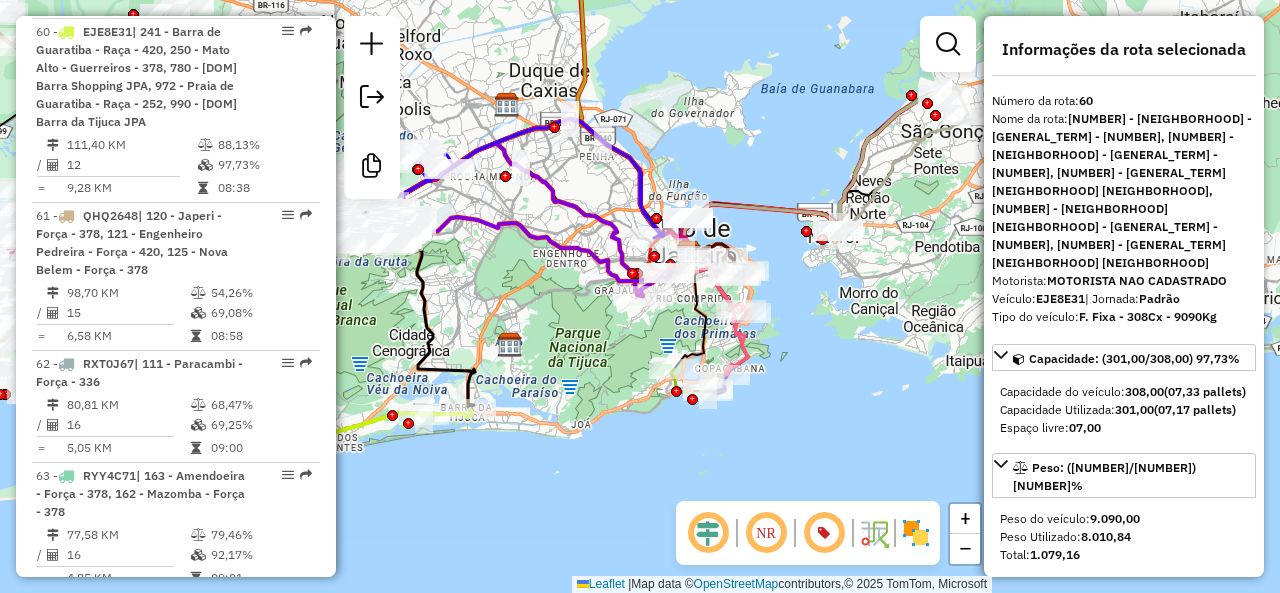 click on "Janela de atendimento Grade de atendimento Capacidade Transportadoras Veículos Cliente Pedidos  Rotas Selecione os dias de semana para filtrar as janelas de atendimento  Seg   Ter   Qua   Qui   Sex   Sáb   Dom  Informe o período da janela de atendimento: De: Até:  Filtrar exatamente a janela do cliente  Considerar janela de atendimento padrão  Selecione os dias de semana para filtrar as grades de atendimento  Seg   Ter   Qua   Qui   Sex   Sáb   Dom   Considerar clientes sem dia de atendimento cadastrado  Clientes fora do dia de atendimento selecionado Filtrar as atividades entre os valores definidos abaixo:  Peso mínimo:   Peso máximo:   Cubagem mínima:   Cubagem máxima:   De:   Até:  Filtrar as atividades entre o tempo de atendimento definido abaixo:  De:   Até:   Considerar capacidade total dos clientes não roteirizados Transportadora: Selecione um ou mais itens Tipo de veículo: Selecione um ou mais itens Veículo: Selecione um ou mais itens Motorista: Selecione um ou mais itens Nome: Rótulo:" 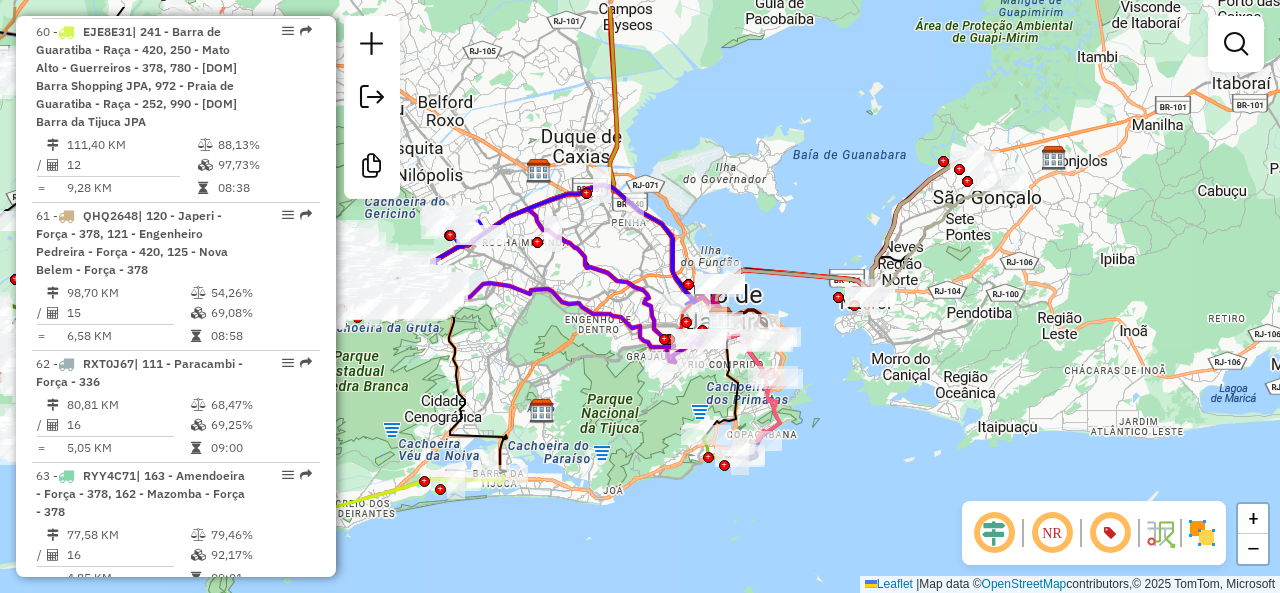 drag, startPoint x: 834, startPoint y: 357, endPoint x: 866, endPoint y: 424, distance: 74.24958 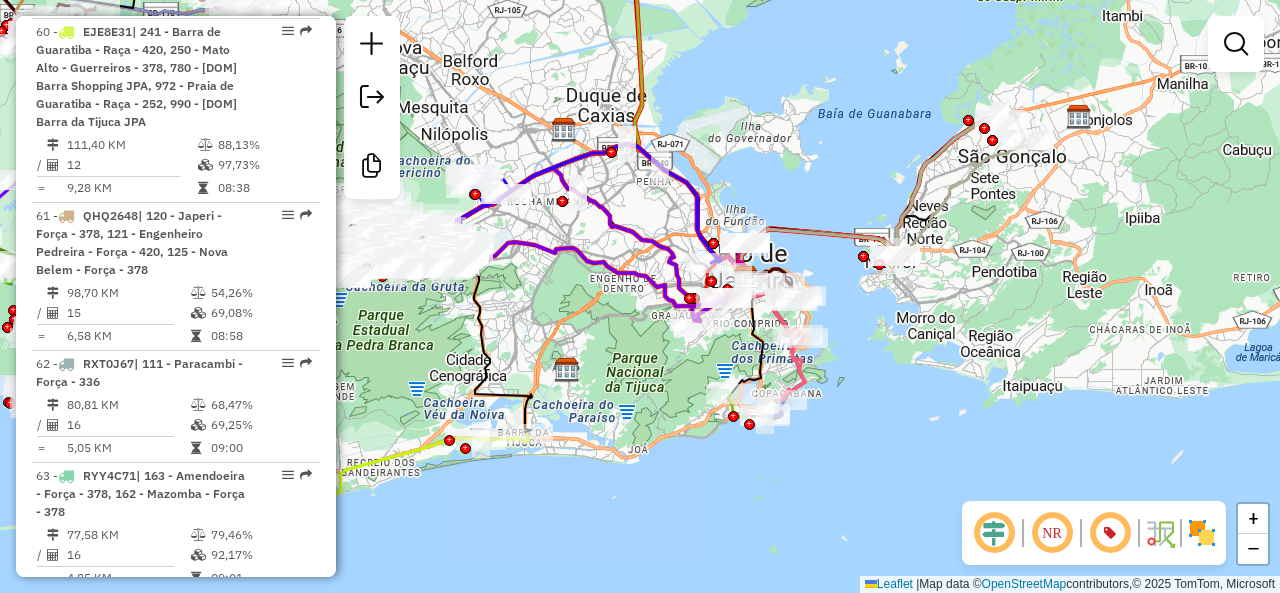 click 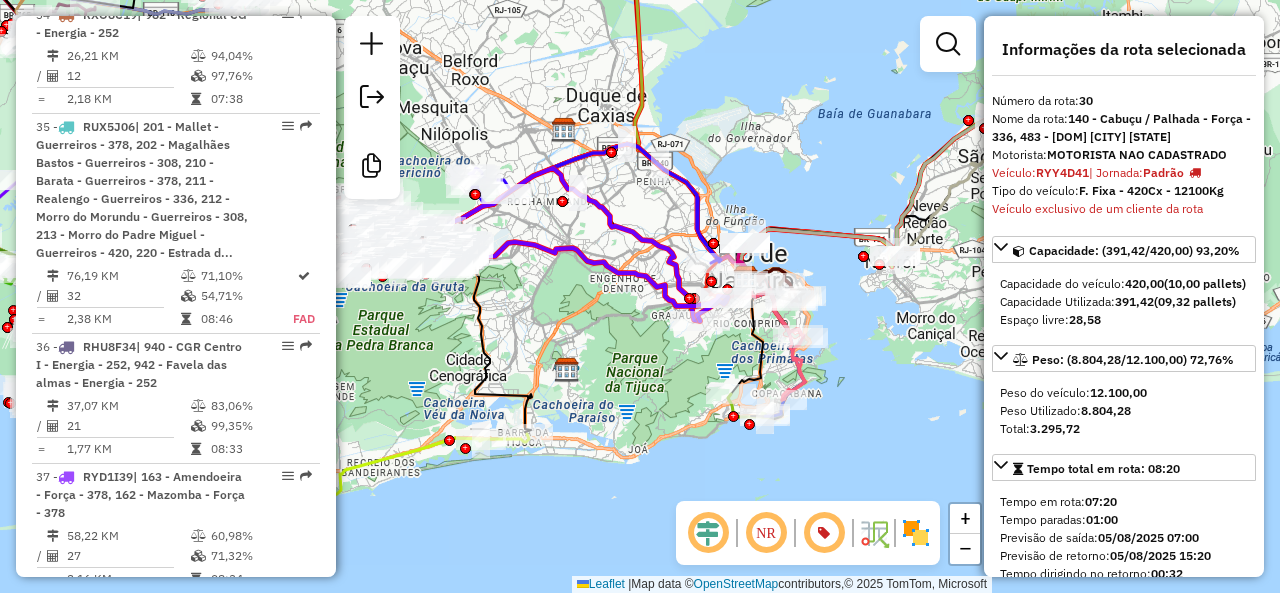 scroll, scrollTop: 4309, scrollLeft: 0, axis: vertical 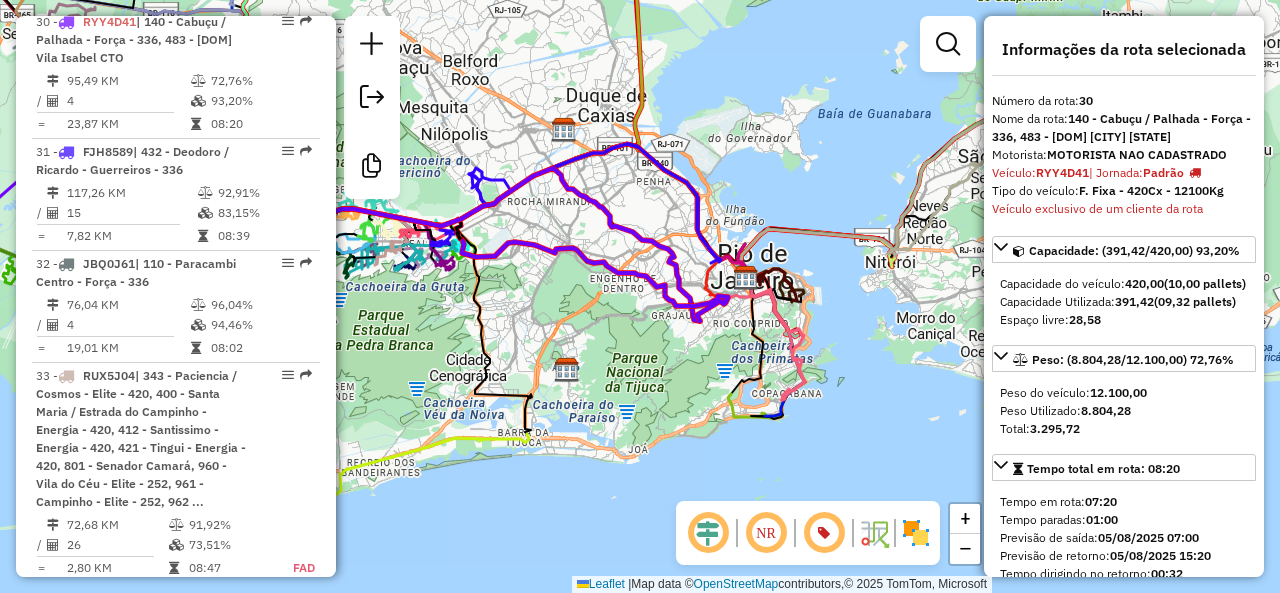 click 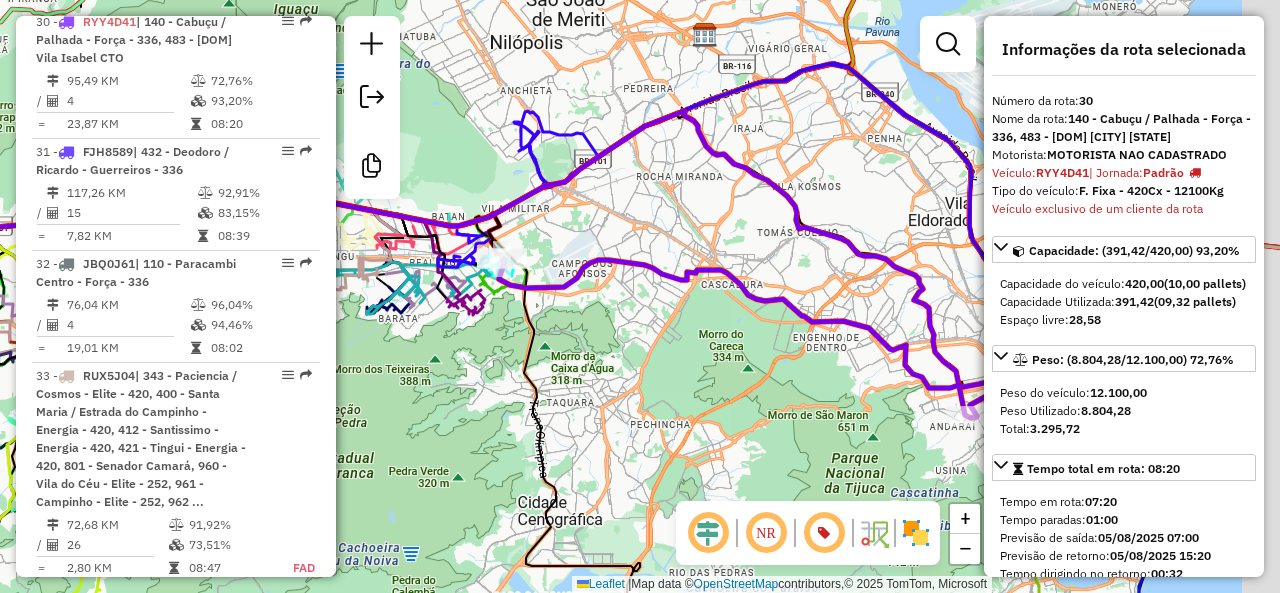 drag, startPoint x: 666, startPoint y: 333, endPoint x: 496, endPoint y: 324, distance: 170.23807 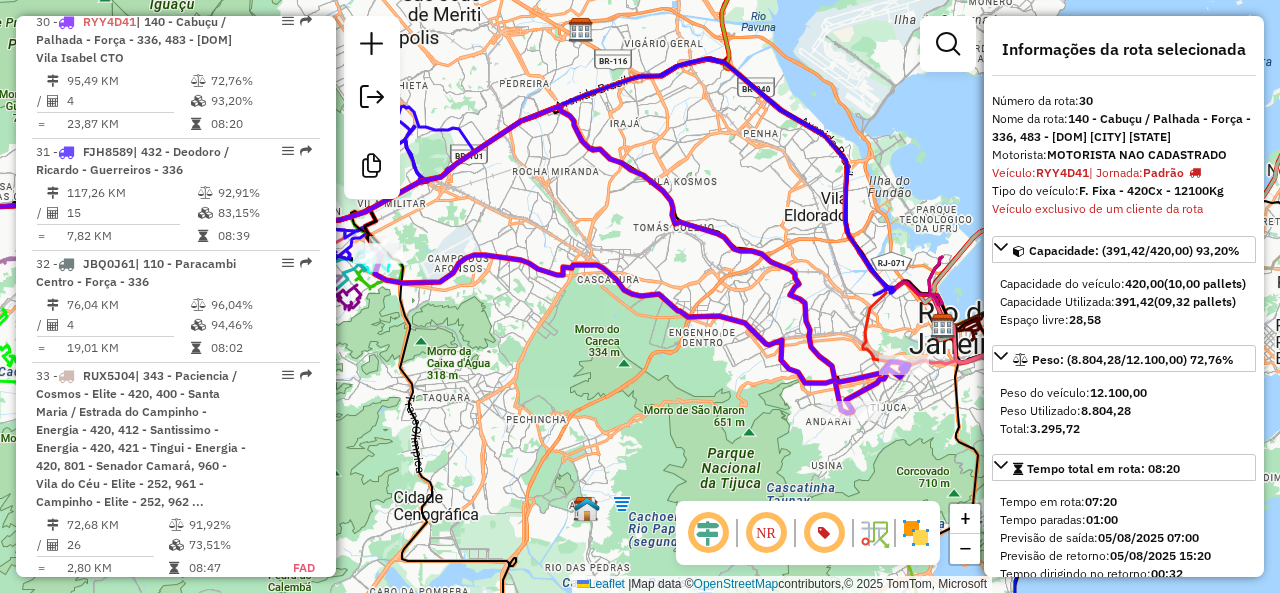 click on "Janela de atendimento Grade de atendimento Capacidade Transportadoras Veículos Cliente Pedidos  Rotas Selecione os dias de semana para filtrar as janelas de atendimento  Seg   Ter   Qua   Qui   Sex   Sáb   Dom  Informe o período da janela de atendimento: De: Até:  Filtrar exatamente a janela do cliente  Considerar janela de atendimento padrão  Selecione os dias de semana para filtrar as grades de atendimento  Seg   Ter   Qua   Qui   Sex   Sáb   Dom   Considerar clientes sem dia de atendimento cadastrado  Clientes fora do dia de atendimento selecionado Filtrar as atividades entre os valores definidos abaixo:  Peso mínimo:   Peso máximo:   Cubagem mínima:   Cubagem máxima:   De:   Até:  Filtrar as atividades entre o tempo de atendimento definido abaixo:  De:   Até:   Considerar capacidade total dos clientes não roteirizados Transportadora: Selecione um ou mais itens Tipo de veículo: Selecione um ou mais itens Veículo: Selecione um ou mais itens Motorista: Selecione um ou mais itens Nome: Rótulo:" 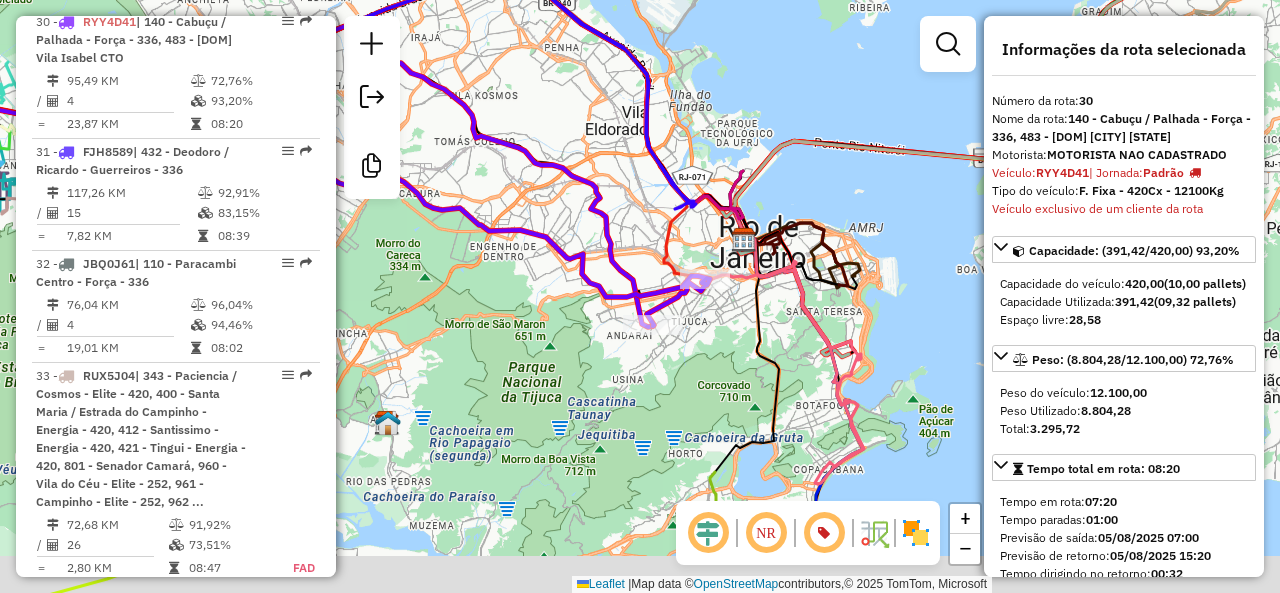 drag, startPoint x: 780, startPoint y: 347, endPoint x: 701, endPoint y: 319, distance: 83.81527 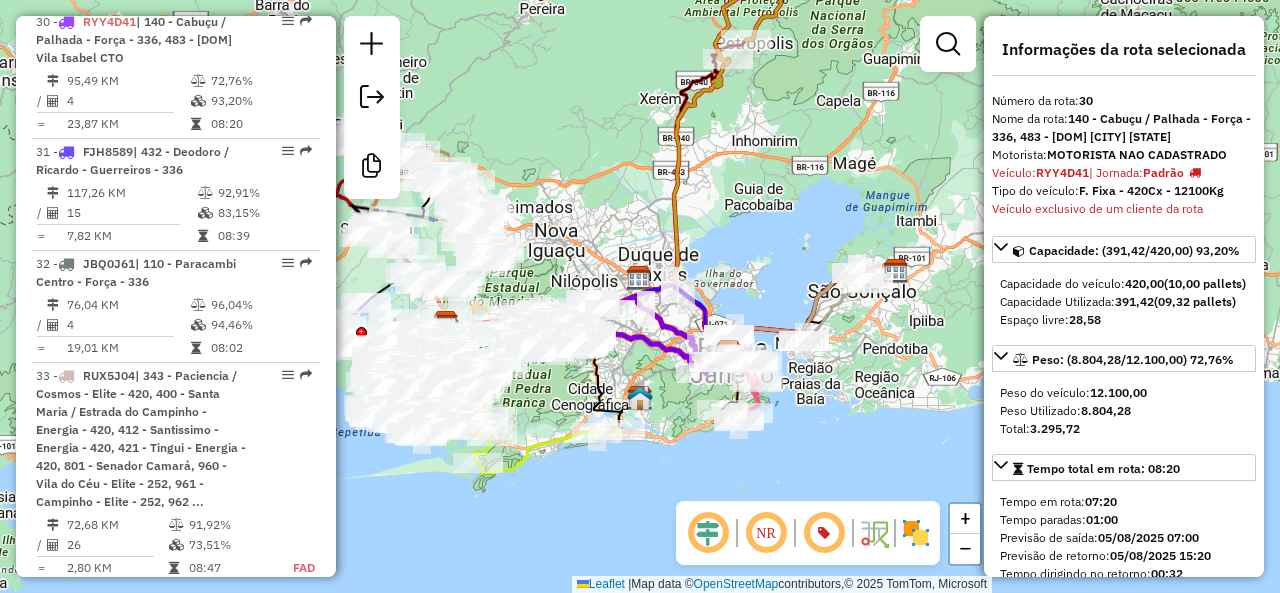 drag, startPoint x: 824, startPoint y: 377, endPoint x: 825, endPoint y: 407, distance: 30.016663 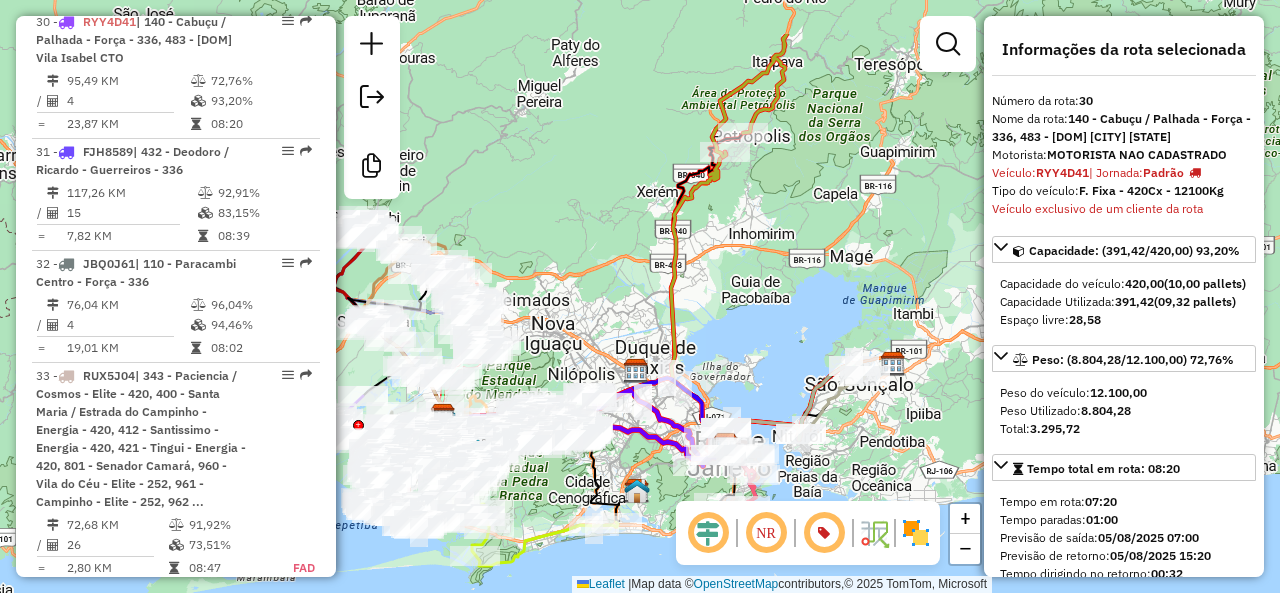 drag, startPoint x: 751, startPoint y: 265, endPoint x: 746, endPoint y: 365, distance: 100.12492 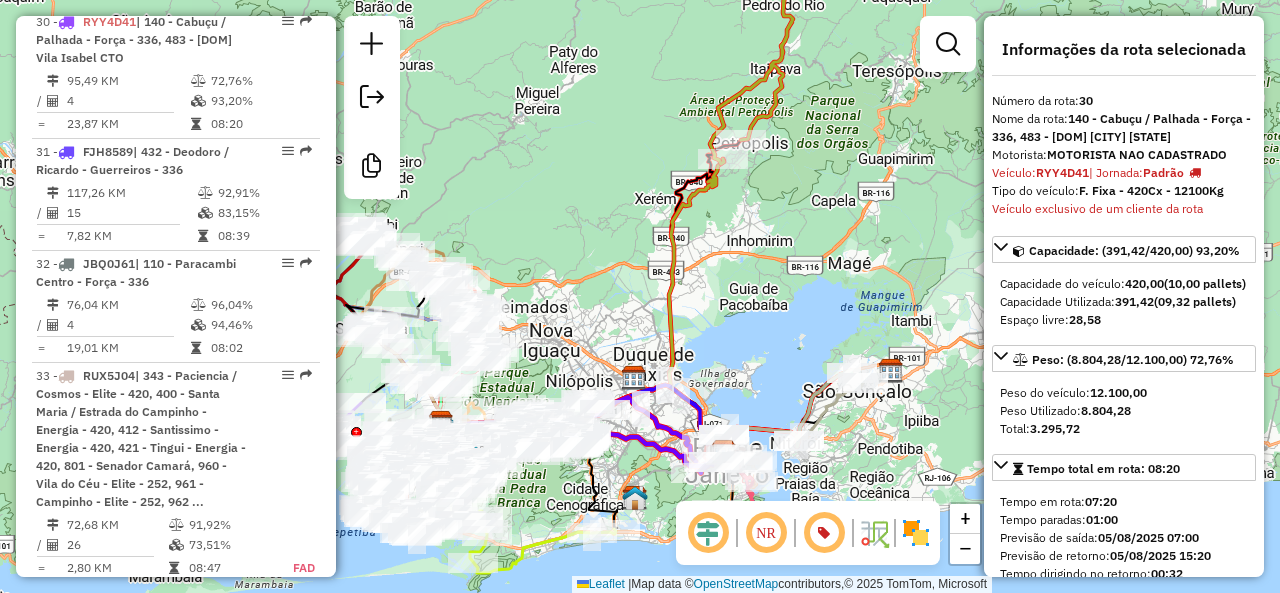 click 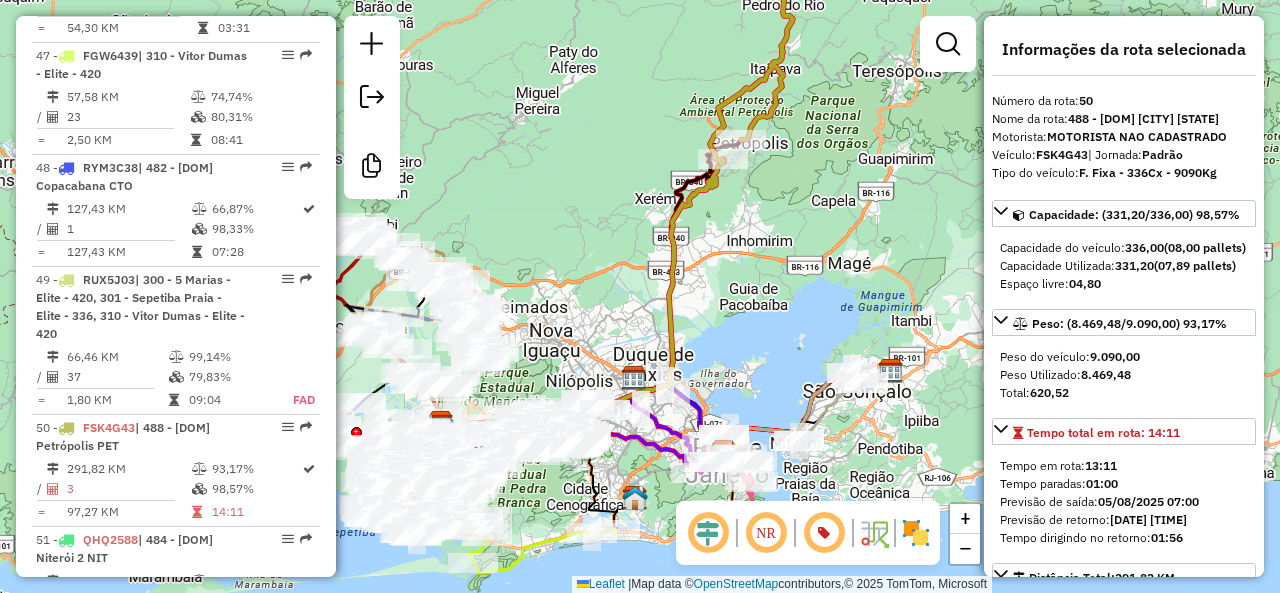 scroll, scrollTop: 6974, scrollLeft: 0, axis: vertical 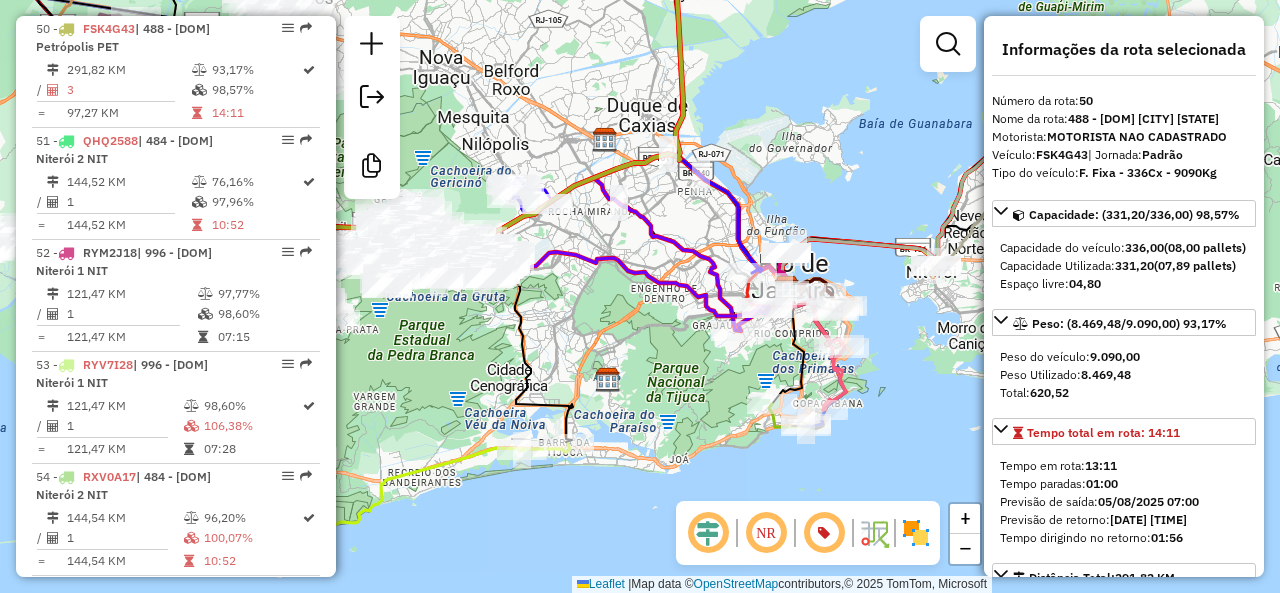 click on "Janela de atendimento Grade de atendimento Capacidade Transportadoras Veículos Cliente Pedidos  Rotas Selecione os dias de semana para filtrar as janelas de atendimento  Seg   Ter   Qua   Qui   Sex   Sáb   Dom  Informe o período da janela de atendimento: De: Até:  Filtrar exatamente a janela do cliente  Considerar janela de atendimento padrão  Selecione os dias de semana para filtrar as grades de atendimento  Seg   Ter   Qua   Qui   Sex   Sáb   Dom   Considerar clientes sem dia de atendimento cadastrado  Clientes fora do dia de atendimento selecionado Filtrar as atividades entre os valores definidos abaixo:  Peso mínimo:   Peso máximo:   Cubagem mínima:   Cubagem máxima:   De:   Até:  Filtrar as atividades entre o tempo de atendimento definido abaixo:  De:   Até:   Considerar capacidade total dos clientes não roteirizados Transportadora: Selecione um ou mais itens Tipo de veículo: Selecione um ou mais itens Veículo: Selecione um ou mais itens Motorista: Selecione um ou mais itens Nome: Rótulo:" 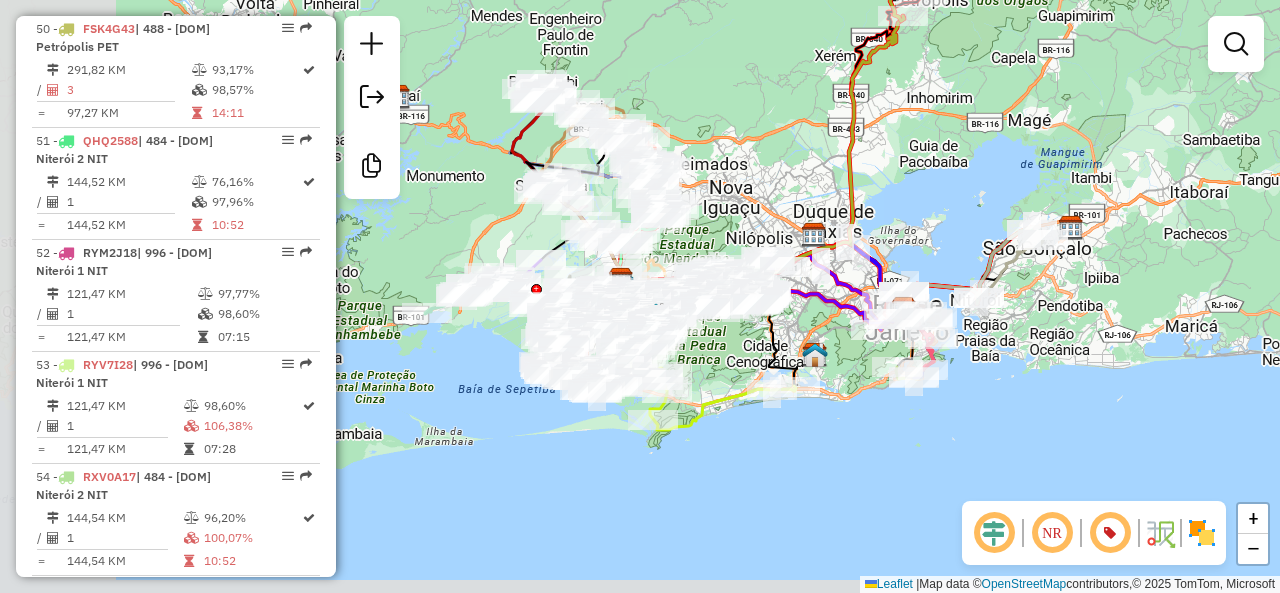 drag, startPoint x: 676, startPoint y: 486, endPoint x: 768, endPoint y: 475, distance: 92.65527 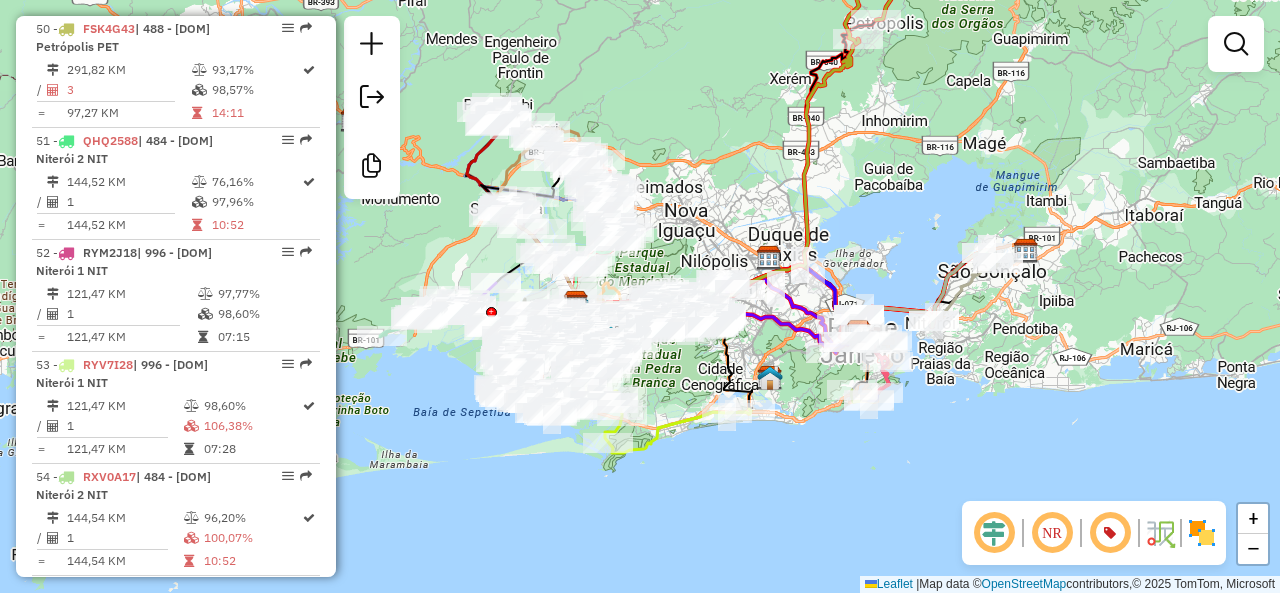 drag, startPoint x: 792, startPoint y: 463, endPoint x: 772, endPoint y: 465, distance: 20.09975 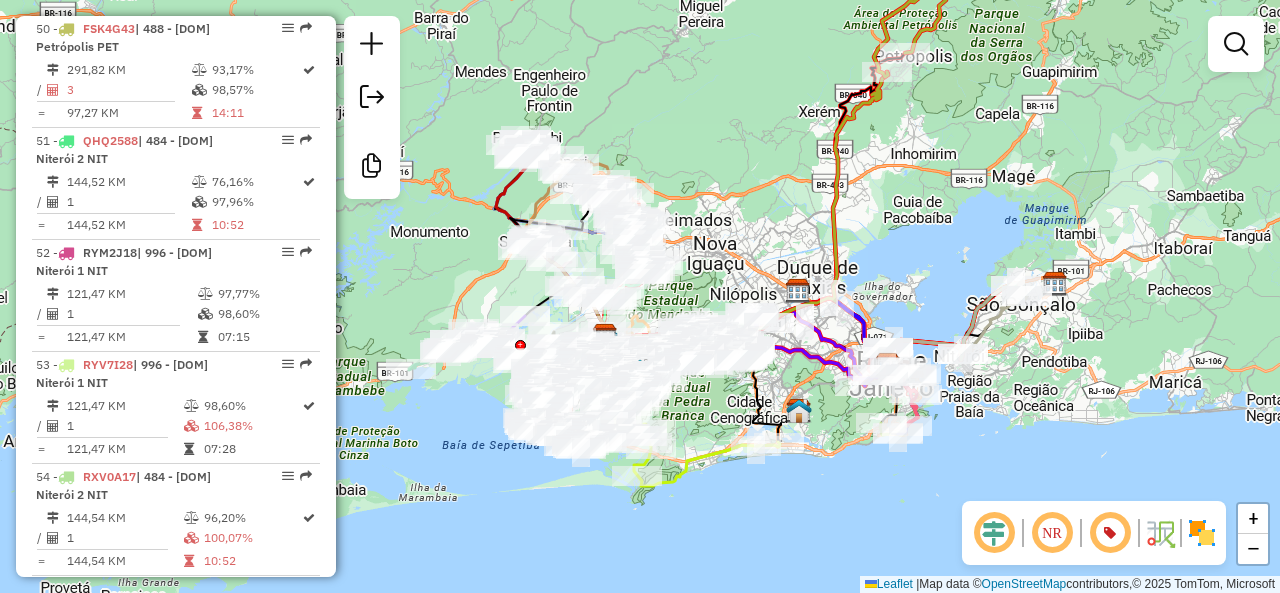 drag, startPoint x: 775, startPoint y: 459, endPoint x: 824, endPoint y: 490, distance: 57.982758 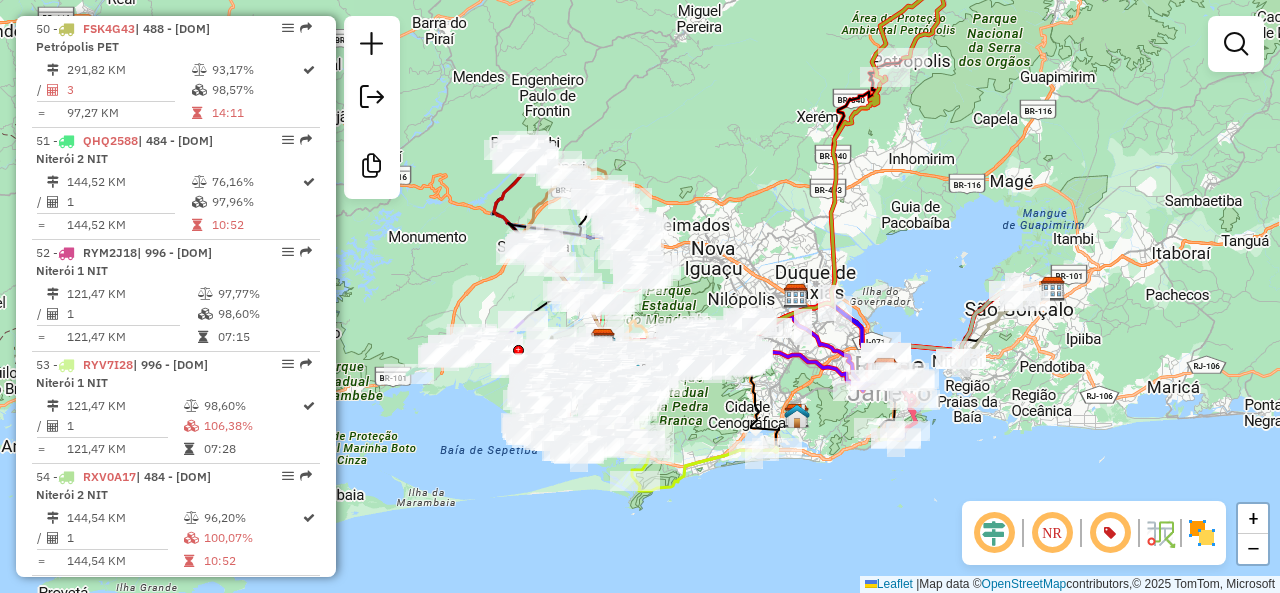 click on "Janela de atendimento Grade de atendimento Capacidade Transportadoras Veículos Cliente Pedidos  Rotas Selecione os dias de semana para filtrar as janelas de atendimento  Seg   Ter   Qua   Qui   Sex   Sáb   Dom  Informe o período da janela de atendimento: De: Até:  Filtrar exatamente a janela do cliente  Considerar janela de atendimento padrão  Selecione os dias de semana para filtrar as grades de atendimento  Seg   Ter   Qua   Qui   Sex   Sáb   Dom   Considerar clientes sem dia de atendimento cadastrado  Clientes fora do dia de atendimento selecionado Filtrar as atividades entre os valores definidos abaixo:  Peso mínimo:   Peso máximo:   Cubagem mínima:   Cubagem máxima:   De:   Até:  Filtrar as atividades entre o tempo de atendimento definido abaixo:  De:   Até:   Considerar capacidade total dos clientes não roteirizados Transportadora: Selecione um ou mais itens Tipo de veículo: Selecione um ou mais itens Veículo: Selecione um ou mais itens Motorista: Selecione um ou mais itens Nome: Rótulo:" 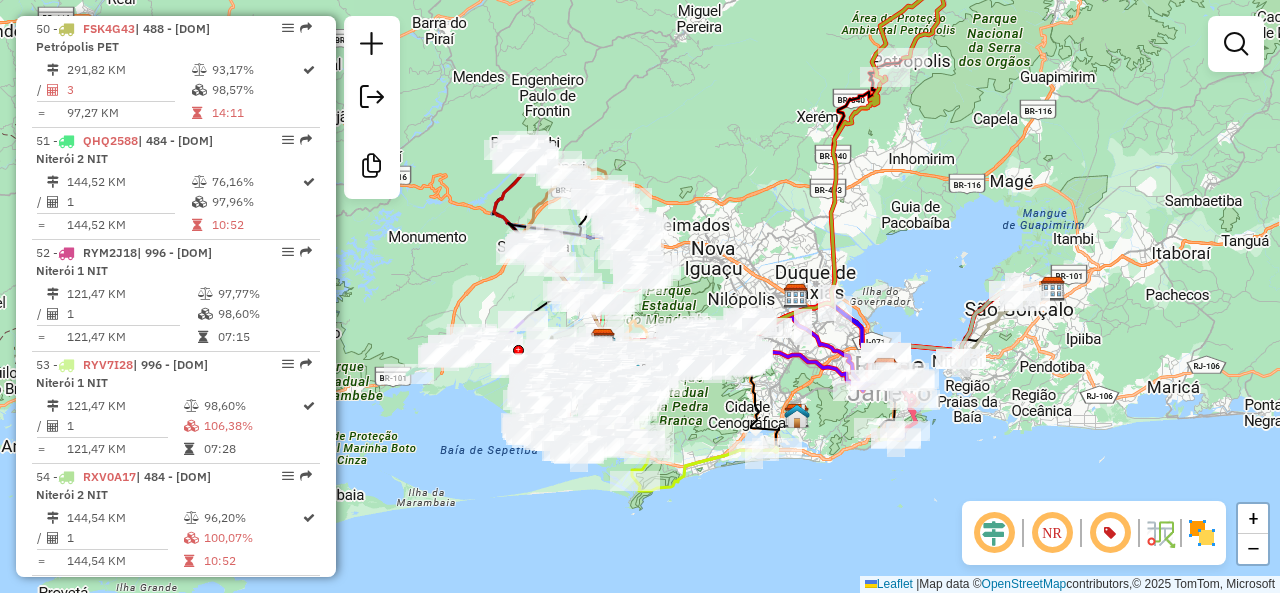 click 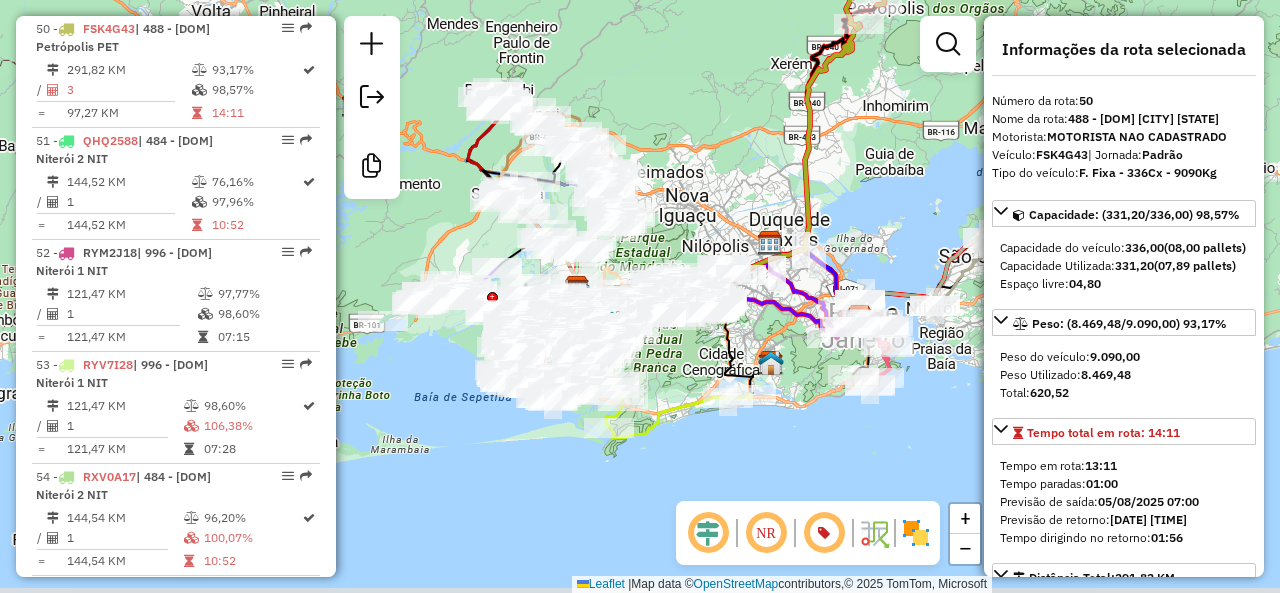 drag, startPoint x: 888, startPoint y: 245, endPoint x: 817, endPoint y: 194, distance: 87.41853 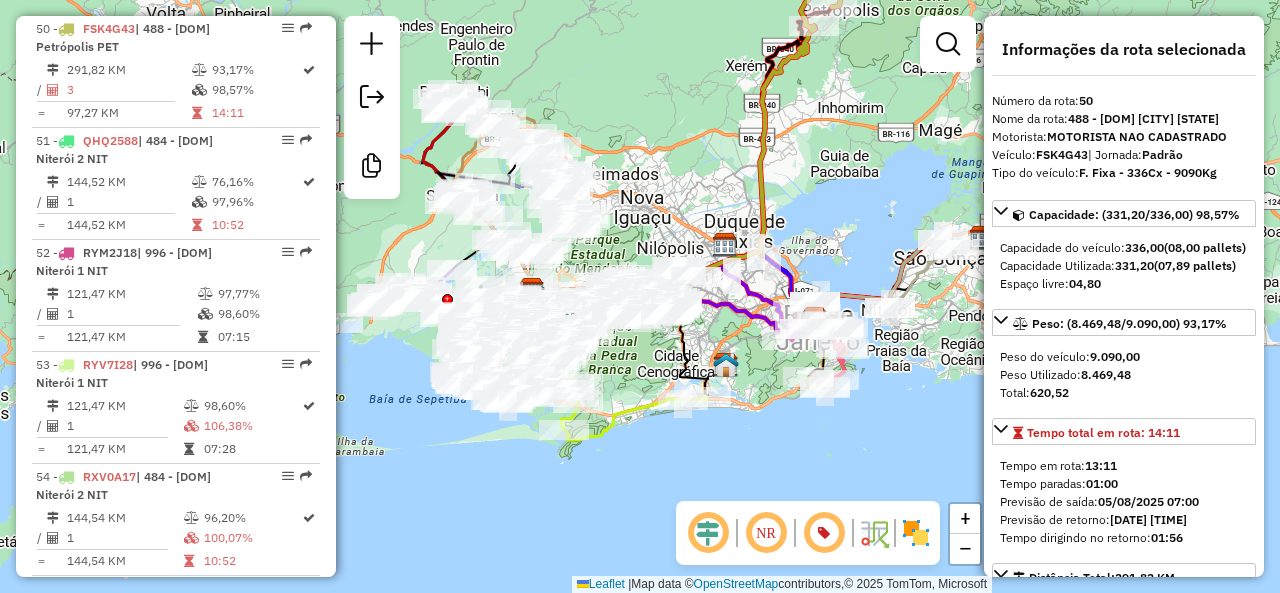 click on "Janela de atendimento Grade de atendimento Capacidade Transportadoras Veículos Cliente Pedidos  Rotas Selecione os dias de semana para filtrar as janelas de atendimento  Seg   Ter   Qua   Qui   Sex   Sáb   Dom  Informe o período da janela de atendimento: De: Até:  Filtrar exatamente a janela do cliente  Considerar janela de atendimento padrão  Selecione os dias de semana para filtrar as grades de atendimento  Seg   Ter   Qua   Qui   Sex   Sáb   Dom   Considerar clientes sem dia de atendimento cadastrado  Clientes fora do dia de atendimento selecionado Filtrar as atividades entre os valores definidos abaixo:  Peso mínimo:   Peso máximo:   Cubagem mínima:   Cubagem máxima:   De:   Até:  Filtrar as atividades entre o tempo de atendimento definido abaixo:  De:   Até:   Considerar capacidade total dos clientes não roteirizados Transportadora: Selecione um ou mais itens Tipo de veículo: Selecione um ou mais itens Veículo: Selecione um ou mais itens Motorista: Selecione um ou mais itens Nome: Rótulo:" 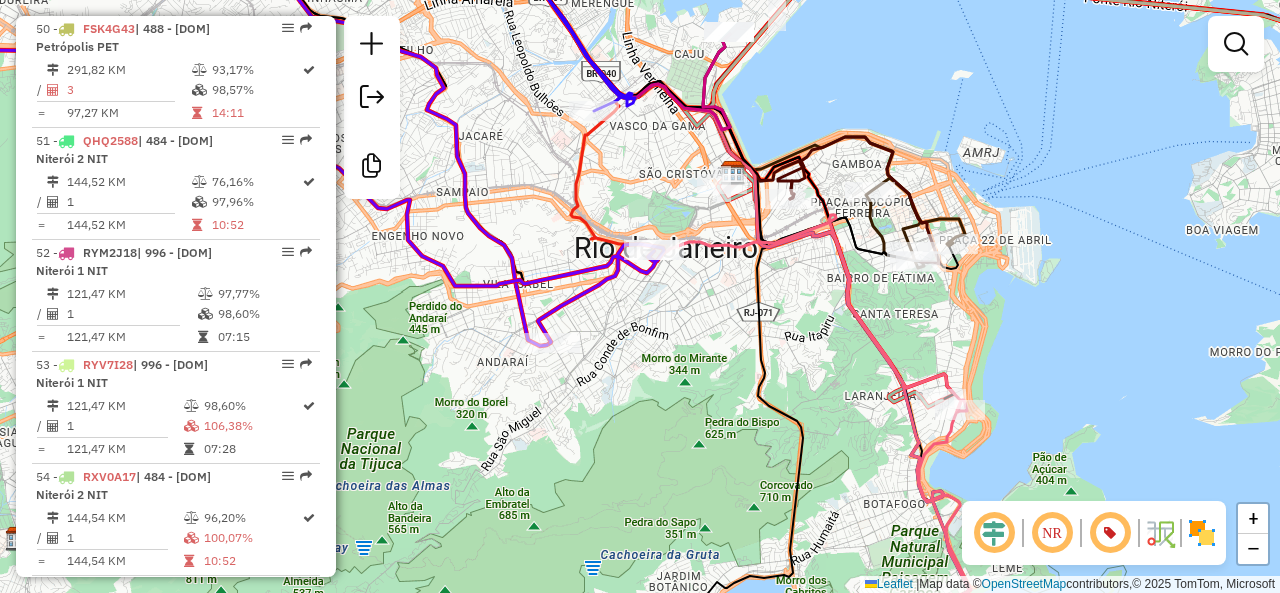 click 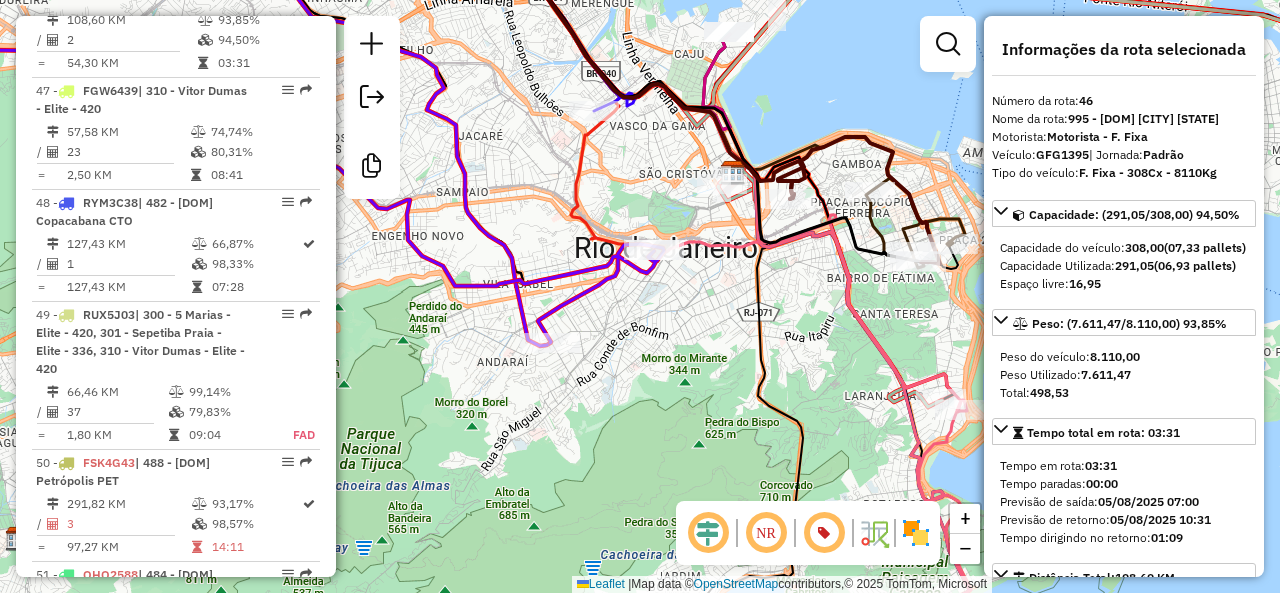 scroll, scrollTop: 6492, scrollLeft: 0, axis: vertical 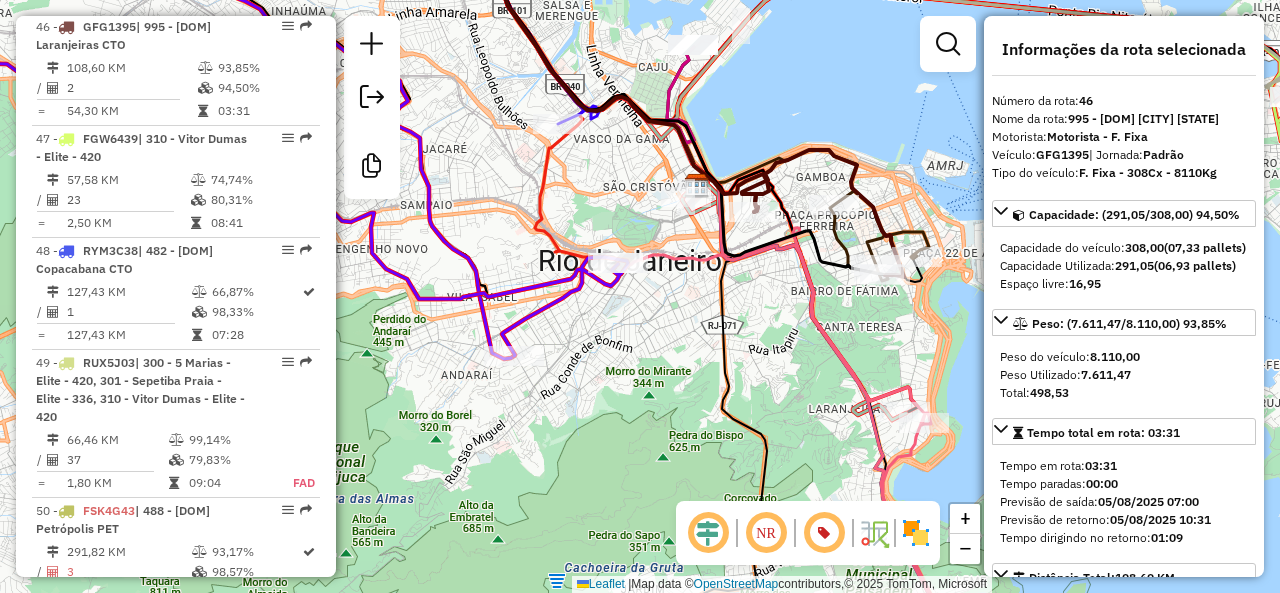 drag, startPoint x: 908, startPoint y: 208, endPoint x: 824, endPoint y: 249, distance: 93.471924 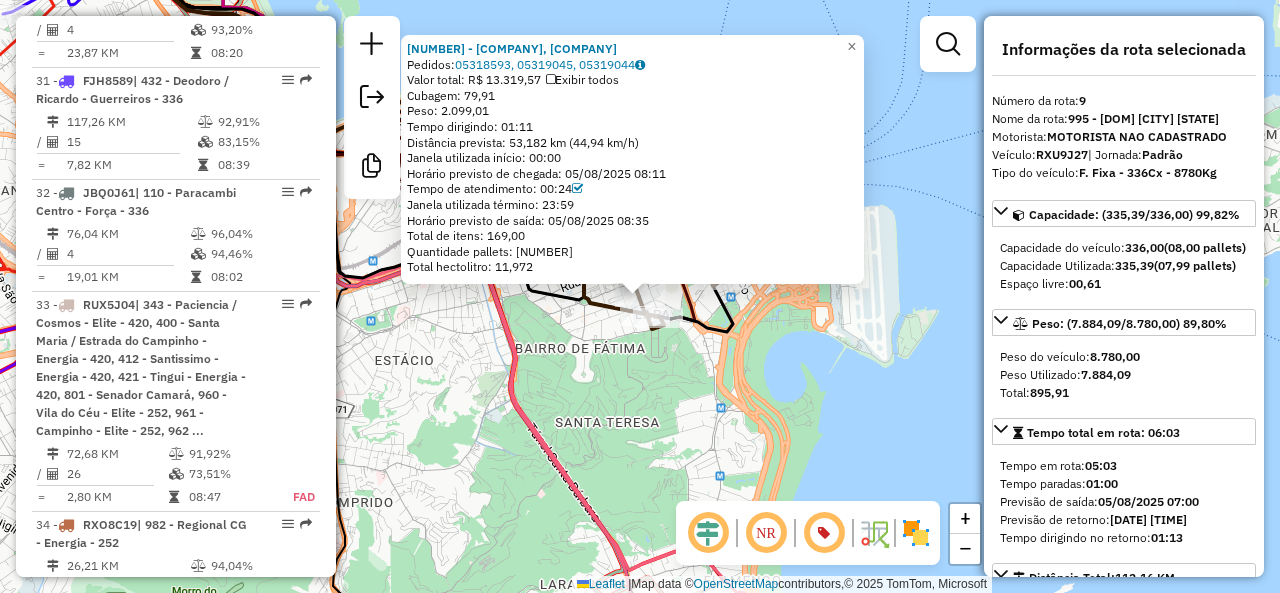 scroll, scrollTop: 1802, scrollLeft: 0, axis: vertical 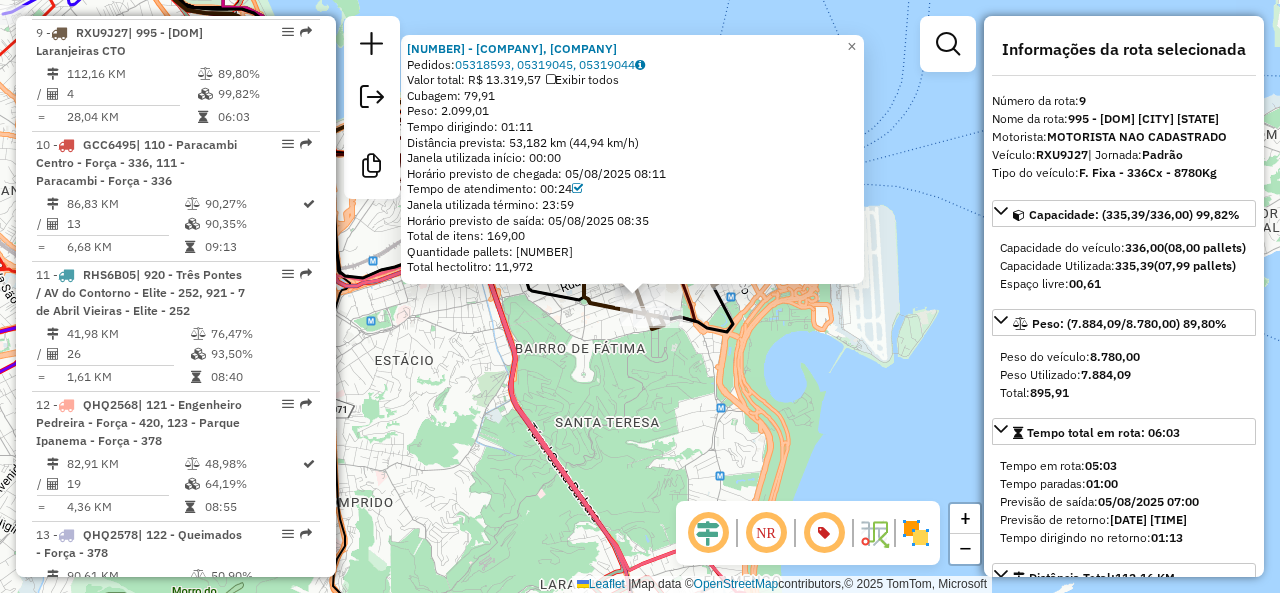 click 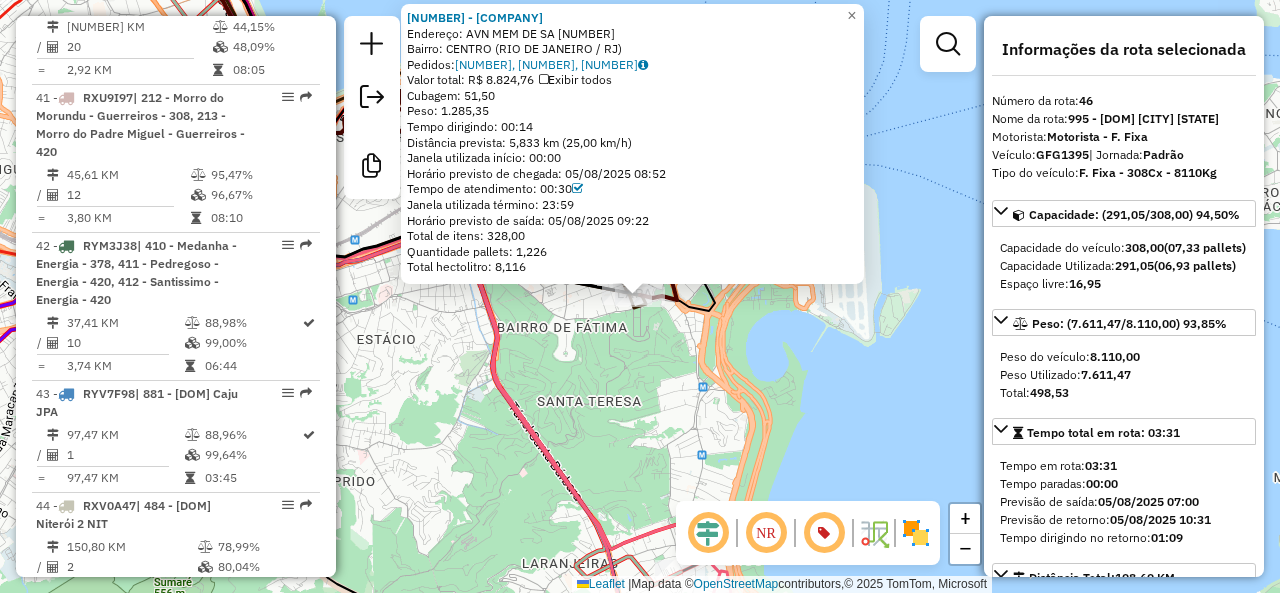 scroll, scrollTop: 6492, scrollLeft: 0, axis: vertical 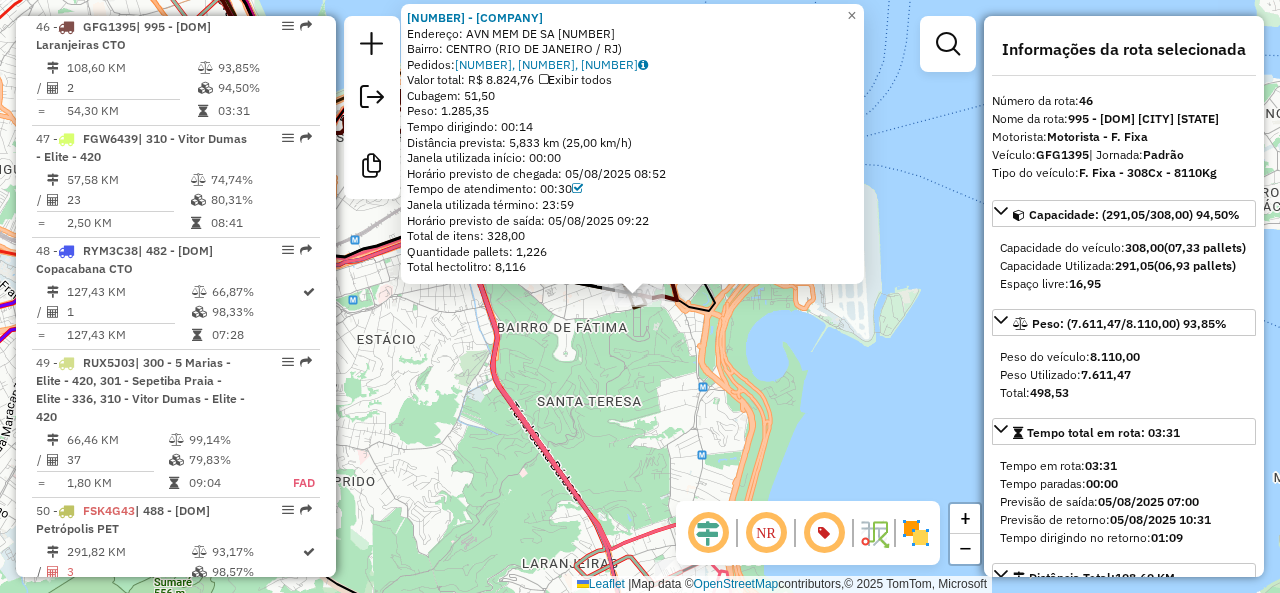 click 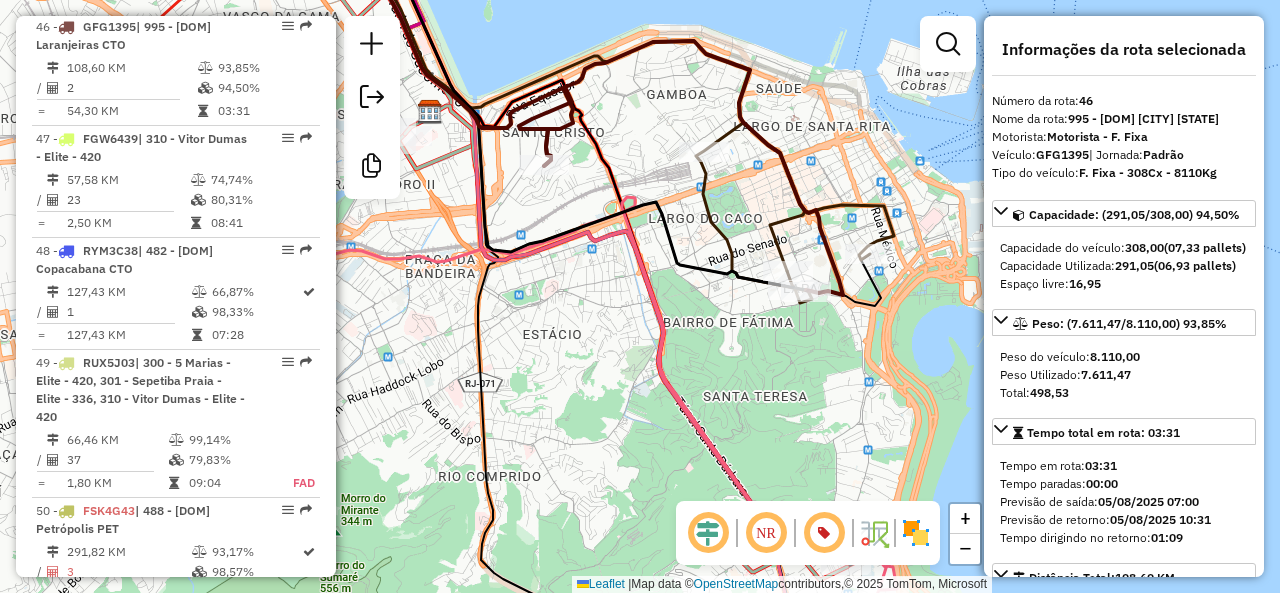 drag, startPoint x: 749, startPoint y: 350, endPoint x: 876, endPoint y: 349, distance: 127.00394 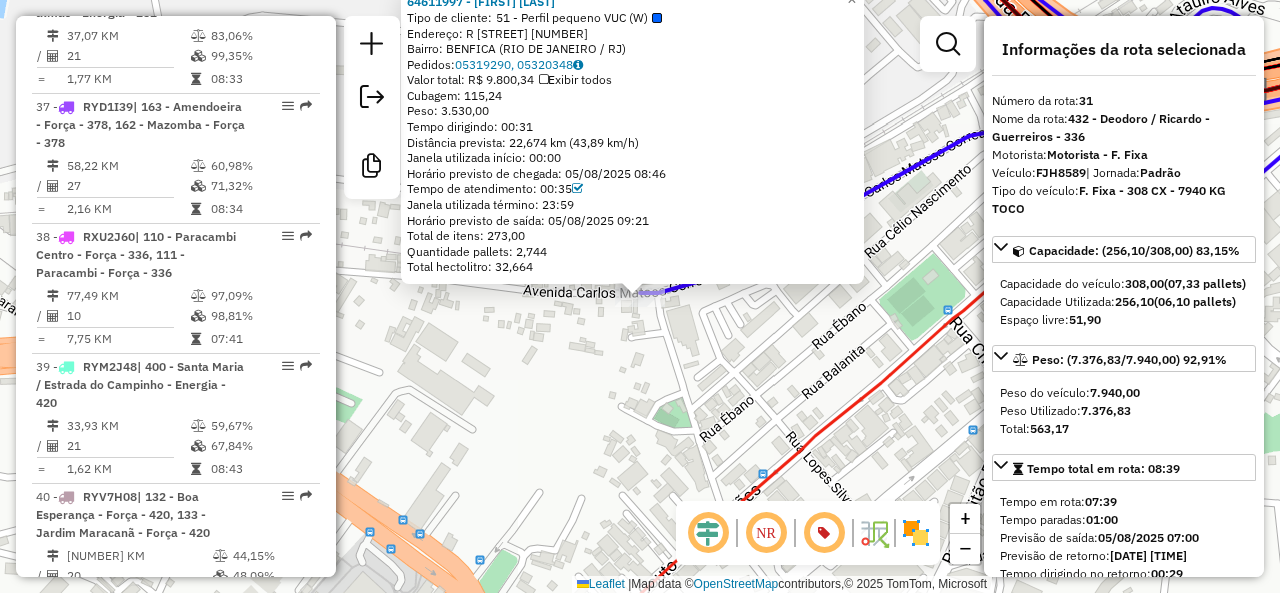scroll, scrollTop: 4439, scrollLeft: 0, axis: vertical 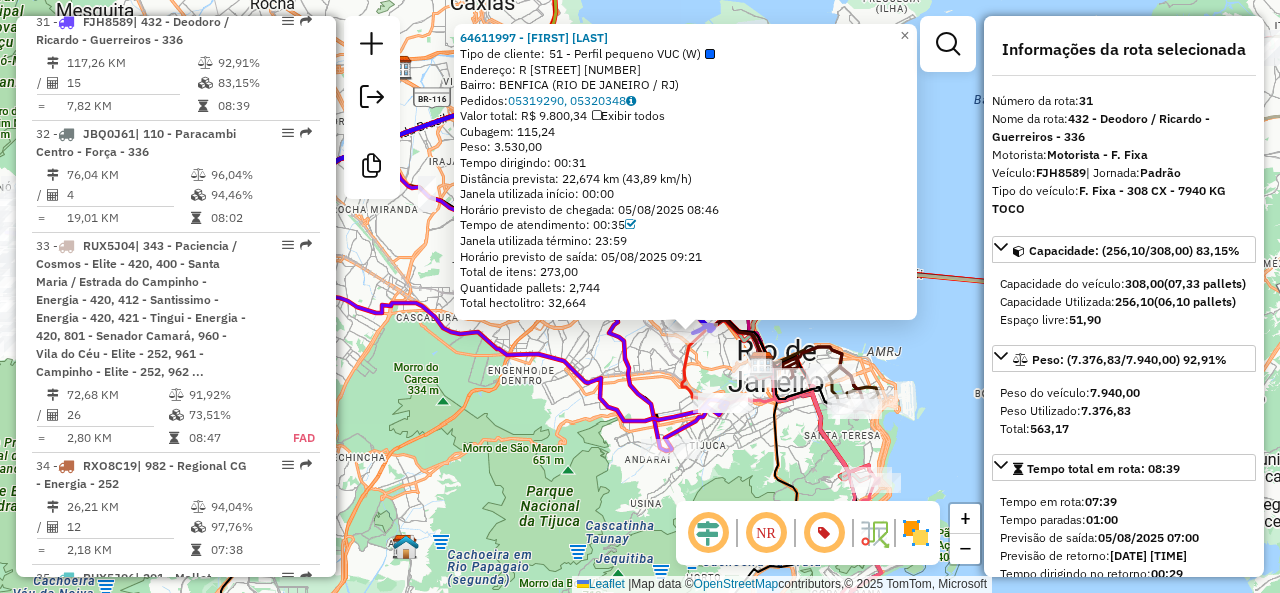 click on "64611997 - EMIDIO FERREIRA ALVE  Tipo de cliente:   51 - Perfil pequeno VUC (W)   Endereço: R   Senador Domicio Barreto       45   Bairro: BENFICA (RIO DE JANEIRO / RJ)   Pedidos:  05319290, 05320348   Valor total: R$ 9.800,34   Exibir todos   Cubagem: 115,24  Peso: 3.530,00  Tempo dirigindo: 00:31   Distância prevista: 22,674 km (43,89 km/h)   Janela utilizada início: 00:00   Horário previsto de chegada: 05/08/2025 08:46   Tempo de atendimento: 00:35   Janela utilizada término: 23:59   Horário previsto de saída: 05/08/2025 09:21   Total de itens: 273,00   Quantidade pallets: 2,744   Total hectolitro: 32,664  × Janela de atendimento Grade de atendimento Capacidade Transportadoras Veículos Cliente Pedidos  Rotas Selecione os dias de semana para filtrar as janelas de atendimento  Seg   Ter   Qua   Qui   Sex   Sáb   Dom  Informe o período da janela de atendimento: De: Até:  Filtrar exatamente a janela do cliente  Considerar janela de atendimento padrão   Seg   Ter   Qua   Qui   Sex   Sáb   Dom  De:" 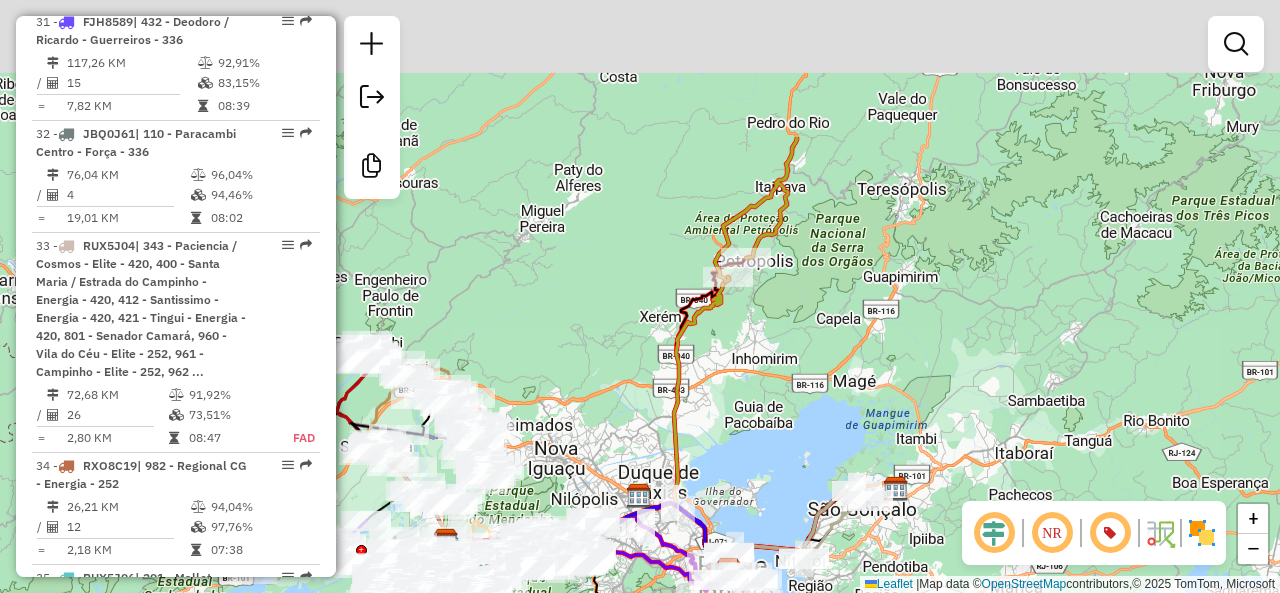 drag, startPoint x: 756, startPoint y: 199, endPoint x: 743, endPoint y: 341, distance: 142.59383 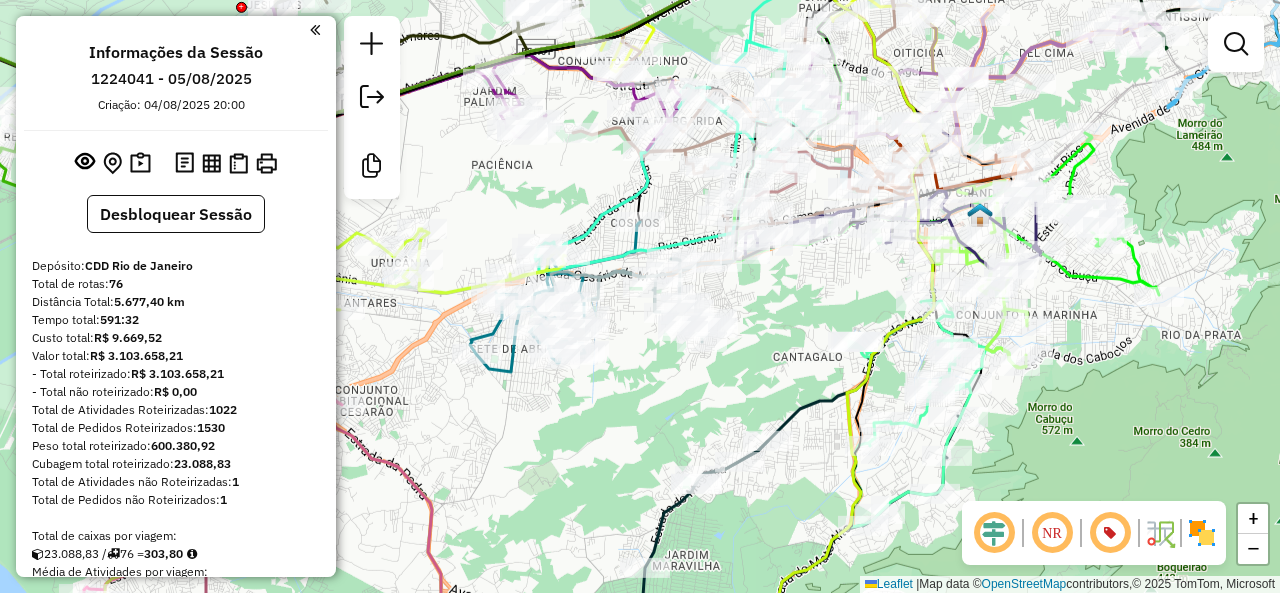 scroll, scrollTop: 0, scrollLeft: 0, axis: both 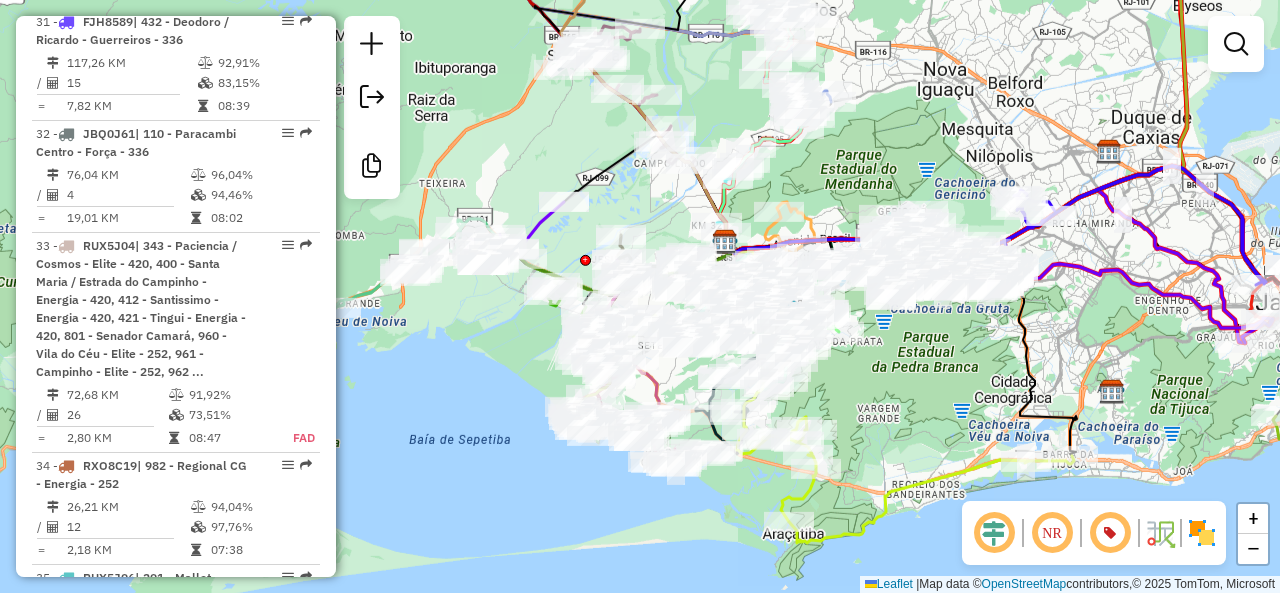 click on "Rota 22 - Placa [PLATE]  [NUMBER] - BAR DO BETO Janela de atendimento Grade de atendimento Capacidade Transportadoras Veículos Cliente Pedidos  Rotas Selecione os dias de semana para filtrar as janelas de atendimento  Seg   Ter   Qua   Qui   Sex   Sáb   Dom  Informe o período da janela de atendimento: De: Até:  Filtrar exatamente a janela do cliente  Considerar janela de atendimento padrão  Selecione os dias de semana para filtrar as grades de atendimento  Seg   Ter   Qua   Qui   Sex   Sáb   Dom   Considerar clientes sem dia de atendimento cadastrado  Clientes fora do dia de atendimento selecionado Filtrar as atividades entre os valores definidos abaixo:  Peso mínimo:   Peso máximo:   Cubagem mínima:   Cubagem máxima:   De:   Até:  Filtrar as atividades entre o tempo de atendimento definido abaixo:  De:   Até:   Considerar capacidade total dos clientes não roteirizados Transportadora: Selecione um ou mais itens Tipo de veículo: Selecione um ou mais itens Veículo: Selecione um ou mais itens De:" 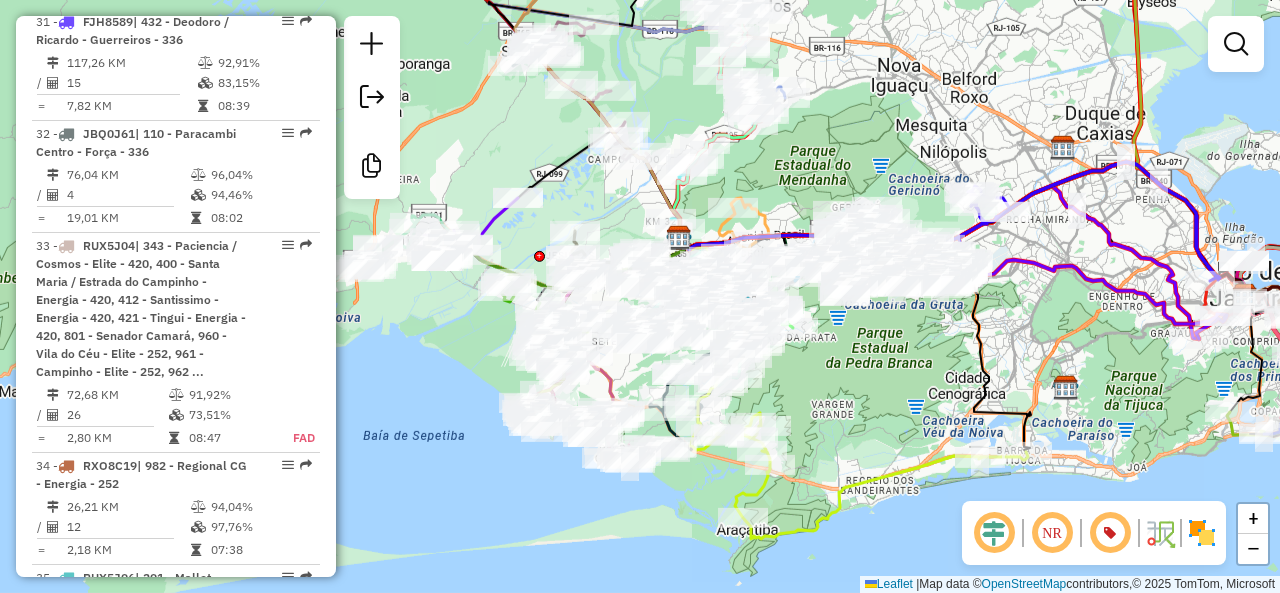 drag, startPoint x: 924, startPoint y: 387, endPoint x: 876, endPoint y: 383, distance: 48.166378 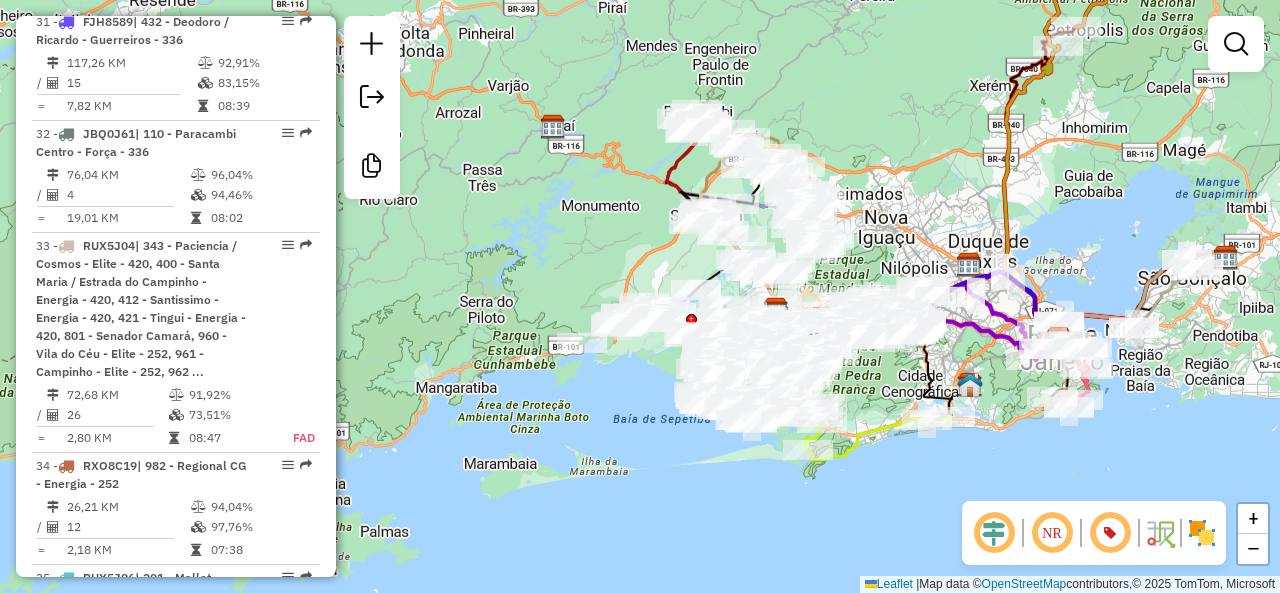 click on "Janela de atendimento Grade de atendimento Capacidade Transportadoras Veículos Cliente Pedidos  Rotas Selecione os dias de semana para filtrar as janelas de atendimento  Seg   Ter   Qua   Qui   Sex   Sáb   Dom  Informe o período da janela de atendimento: De: Até:  Filtrar exatamente a janela do cliente  Considerar janela de atendimento padrão  Selecione os dias de semana para filtrar as grades de atendimento  Seg   Ter   Qua   Qui   Sex   Sáb   Dom   Considerar clientes sem dia de atendimento cadastrado  Clientes fora do dia de atendimento selecionado Filtrar as atividades entre os valores definidos abaixo:  Peso mínimo:   Peso máximo:   Cubagem mínima:   Cubagem máxima:   De:   Até:  Filtrar as atividades entre o tempo de atendimento definido abaixo:  De:   Até:   Considerar capacidade total dos clientes não roteirizados Transportadora: Selecione um ou mais itens Tipo de veículo: Selecione um ou mais itens Veículo: Selecione um ou mais itens Motorista: Selecione um ou mais itens Nome: Rótulo:" 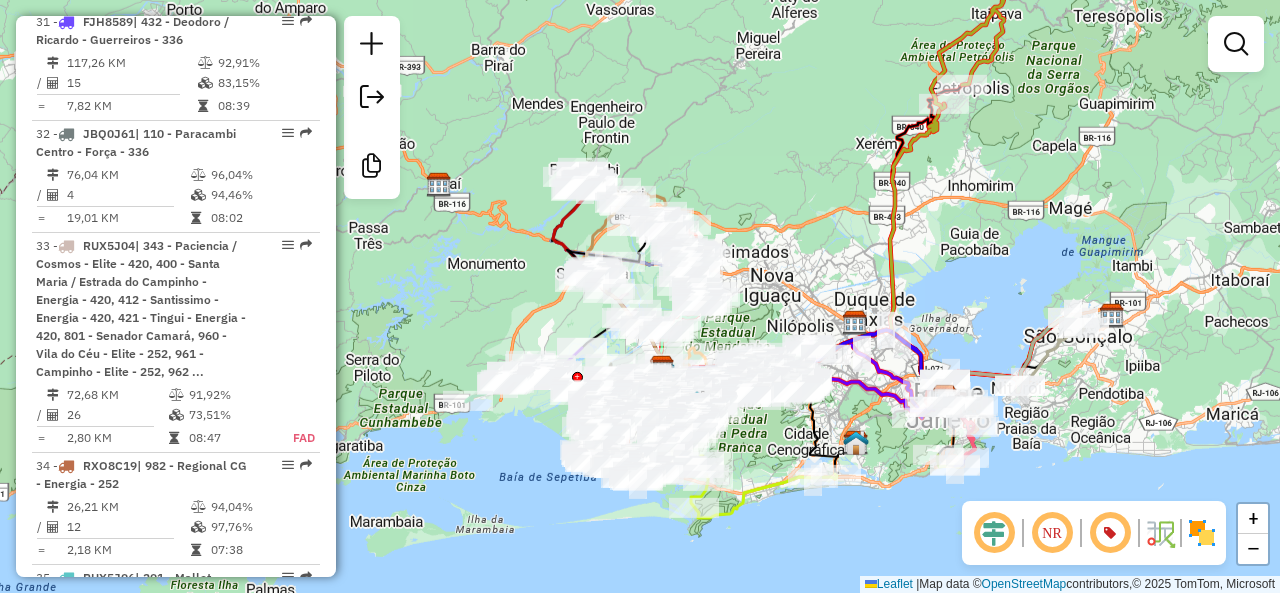 drag, startPoint x: 892, startPoint y: 383, endPoint x: 778, endPoint y: 441, distance: 127.90621 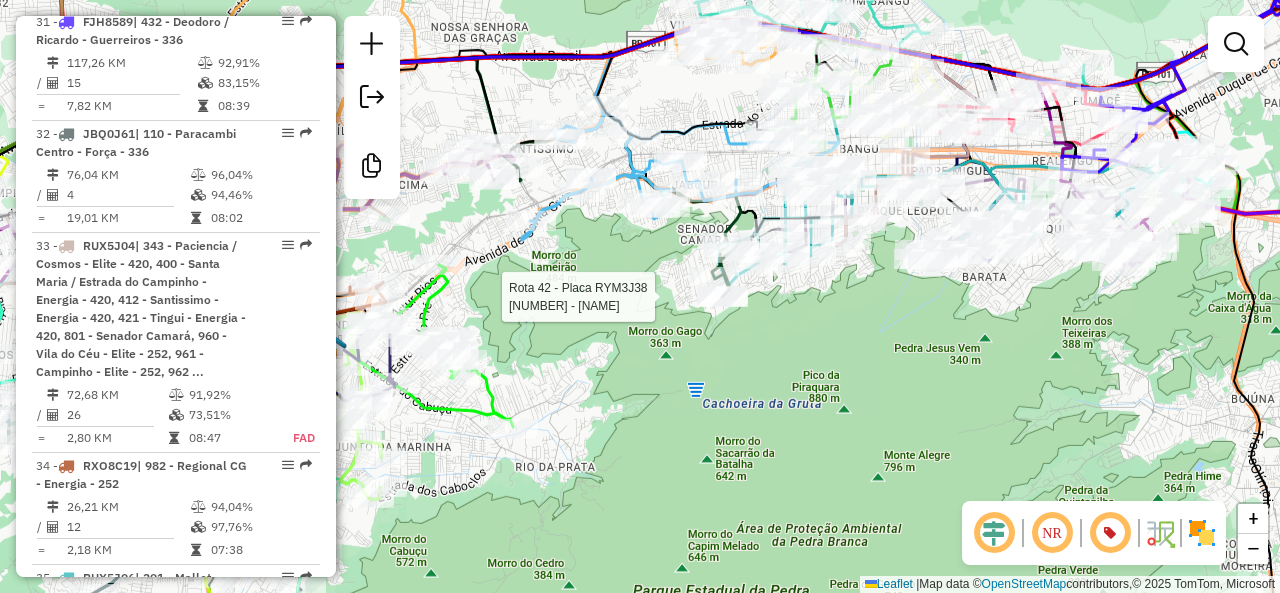 click 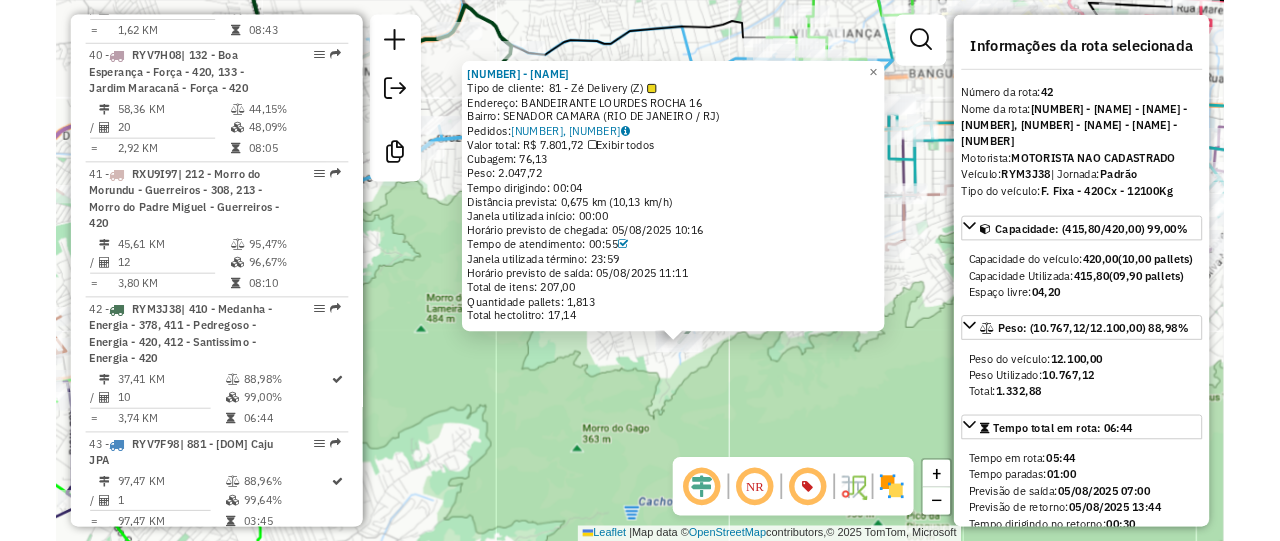 scroll, scrollTop: 6009, scrollLeft: 0, axis: vertical 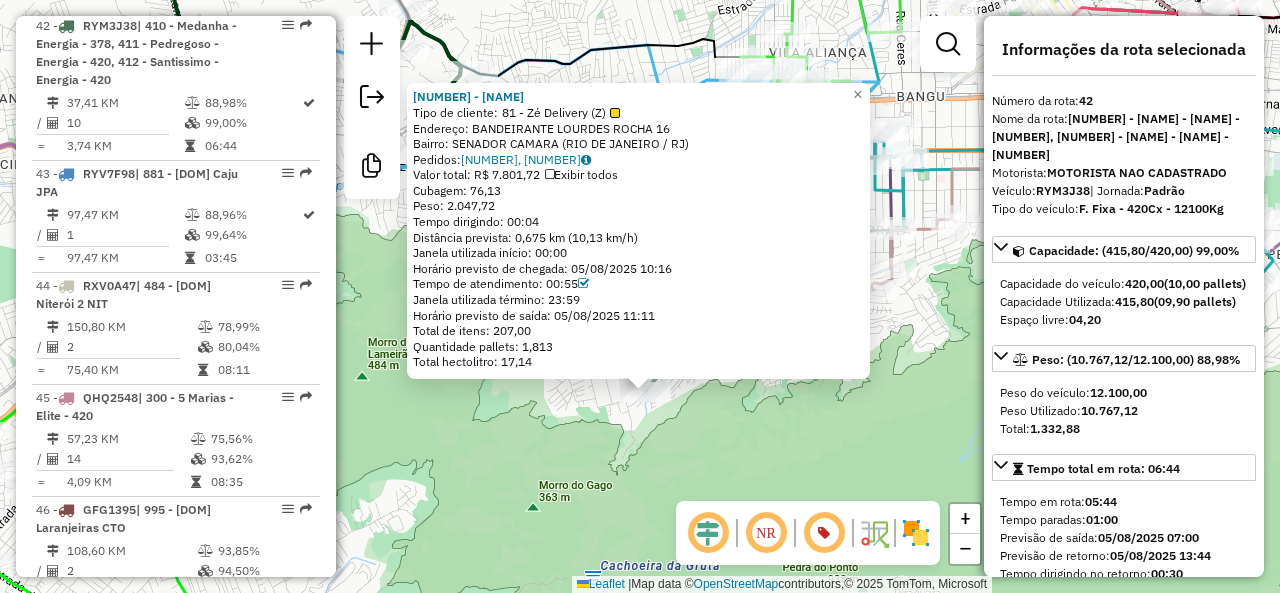 drag, startPoint x: 778, startPoint y: 397, endPoint x: 740, endPoint y: 413, distance: 41.231056 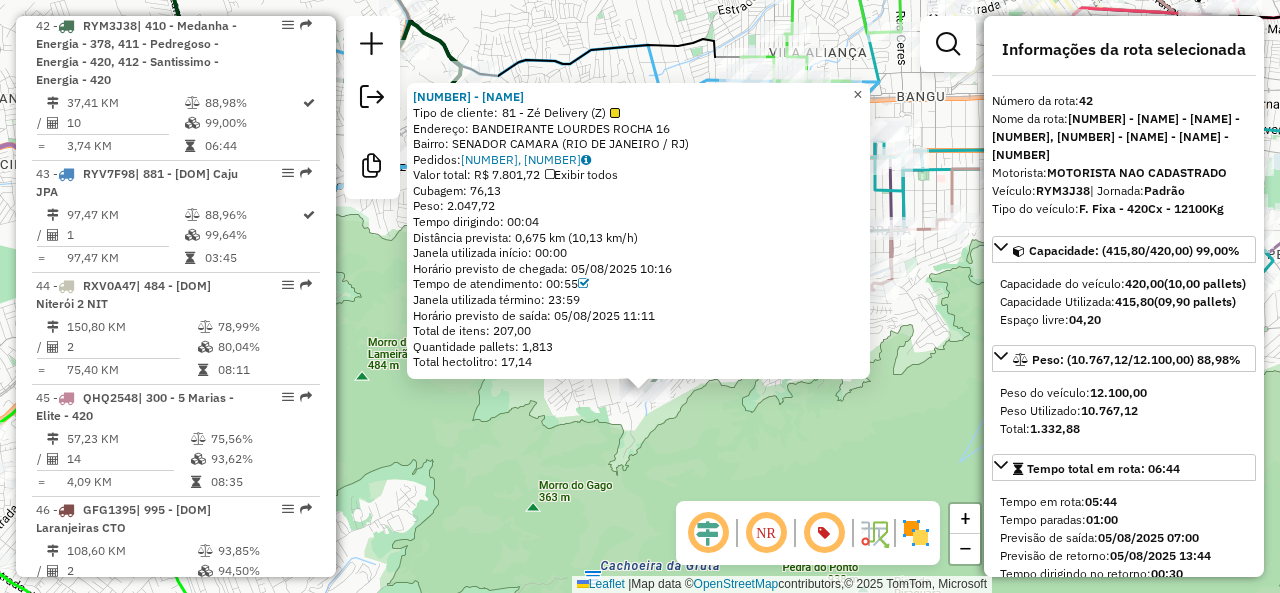 click on "×" 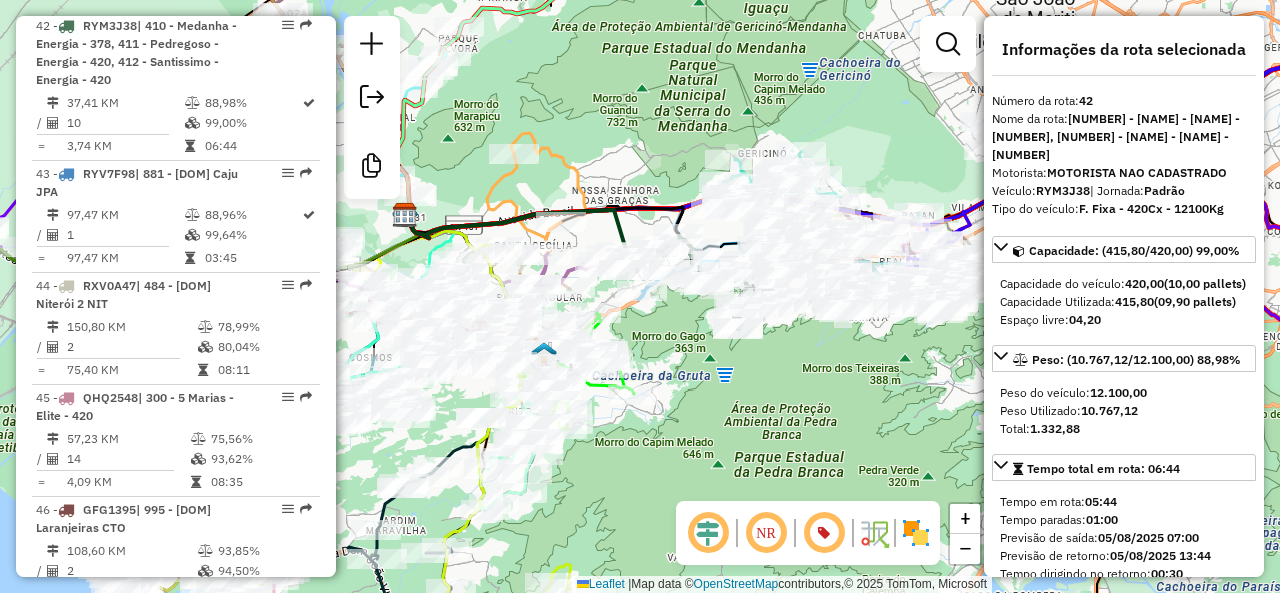 click on "Rota 28 - Placa JBP9F18  03621798 - JAILTON MARCELINO Rota 1 - Placa RXU2I90  03613548 - CARLOS HENRIQUE SOUZ Janela de atendimento Grade de atendimento Capacidade Transportadoras Veículos Cliente Pedidos  Rotas Selecione os dias de semana para filtrar as janelas de atendimento  Seg   Ter   Qua   Qui   Sex   Sáb   Dom  Informe o período da janela de atendimento: De: Até:  Filtrar exatamente a janela do cliente  Considerar janela de atendimento padrão  Selecione os dias de semana para filtrar as grades de atendimento  Seg   Ter   Qua   Qui   Sex   Sáb   Dom   Considerar clientes sem dia de atendimento cadastrado  Clientes fora do dia de atendimento selecionado Filtrar as atividades entre os valores definidos abaixo:  Peso mínimo:   Peso máximo:   Cubagem mínima:   Cubagem máxima:   De:   Até:  Filtrar as atividades entre o tempo de atendimento definido abaixo:  De:   Até:   Considerar capacidade total dos clientes não roteirizados Transportadora: Selecione um ou mais itens Tipo de veículo: Nome:" 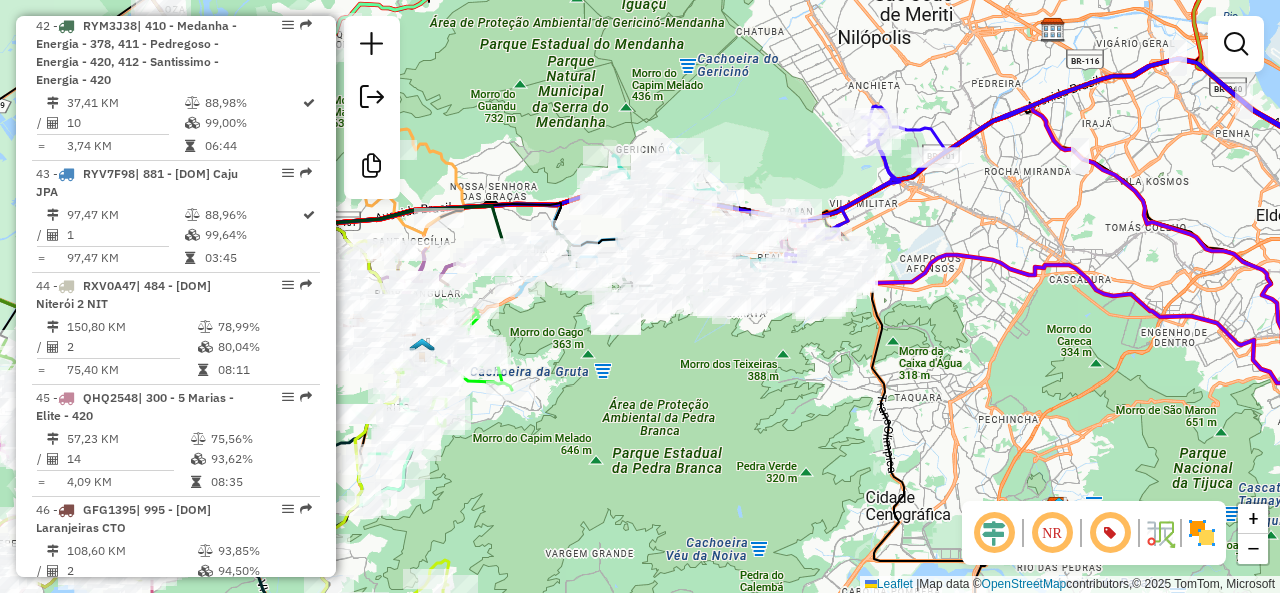 drag, startPoint x: 931, startPoint y: 381, endPoint x: 814, endPoint y: 377, distance: 117.06836 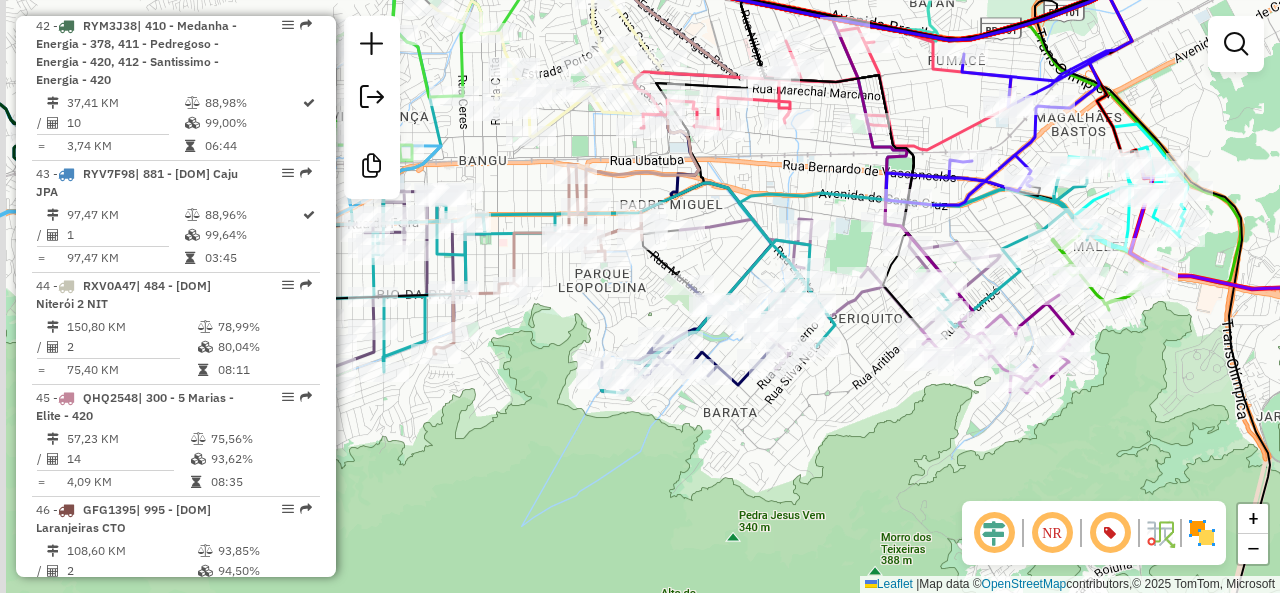 drag, startPoint x: 638, startPoint y: 483, endPoint x: 780, endPoint y: 451, distance: 145.56099 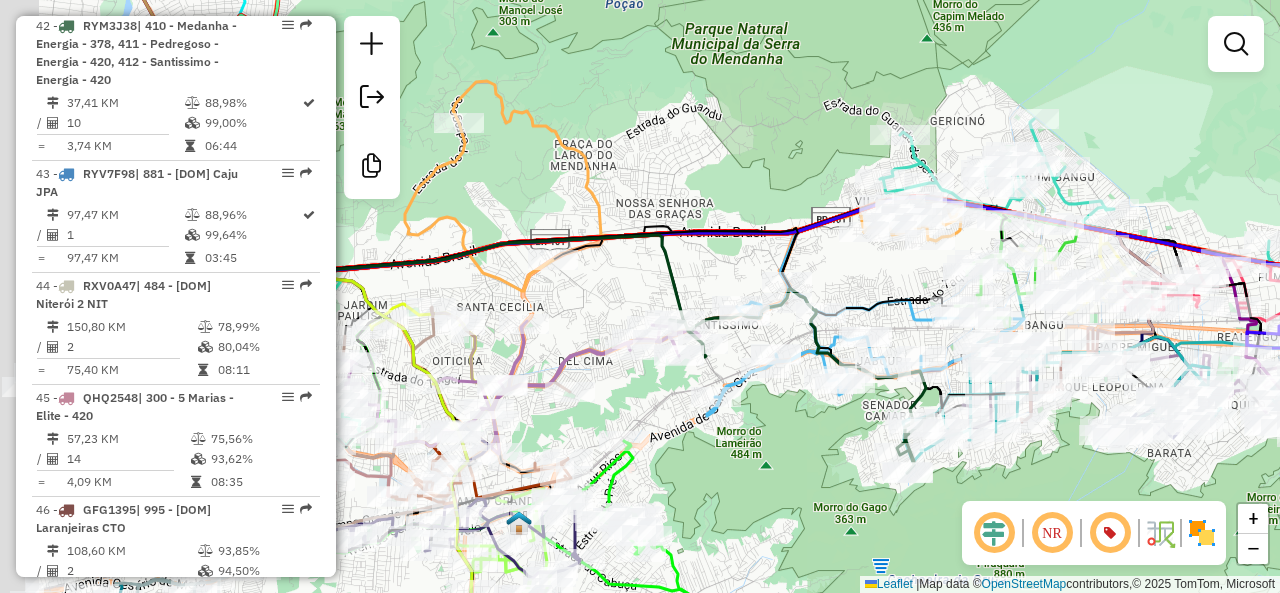 drag, startPoint x: 491, startPoint y: 198, endPoint x: 736, endPoint y: 178, distance: 245.81497 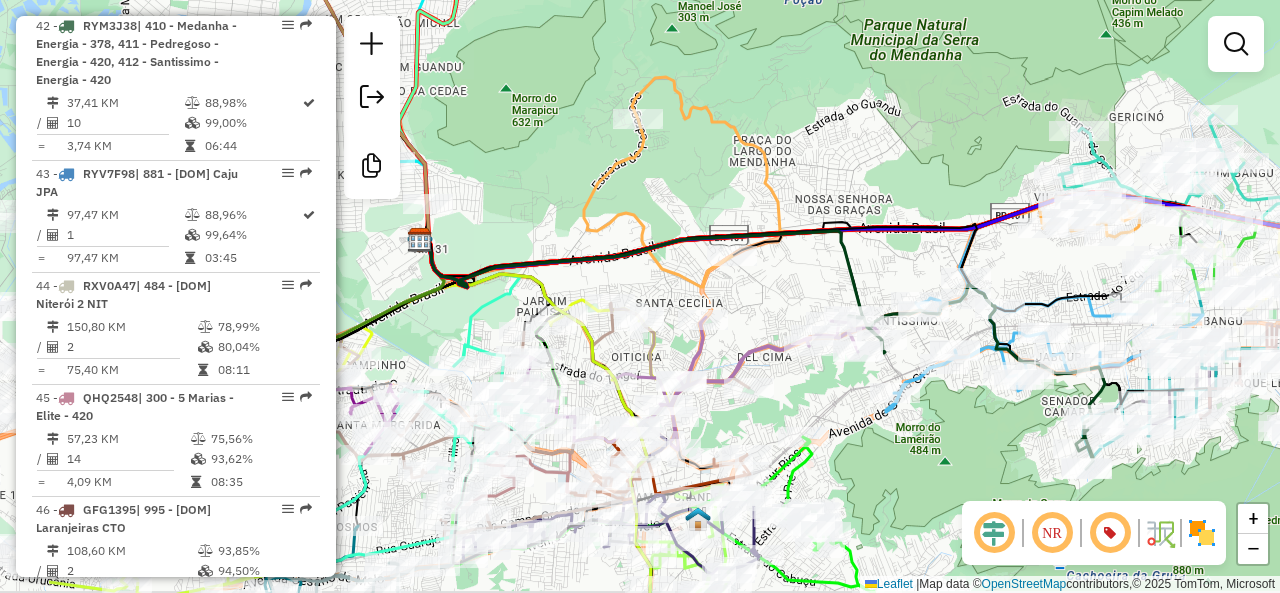 drag, startPoint x: 620, startPoint y: 211, endPoint x: 797, endPoint y: 207, distance: 177.0452 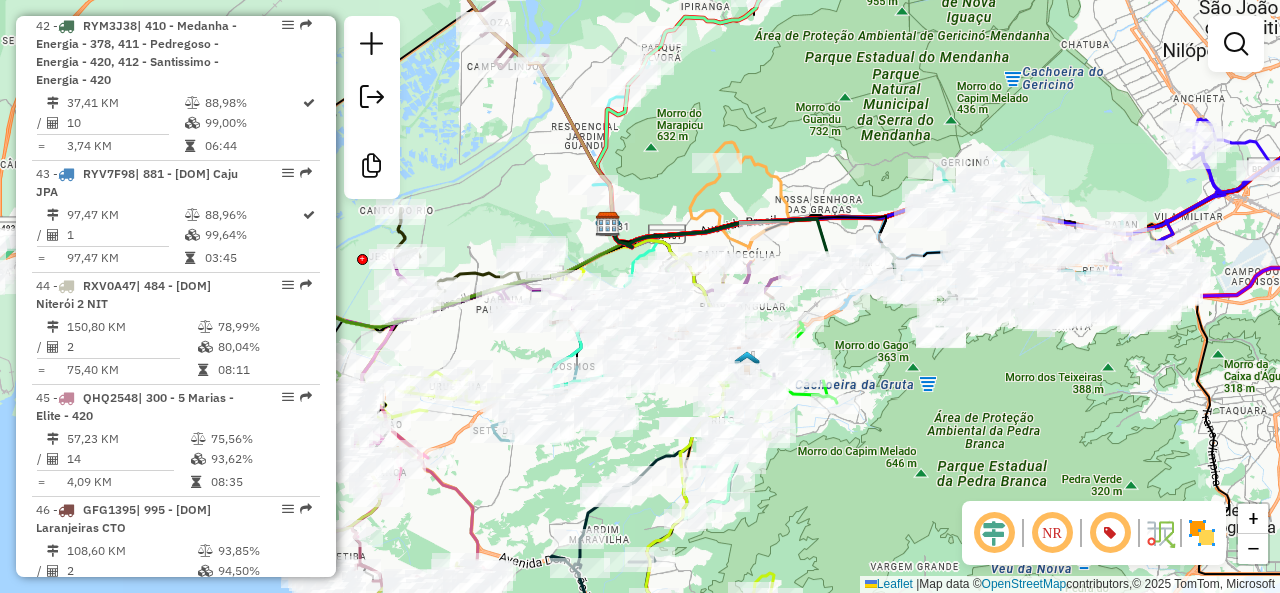 drag, startPoint x: 524, startPoint y: 209, endPoint x: 718, endPoint y: 180, distance: 196.15555 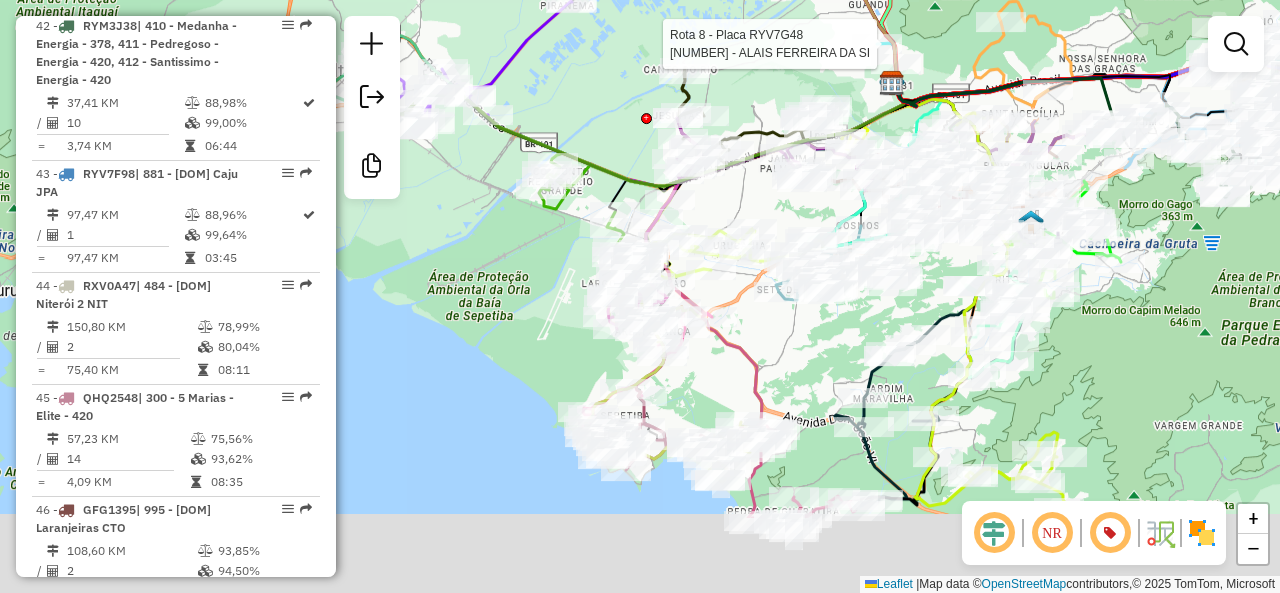 drag, startPoint x: 528, startPoint y: 437, endPoint x: 543, endPoint y: 277, distance: 160.70158 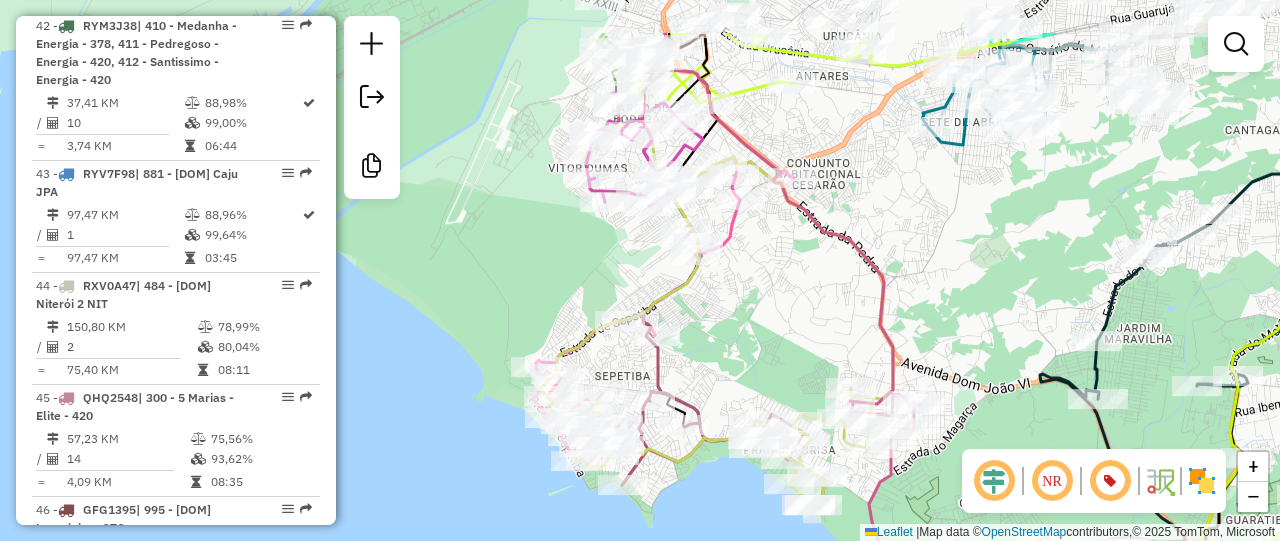drag, startPoint x: 476, startPoint y: 206, endPoint x: 552, endPoint y: 317, distance: 134.52509 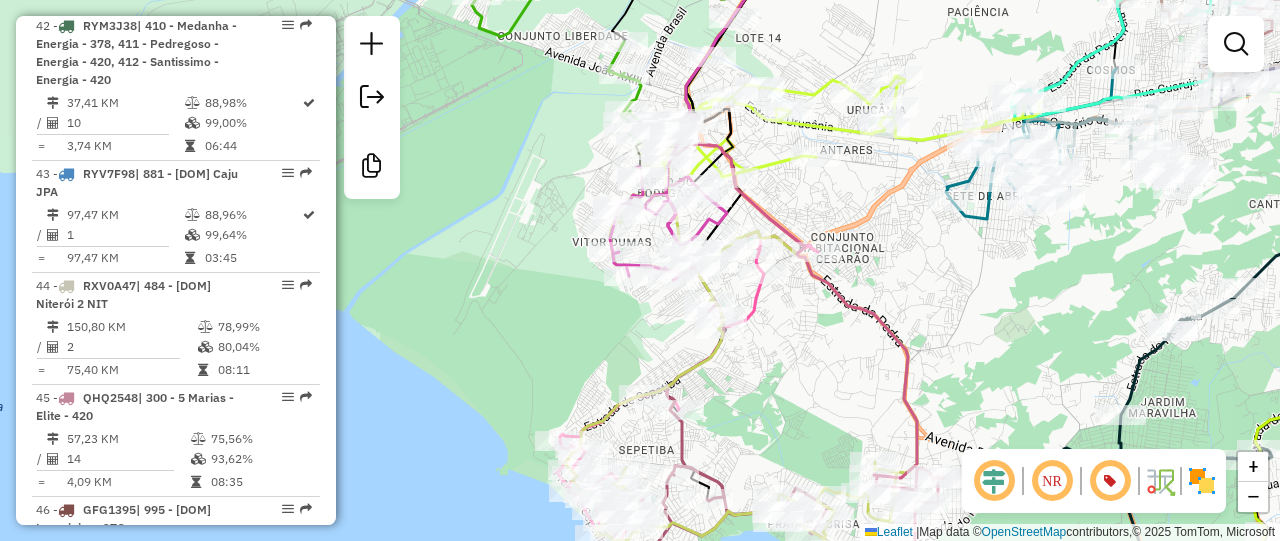 drag, startPoint x: 506, startPoint y: 205, endPoint x: 527, endPoint y: 261, distance: 59.808025 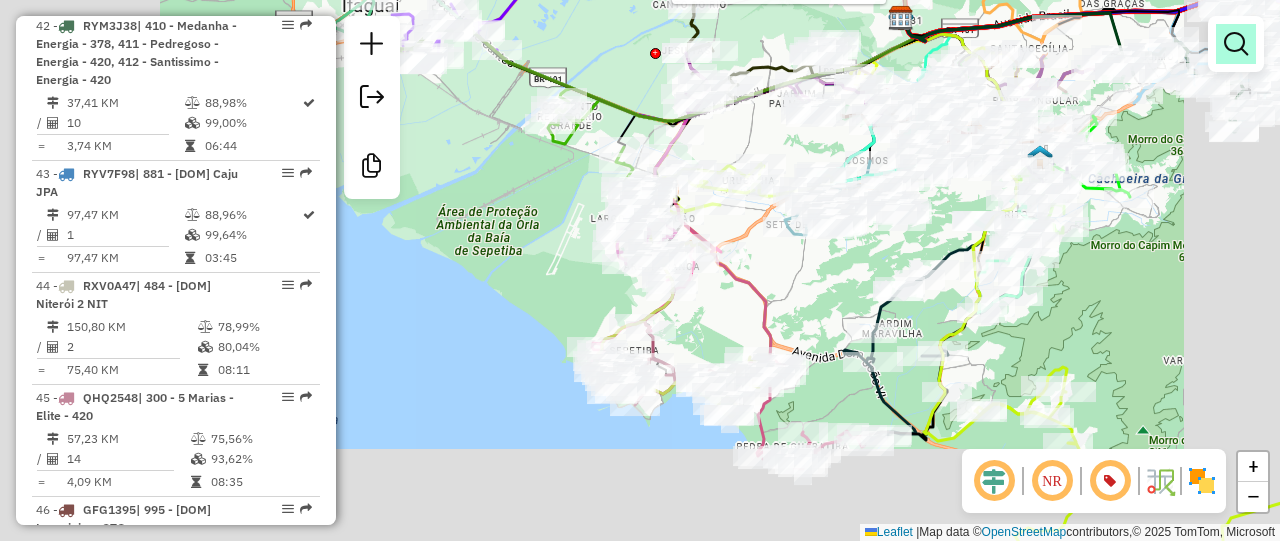 click at bounding box center [1236, 44] 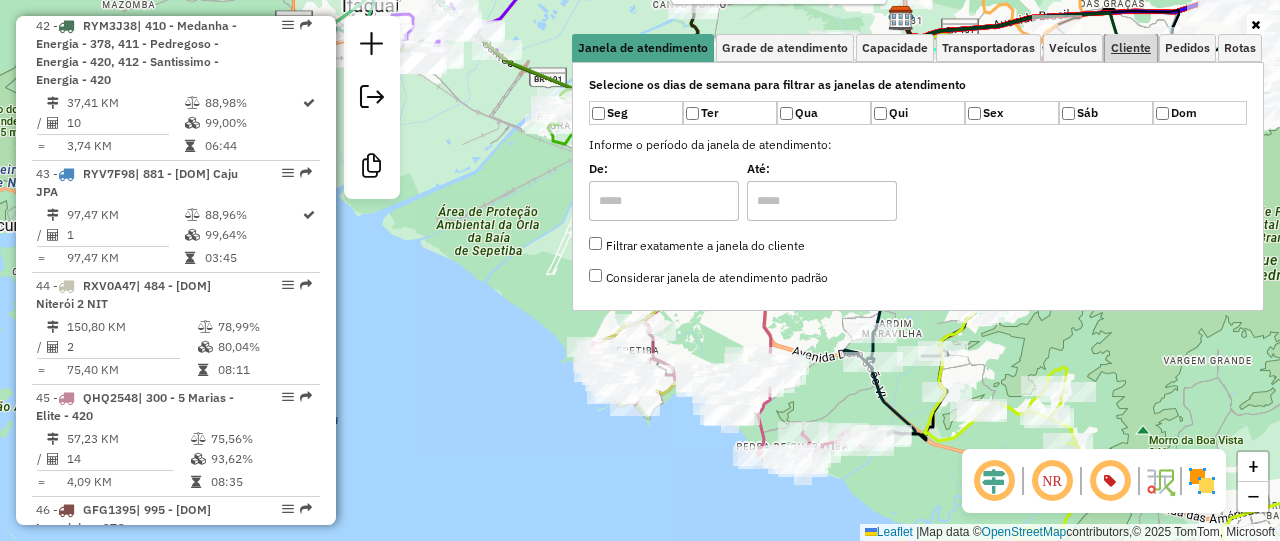 click on "Cliente" at bounding box center (1131, 48) 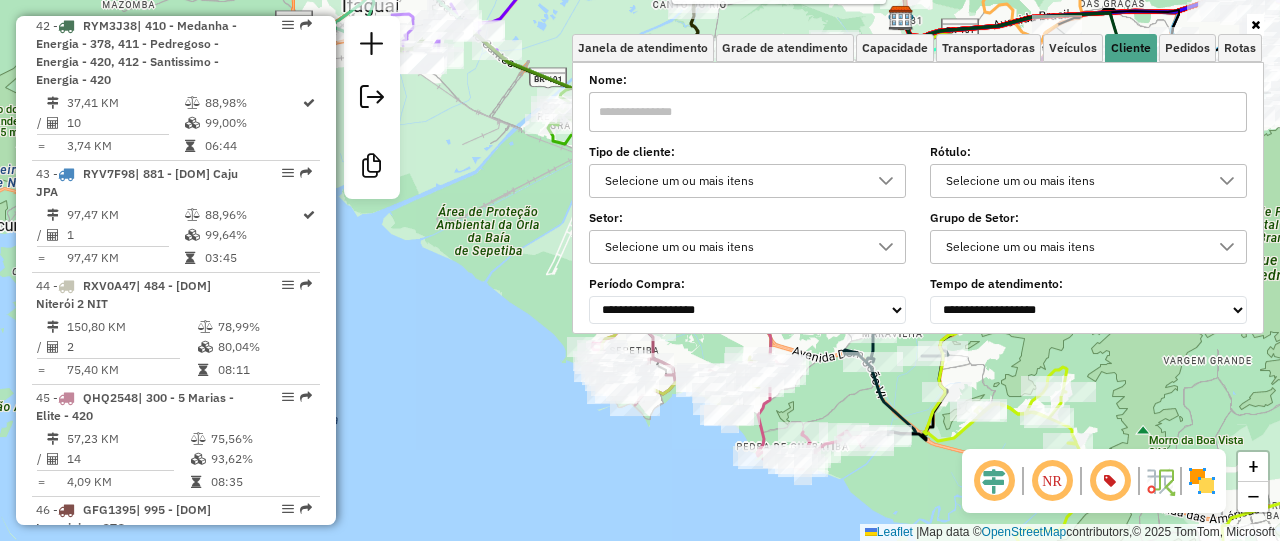 click on "Selecione um ou mais itens" at bounding box center [732, 181] 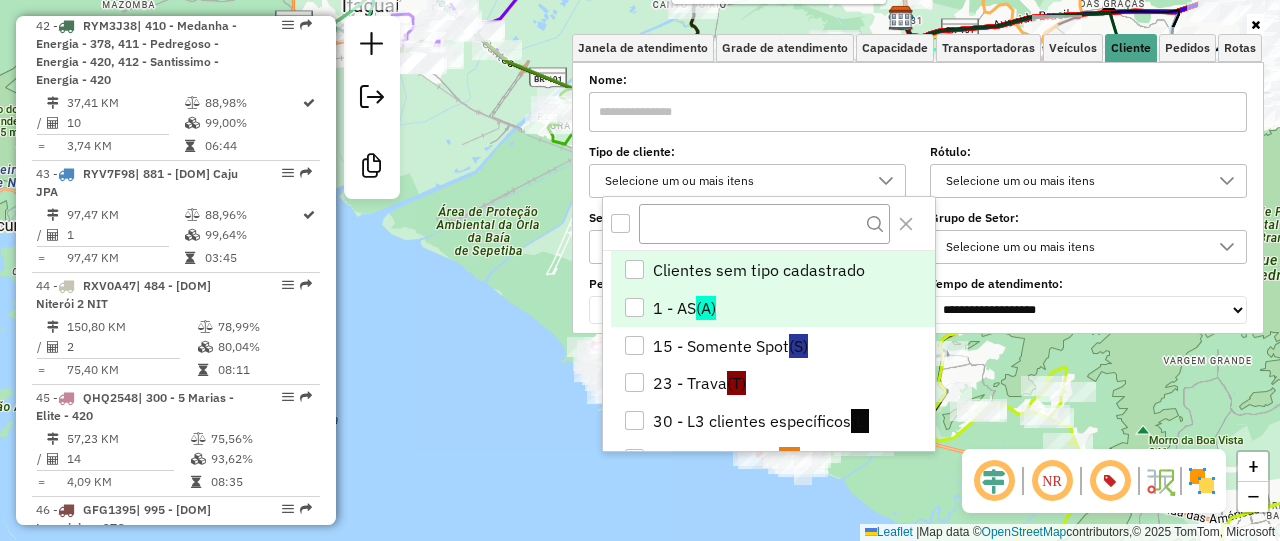 scroll, scrollTop: 12, scrollLeft: 68, axis: both 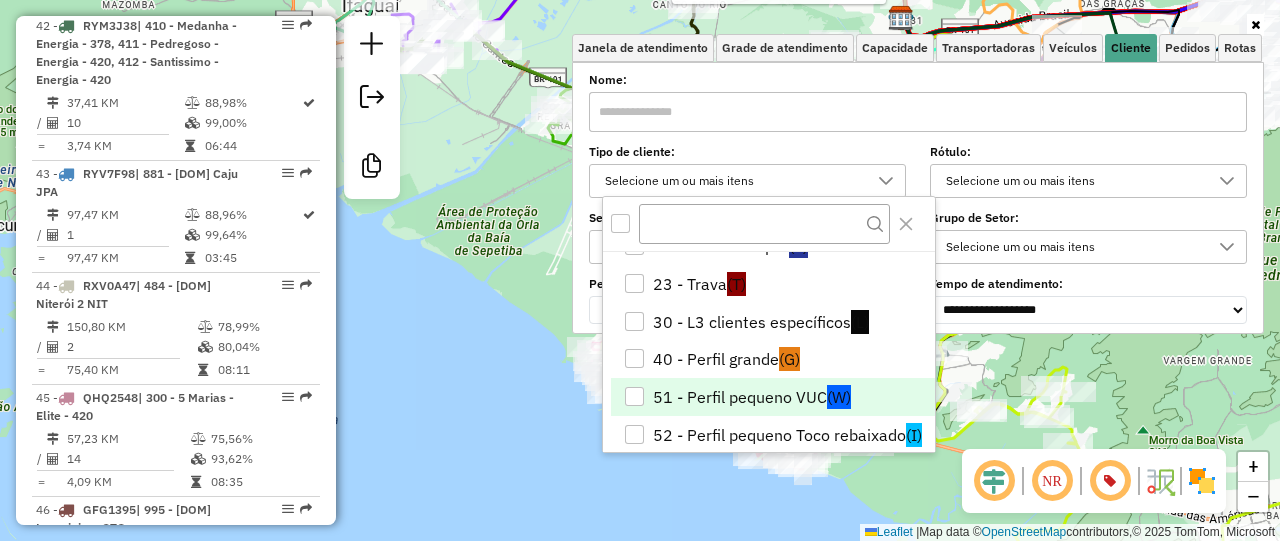 click on "51 - Perfil pequeno VUC  (W)" at bounding box center [773, 397] 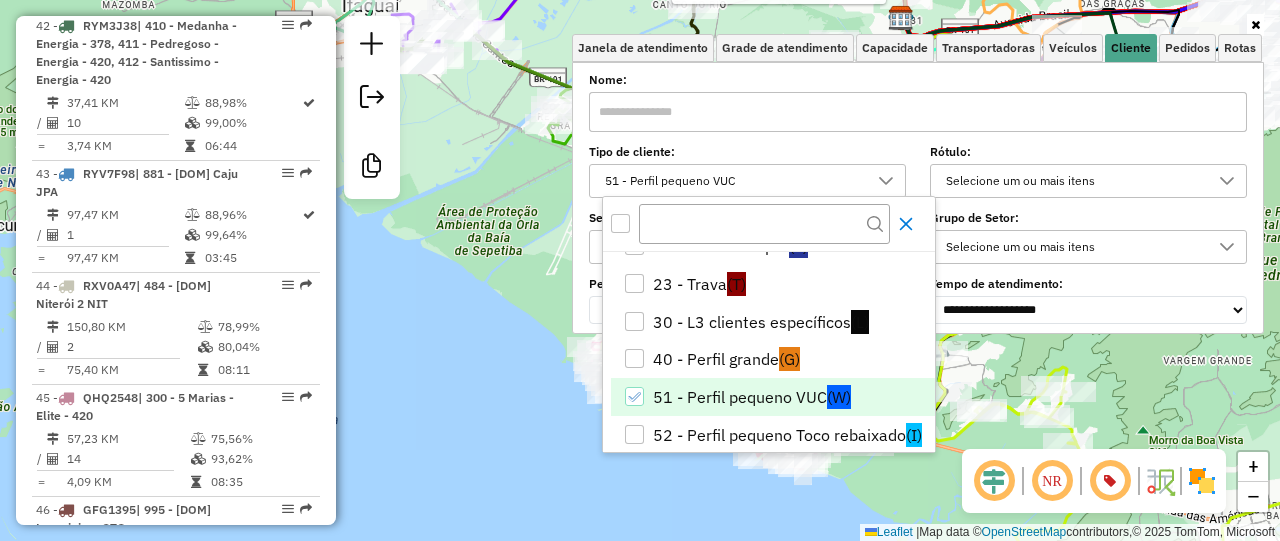 click on "Aguarde...  Pop-up bloqueado!  Seu navegador bloqueou automáticamente a abertura de uma nova janela.   Acesse as configurações e adicione o endereço do sistema a lista de permissão.   Fechar  Informações da Sessão 1224041 - 05/08/2025     Criação: 04/08/2025 20:00   Desbloquear Sessão   Depósito:  CDD Rio de Janeiro  Total de rotas:  76  Distância Total:  5.677,40 km  Tempo total:  591:32  Custo total:  R$ 9.669,52  Valor total:  R$ 3.103.658,21  - Total roteirizado:  R$ 3.103.658,21  - Total não roteirizado:  R$ 0,00  Total de Atividades Roteirizadas:  1022  Total de Pedidos Roteirizados:  1530  Peso total roteirizado:  600.380,92  Cubagem total roteirizado:  23.088,83  Total de Atividades não Roteirizadas:  1  Total de Pedidos não Roteirizados:  1 Total de caixas por viagem:  23.088,83 /   76 =  303,80 Média de Atividades por viagem:  1022 /   76 =  13,45 Ocupação média da frota:  89,61%  Clientes com Service Time:  96,53%   (973 de 1008)   Rotas improdutivas:  9 0 1 0 Rotas  1 -" at bounding box center (640, 270) 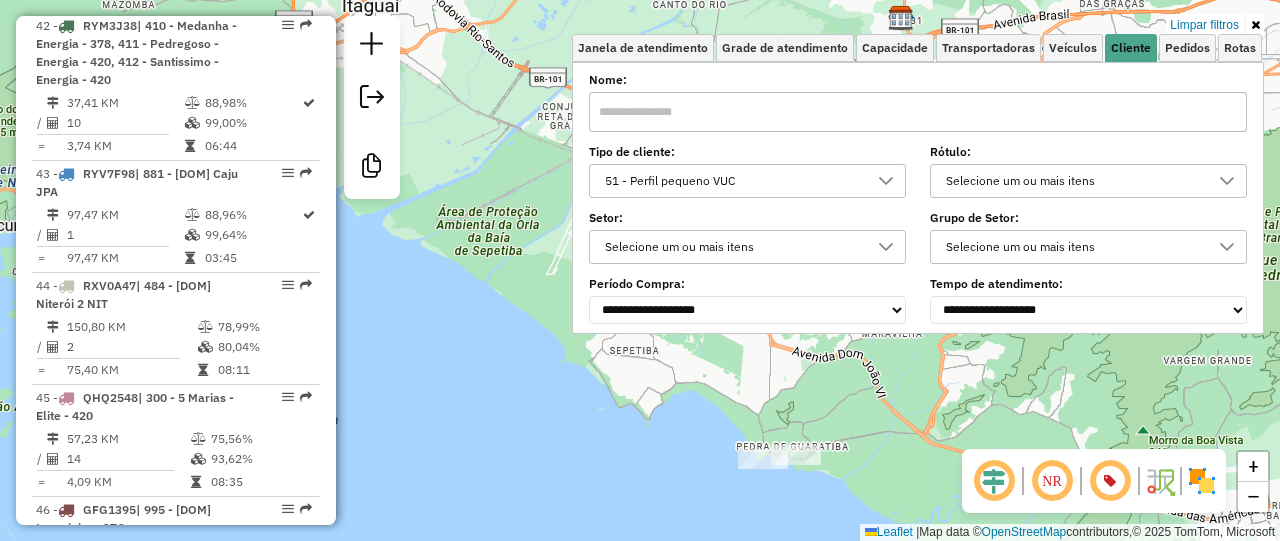click at bounding box center [1255, 25] 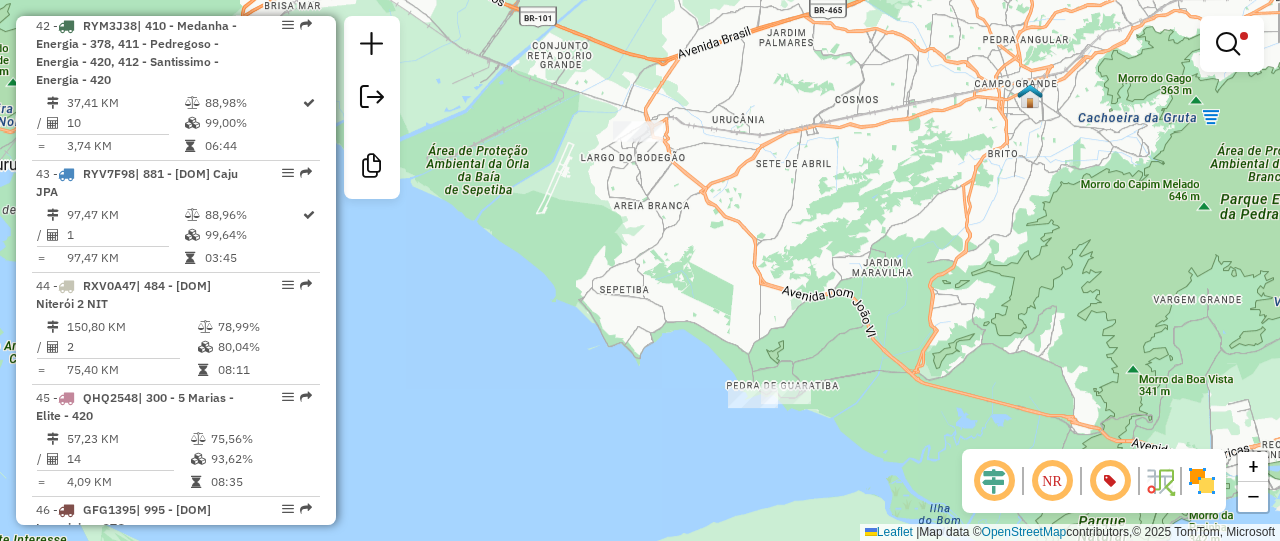 drag, startPoint x: 626, startPoint y: 295, endPoint x: 614, endPoint y: 215, distance: 80.895 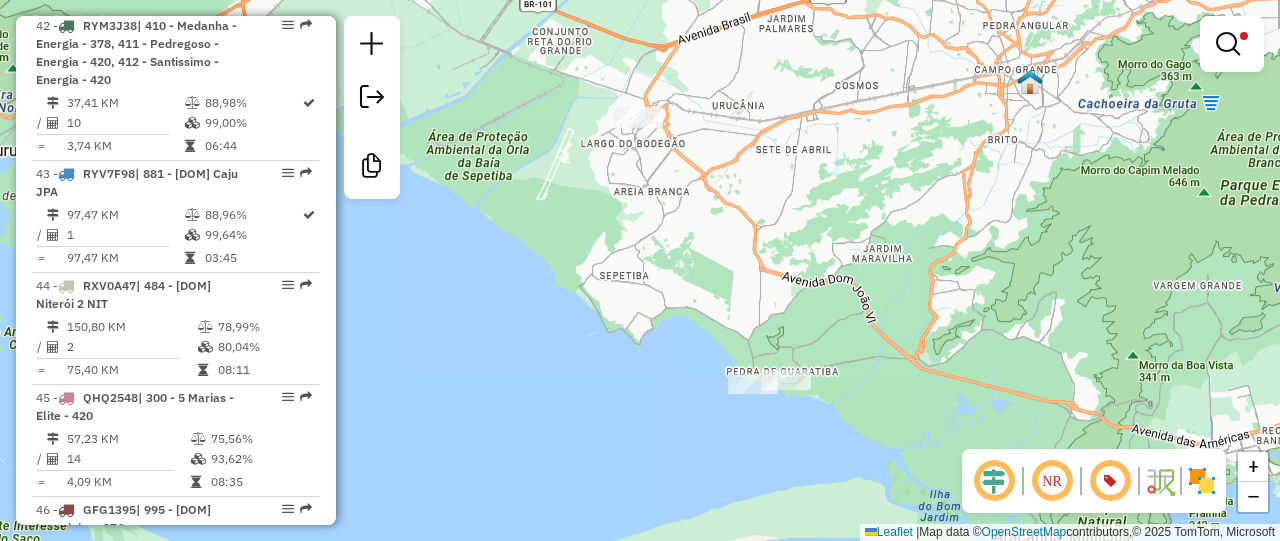 drag, startPoint x: 676, startPoint y: 175, endPoint x: 703, endPoint y: 259, distance: 88.23265 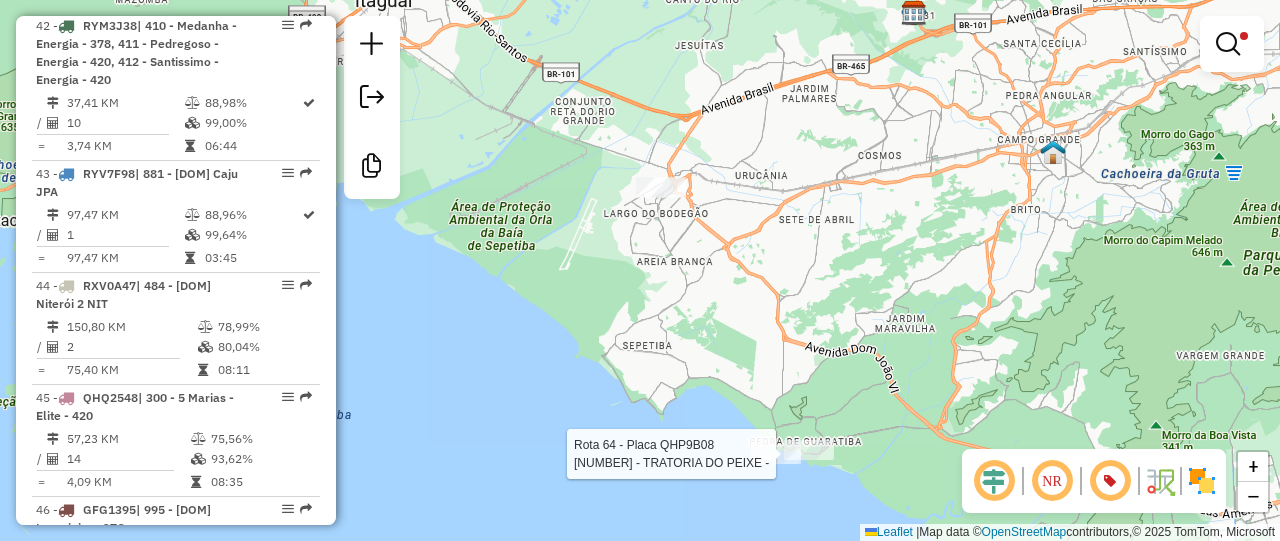 select on "**********" 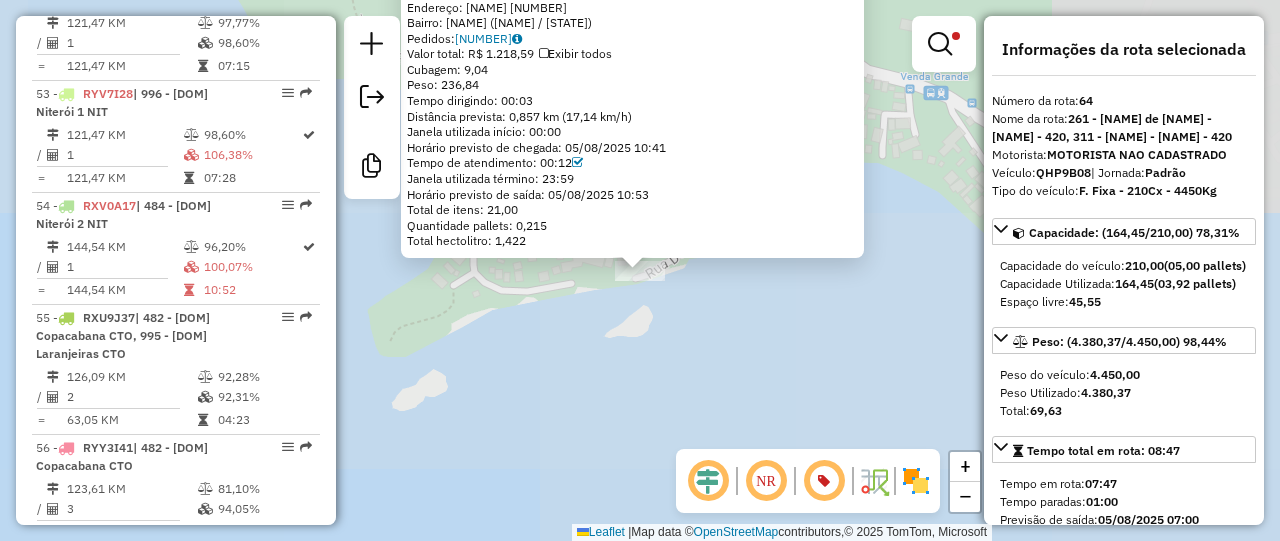 scroll, scrollTop: 8754, scrollLeft: 0, axis: vertical 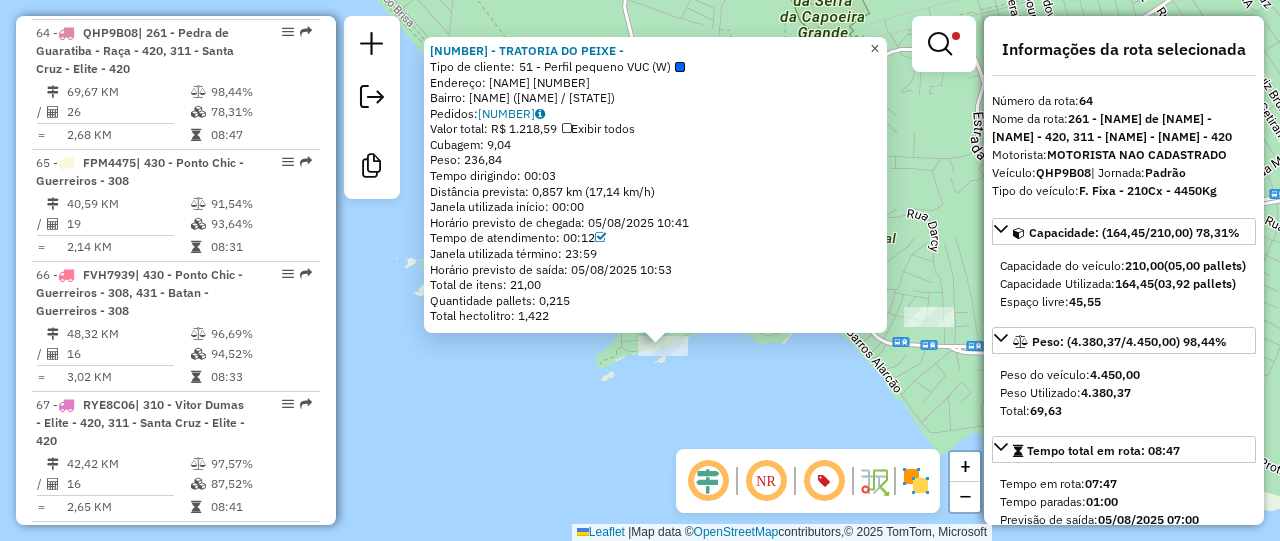 click on "×" 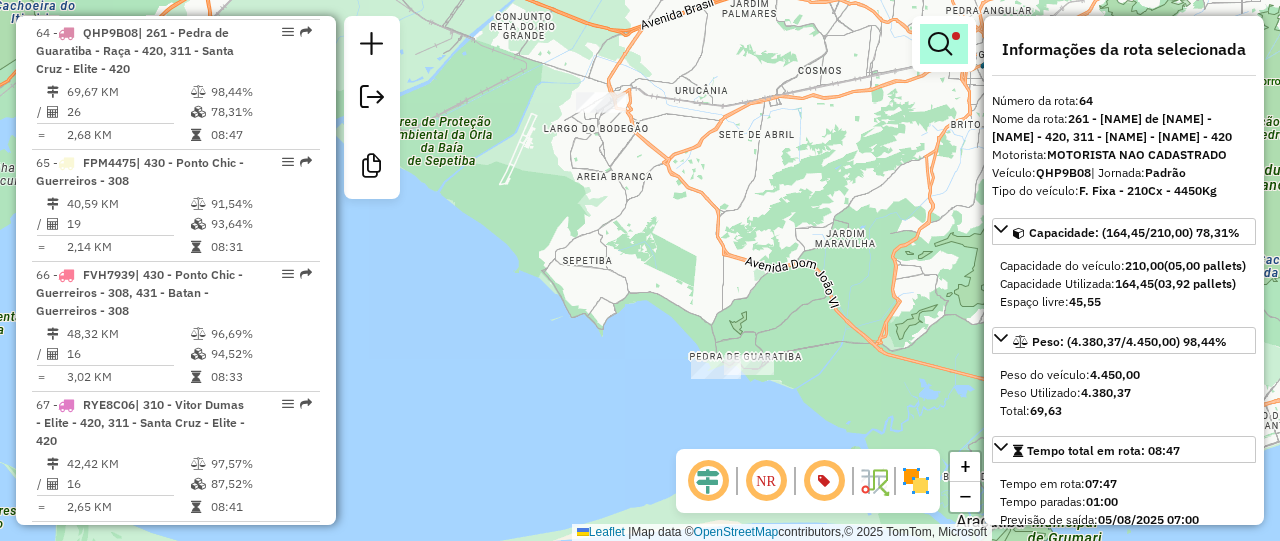 click at bounding box center [940, 44] 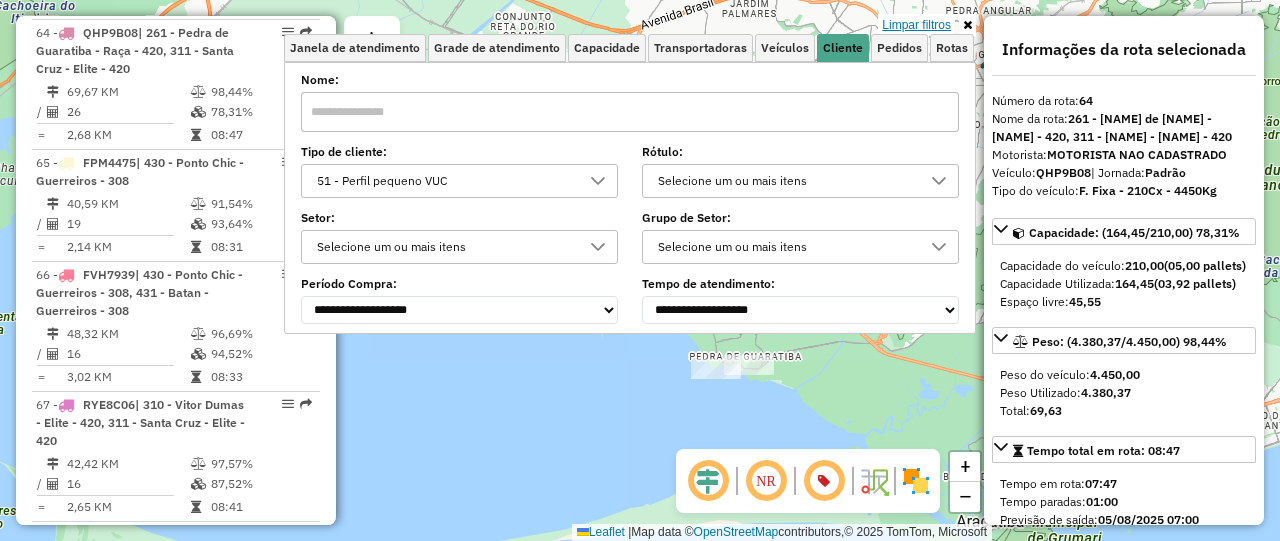 click on "Limpar filtros" at bounding box center (916, 25) 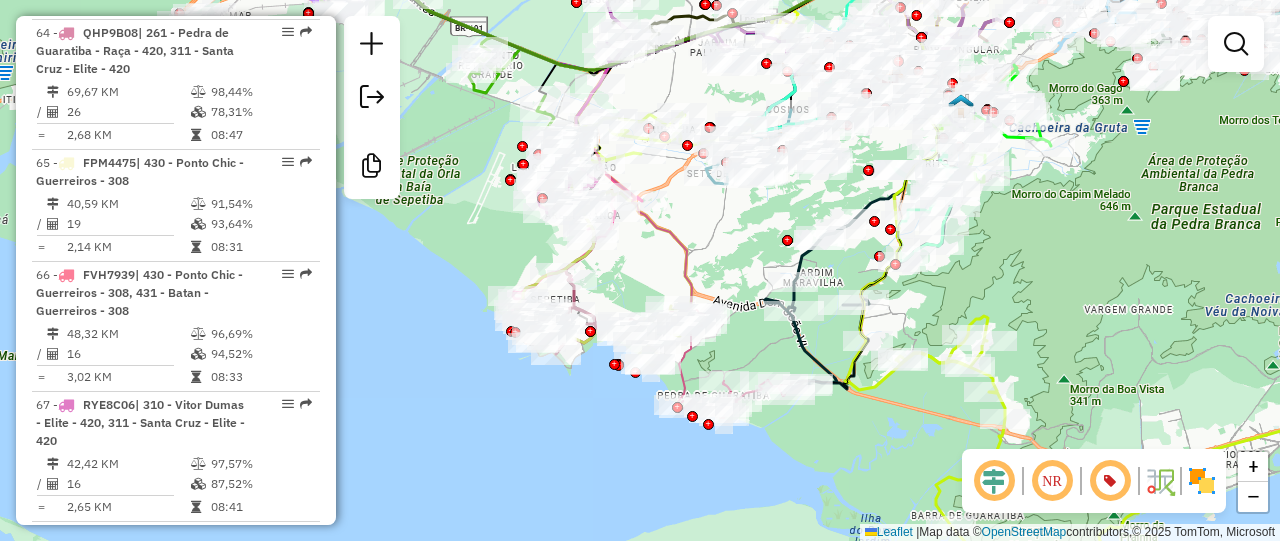 drag, startPoint x: 599, startPoint y: 377, endPoint x: 611, endPoint y: 405, distance: 30.463093 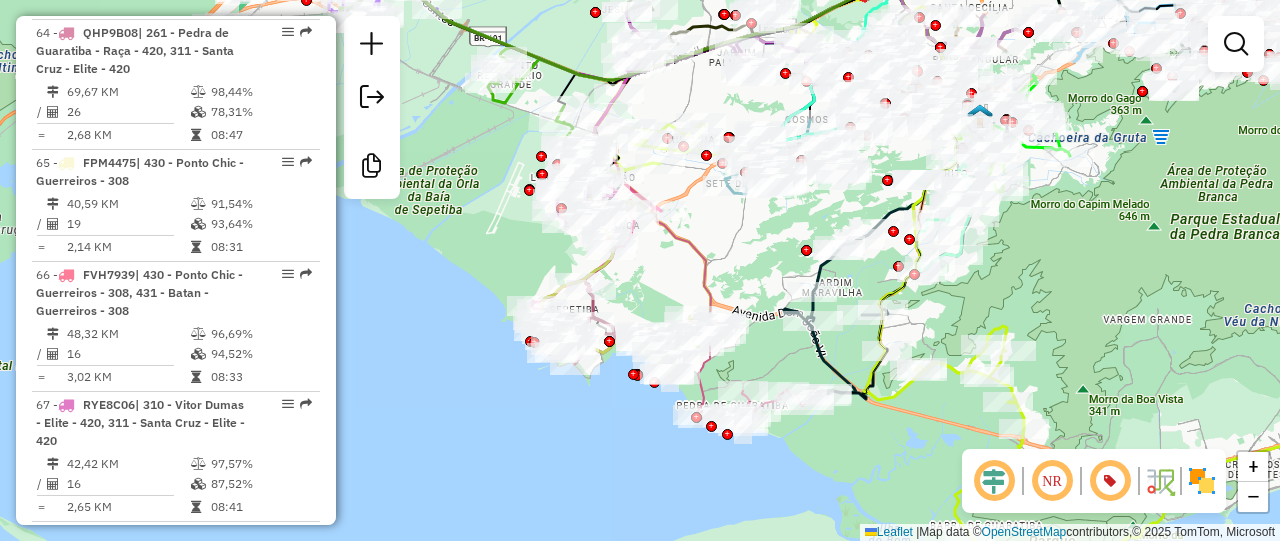 drag, startPoint x: 492, startPoint y: 243, endPoint x: 510, endPoint y: 251, distance: 19.697716 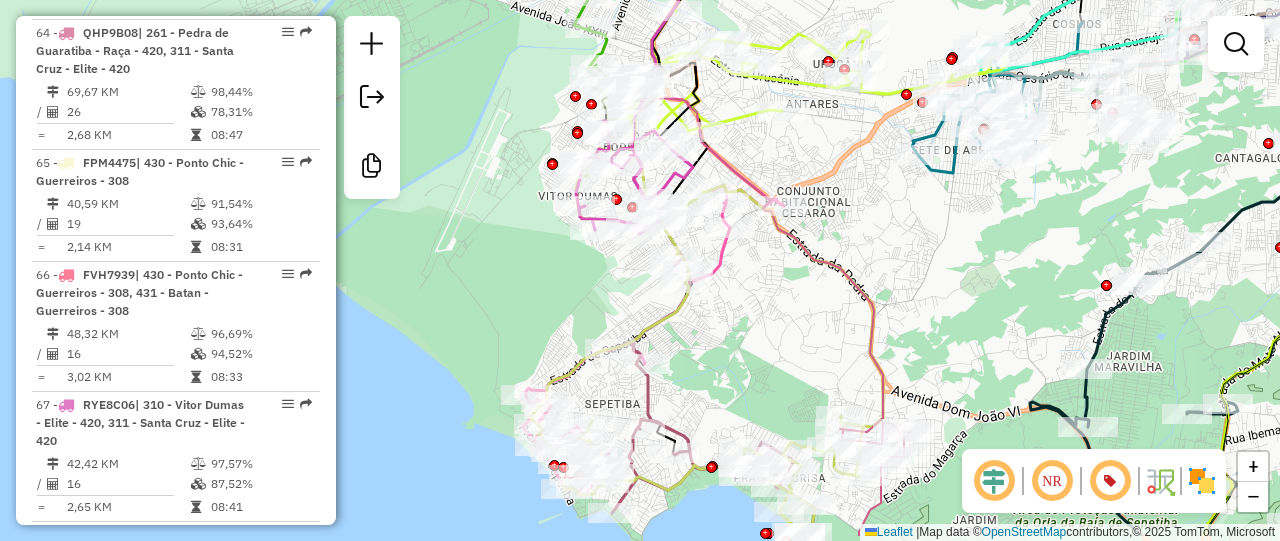 drag, startPoint x: 744, startPoint y: 387, endPoint x: 741, endPoint y: 318, distance: 69.065186 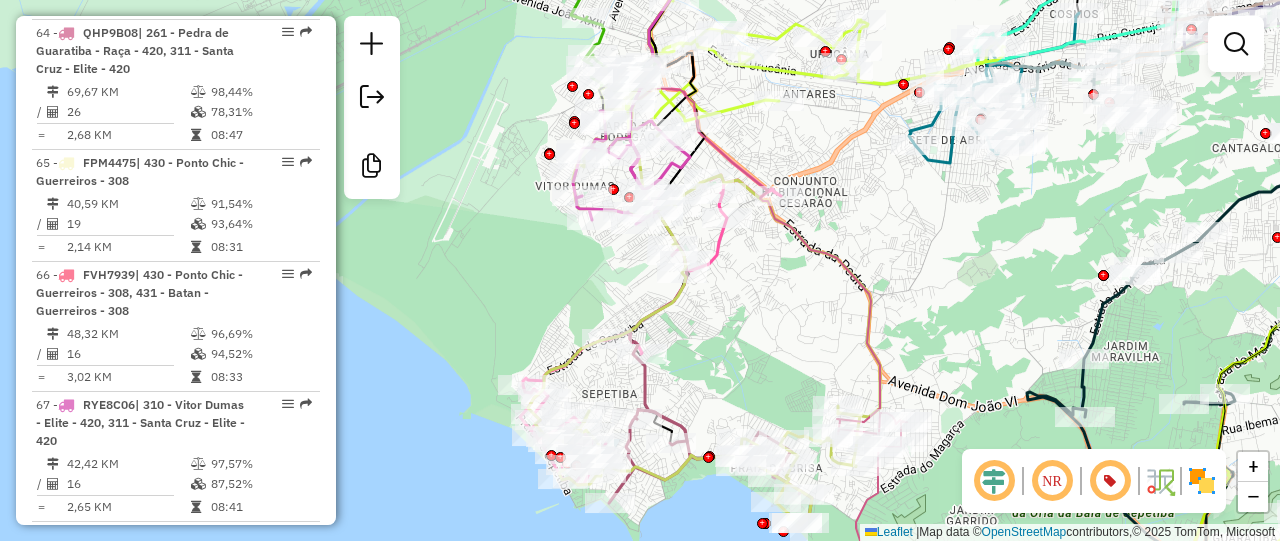 drag, startPoint x: 760, startPoint y: 347, endPoint x: 701, endPoint y: 241, distance: 121.313644 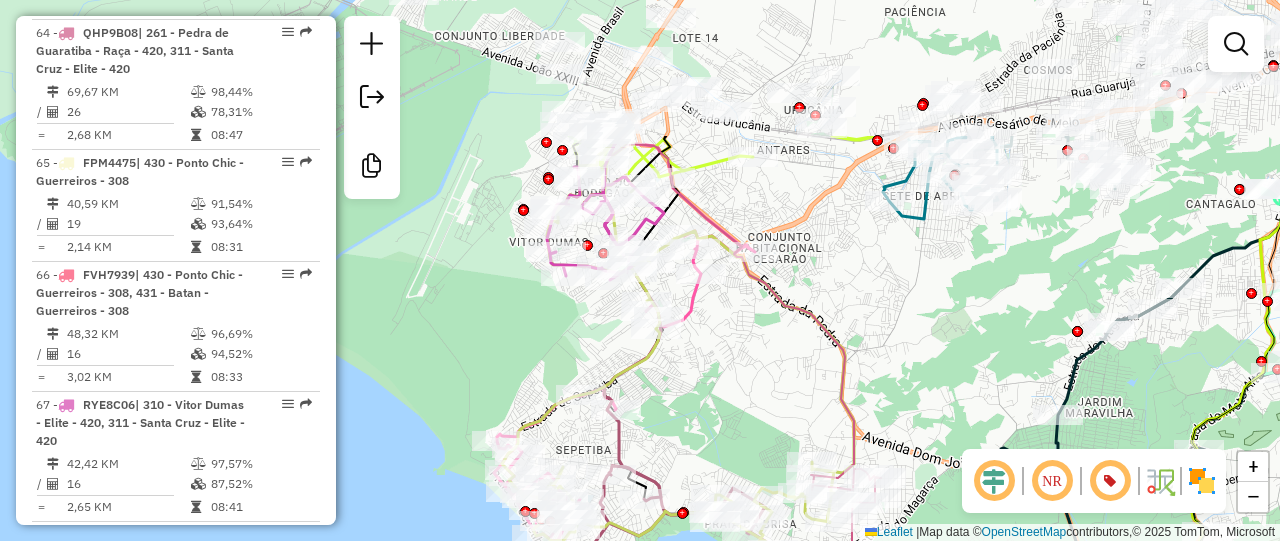 drag, startPoint x: 651, startPoint y: 243, endPoint x: 692, endPoint y: 433, distance: 194.37335 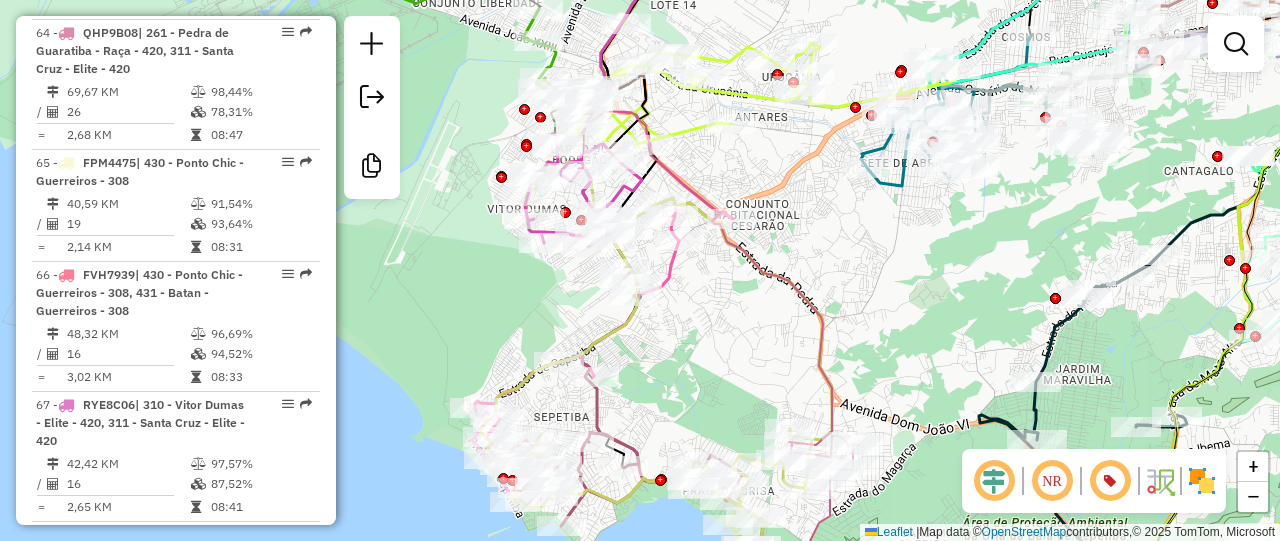 drag, startPoint x: 756, startPoint y: 373, endPoint x: 731, endPoint y: 334, distance: 46.32494 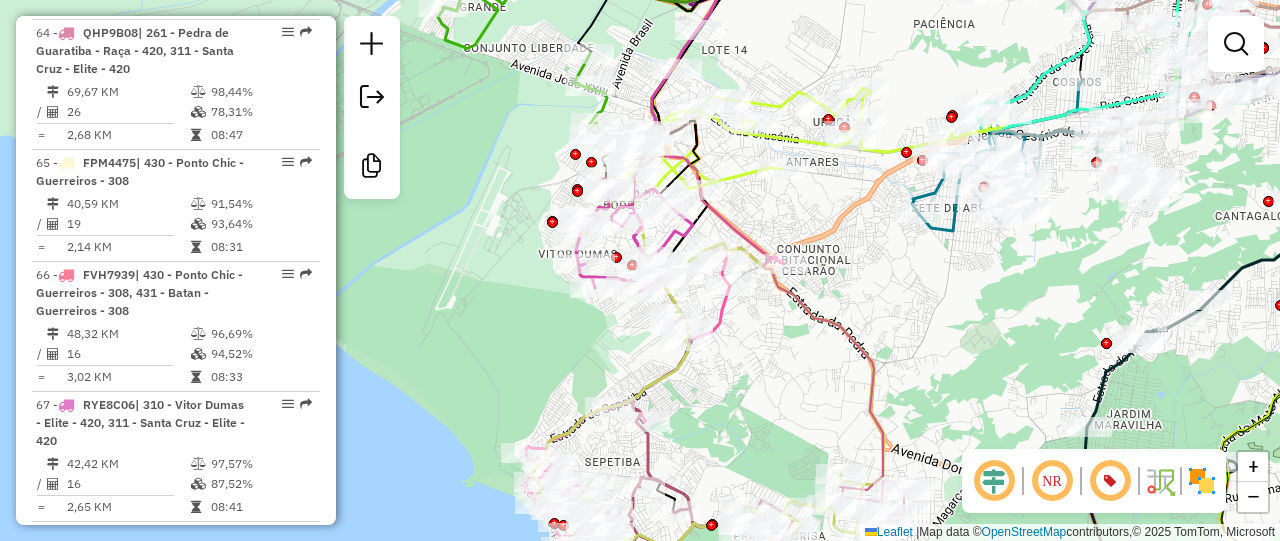 drag, startPoint x: 751, startPoint y: 328, endPoint x: 802, endPoint y: 377, distance: 70.724815 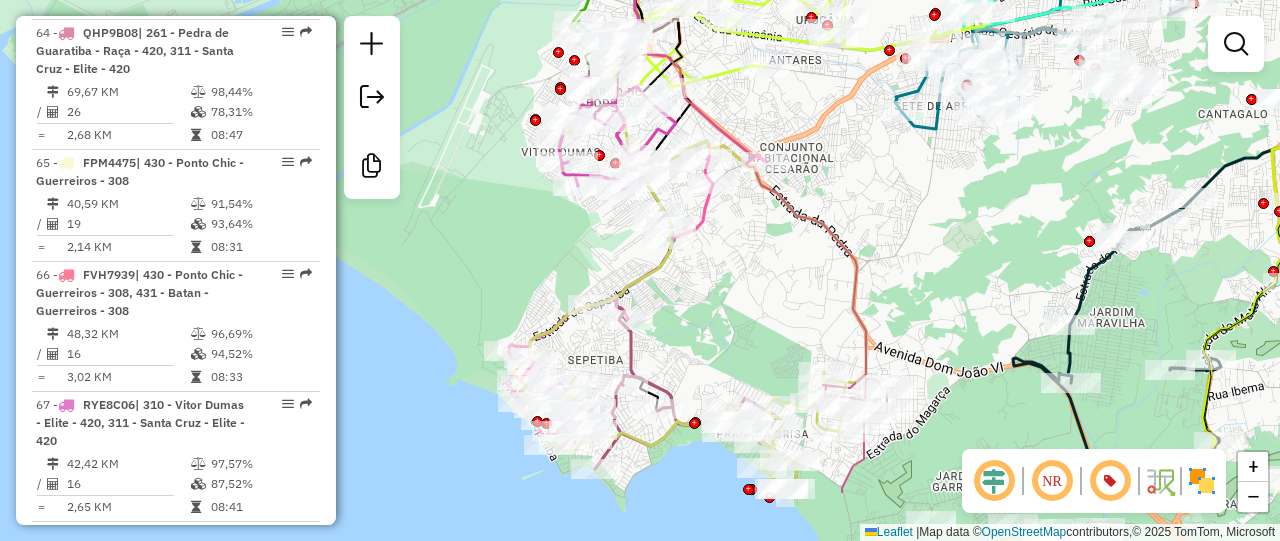 drag, startPoint x: 741, startPoint y: 423, endPoint x: 723, endPoint y: 316, distance: 108.503456 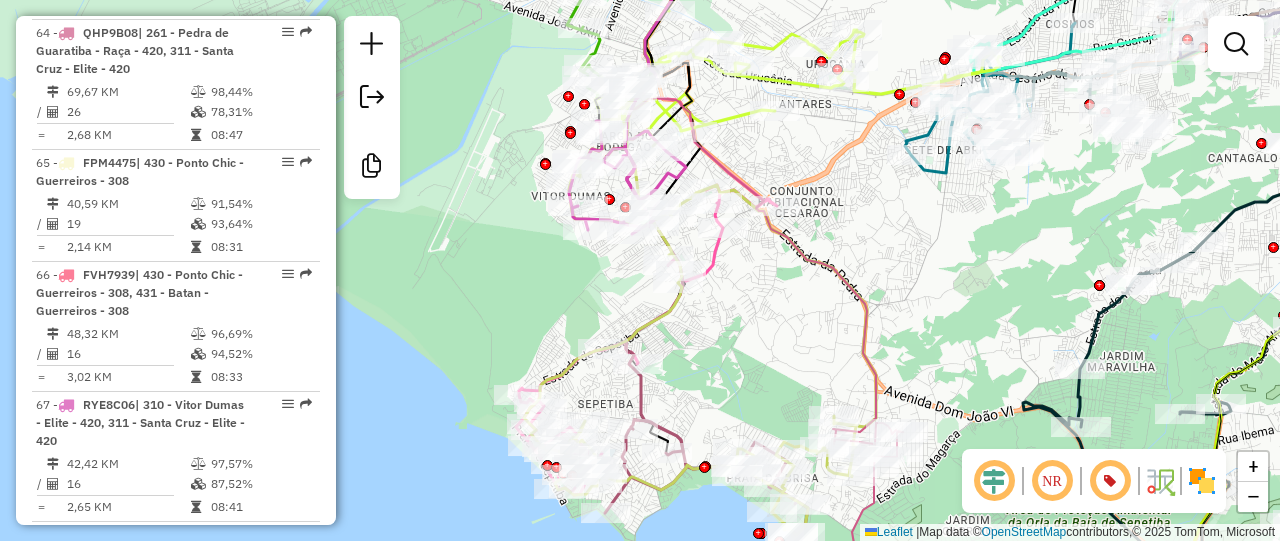 drag, startPoint x: 737, startPoint y: 310, endPoint x: 748, endPoint y: 347, distance: 38.600517 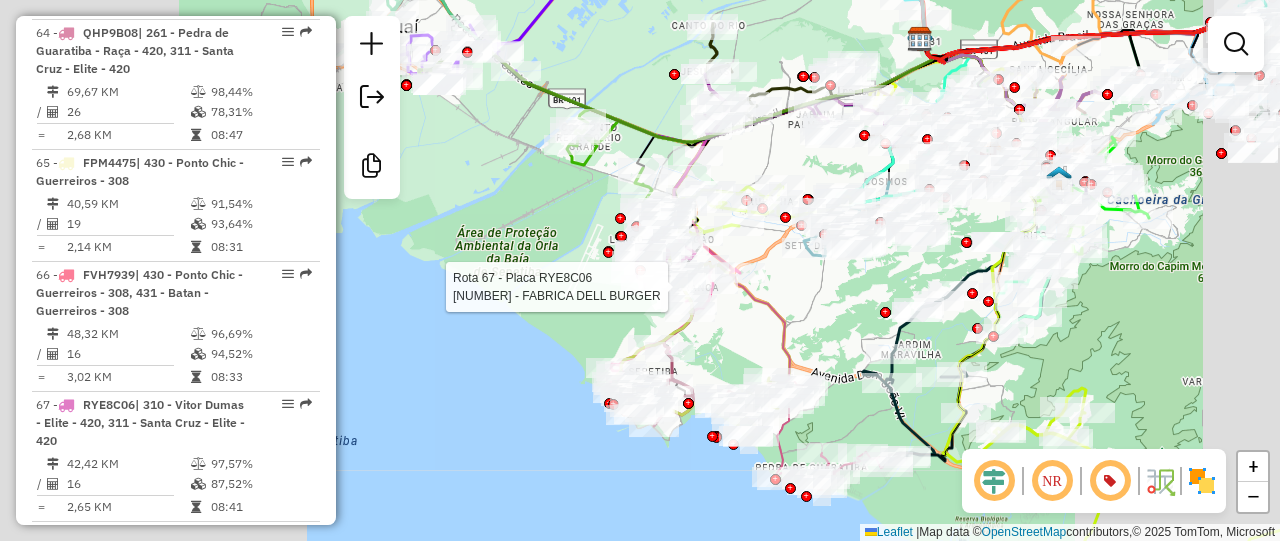 click on "Rota 67 - Placa RYE8C06  03632747 - FABRICA DELL BURGER Janela de atendimento Grade de atendimento Capacidade Transportadoras Veículos Cliente Pedidos  Rotas Selecione os dias de semana para filtrar as janelas de atendimento  Seg   Ter   Qua   Qui   Sex   Sáb   Dom  Informe o período da janela de atendimento: De: Até:  Filtrar exatamente a janela do cliente  Considerar janela de atendimento padrão  Selecione os dias de semana para filtrar as grades de atendimento  Seg   Ter   Qua   Qui   Sex   Sáb   Dom   Considerar clientes sem dia de atendimento cadastrado  Clientes fora do dia de atendimento selecionado Filtrar as atividades entre os valores definidos abaixo:  Peso mínimo:   Peso máximo:   Cubagem mínima:   Cubagem máxima:   De:   Até:  Filtrar as atividades entre o tempo de atendimento definido abaixo:  De:   Até:   Considerar capacidade total dos clientes não roteirizados Transportadora: Selecione um ou mais itens Tipo de veículo: Selecione um ou mais itens Veículo: Motorista: Nome: Setor:" 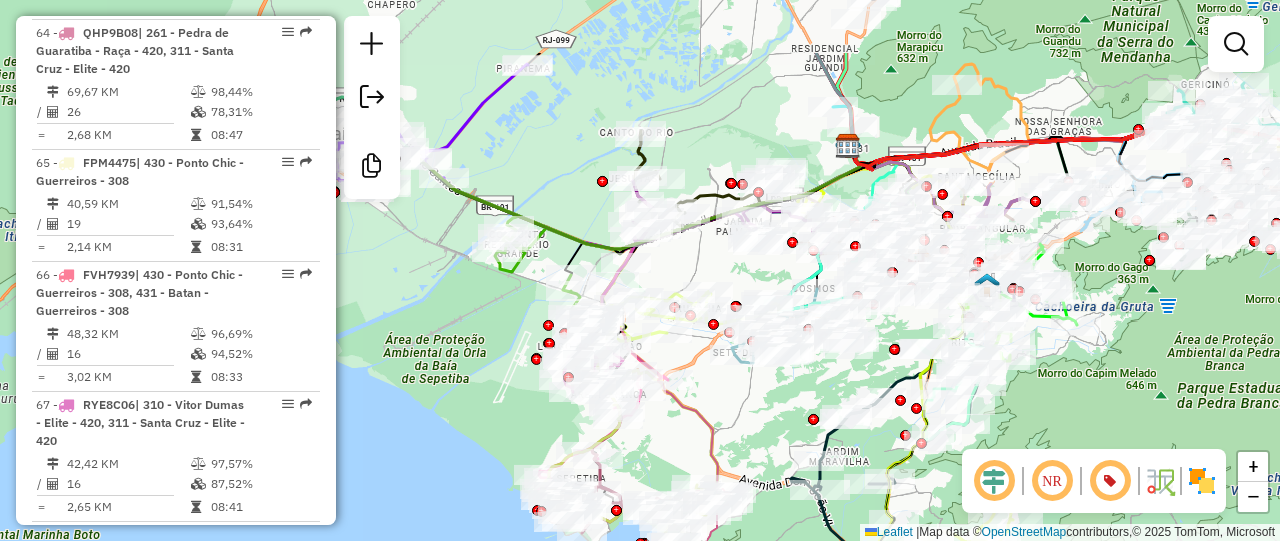 drag, startPoint x: 540, startPoint y: 266, endPoint x: 490, endPoint y: 364, distance: 110.01818 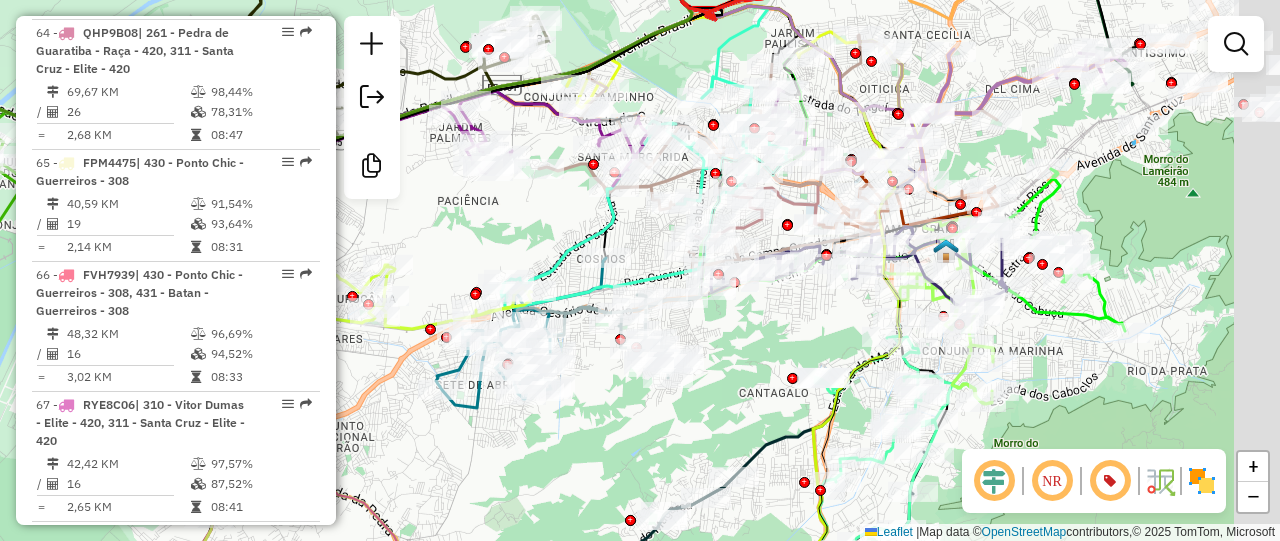 drag, startPoint x: 844, startPoint y: 413, endPoint x: 572, endPoint y: 424, distance: 272.22232 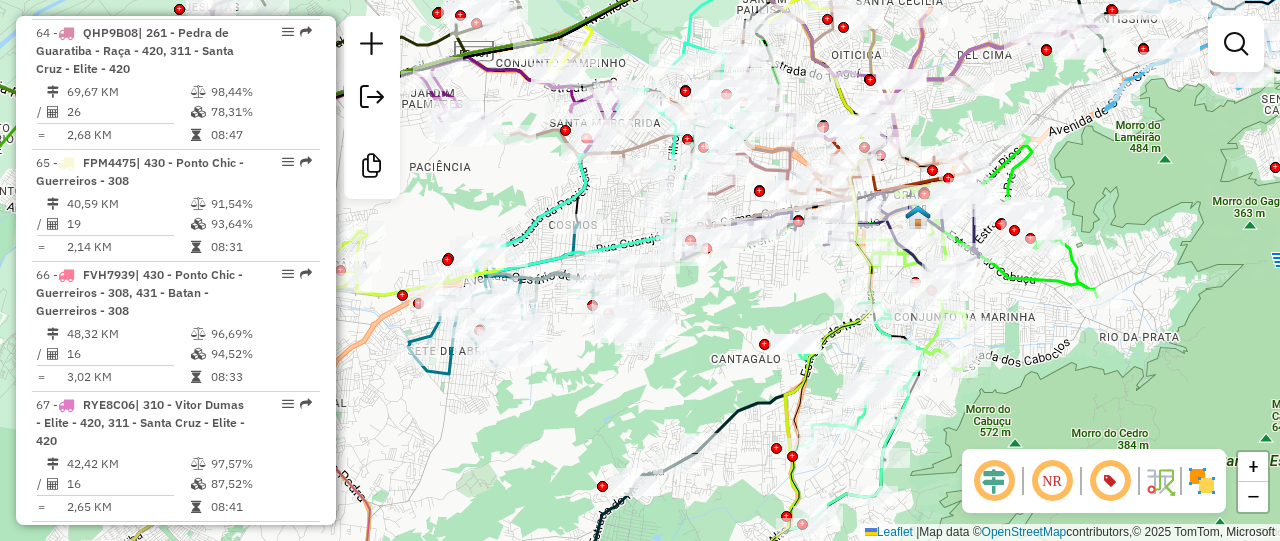 drag, startPoint x: 1088, startPoint y: 406, endPoint x: 1060, endPoint y: 372, distance: 44.04543 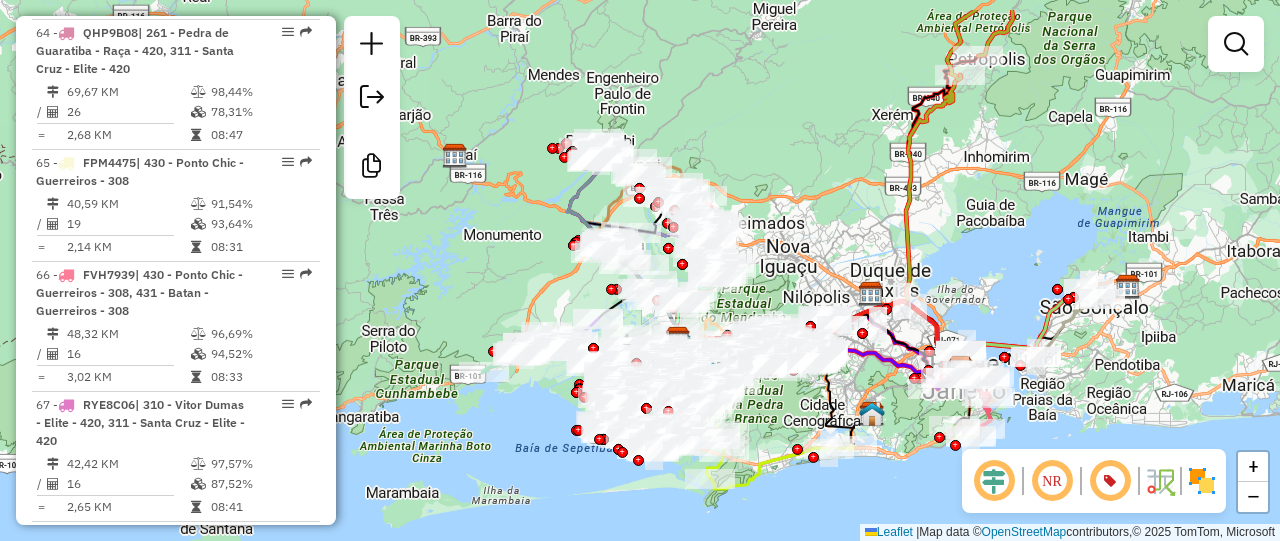 drag, startPoint x: 824, startPoint y: 182, endPoint x: 811, endPoint y: 246, distance: 65.30697 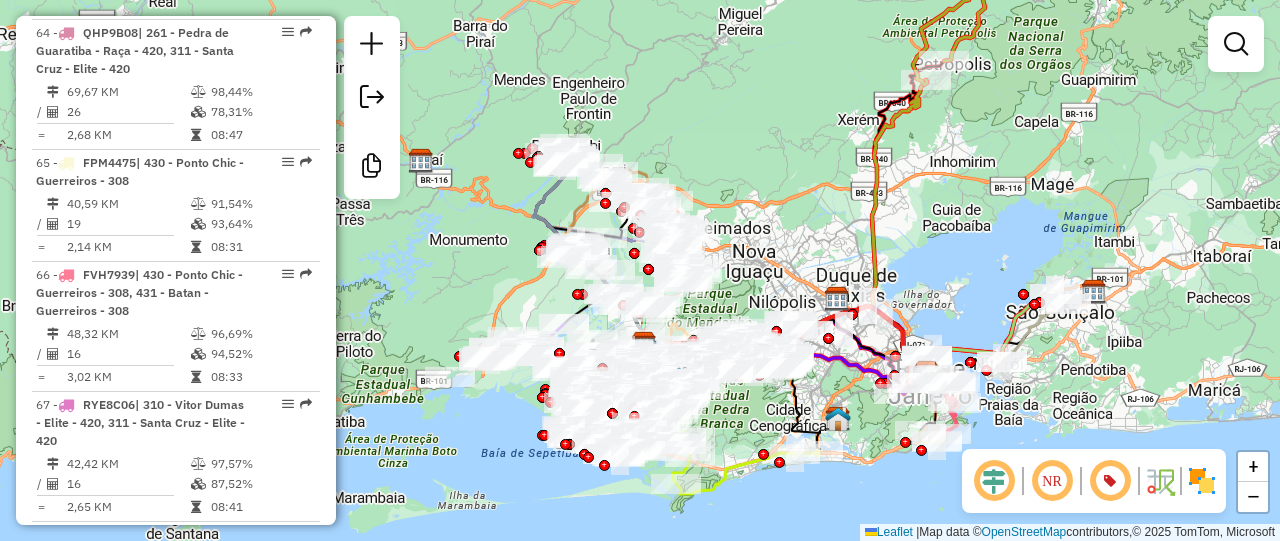 click on "Janela de atendimento Grade de atendimento Capacidade Transportadoras Veículos Cliente Pedidos  Rotas Selecione os dias de semana para filtrar as janelas de atendimento  Seg   Ter   Qua   Qui   Sex   Sáb   Dom  Informe o período da janela de atendimento: De: Até:  Filtrar exatamente a janela do cliente  Considerar janela de atendimento padrão  Selecione os dias de semana para filtrar as grades de atendimento  Seg   Ter   Qua   Qui   Sex   Sáb   Dom   Considerar clientes sem dia de atendimento cadastrado  Clientes fora do dia de atendimento selecionado Filtrar as atividades entre os valores definidos abaixo:  Peso mínimo:   Peso máximo:   Cubagem mínima:   Cubagem máxima:   De:   Até:  Filtrar as atividades entre o tempo de atendimento definido abaixo:  De:   Até:   Considerar capacidade total dos clientes não roteirizados Transportadora: Selecione um ou mais itens Tipo de veículo: Selecione um ou mais itens Veículo: Selecione um ou mais itens Motorista: Selecione um ou mais itens Nome: Rótulo:" 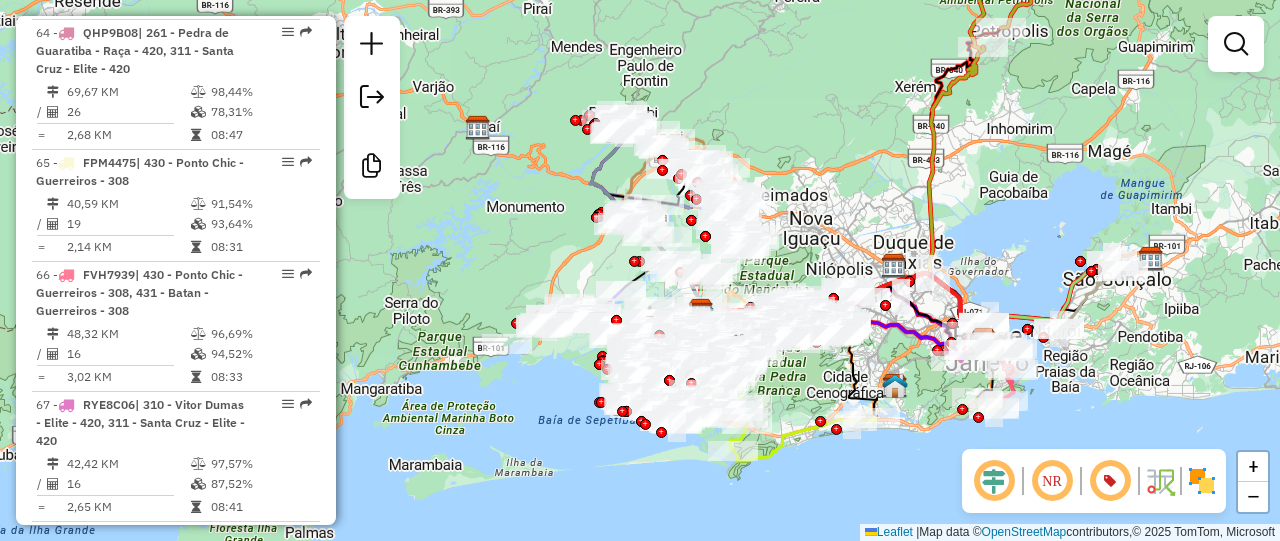 drag, startPoint x: 924, startPoint y: 341, endPoint x: 843, endPoint y: 213, distance: 151.47607 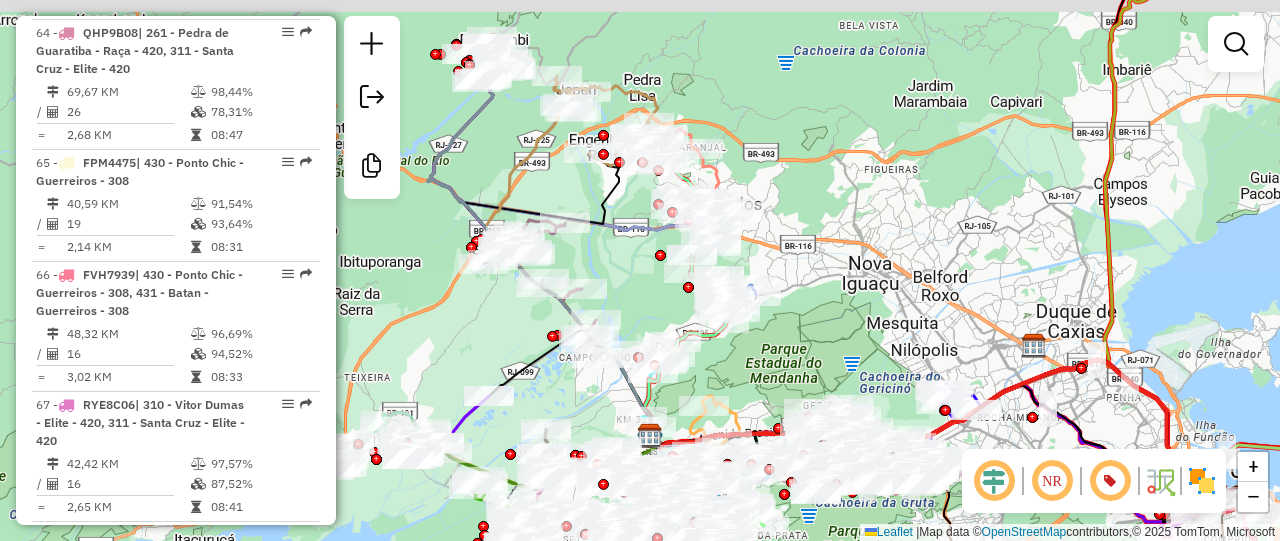 drag, startPoint x: 434, startPoint y: 74, endPoint x: 488, endPoint y: 134, distance: 80.72174 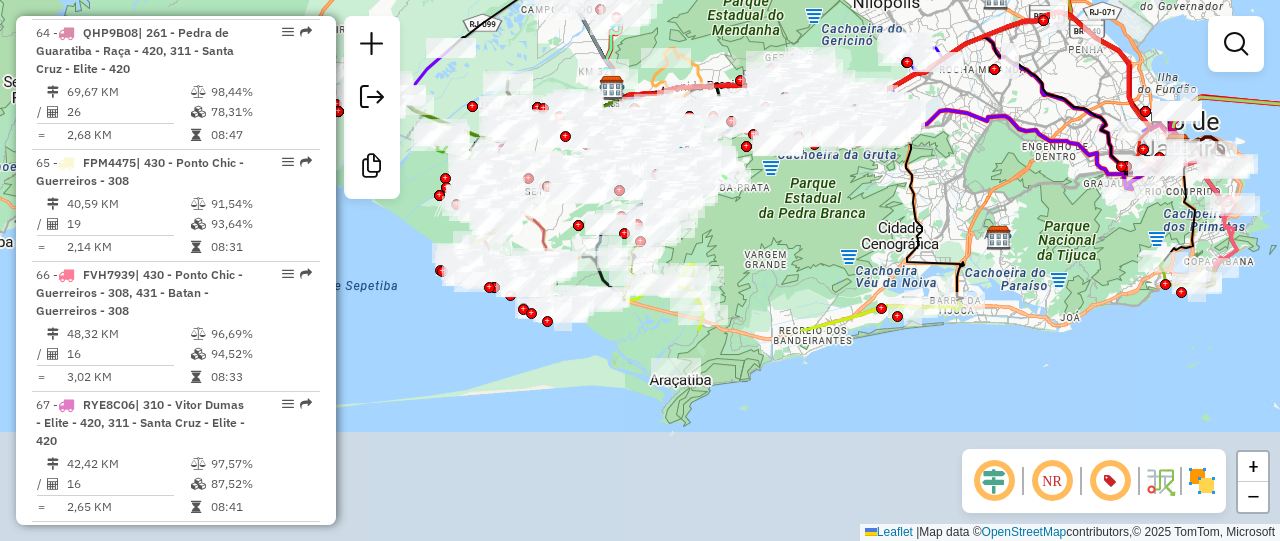 drag, startPoint x: 919, startPoint y: 257, endPoint x: 812, endPoint y: 11, distance: 268.26294 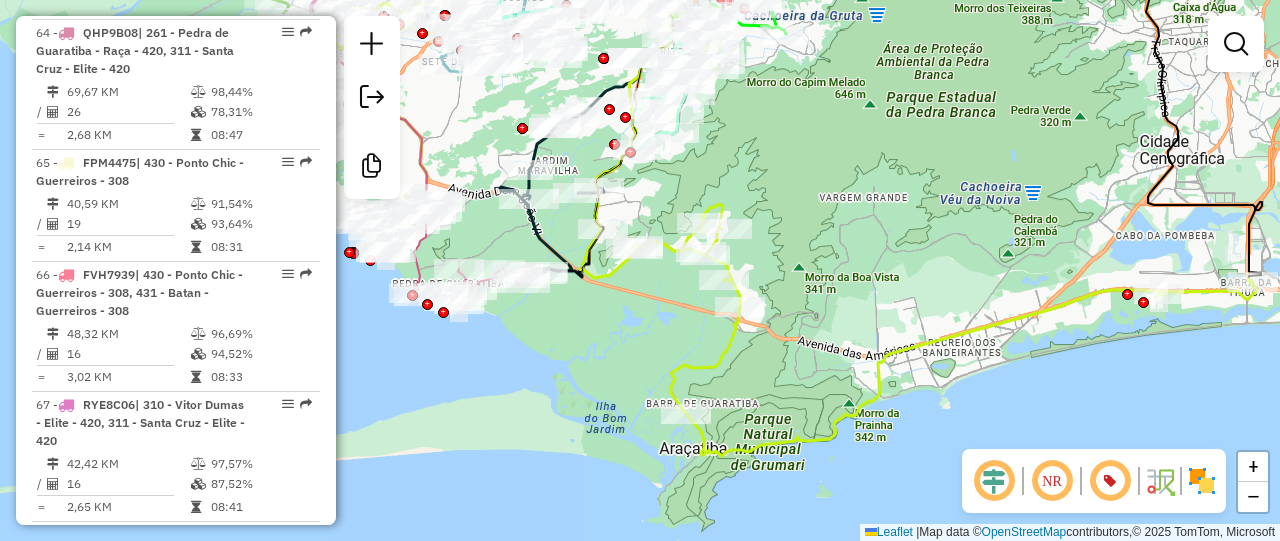 drag, startPoint x: 674, startPoint y: 345, endPoint x: 821, endPoint y: 399, distance: 156.6046 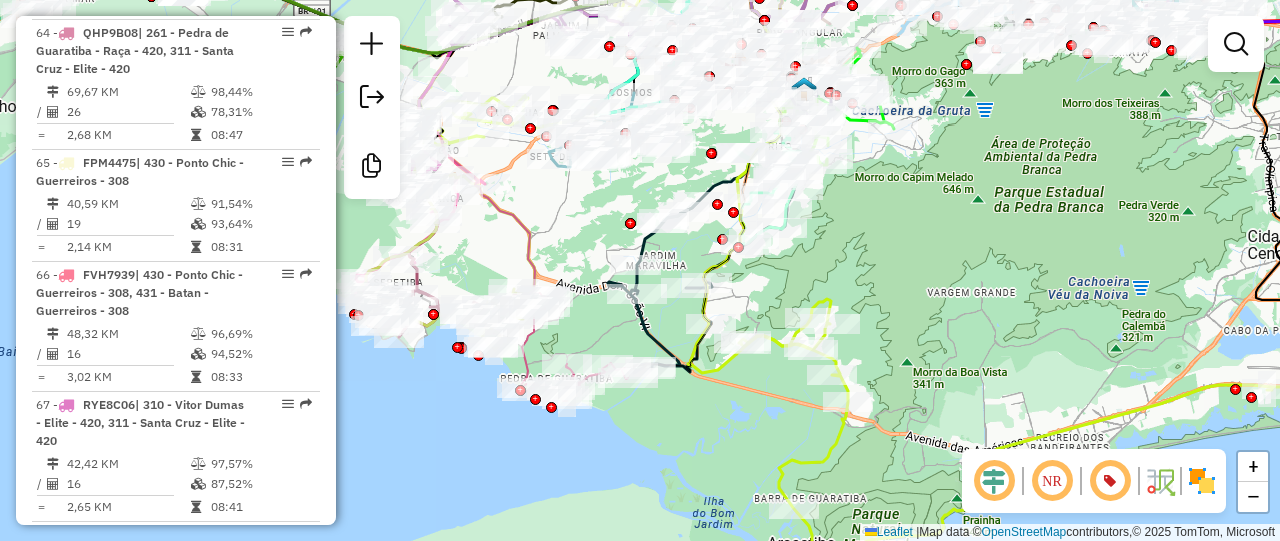 drag, startPoint x: 606, startPoint y: 309, endPoint x: 699, endPoint y: 349, distance: 101.23734 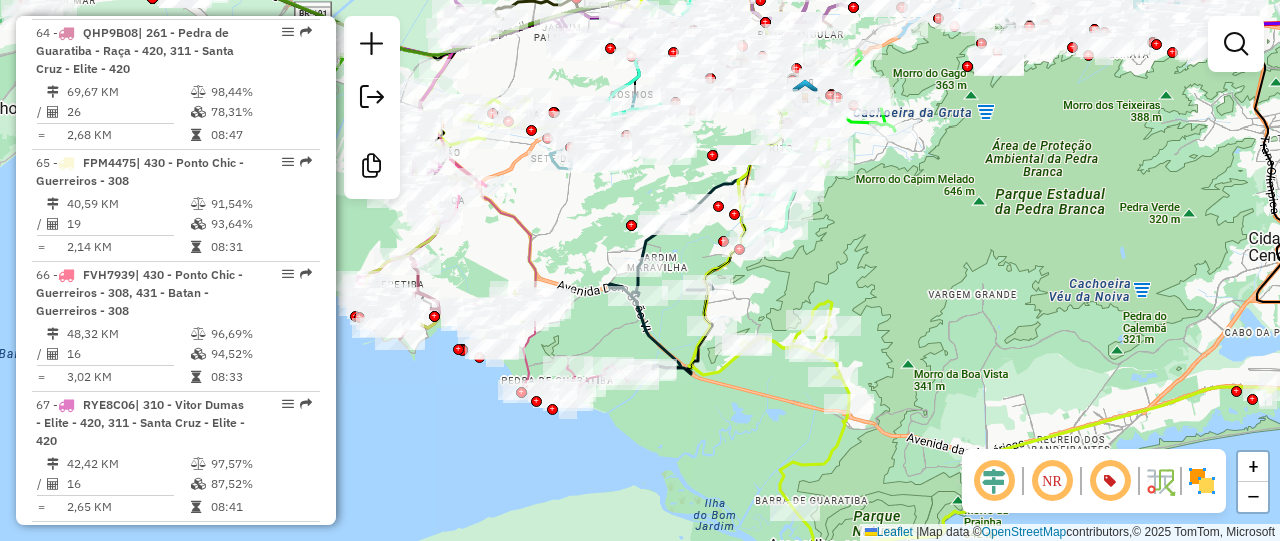 drag, startPoint x: 438, startPoint y: 416, endPoint x: 623, endPoint y: 441, distance: 186.68155 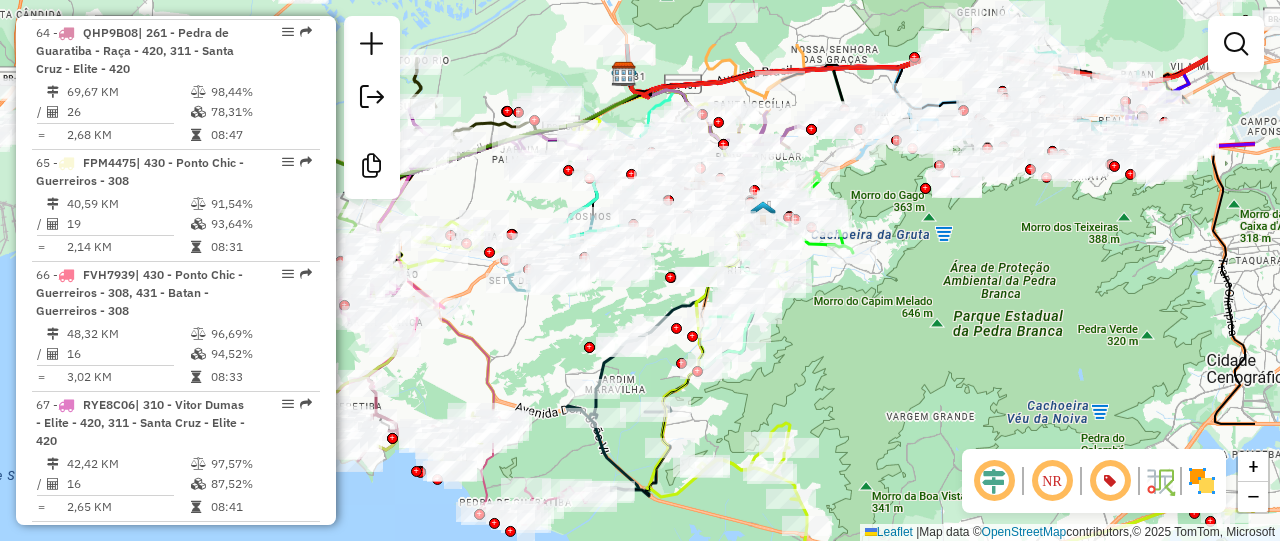drag, startPoint x: 965, startPoint y: 303, endPoint x: 806, endPoint y: 407, distance: 189.99211 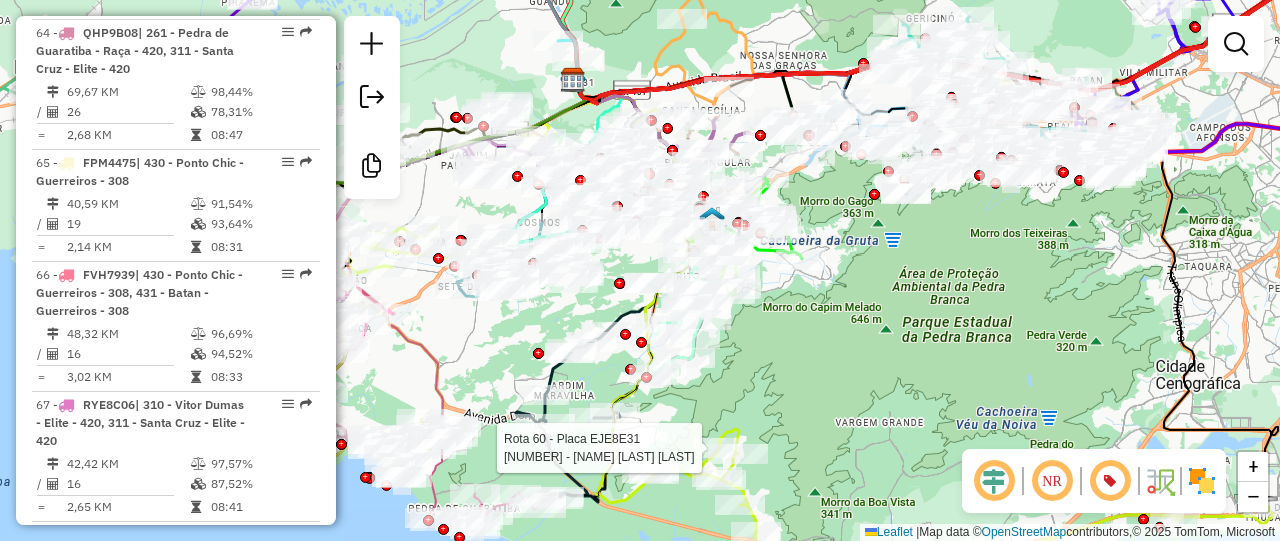 drag, startPoint x: 982, startPoint y: 341, endPoint x: 908, endPoint y: 349, distance: 74.431175 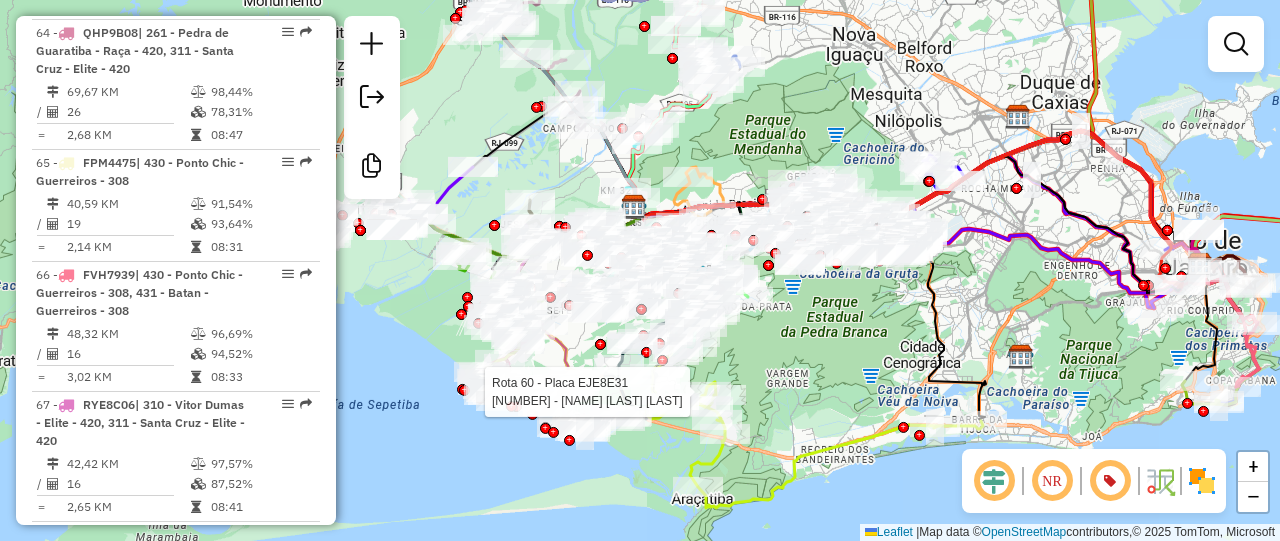 click on "Rota 60 - Placa EJE8E31  03632802 - ALDAIR JOSE BAPTISTA Janela de atendimento Grade de atendimento Capacidade Transportadoras Veículos Cliente Pedidos  Rotas Selecione os dias de semana para filtrar as janelas de atendimento  Seg   Ter   Qua   Qui   Sex   Sáb   Dom  Informe o período da janela de atendimento: De: Até:  Filtrar exatamente a janela do cliente  Considerar janela de atendimento padrão  Selecione os dias de semana para filtrar as grades de atendimento  Seg   Ter   Qua   Qui   Sex   Sáb   Dom   Considerar clientes sem dia de atendimento cadastrado  Clientes fora do dia de atendimento selecionado Filtrar as atividades entre os valores definidos abaixo:  Peso mínimo:   Peso máximo:   Cubagem mínima:   Cubagem máxima:   De:   Até:  Filtrar as atividades entre o tempo de atendimento definido abaixo:  De:   Até:   Considerar capacidade total dos clientes não roteirizados Transportadora: Selecione um ou mais itens Tipo de veículo: Selecione um ou mais itens Veículo: Motorista: Nome: Tipo:" 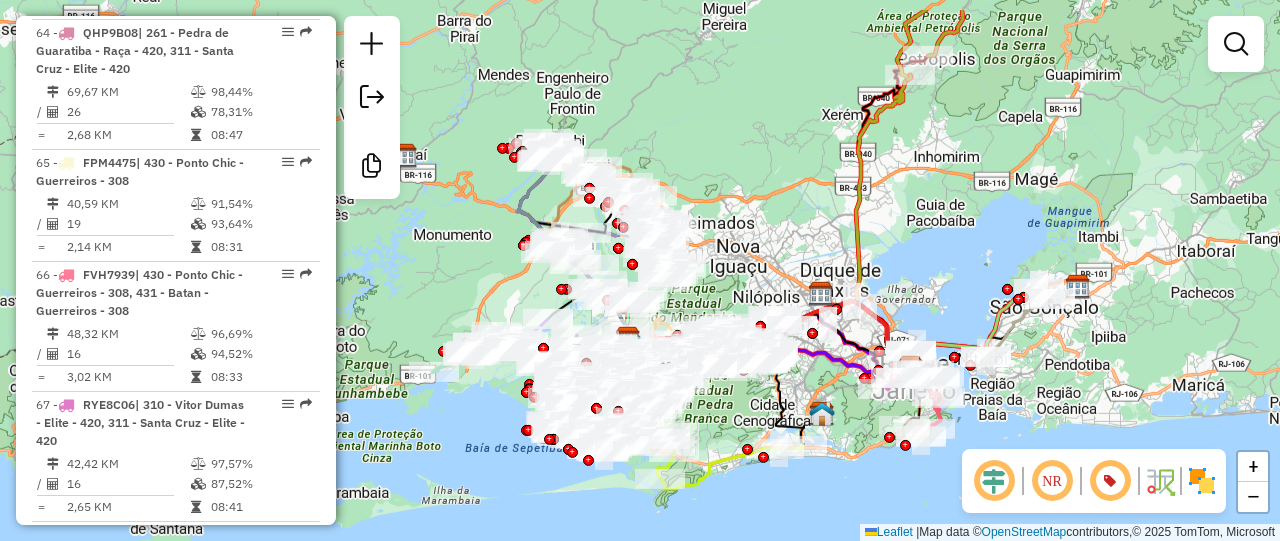 drag, startPoint x: 1002, startPoint y: 219, endPoint x: 960, endPoint y: 283, distance: 76.55064 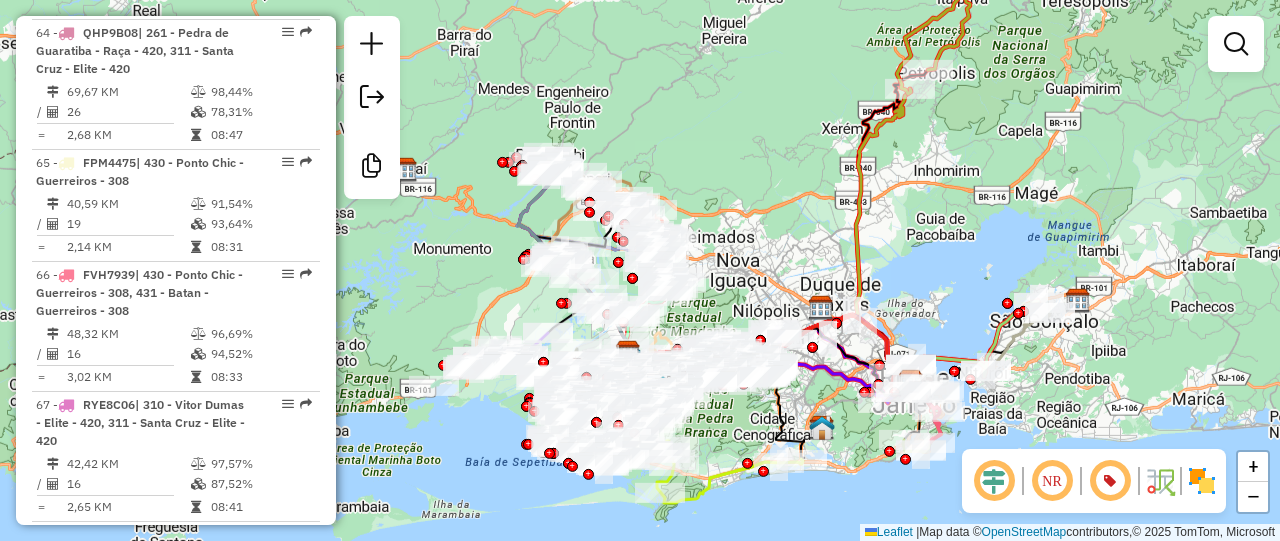 click on "Janela de atendimento Grade de atendimento Capacidade Transportadoras Veículos Cliente Pedidos  Rotas Selecione os dias de semana para filtrar as janelas de atendimento  Seg   Ter   Qua   Qui   Sex   Sáb   Dom  Informe o período da janela de atendimento: De: Até:  Filtrar exatamente a janela do cliente  Considerar janela de atendimento padrão  Selecione os dias de semana para filtrar as grades de atendimento  Seg   Ter   Qua   Qui   Sex   Sáb   Dom   Considerar clientes sem dia de atendimento cadastrado  Clientes fora do dia de atendimento selecionado Filtrar as atividades entre os valores definidos abaixo:  Peso mínimo:   Peso máximo:   Cubagem mínima:   Cubagem máxima:   De:   Até:  Filtrar as atividades entre o tempo de atendimento definido abaixo:  De:   Até:   Considerar capacidade total dos clientes não roteirizados Transportadora: Selecione um ou mais itens Tipo de veículo: Selecione um ou mais itens Veículo: Selecione um ou mais itens Motorista: Selecione um ou mais itens Nome: Rótulo:" 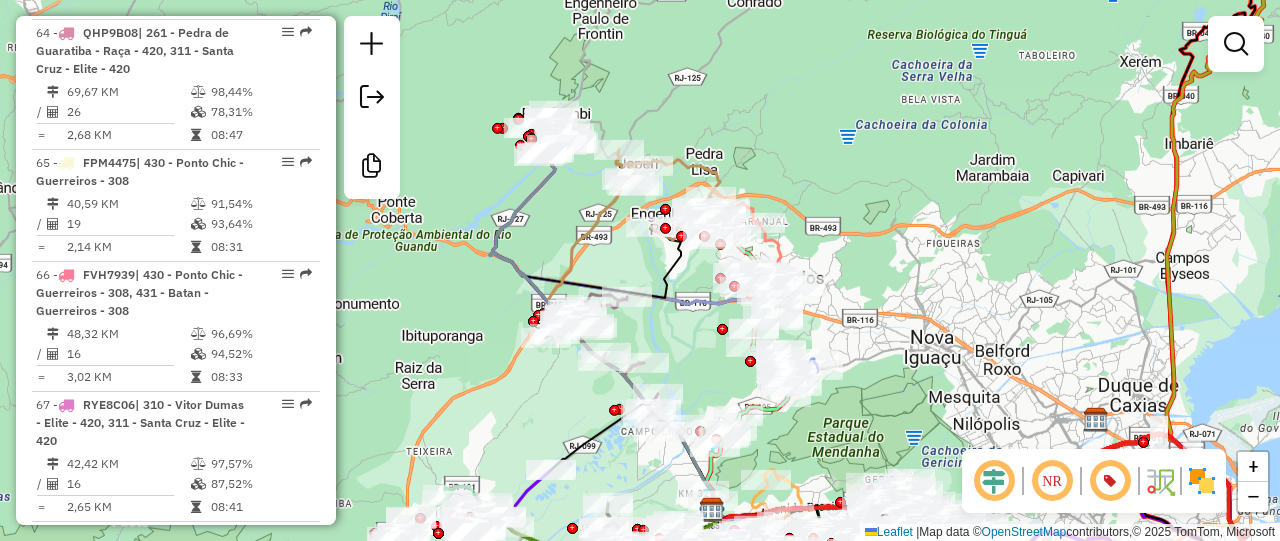 drag, startPoint x: 717, startPoint y: 146, endPoint x: 774, endPoint y: 130, distance: 59.20304 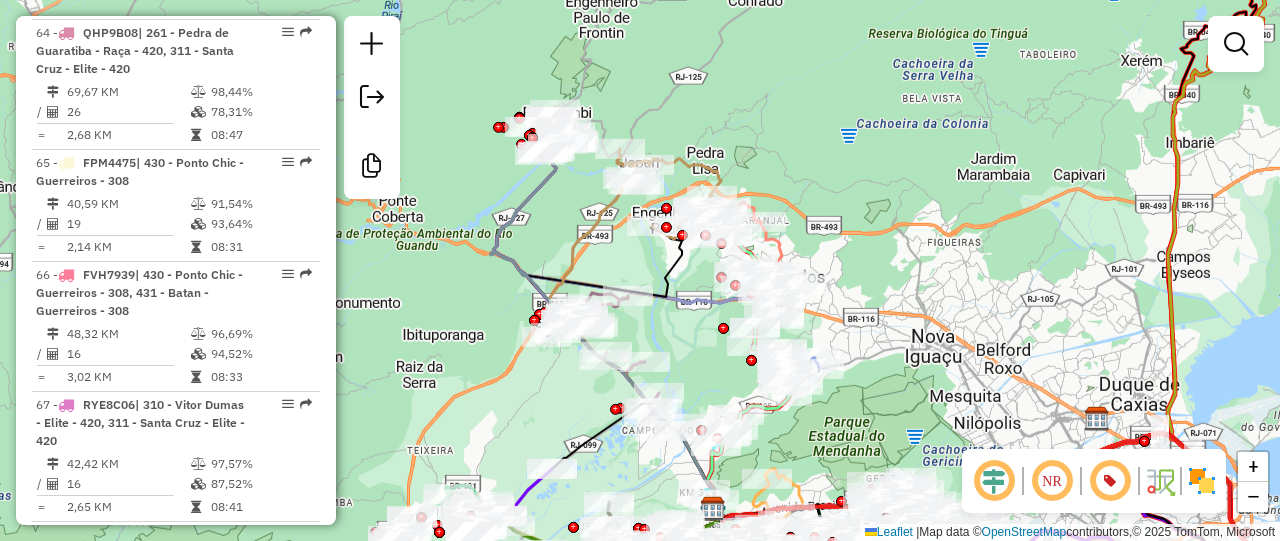 click 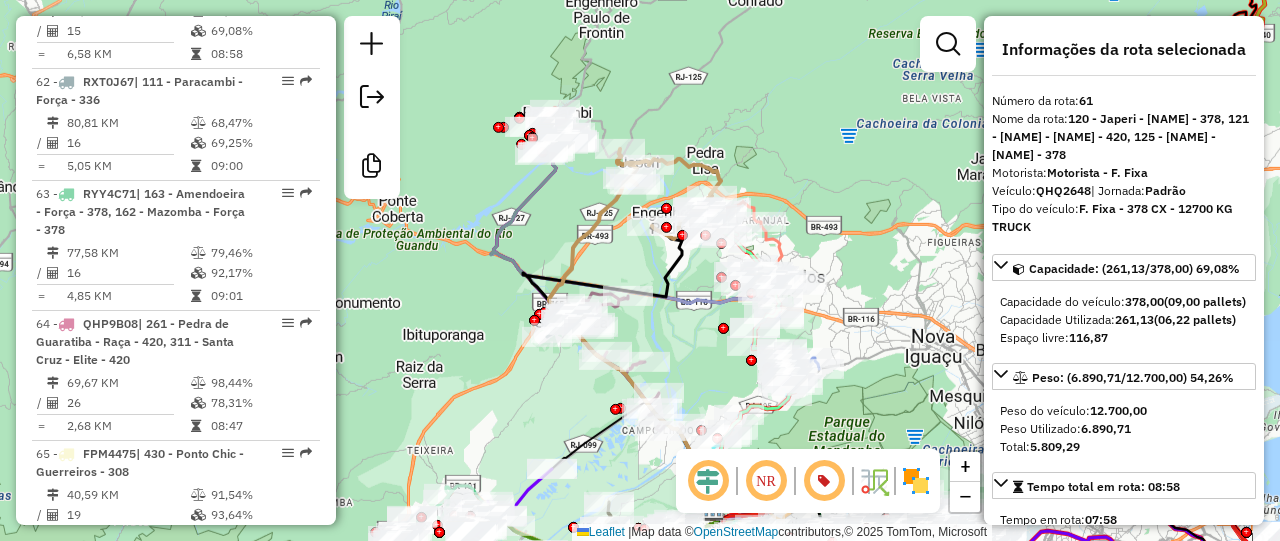 scroll, scrollTop: 8365, scrollLeft: 0, axis: vertical 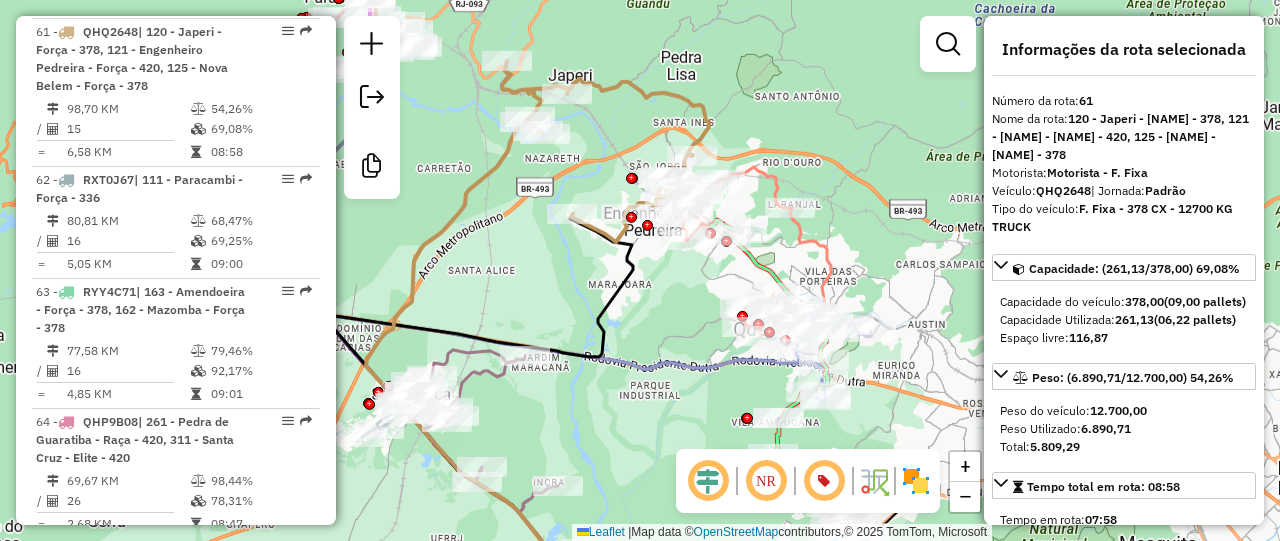 click 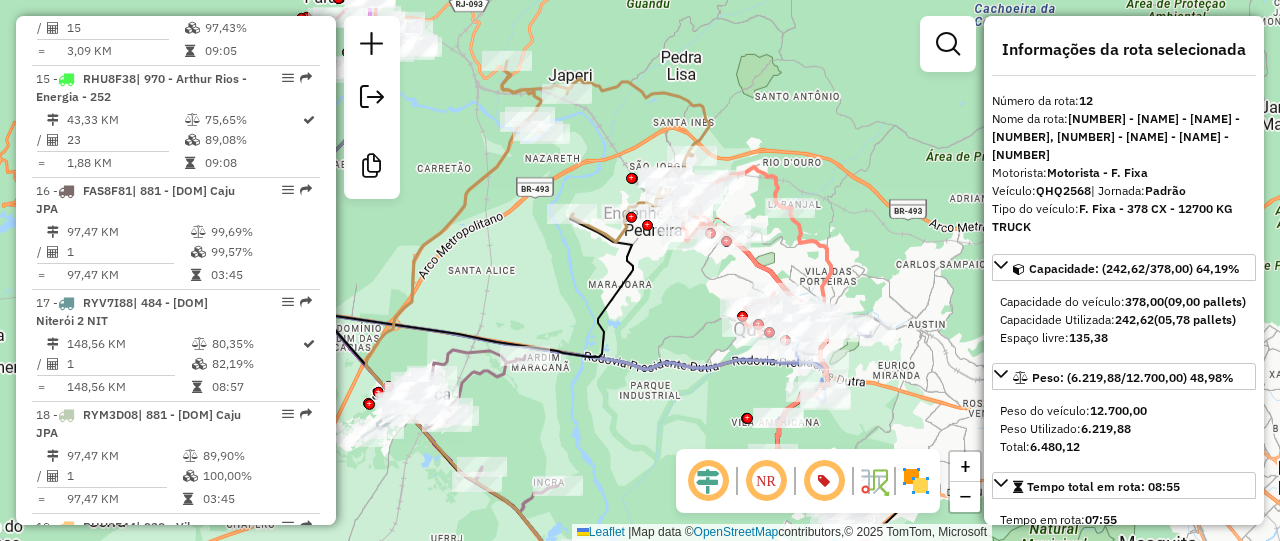 scroll, scrollTop: 2191, scrollLeft: 0, axis: vertical 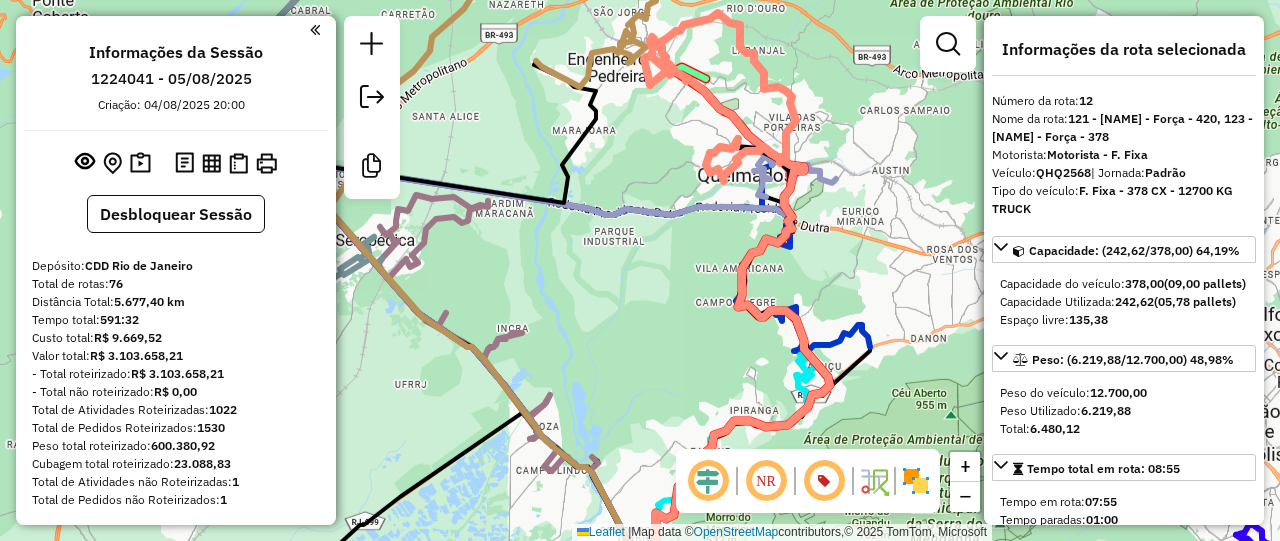 select on "**********" 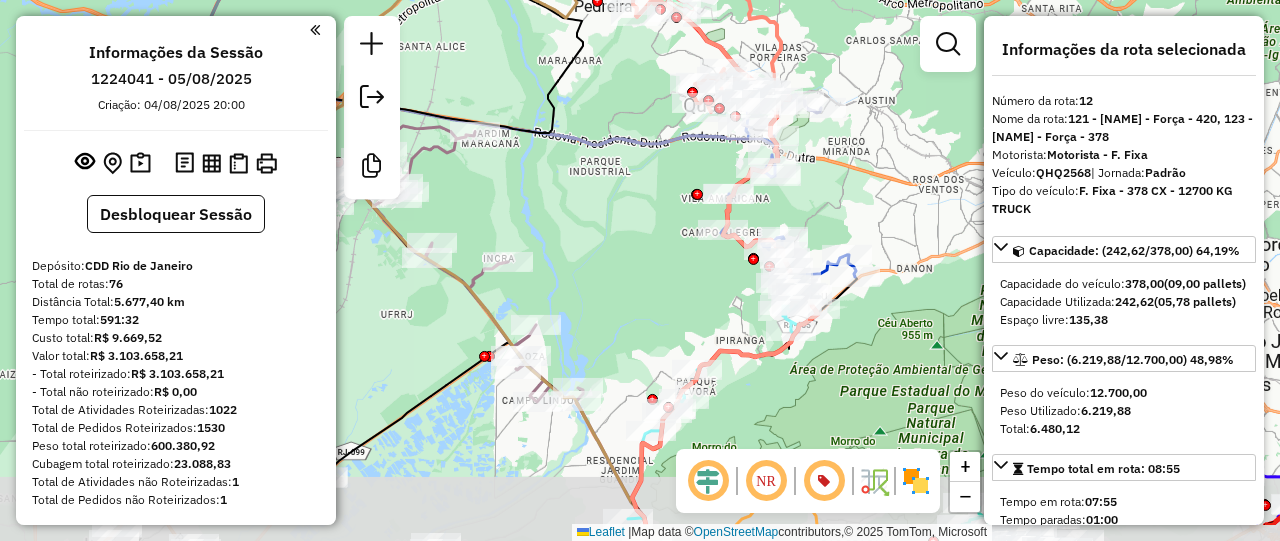 drag, startPoint x: 846, startPoint y: 281, endPoint x: 832, endPoint y: 211, distance: 71.38628 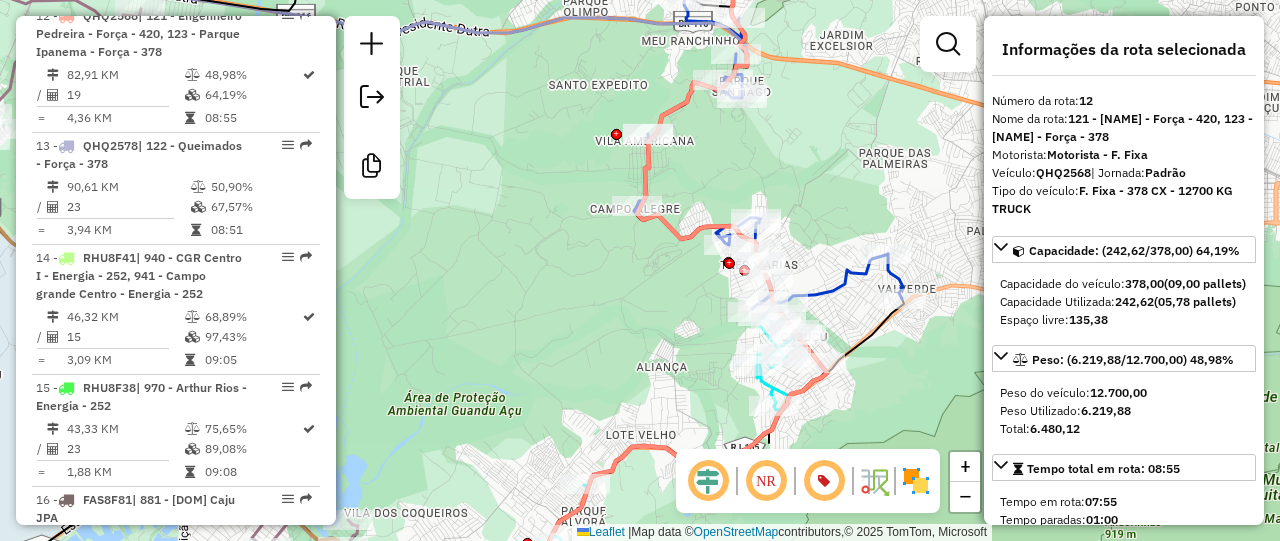 click 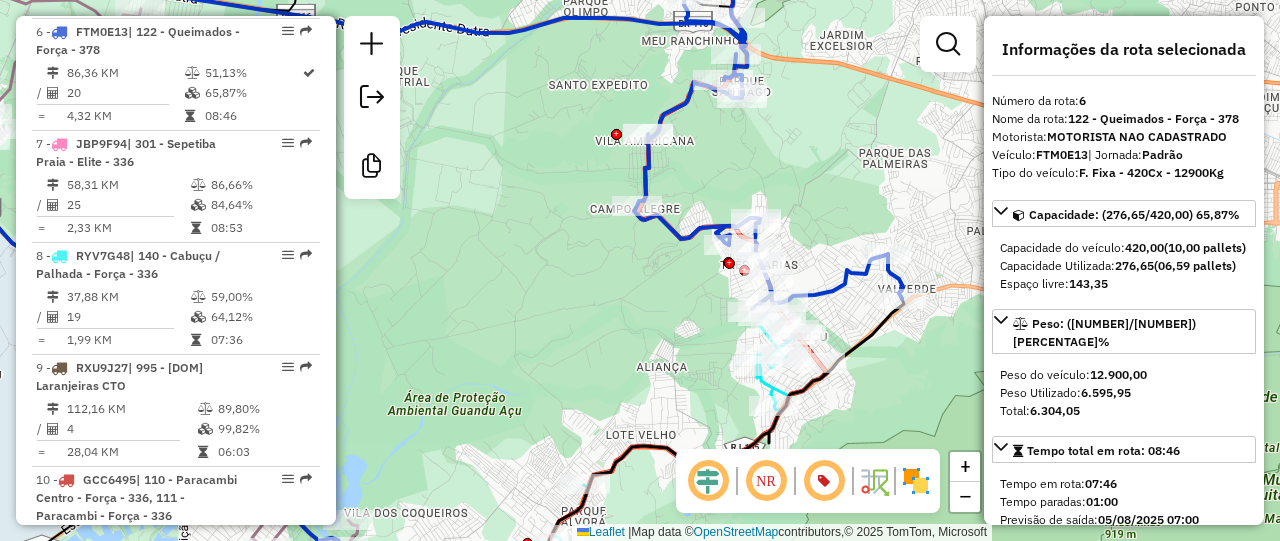 click 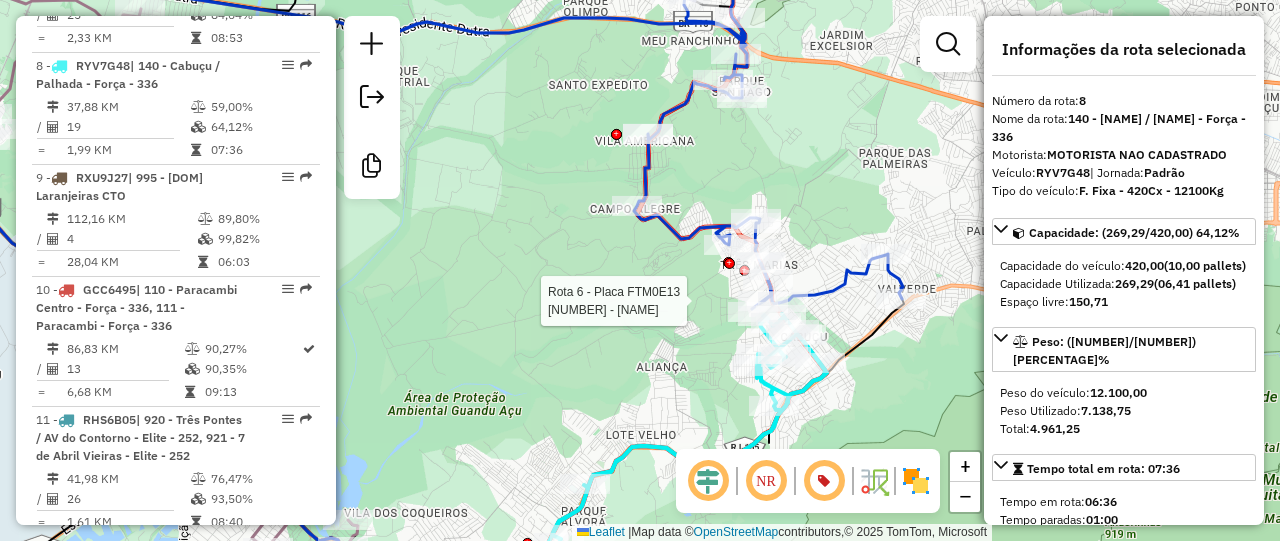 scroll, scrollTop: 1690, scrollLeft: 0, axis: vertical 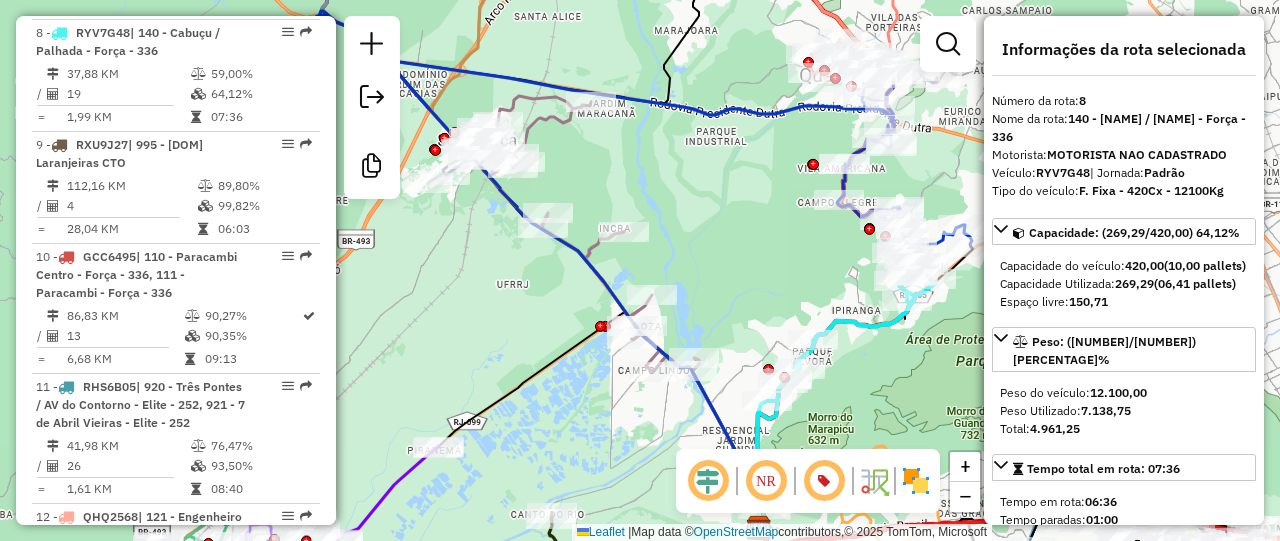 click 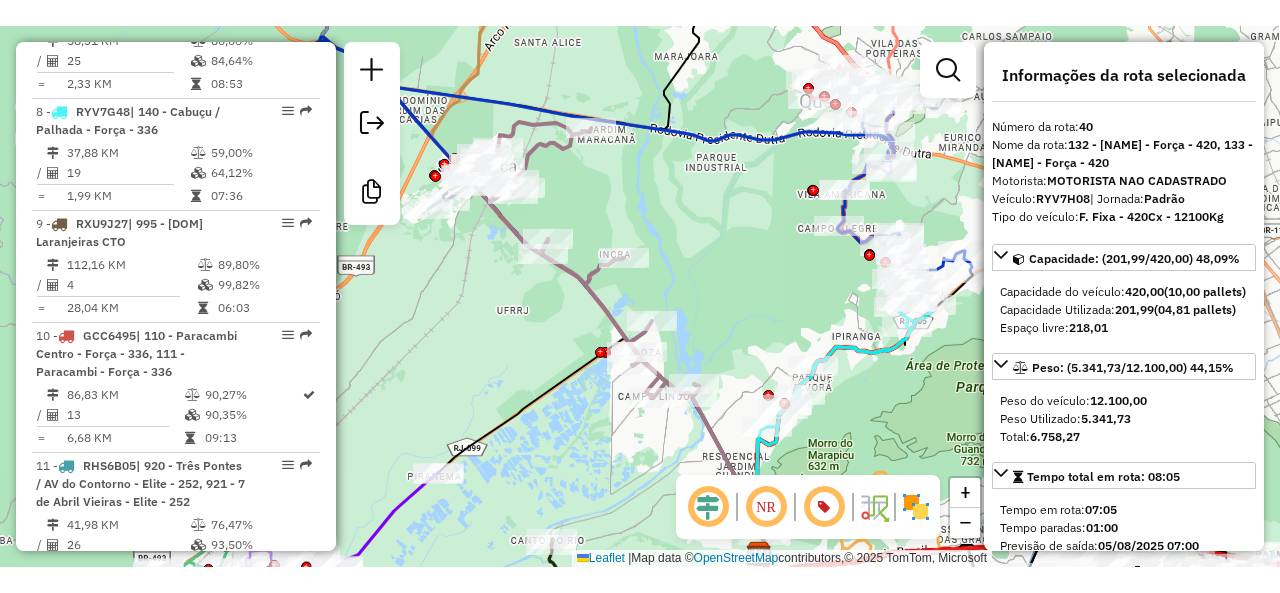 scroll, scrollTop: 1632, scrollLeft: 0, axis: vertical 